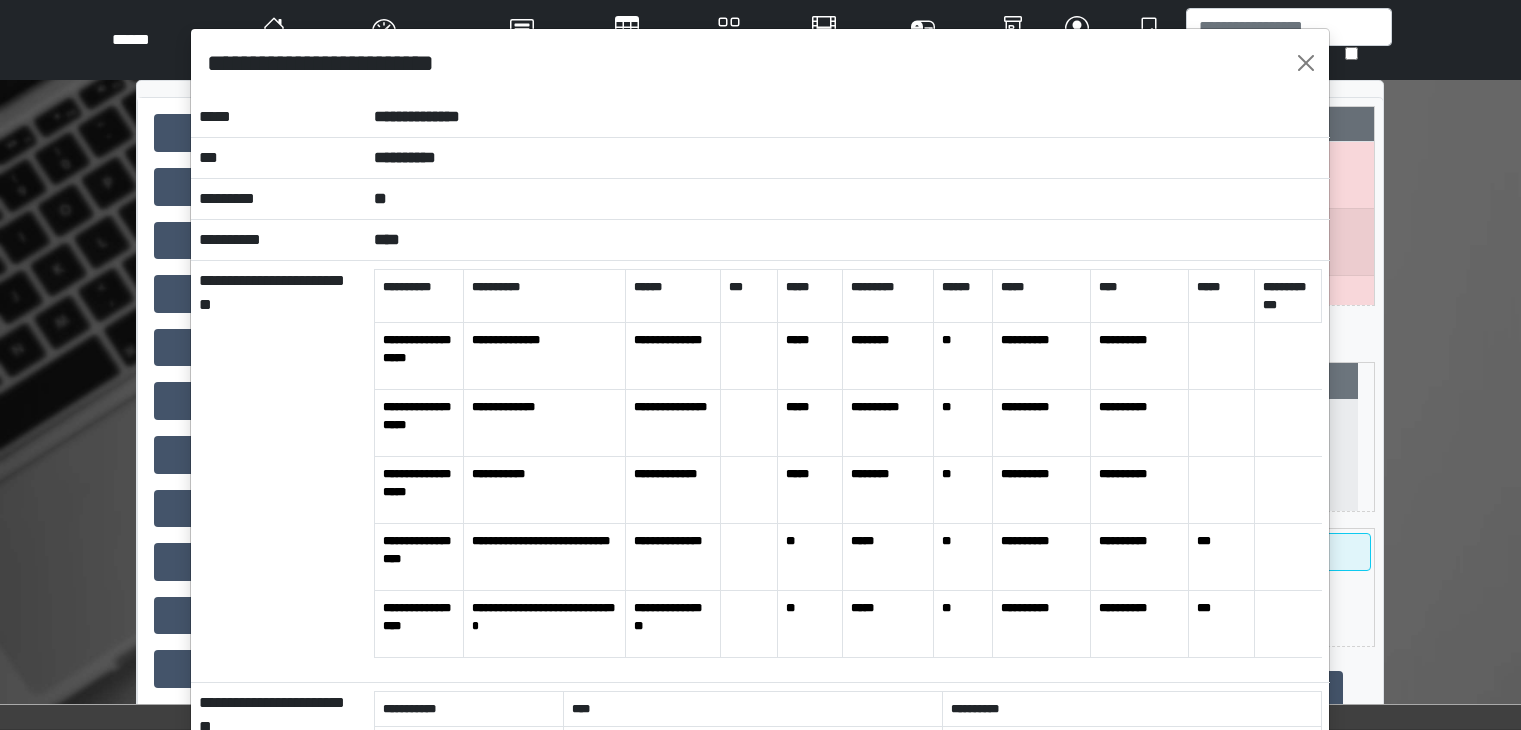 scroll, scrollTop: 0, scrollLeft: 0, axis: both 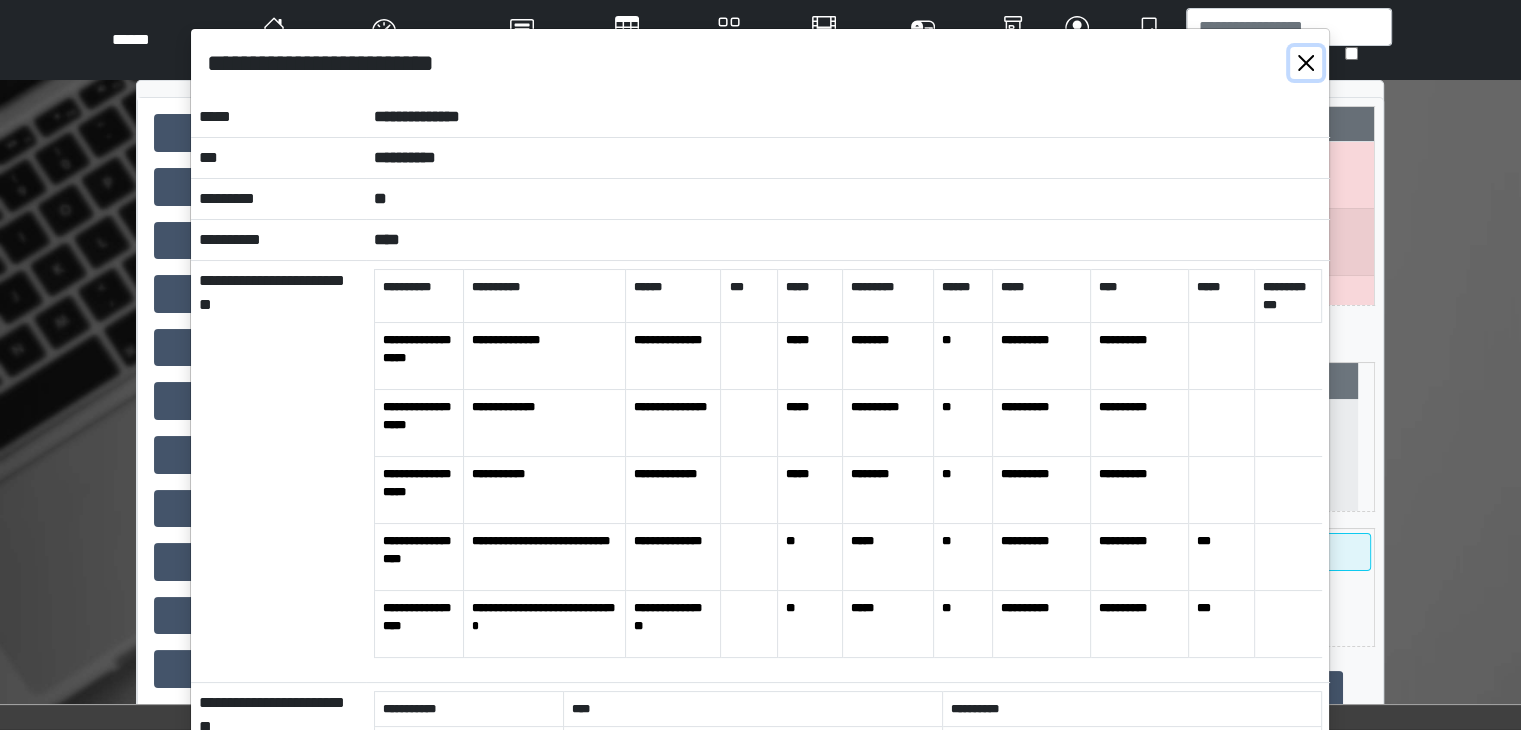 click at bounding box center [1306, 63] 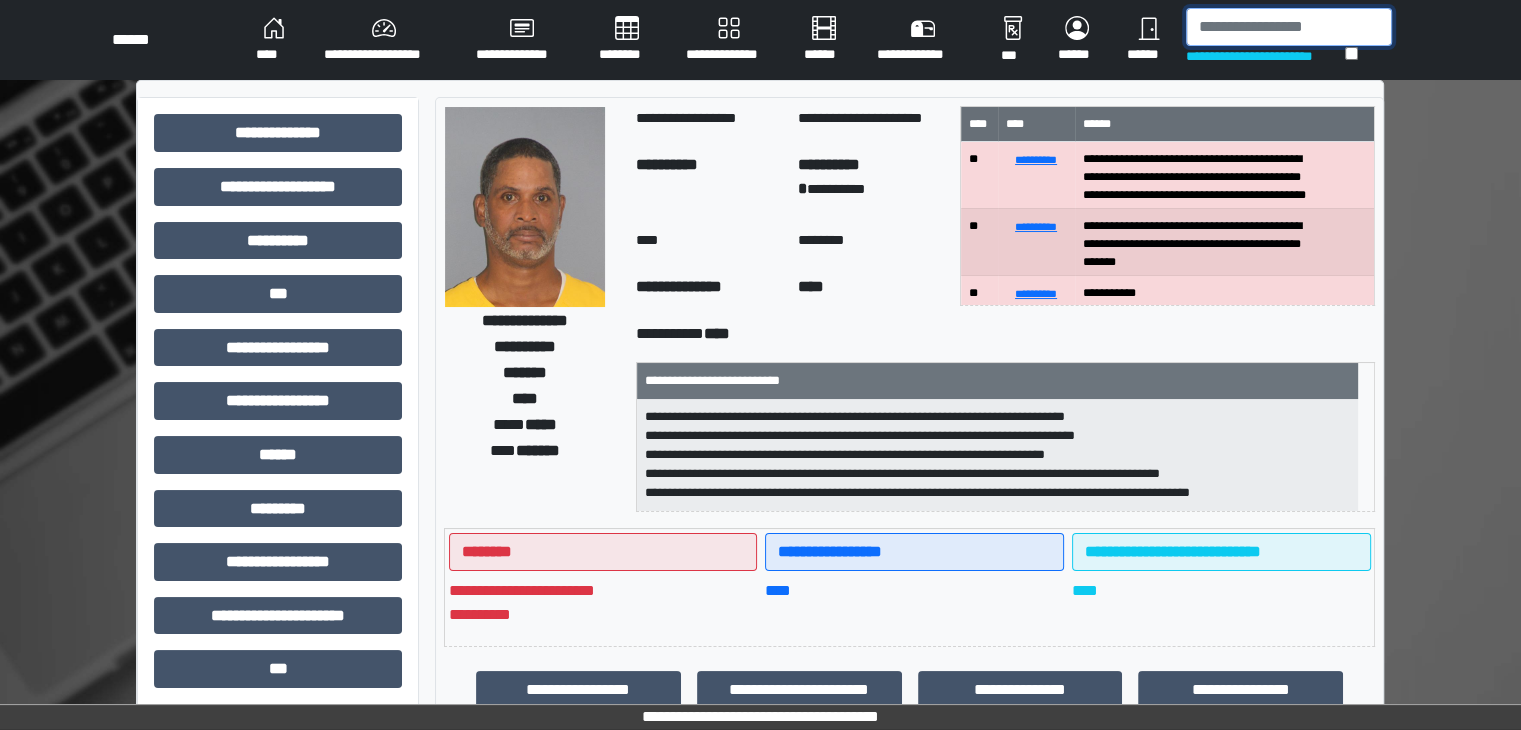 click at bounding box center [1289, 27] 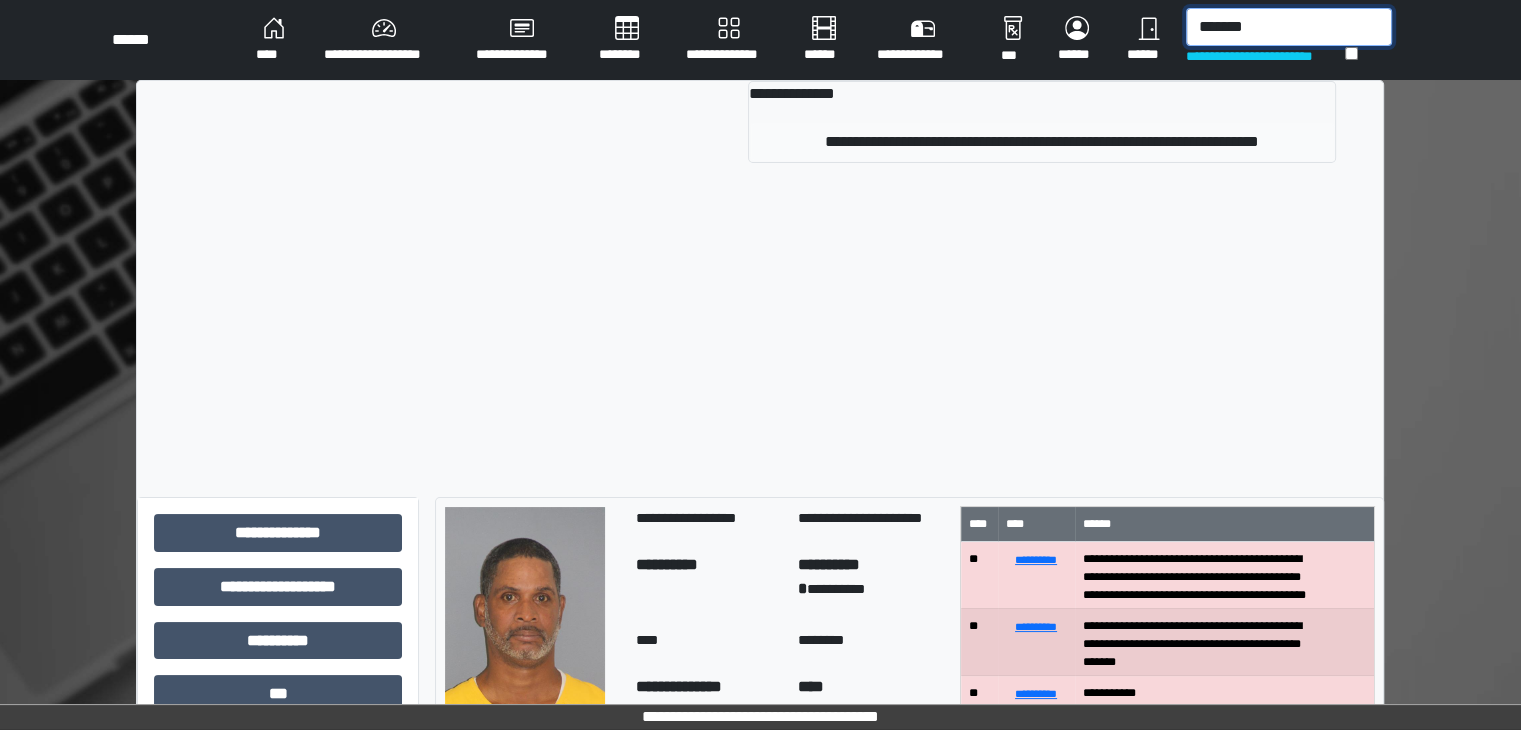 type on "*******" 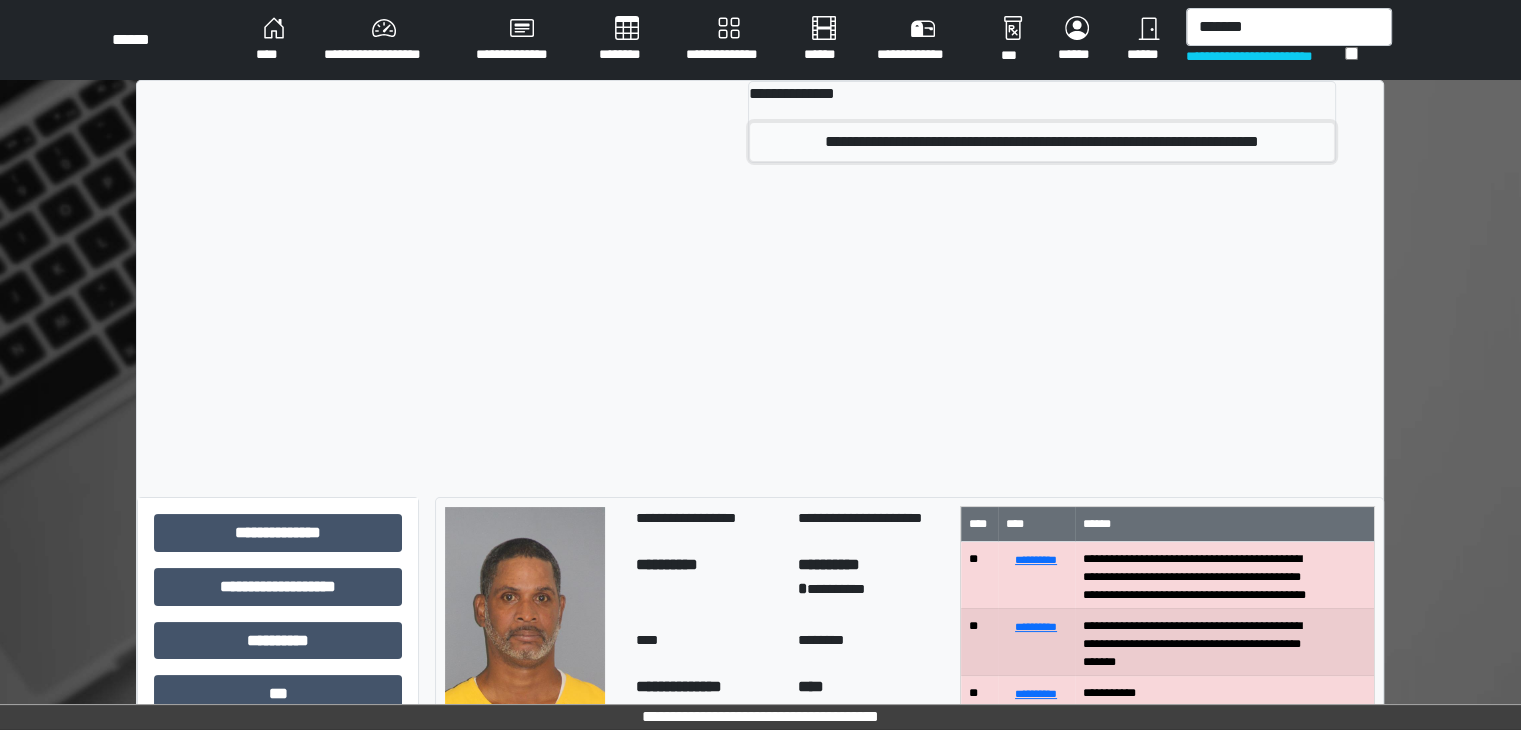 click on "**********" at bounding box center (1042, 142) 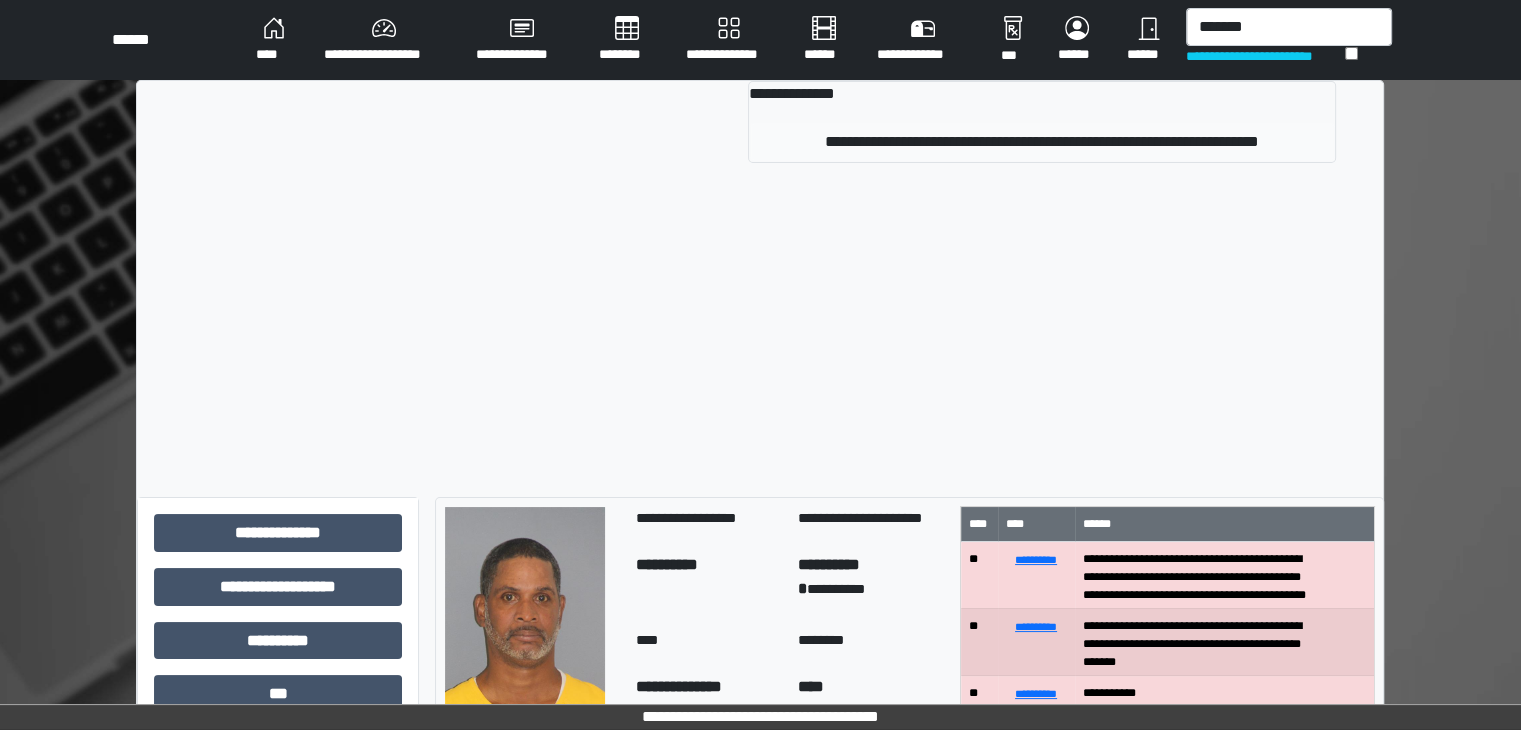 type 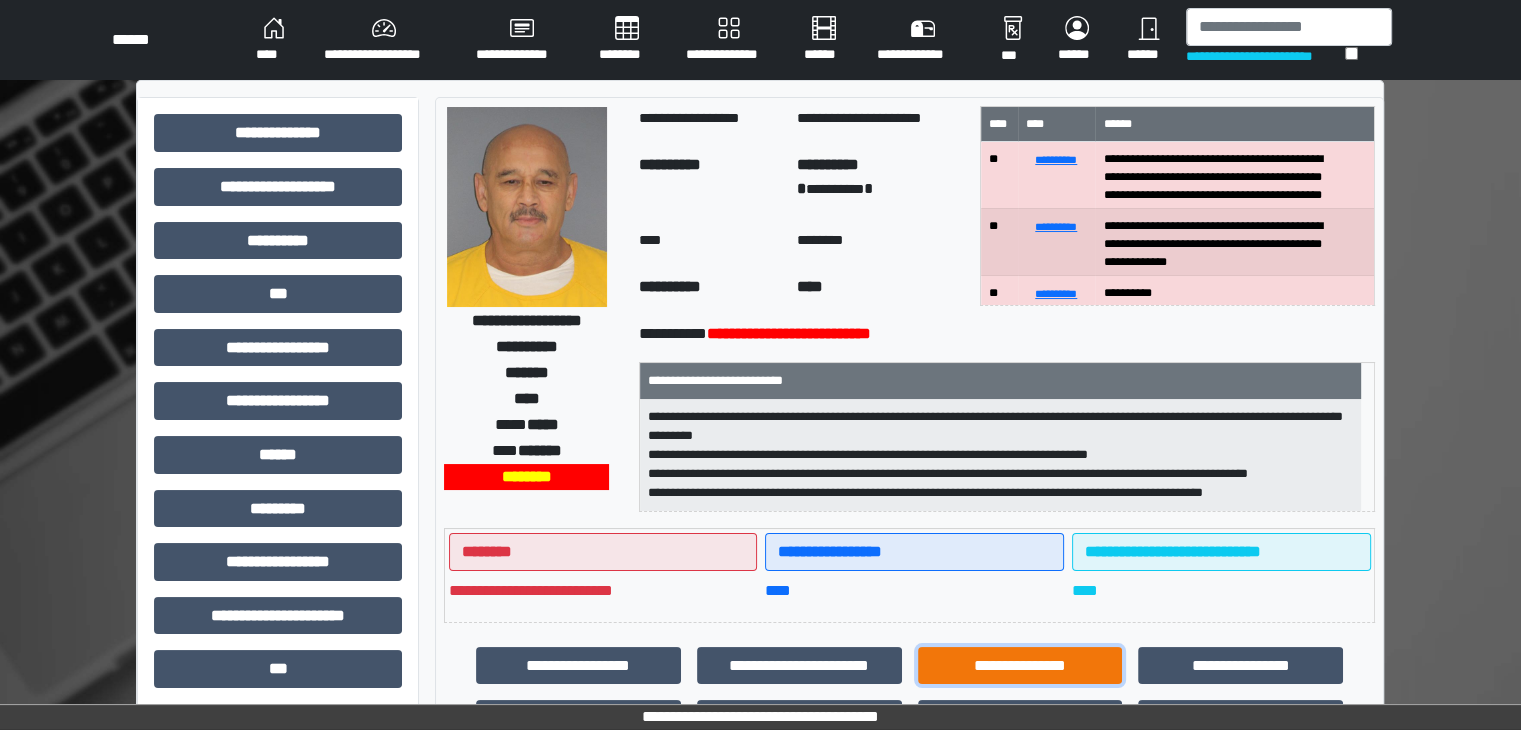 click on "**********" at bounding box center (1020, 666) 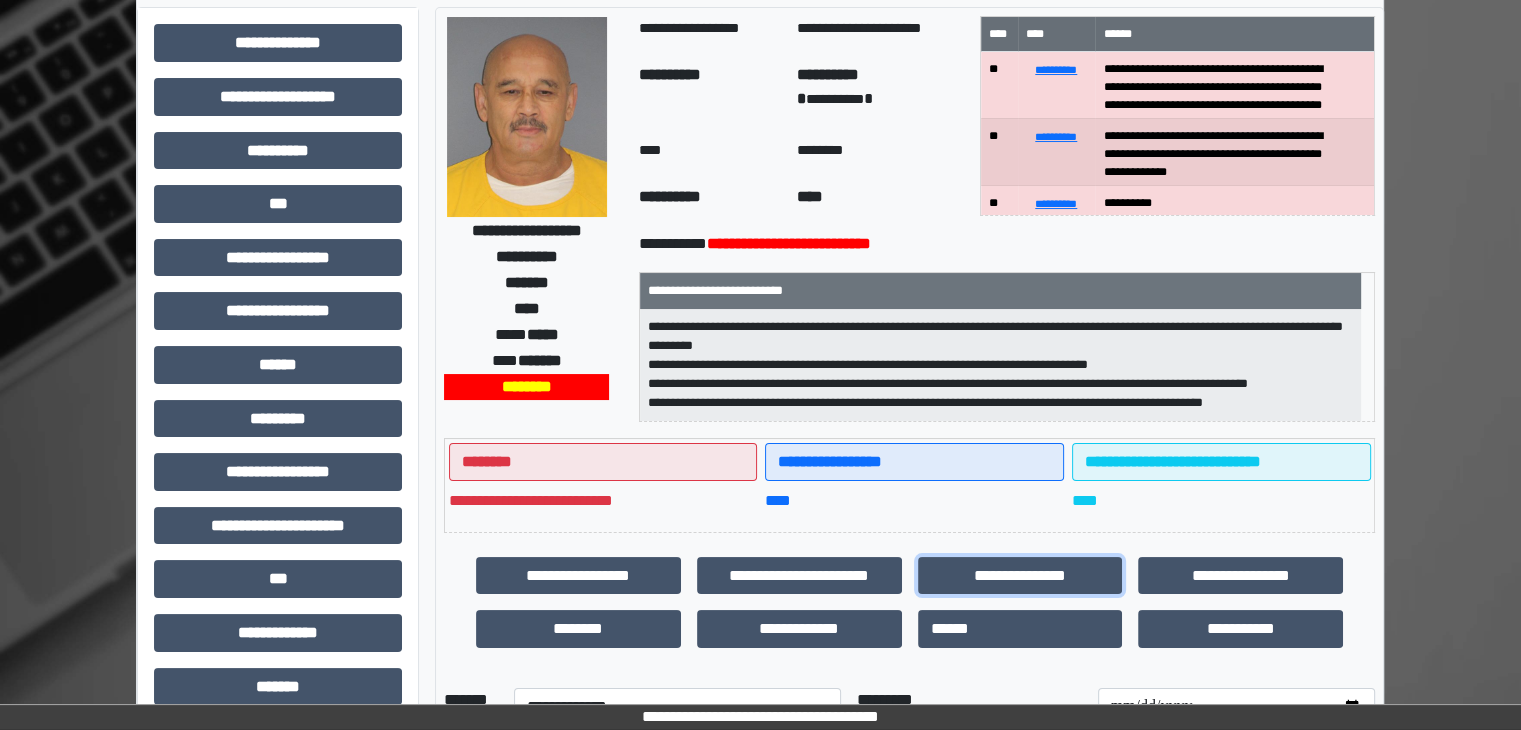 scroll, scrollTop: 436, scrollLeft: 0, axis: vertical 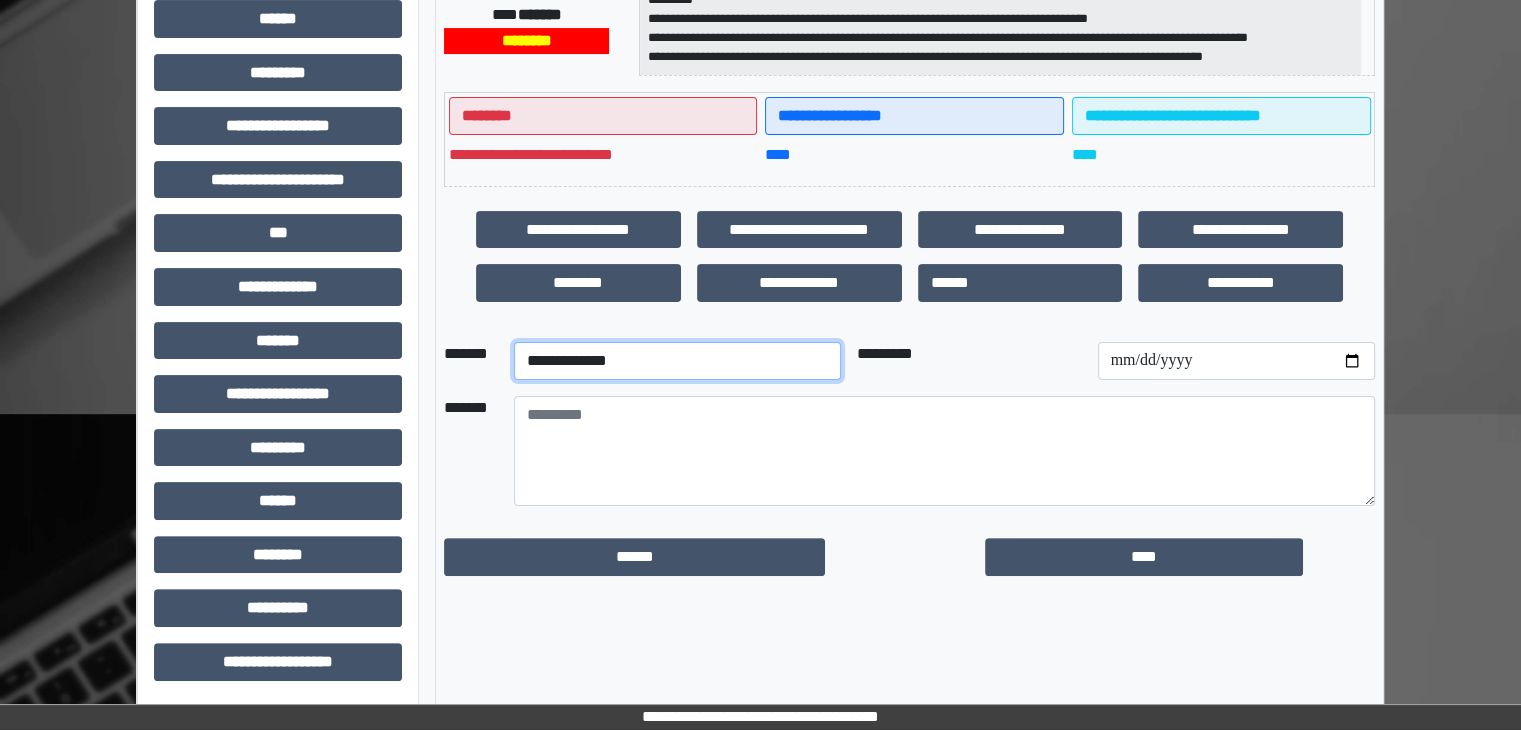 click on "**********" at bounding box center [677, 361] 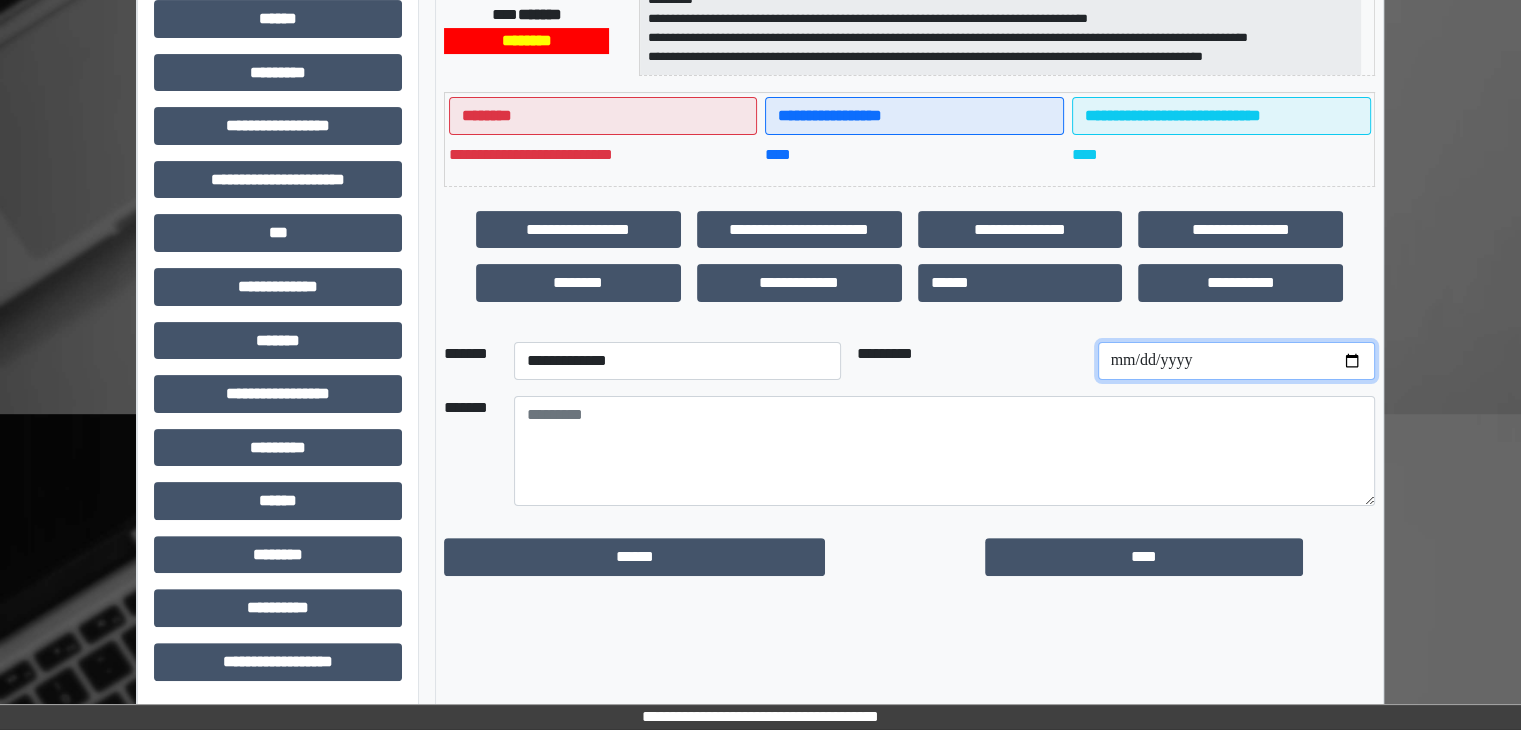 click at bounding box center (1236, 361) 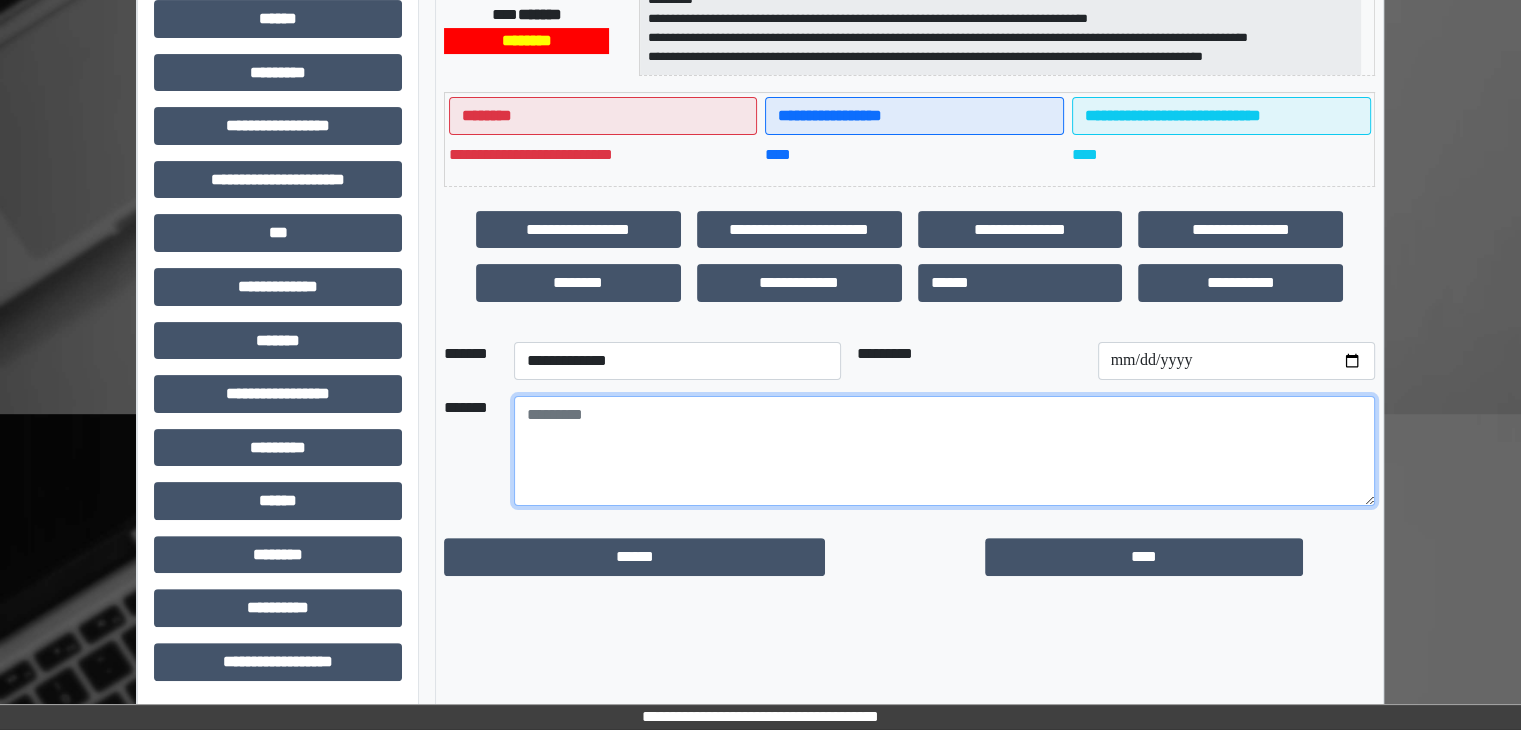 click at bounding box center [944, 451] 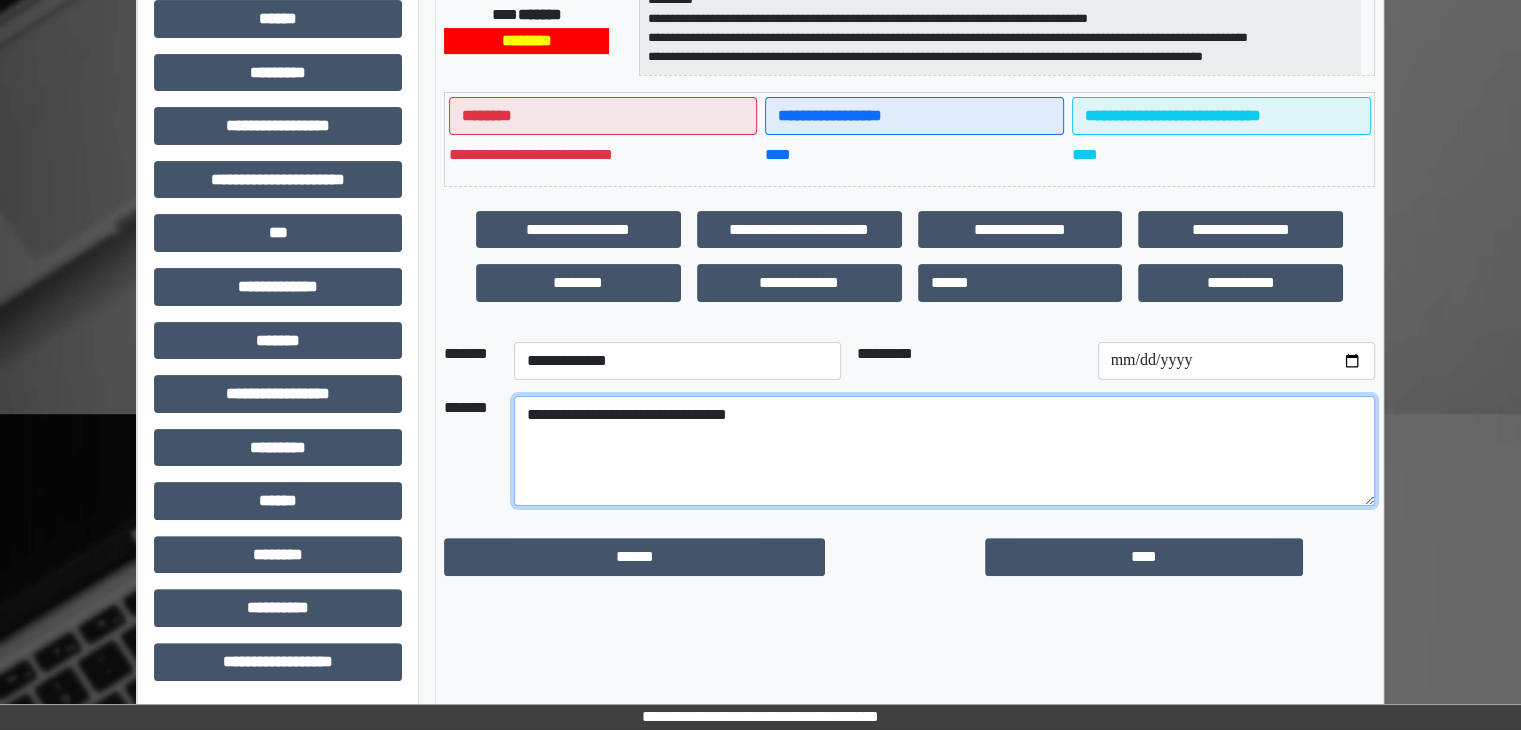 click on "**********" at bounding box center (944, 451) 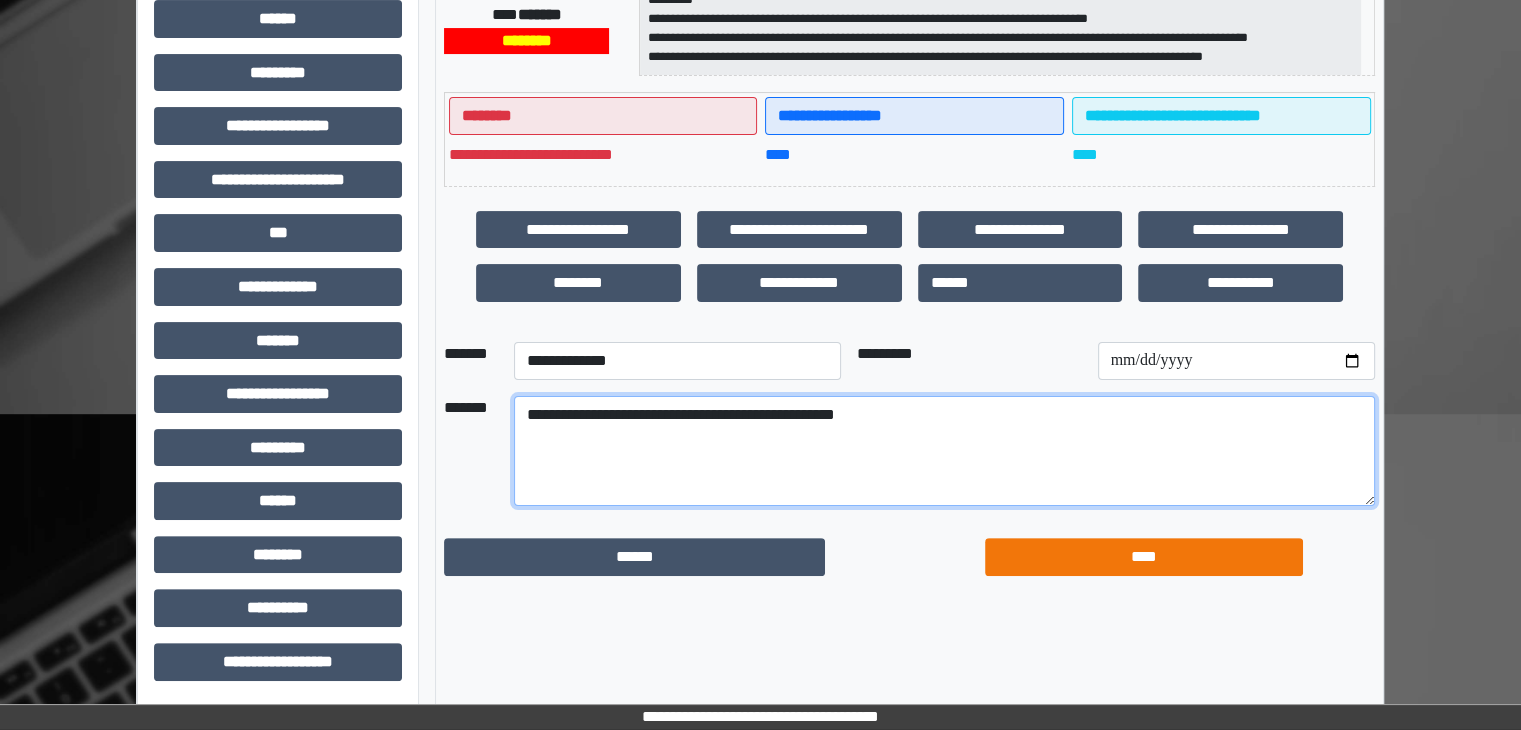 type on "**********" 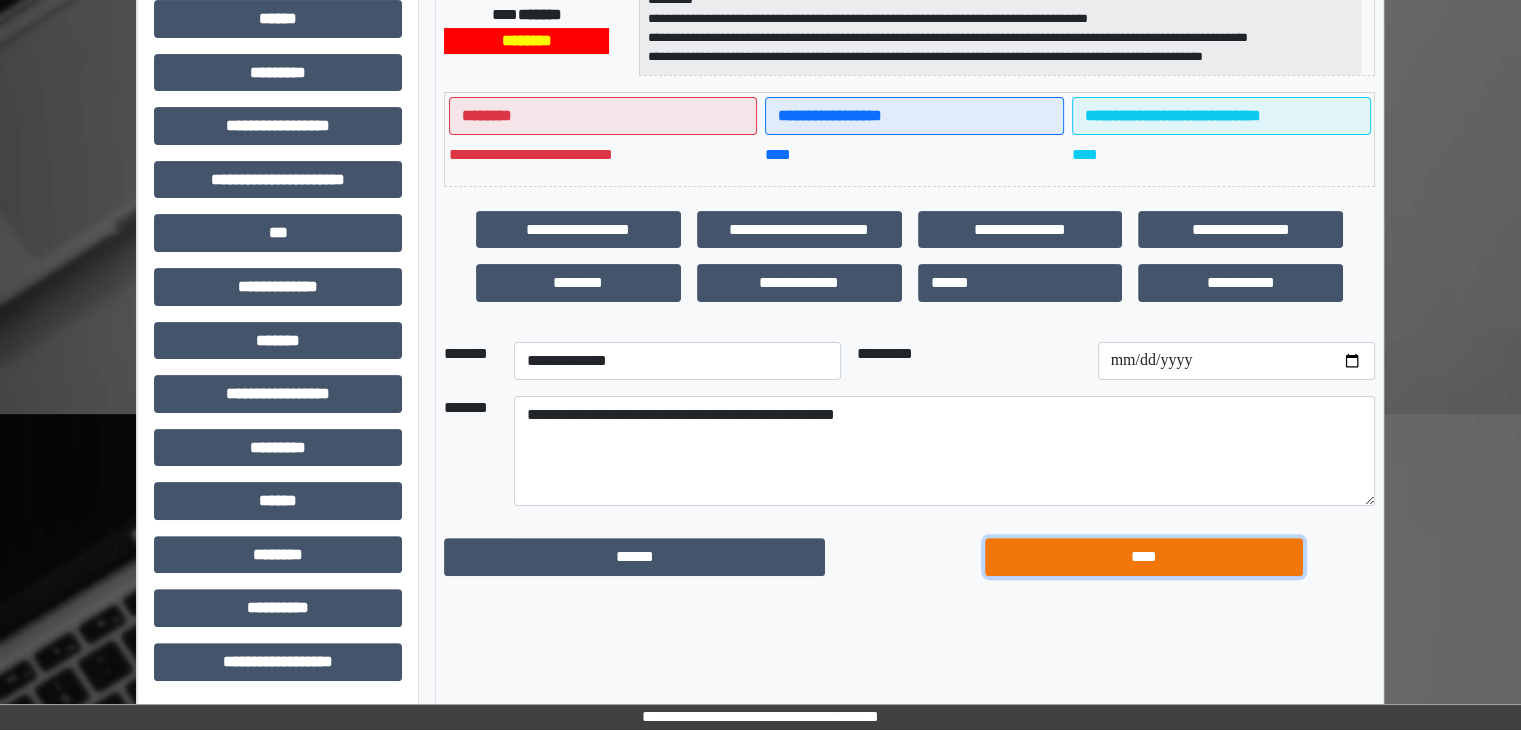 click on "****" at bounding box center (1144, 557) 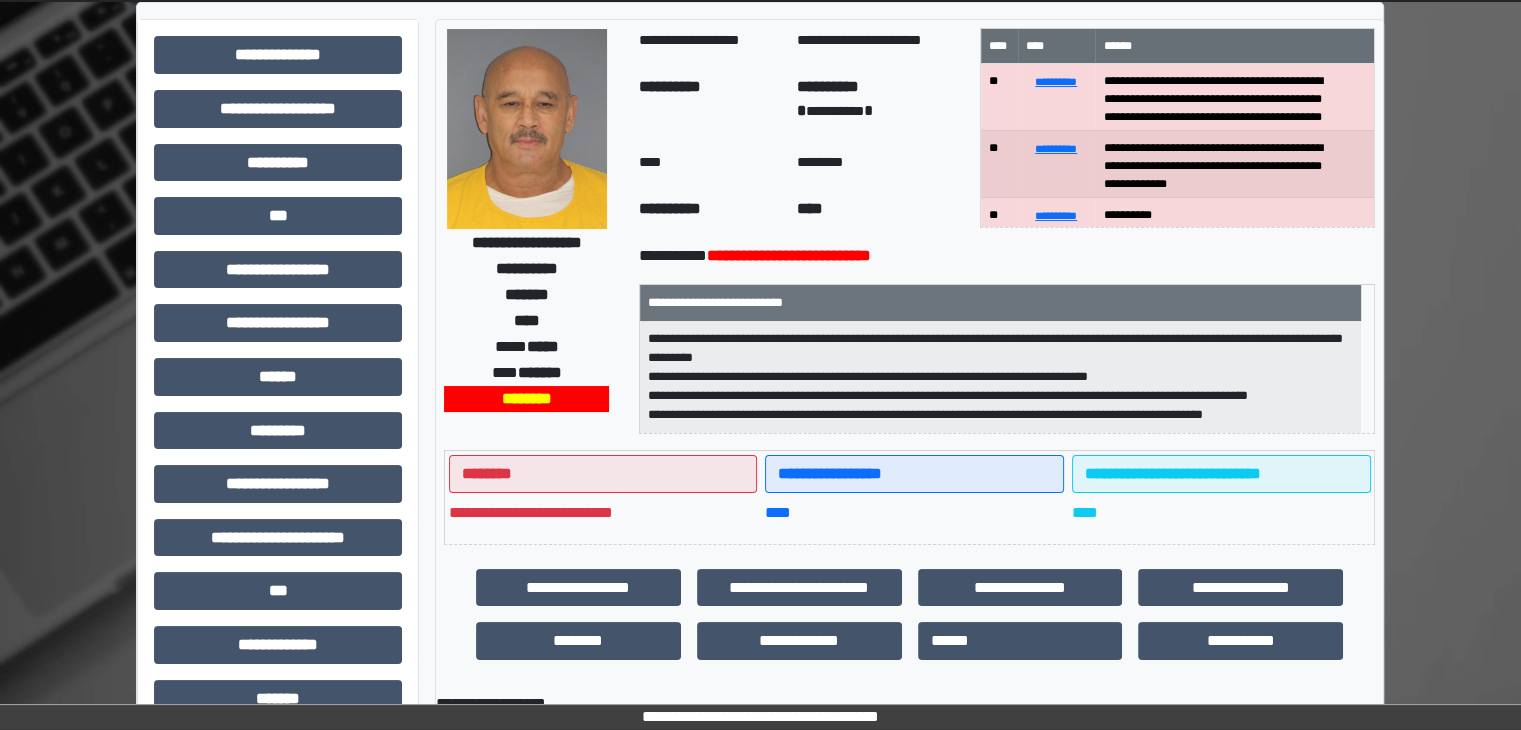 scroll, scrollTop: 0, scrollLeft: 0, axis: both 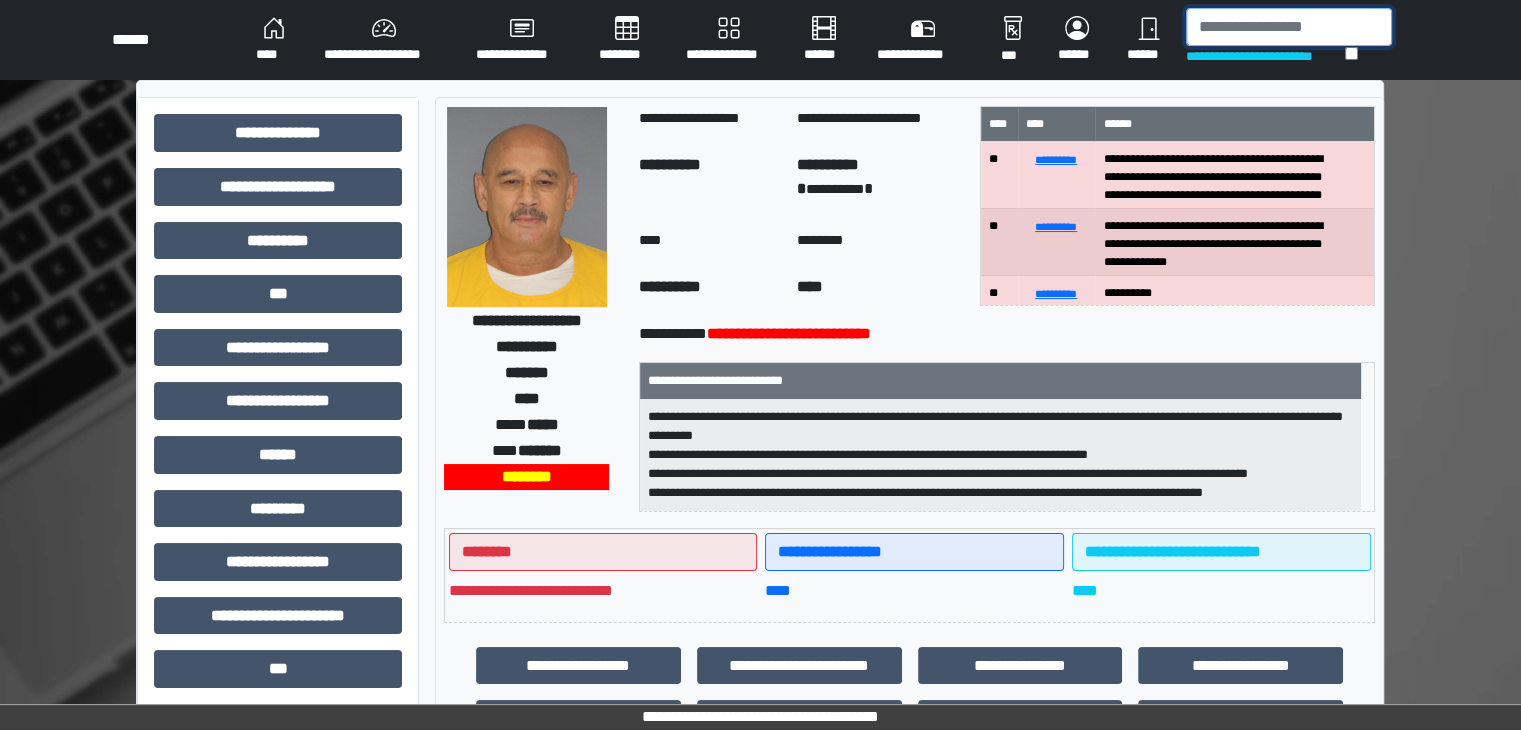 click at bounding box center [1289, 27] 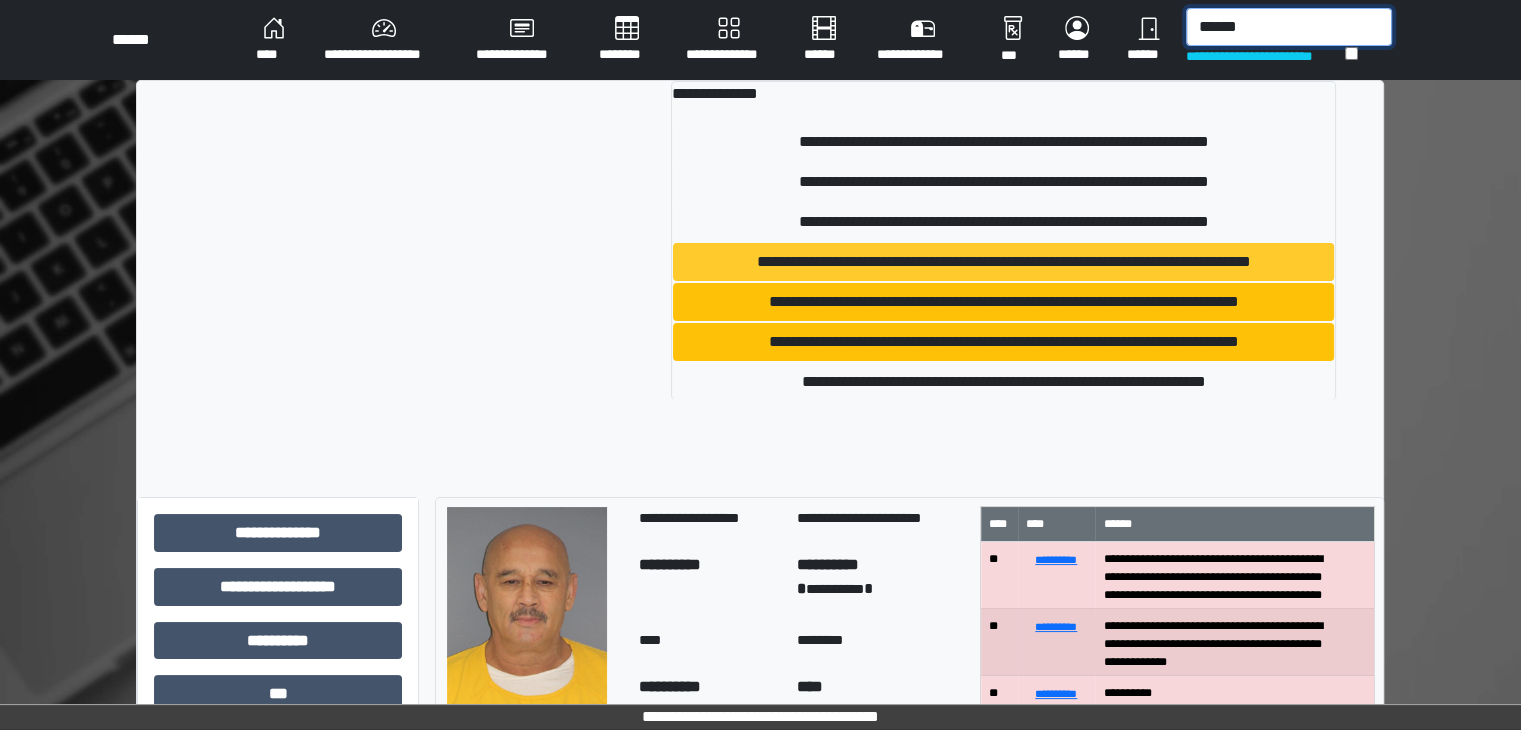 type on "******" 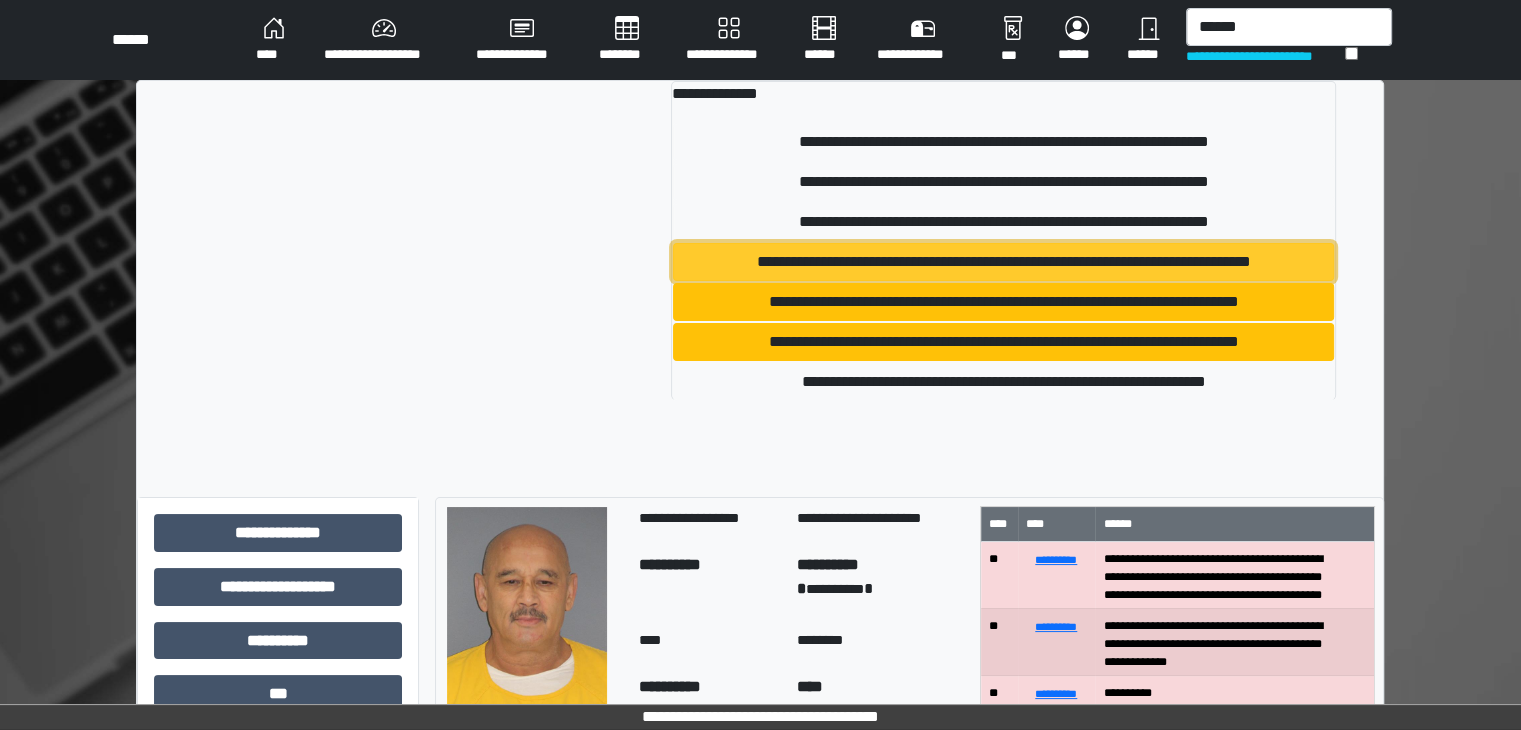 click on "**********" at bounding box center (1003, 262) 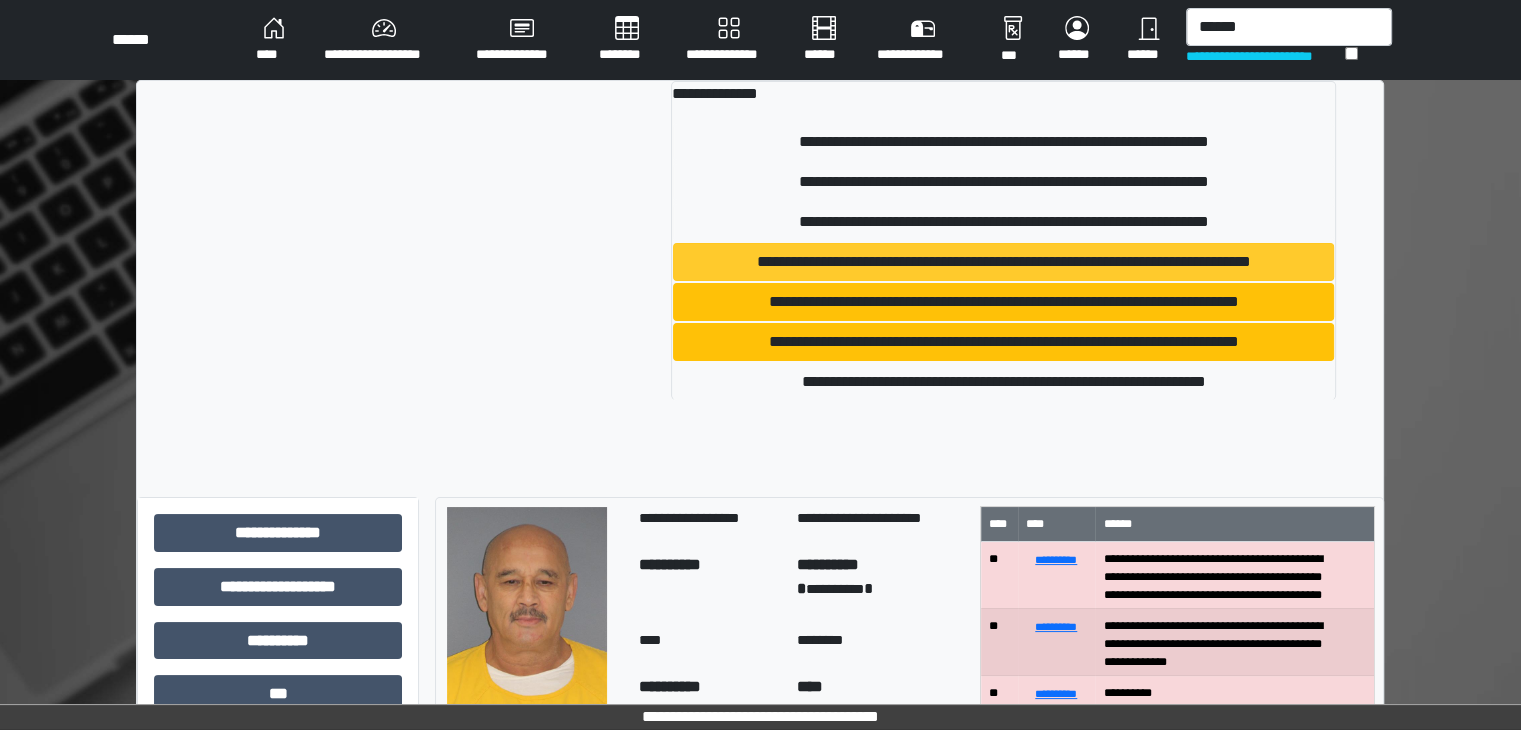 type 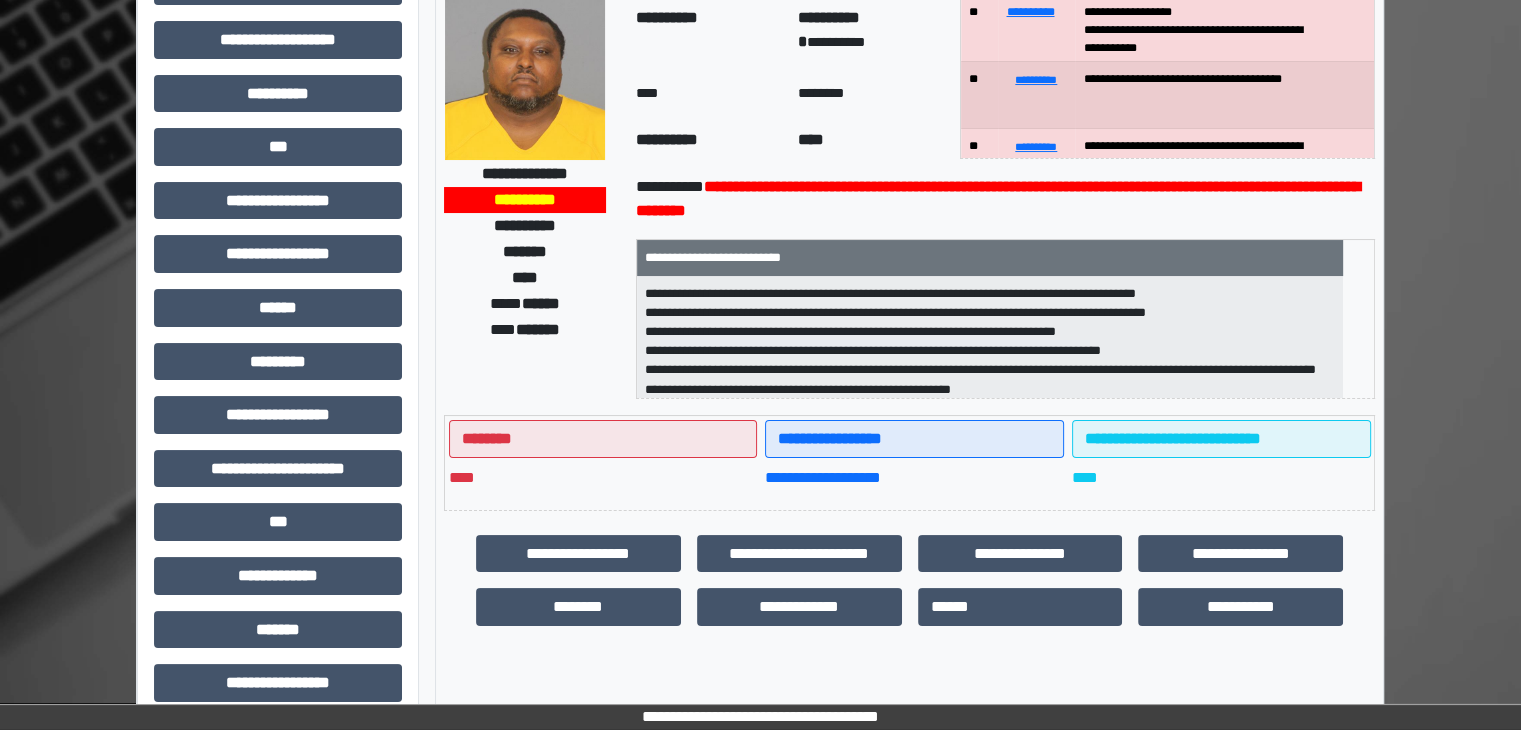 scroll, scrollTop: 200, scrollLeft: 0, axis: vertical 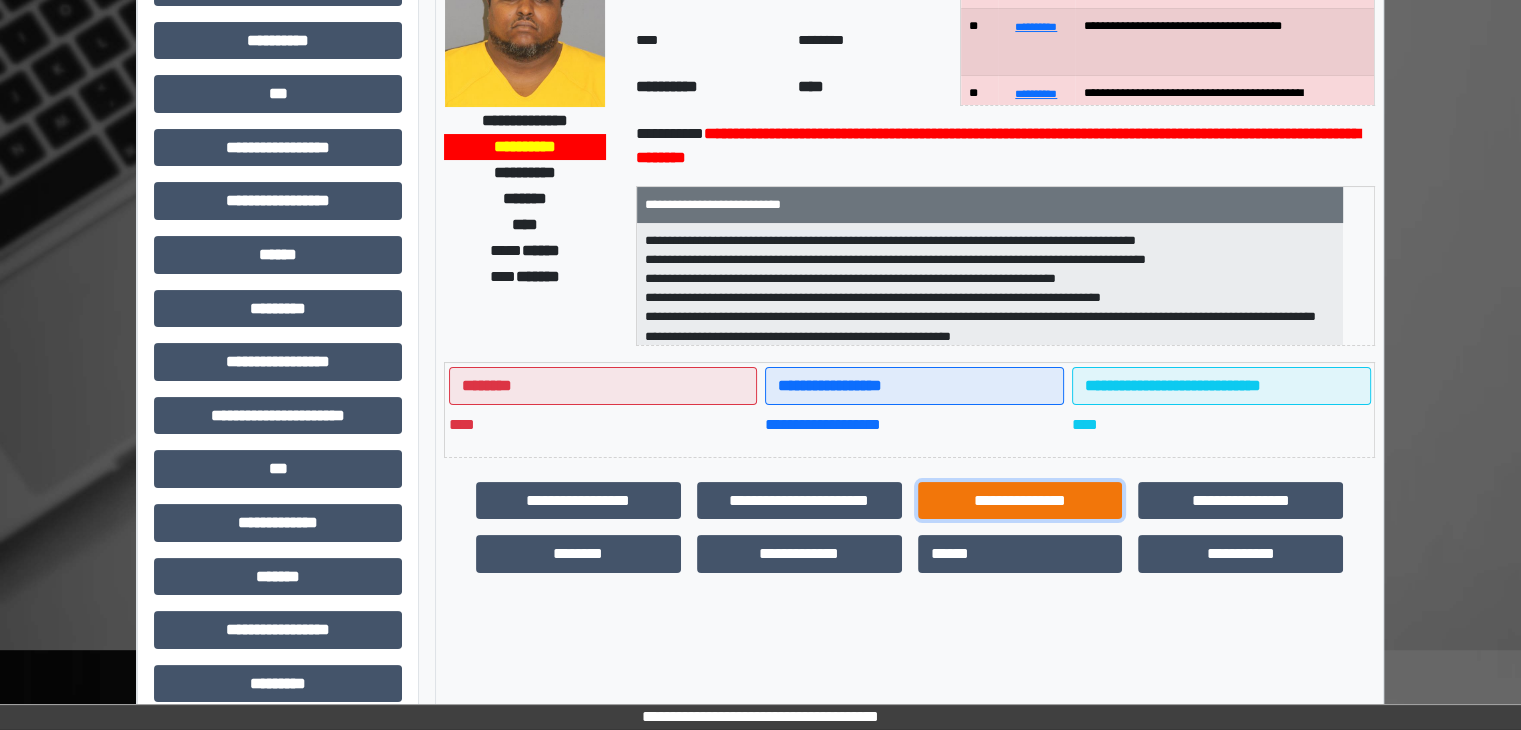 click on "**********" at bounding box center (1020, 501) 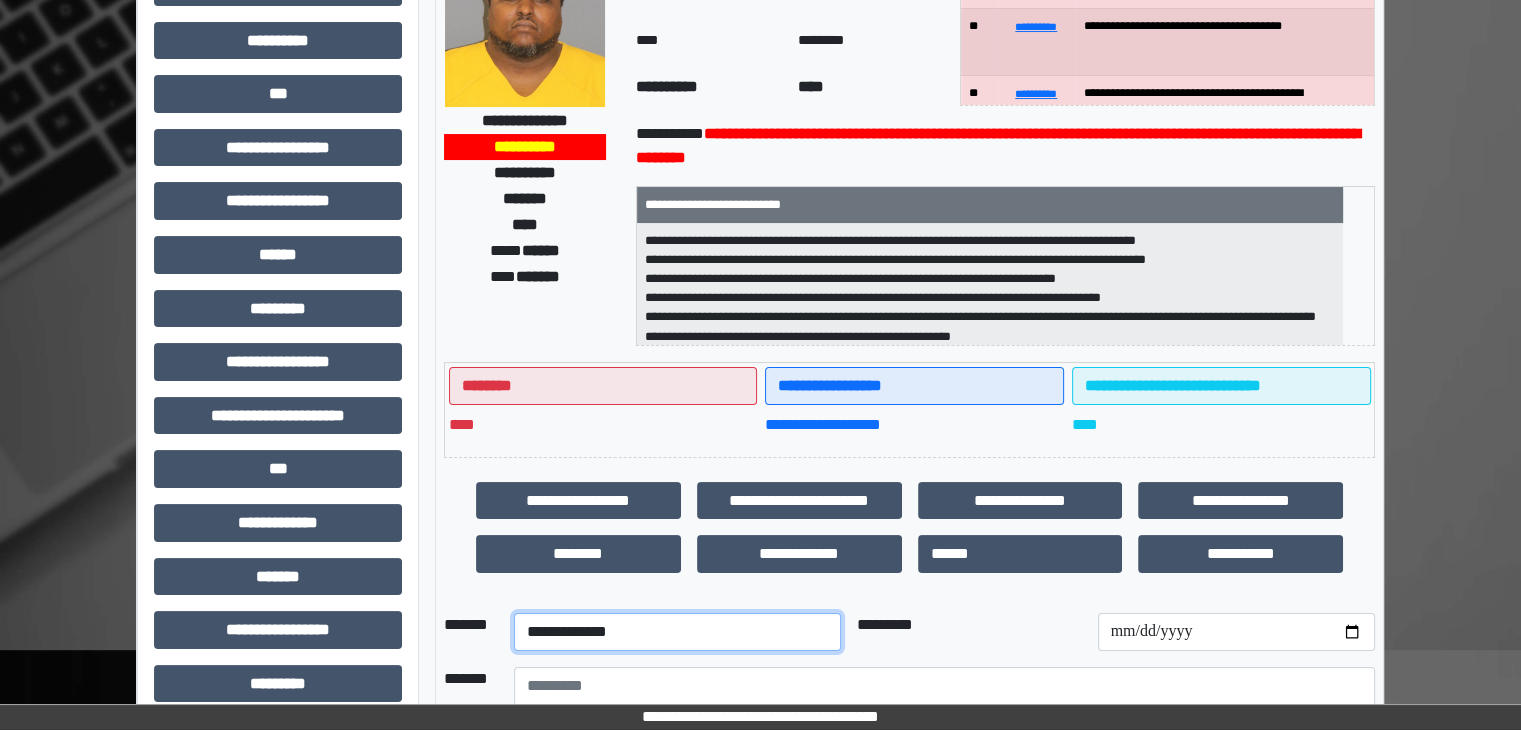 click on "**********" at bounding box center [677, 632] 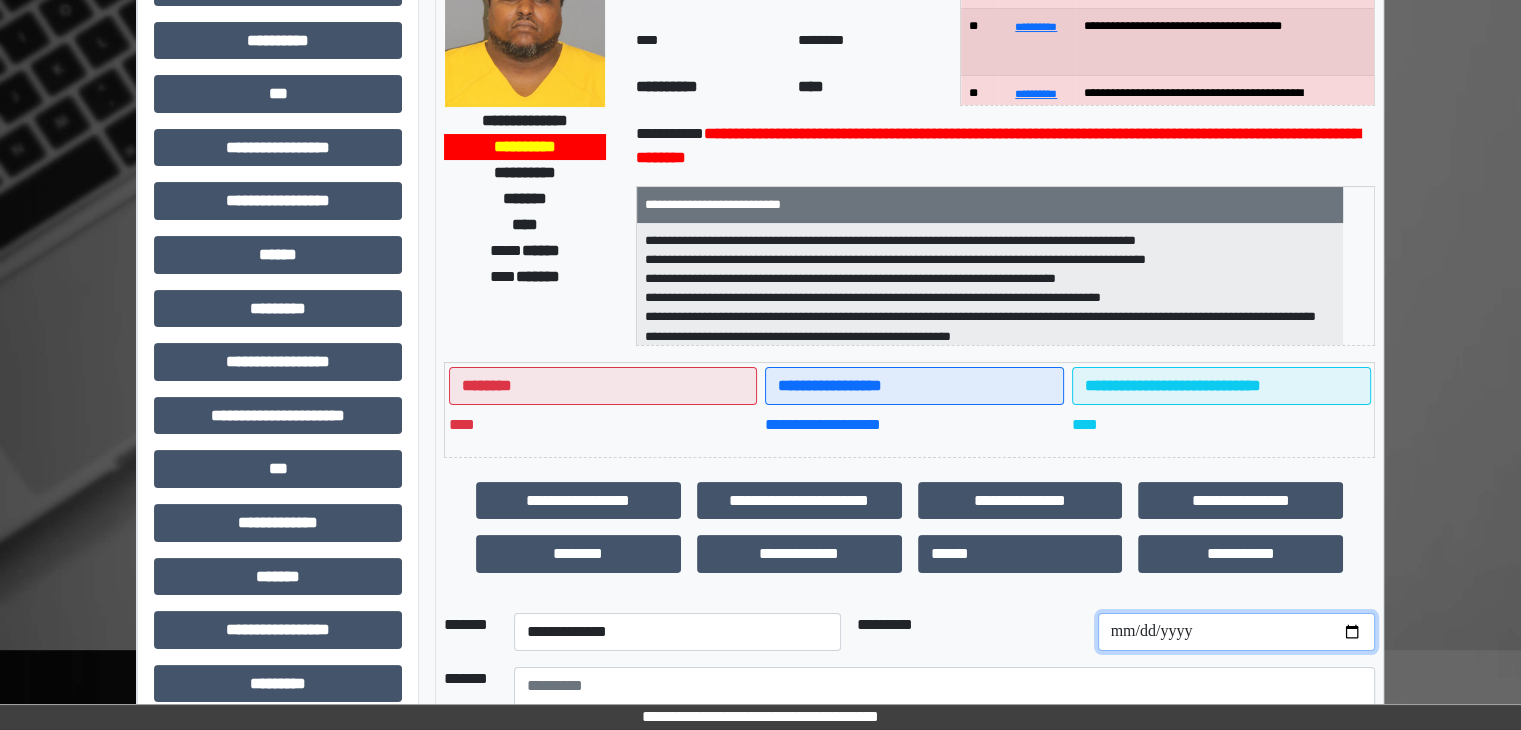 click at bounding box center [1236, 632] 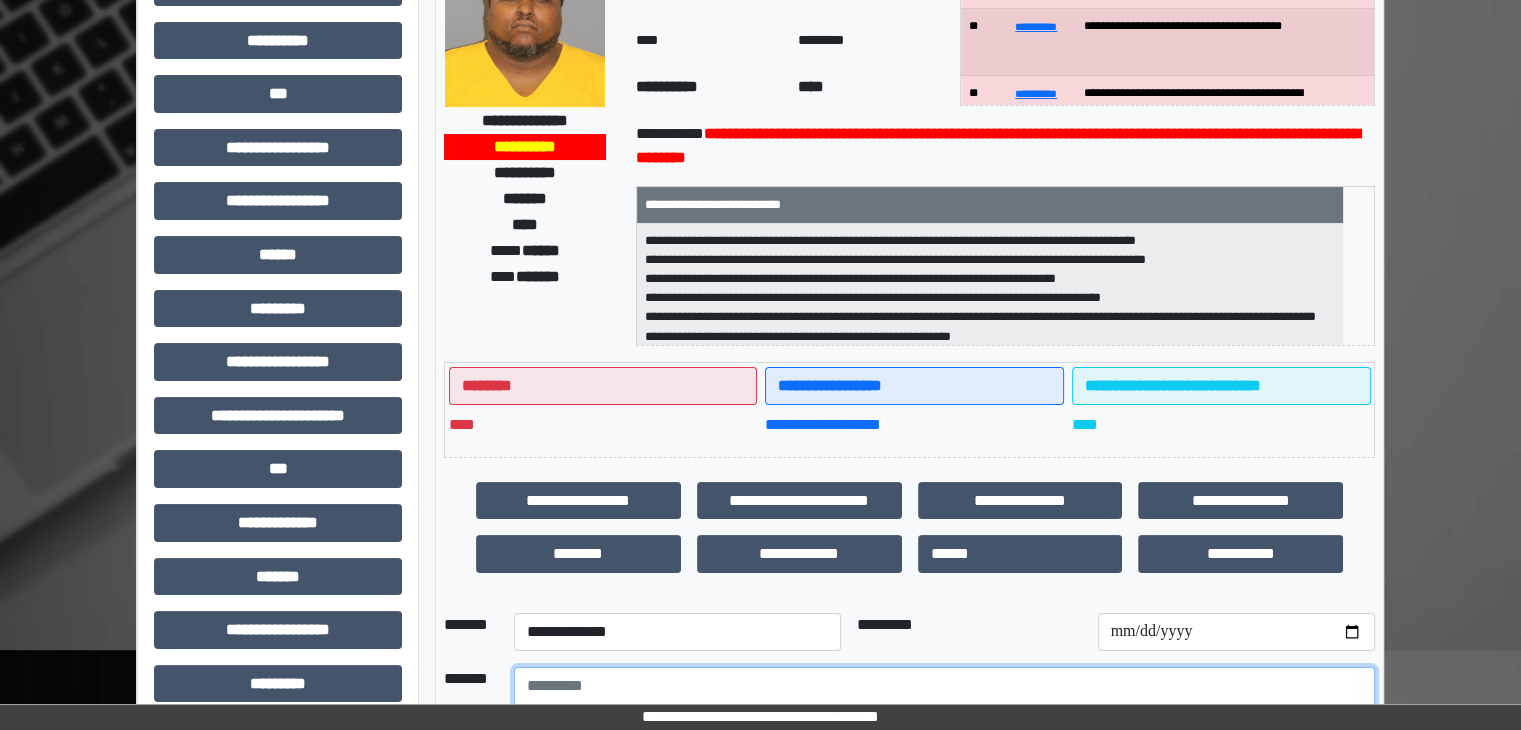 click at bounding box center [944, 722] 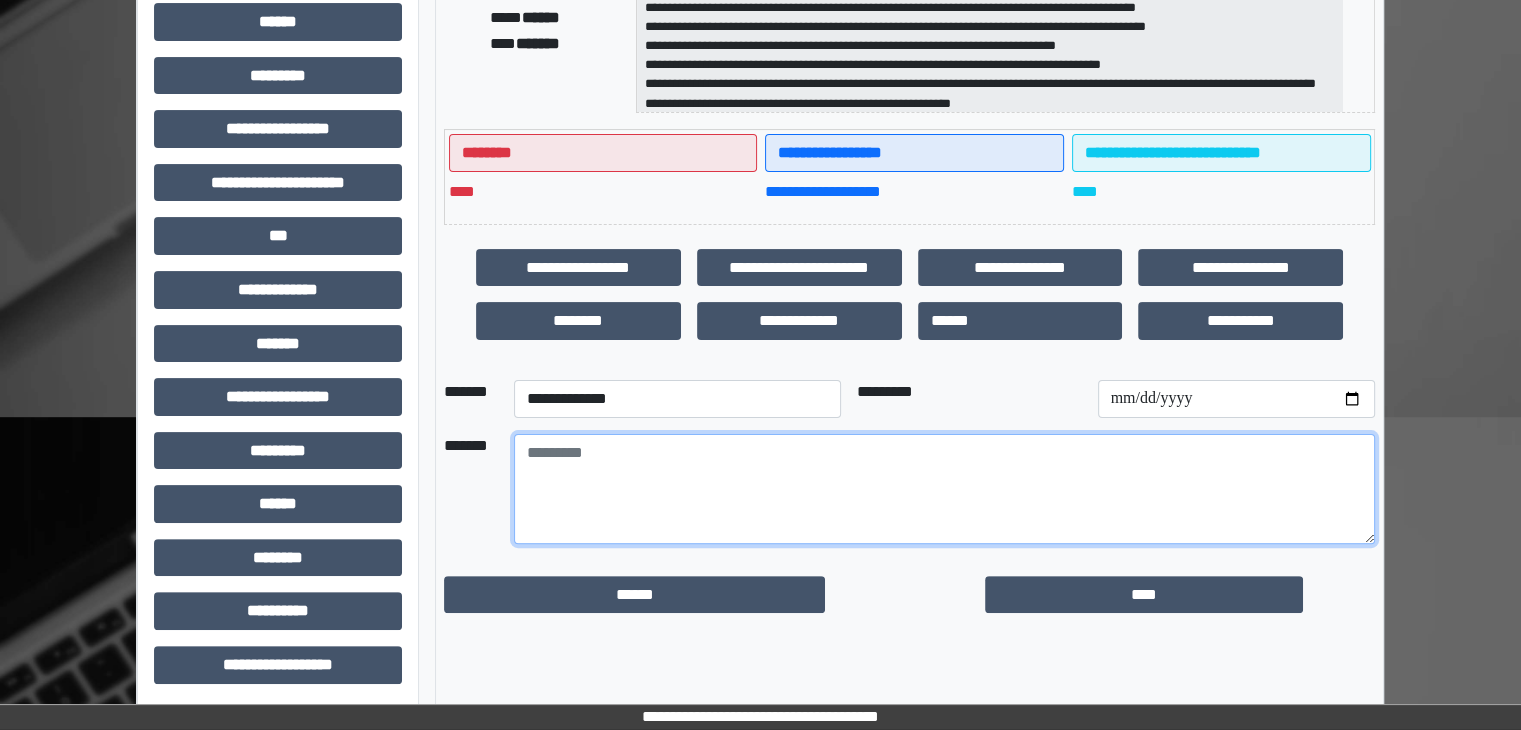 scroll, scrollTop: 436, scrollLeft: 0, axis: vertical 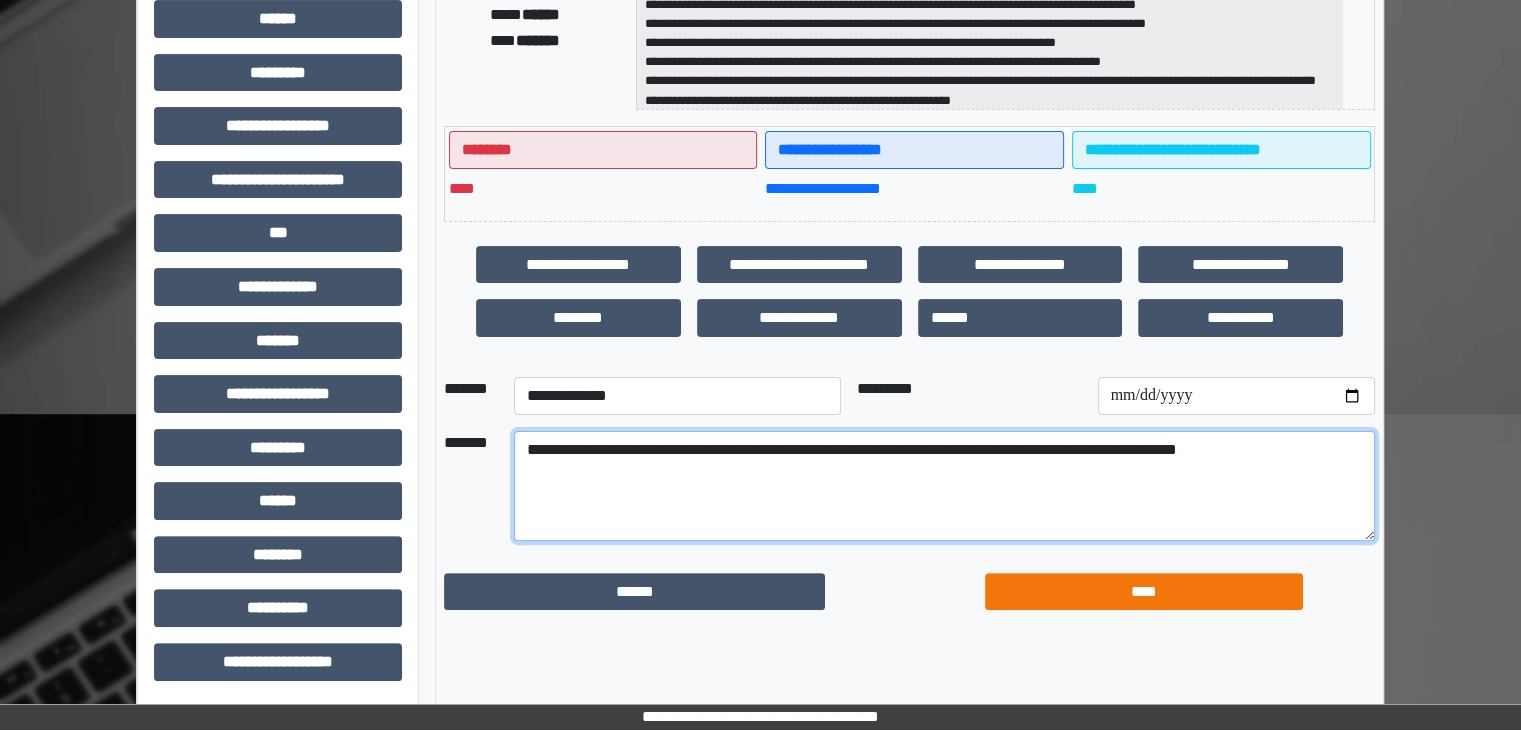 type on "**********" 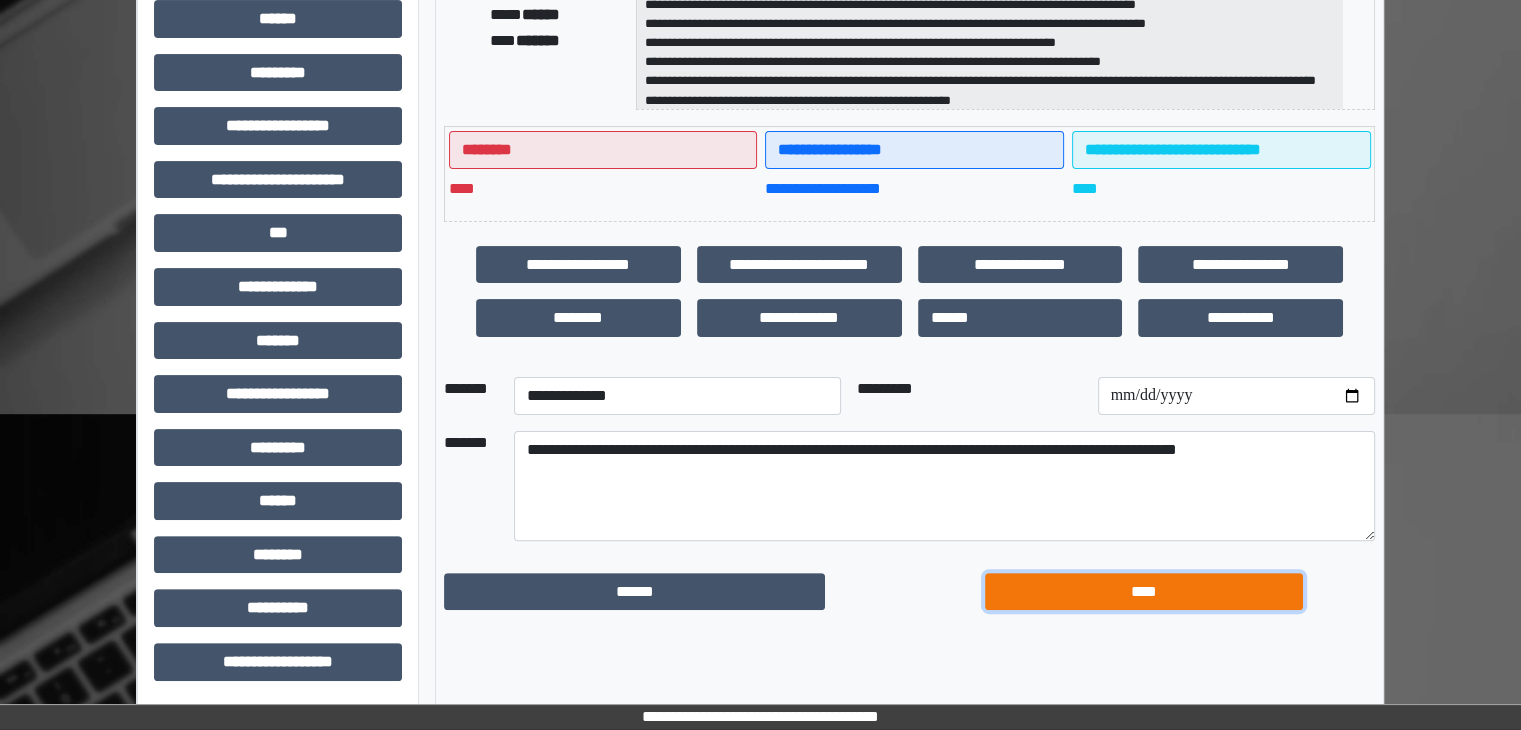 click on "****" at bounding box center (1144, 592) 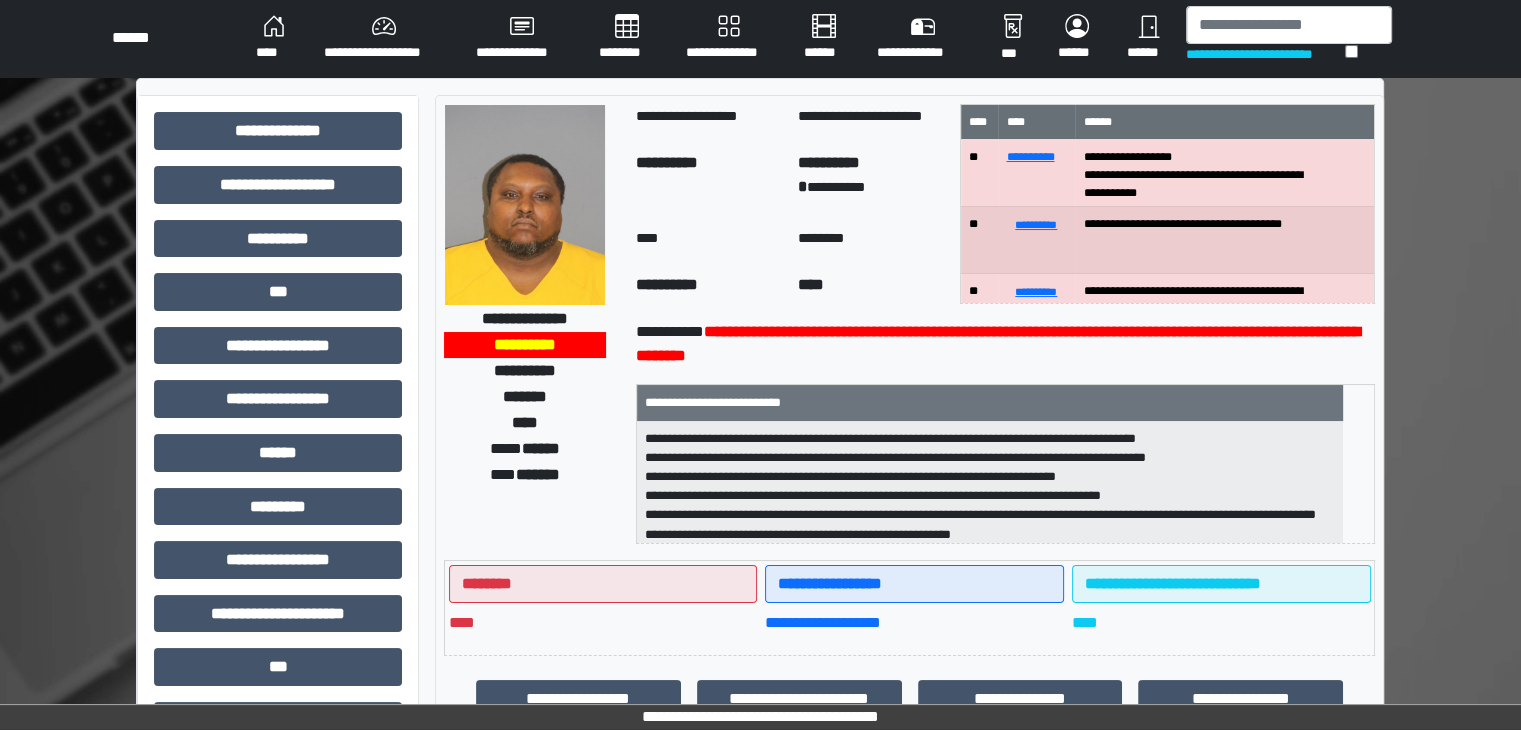 scroll, scrollTop: 0, scrollLeft: 0, axis: both 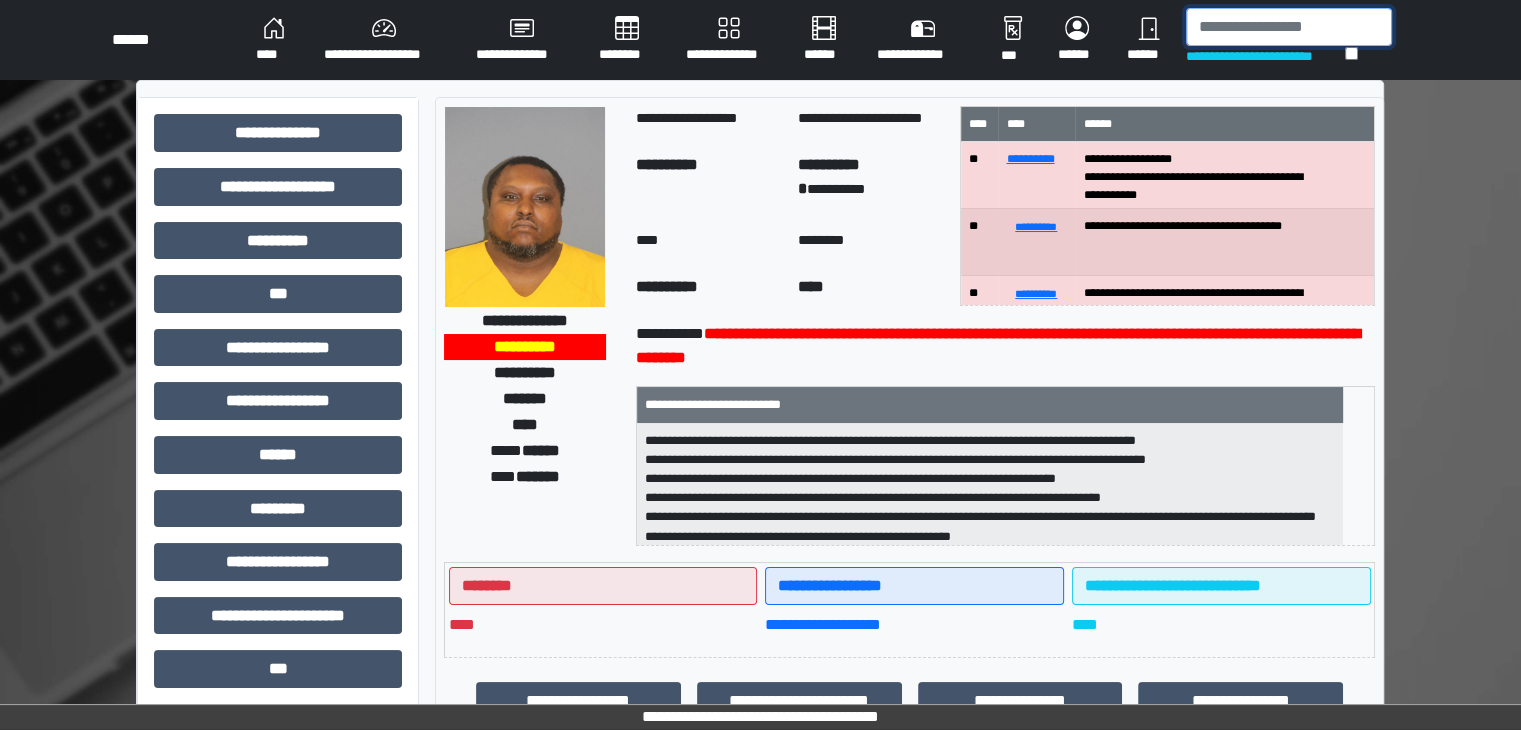 click at bounding box center [1289, 27] 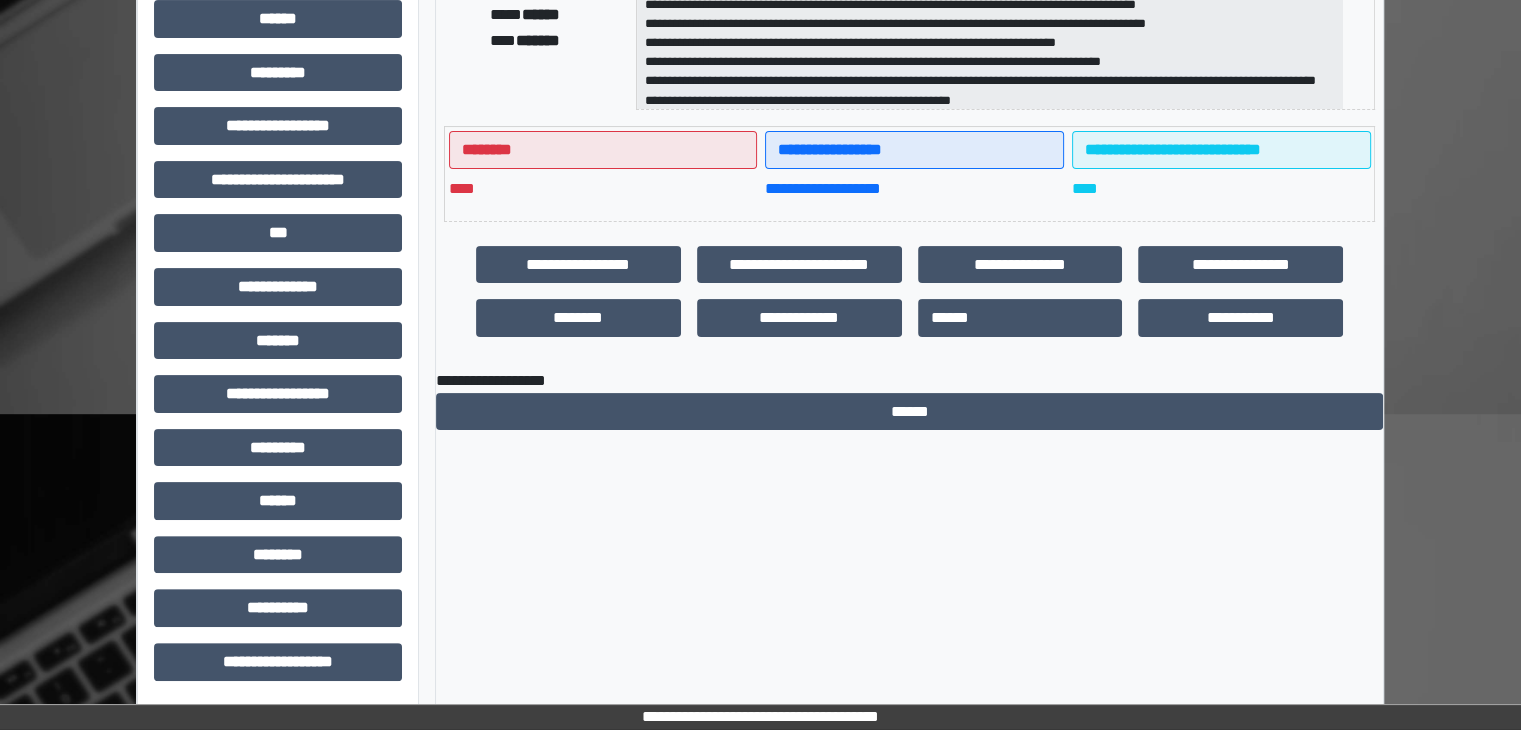 scroll, scrollTop: 436, scrollLeft: 0, axis: vertical 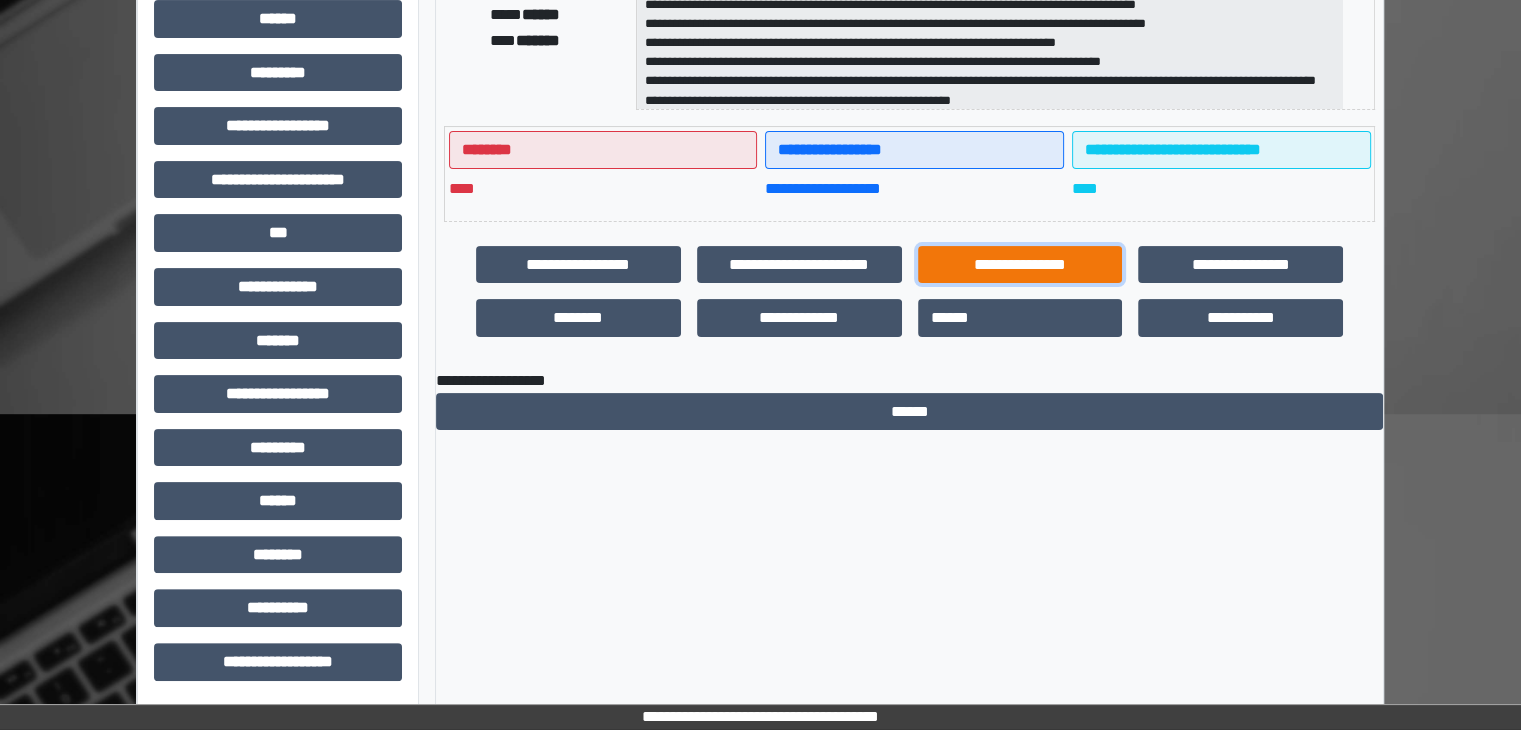 click on "**********" at bounding box center (1020, 265) 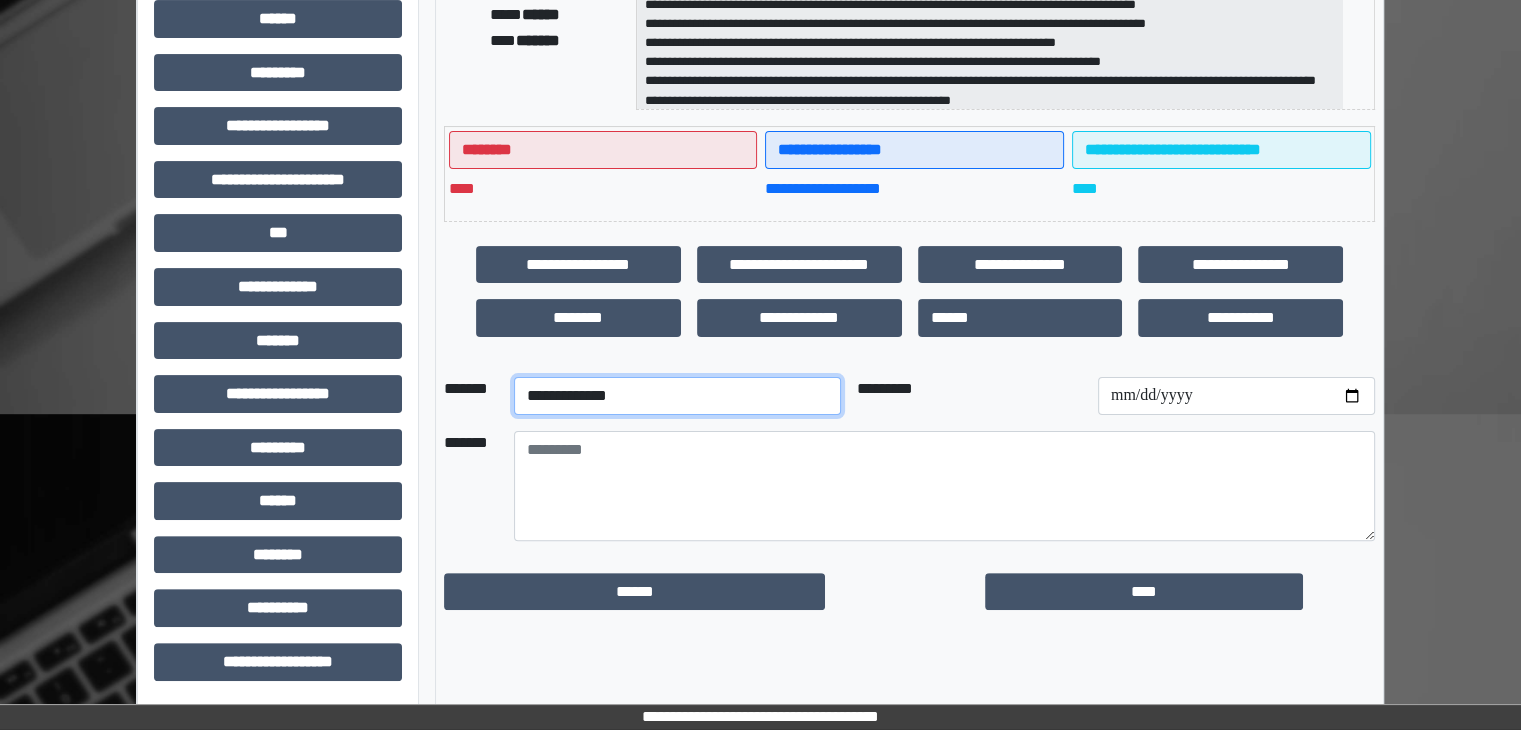 click on "**********" at bounding box center (677, 396) 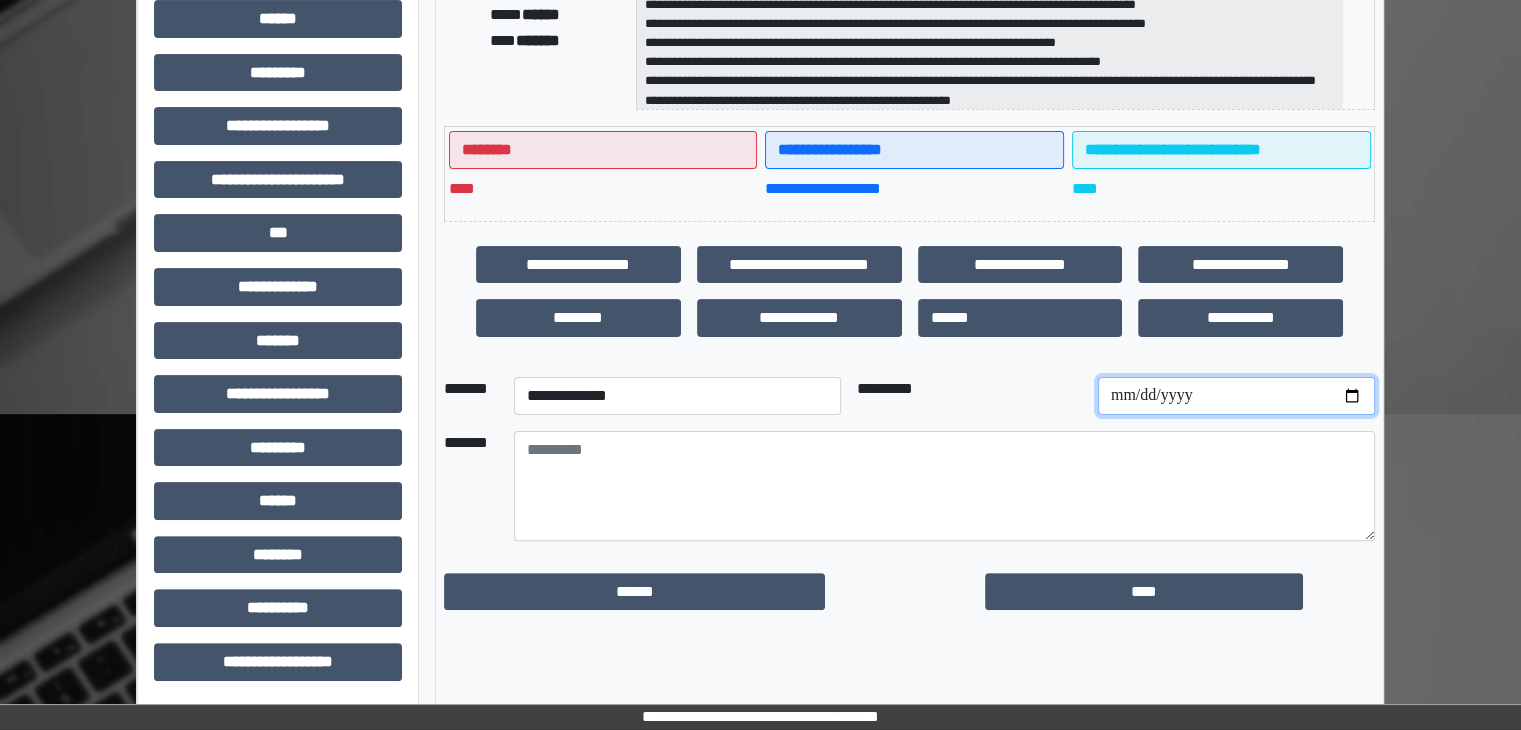 click at bounding box center [1236, 396] 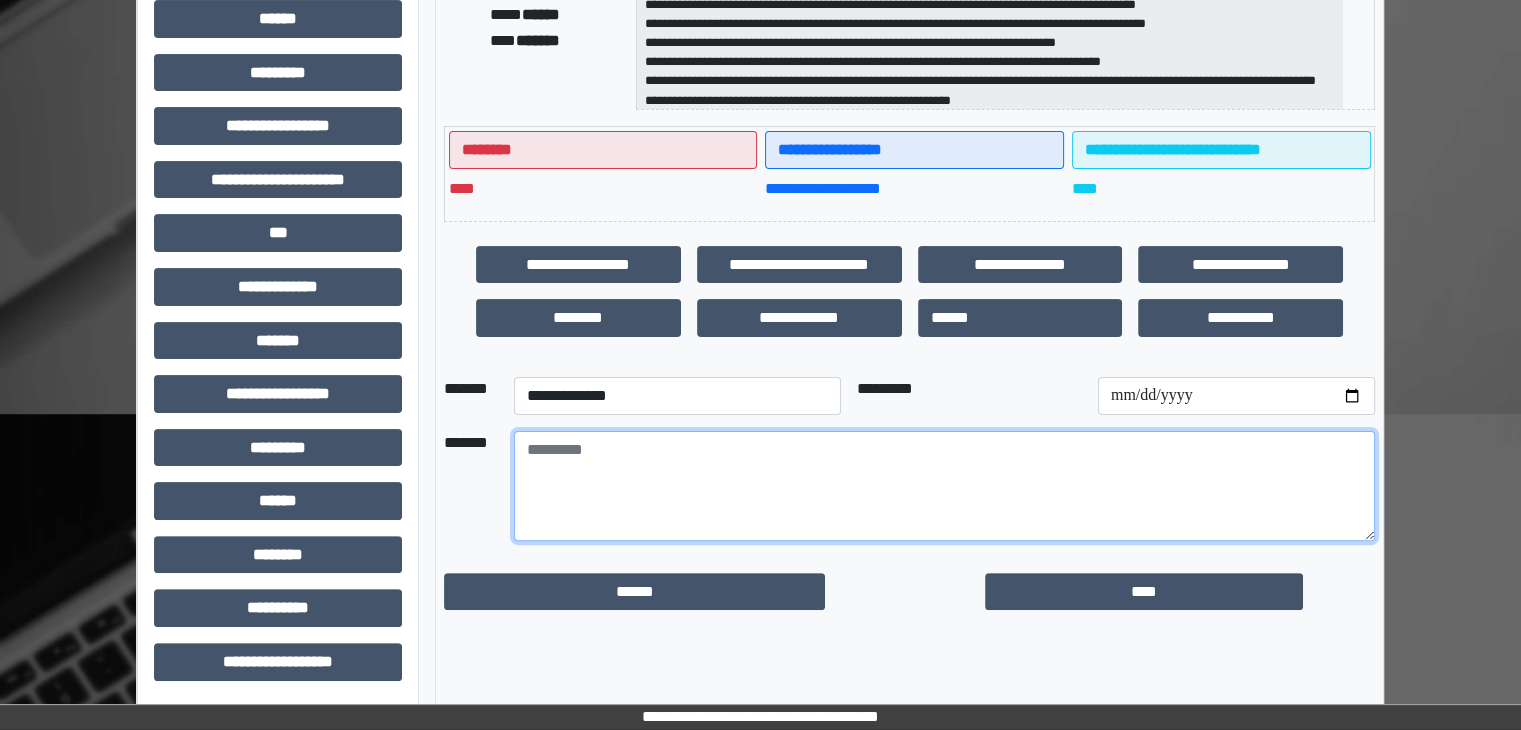 drag, startPoint x: 515, startPoint y: 449, endPoint x: 441, endPoint y: 383, distance: 99.15644 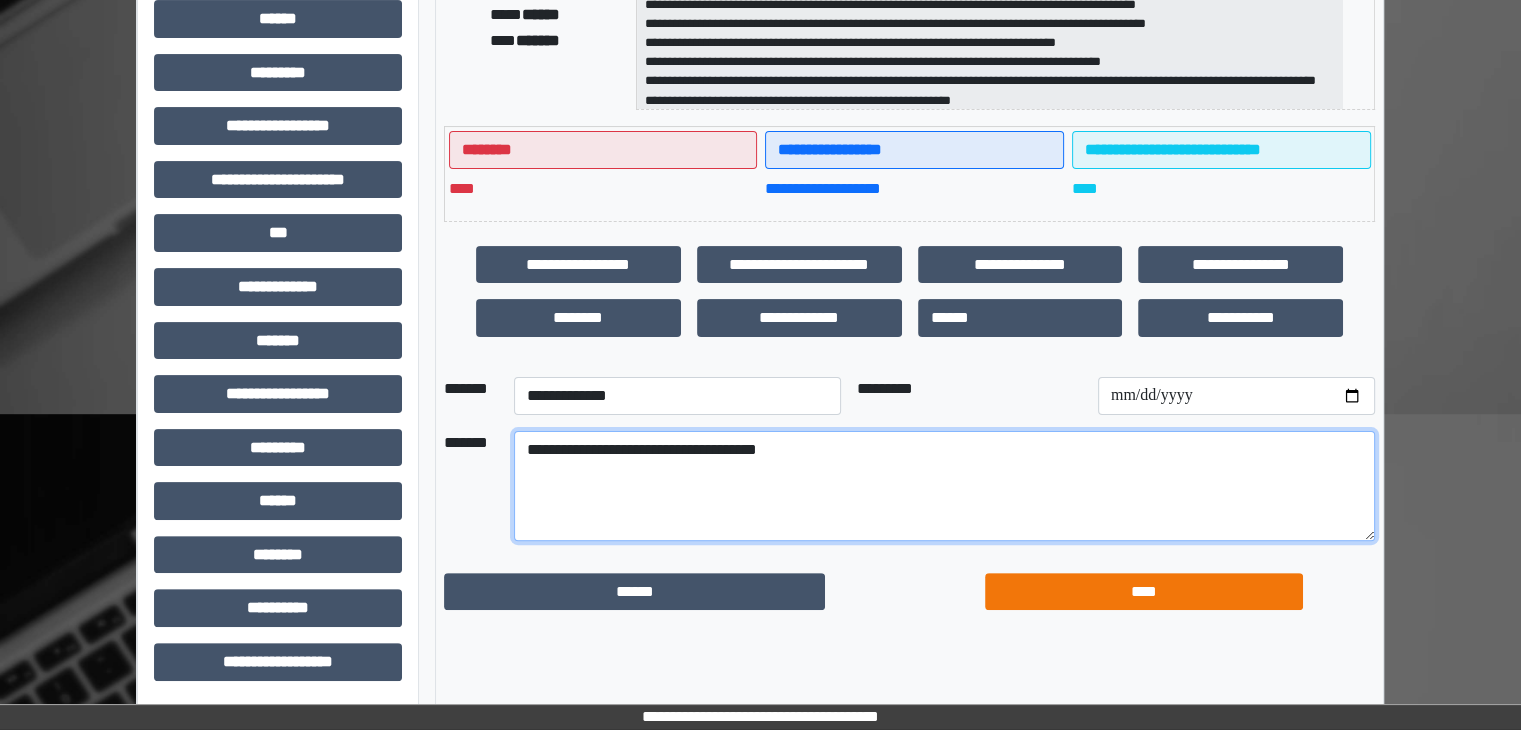 type on "**********" 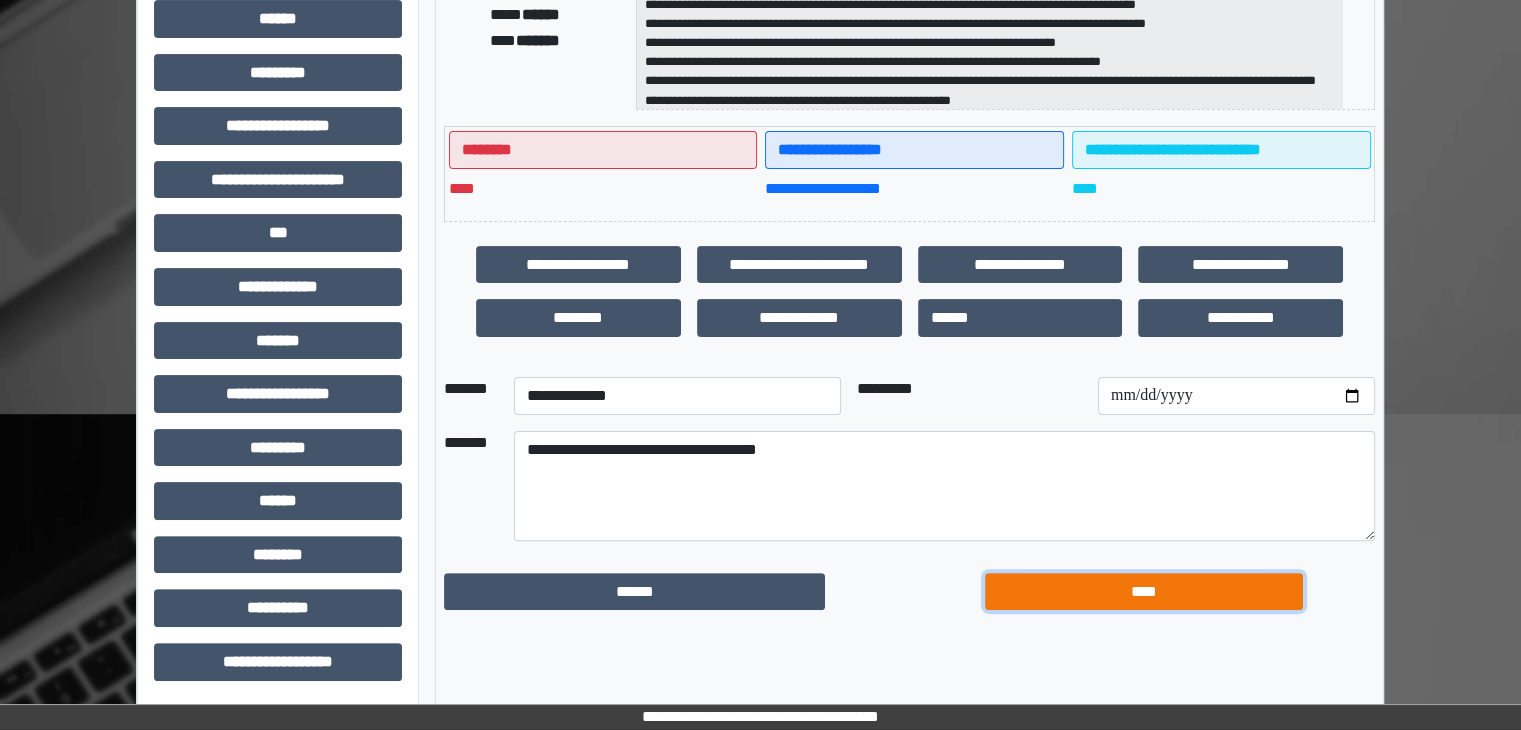 click on "****" at bounding box center [1144, 592] 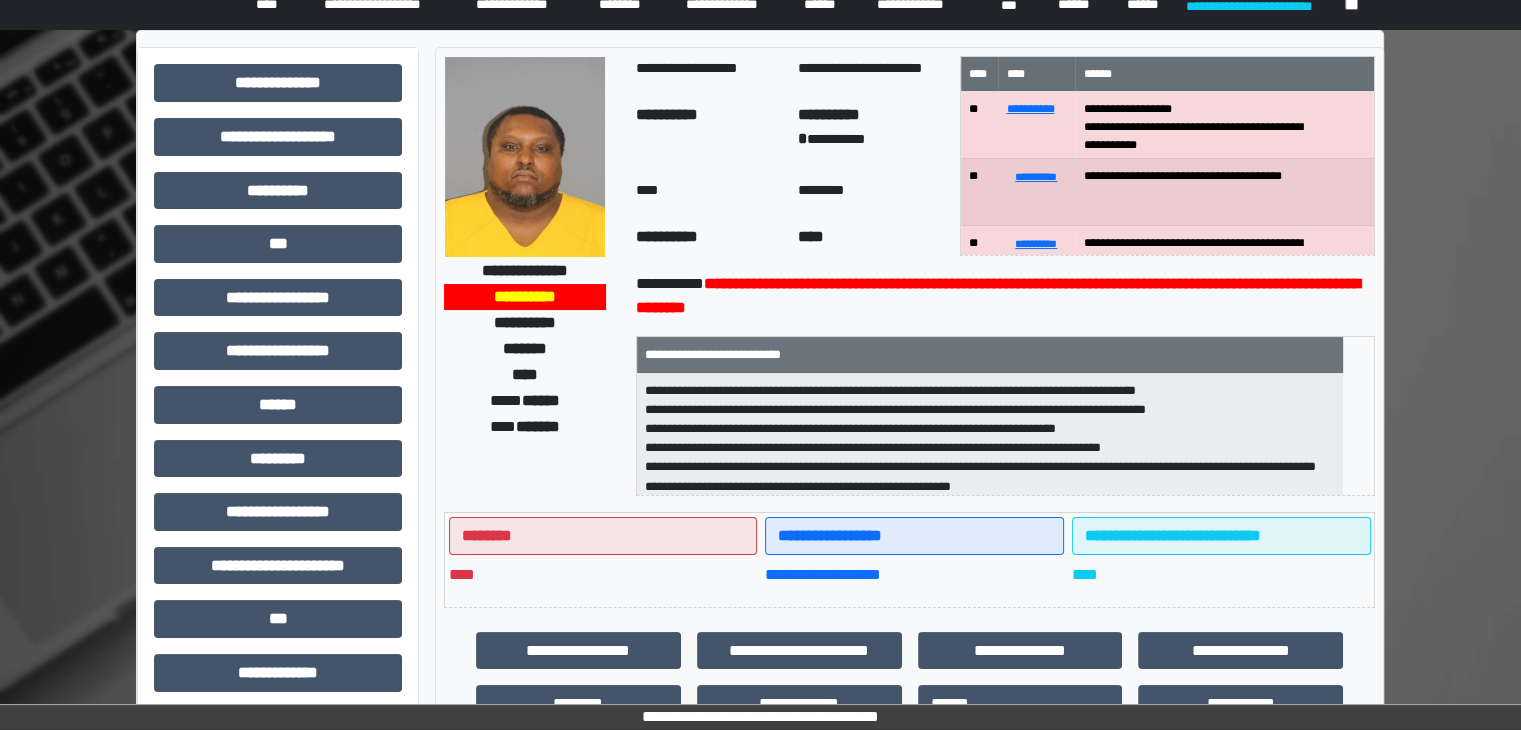 scroll, scrollTop: 0, scrollLeft: 0, axis: both 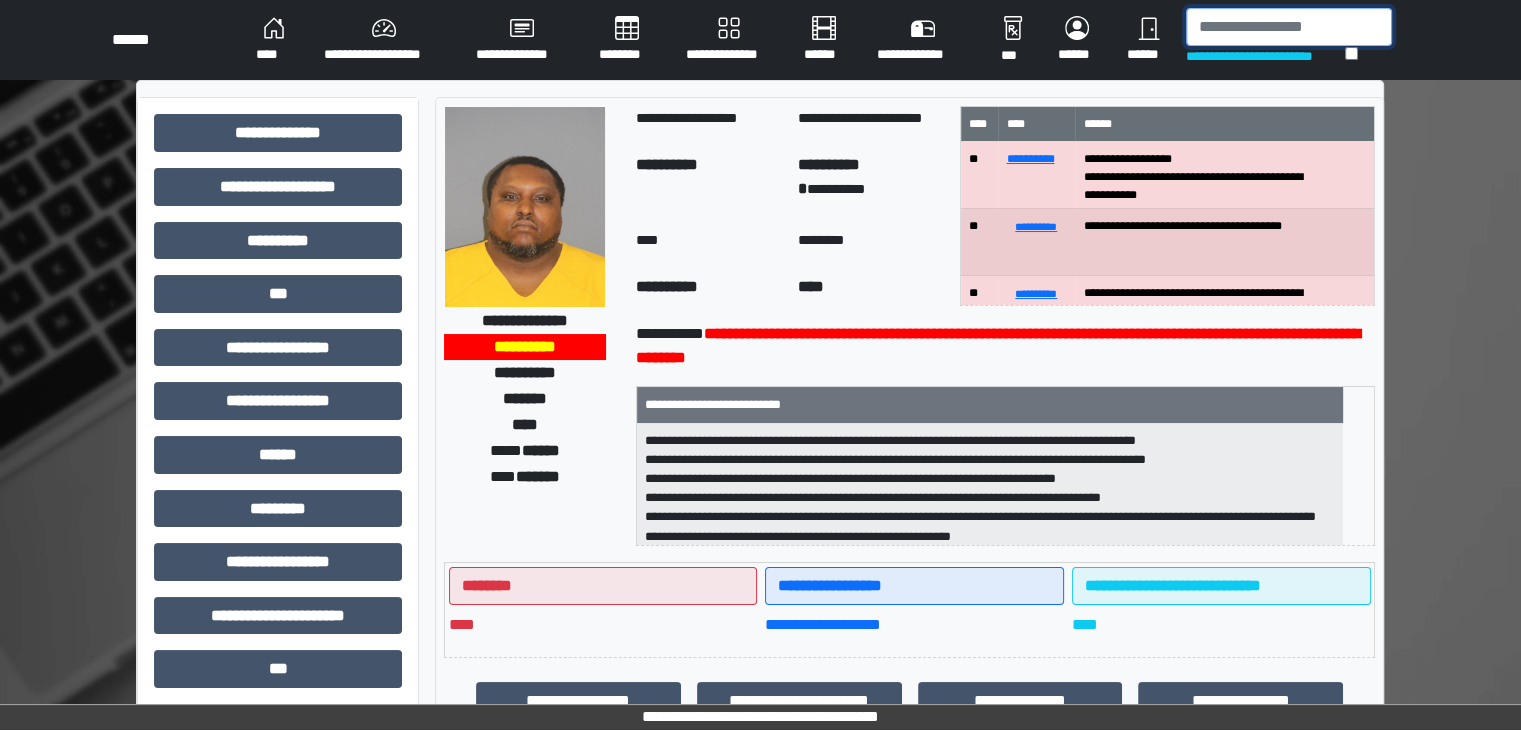click at bounding box center (1289, 27) 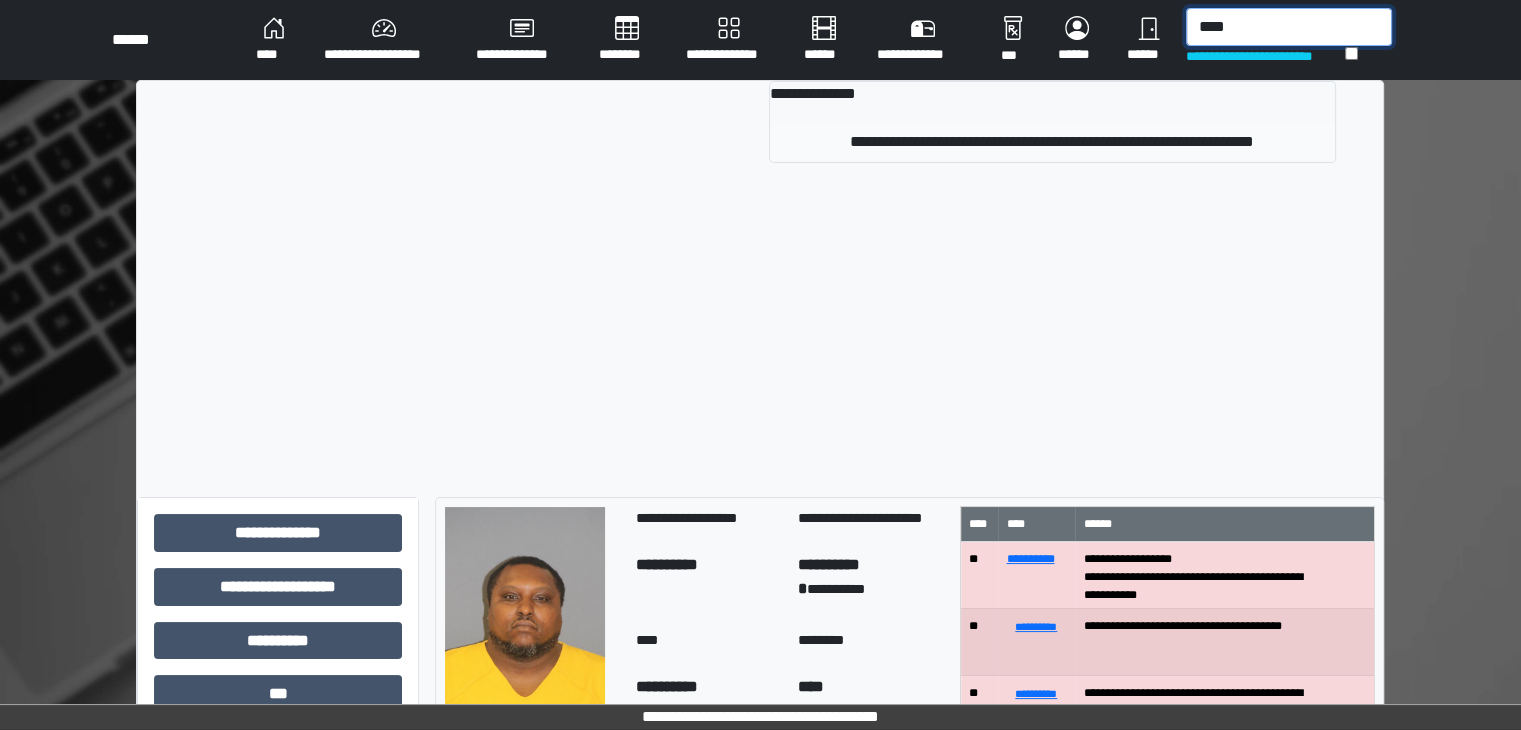 type on "****" 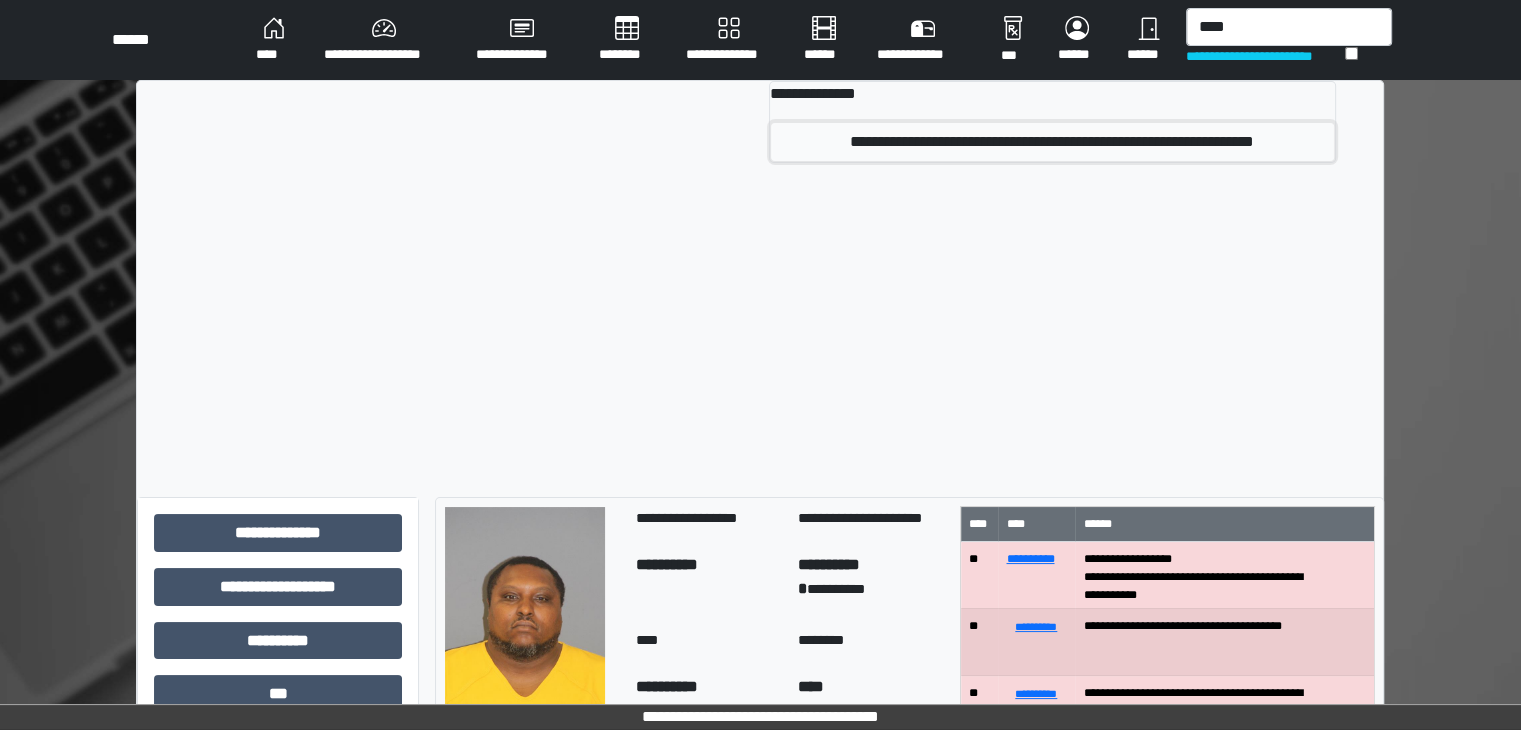 click on "**********" at bounding box center [1052, 142] 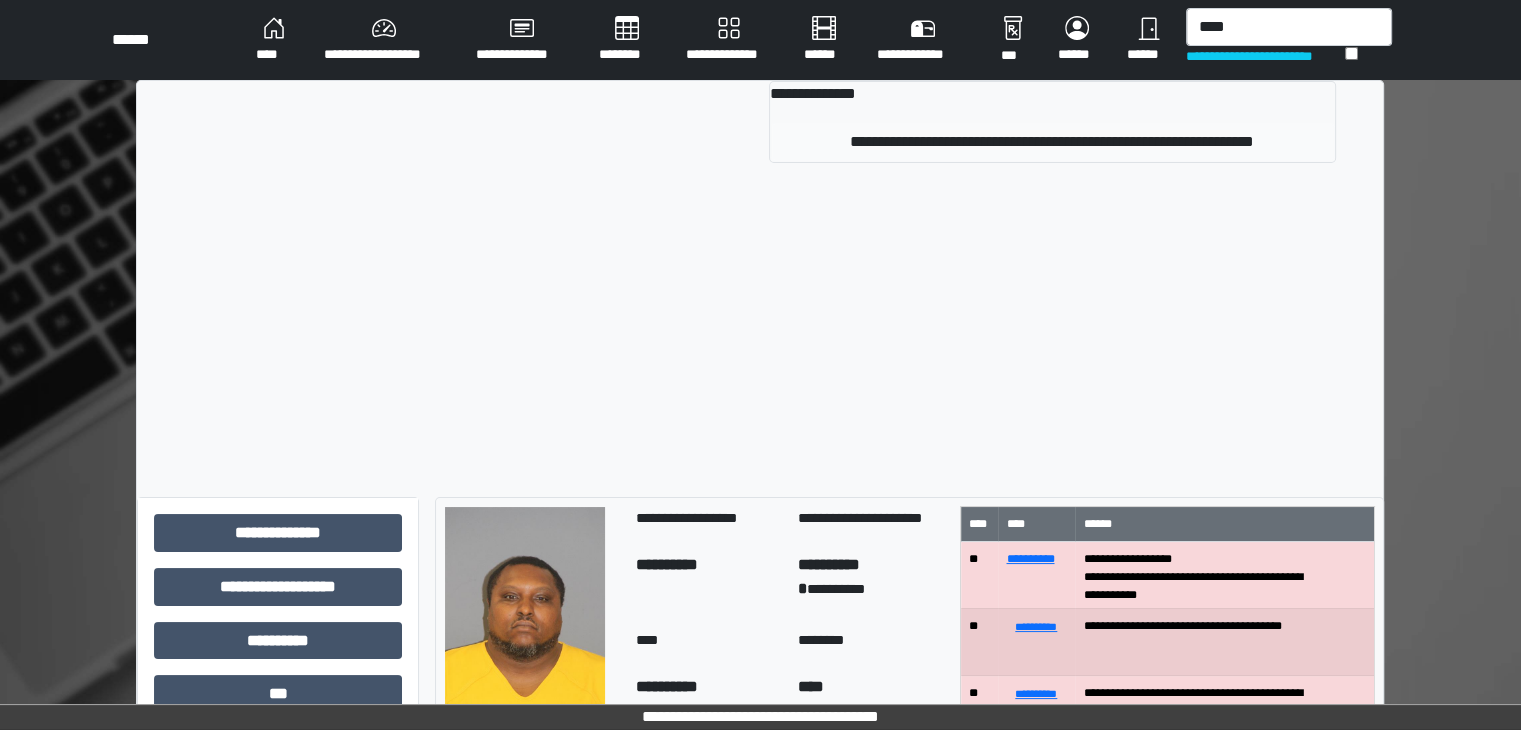 type 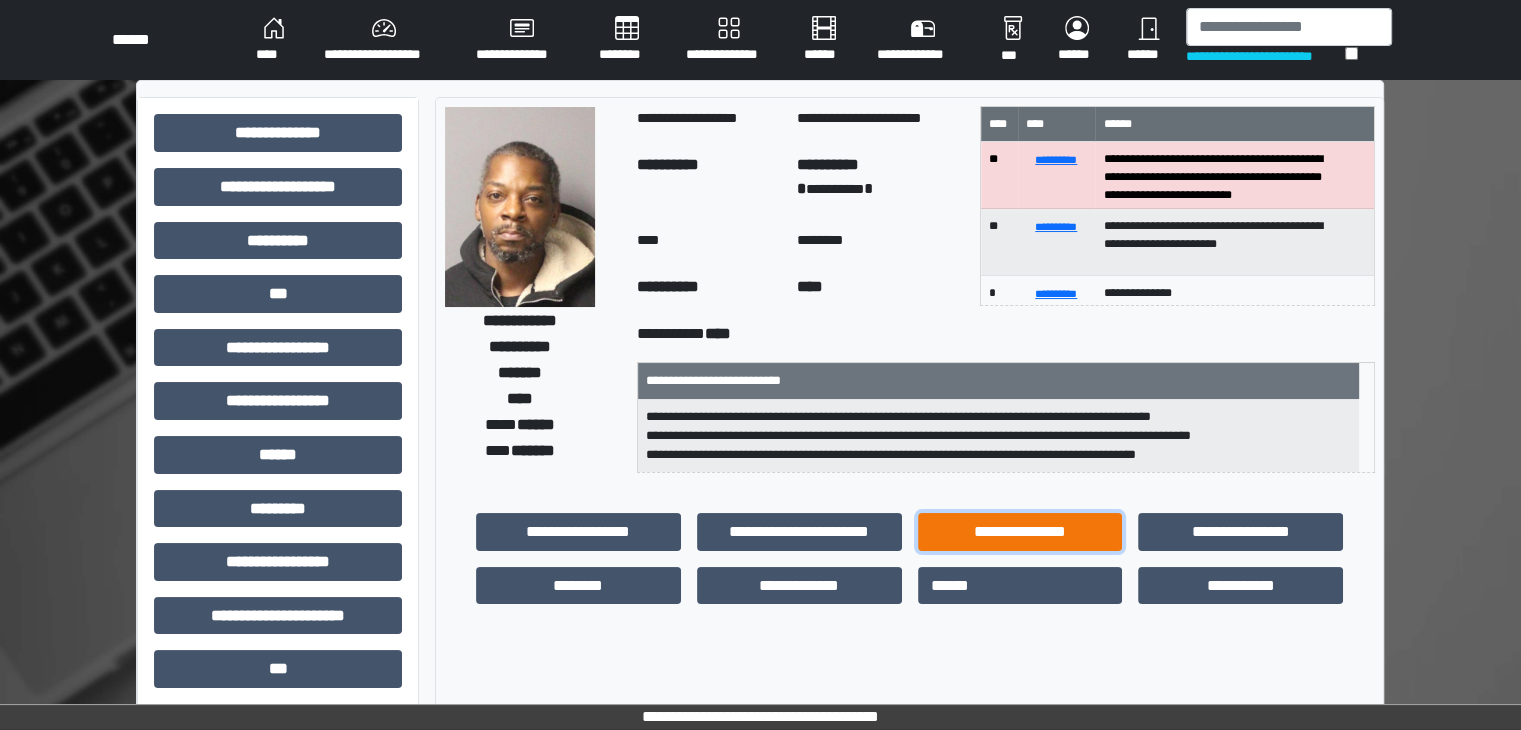click on "**********" at bounding box center [1020, 532] 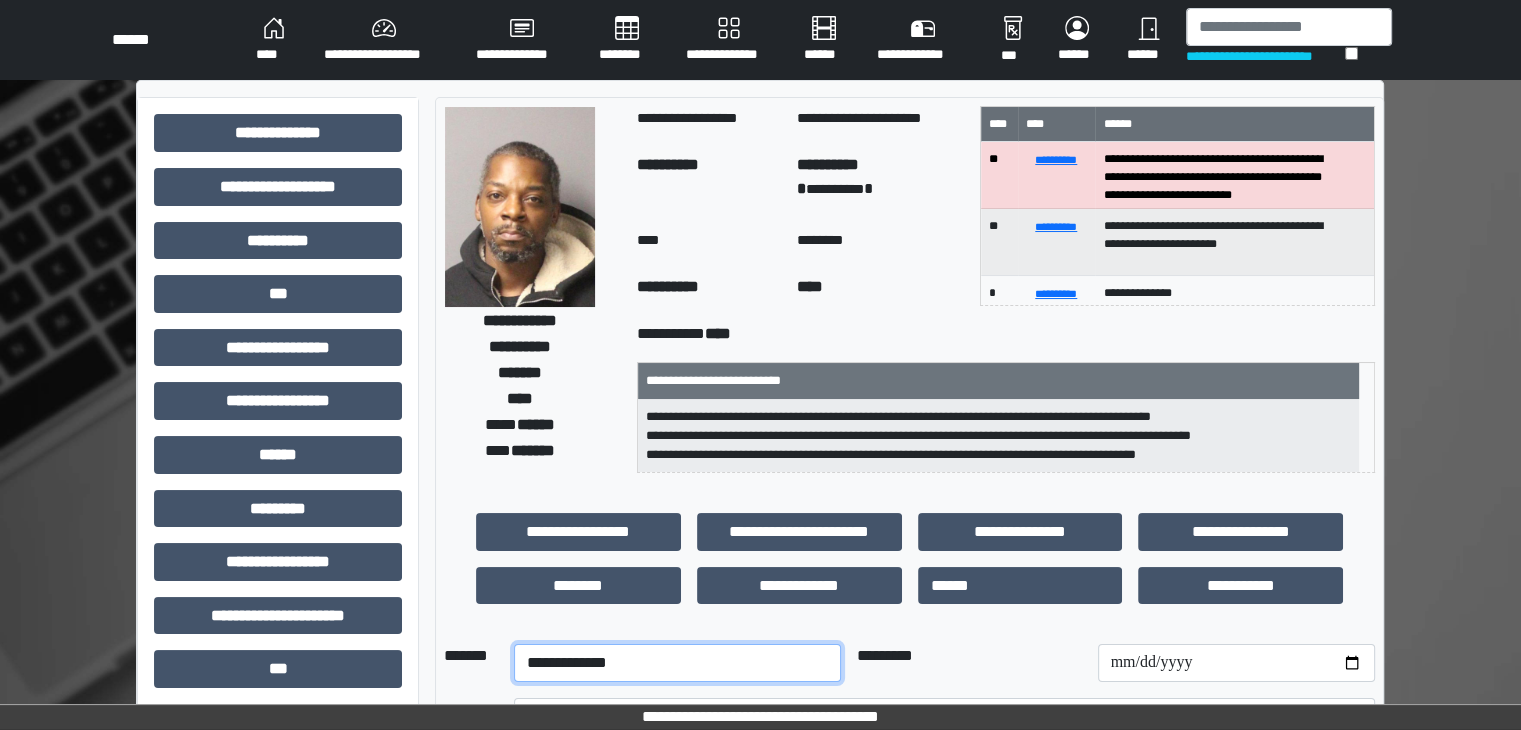 click on "**********" at bounding box center (677, 663) 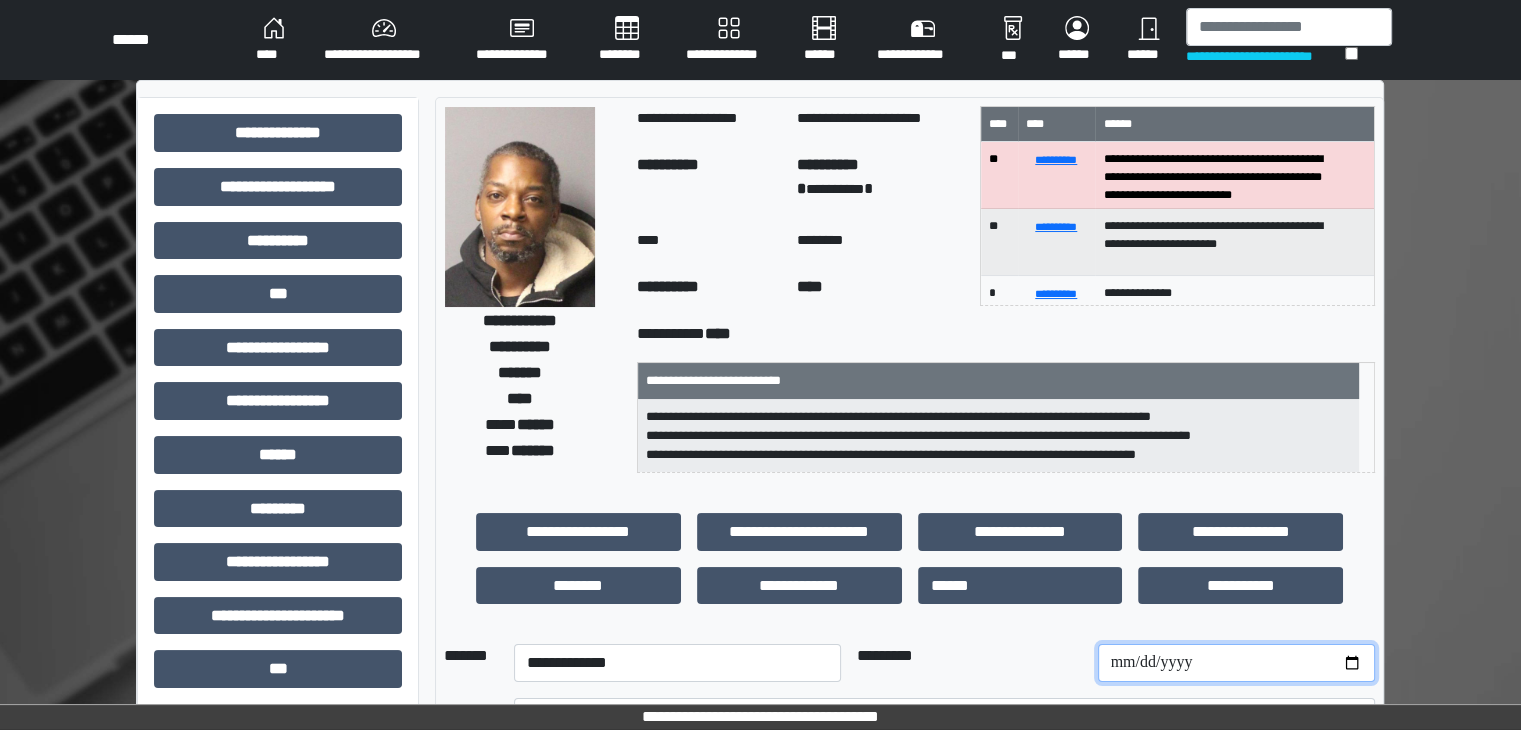 click at bounding box center (1236, 663) 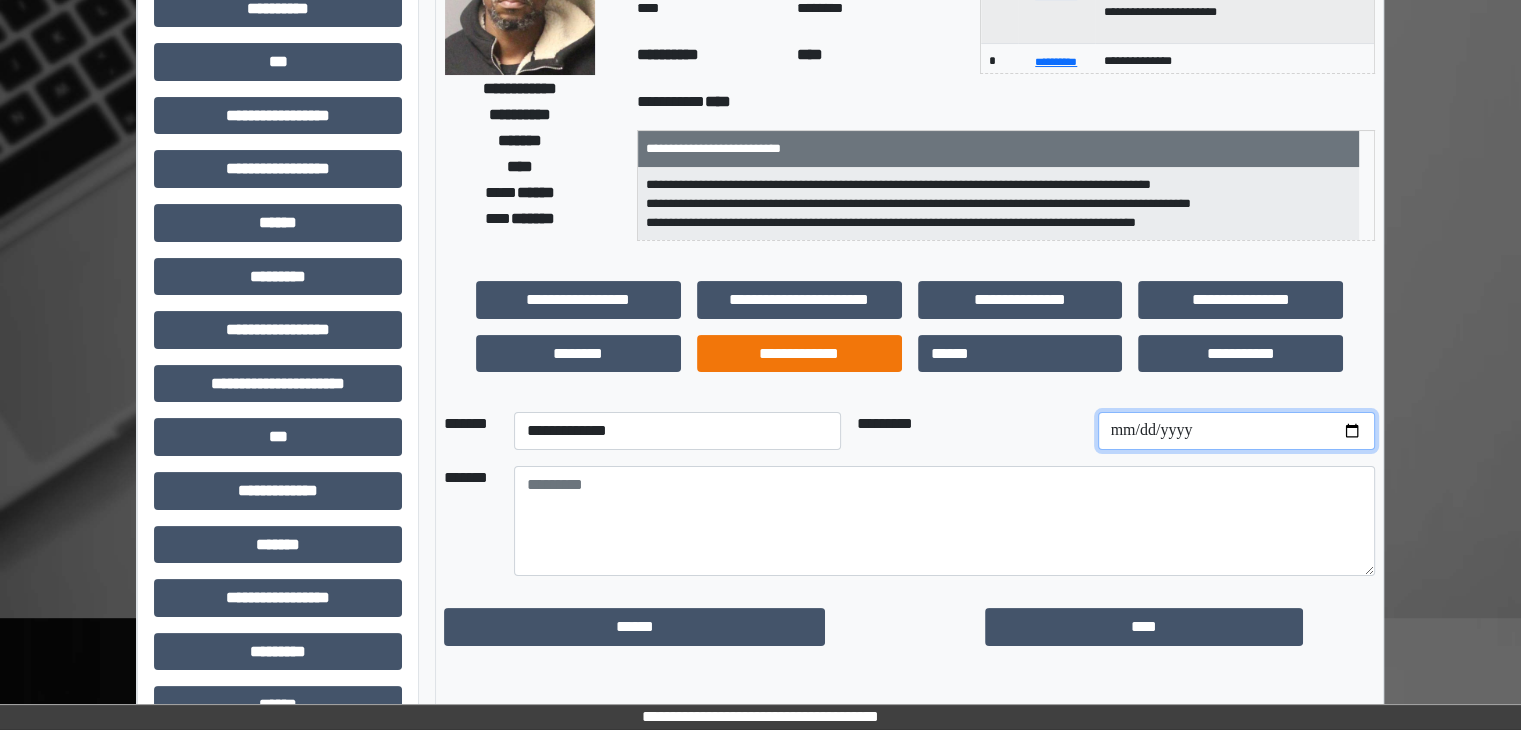 scroll, scrollTop: 400, scrollLeft: 0, axis: vertical 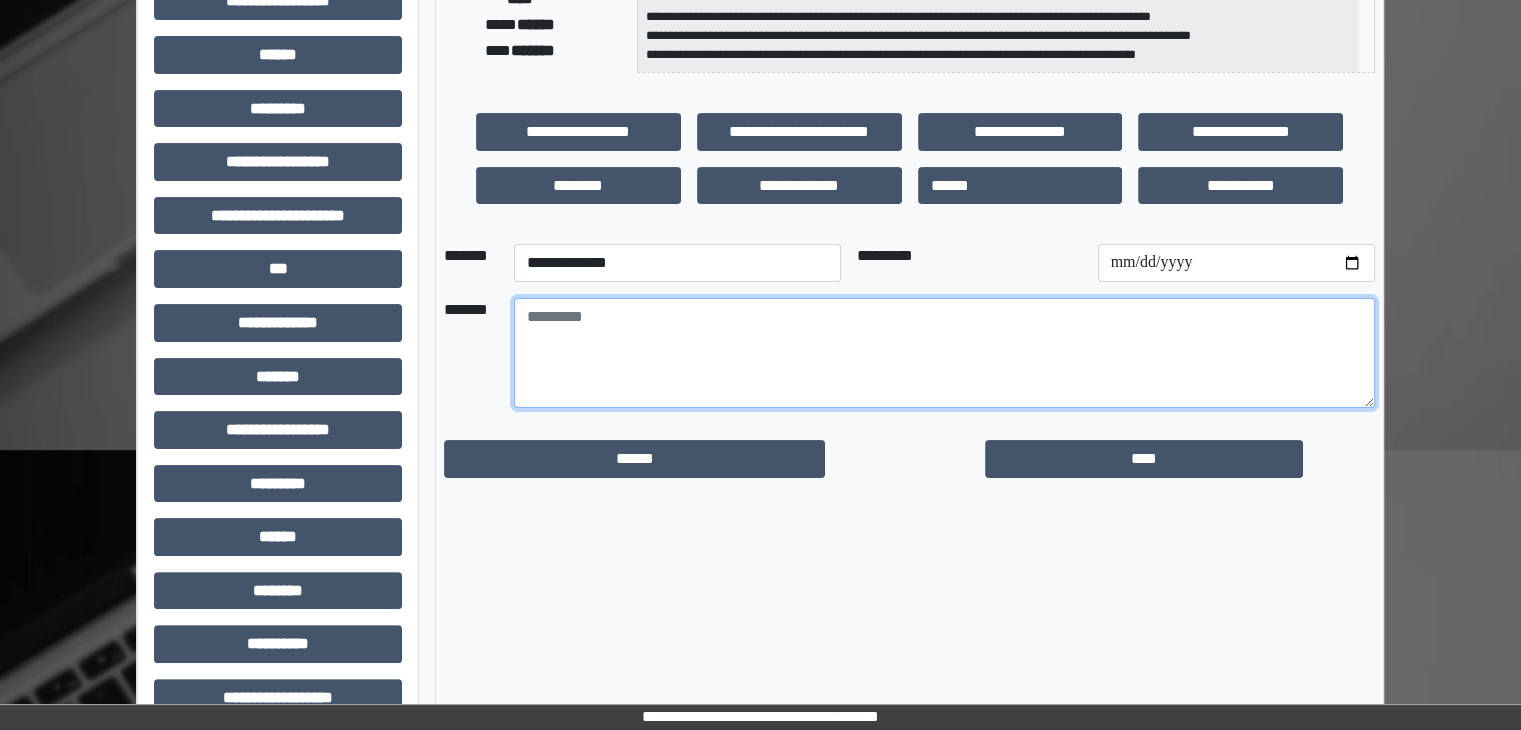 click at bounding box center (944, 353) 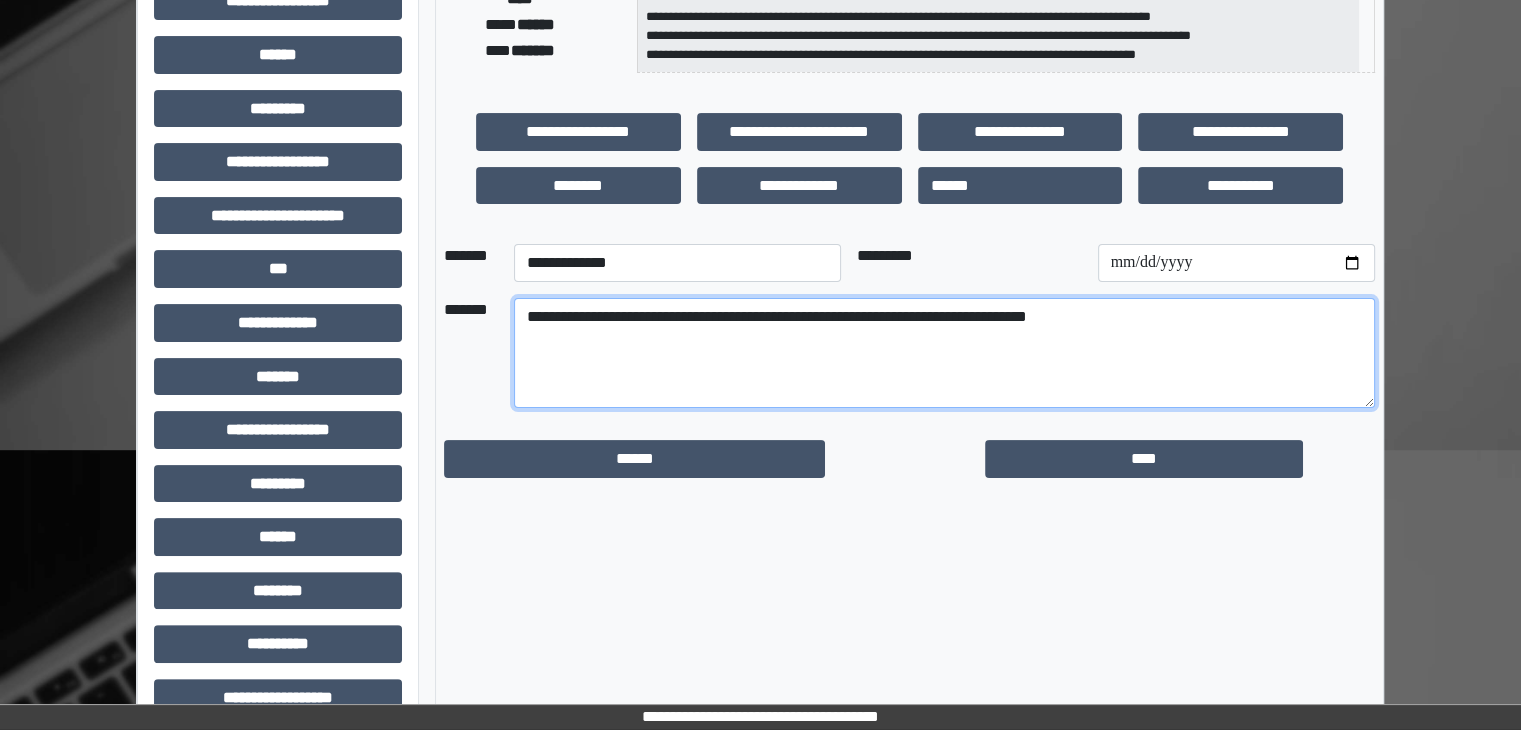 click on "**********" at bounding box center [944, 353] 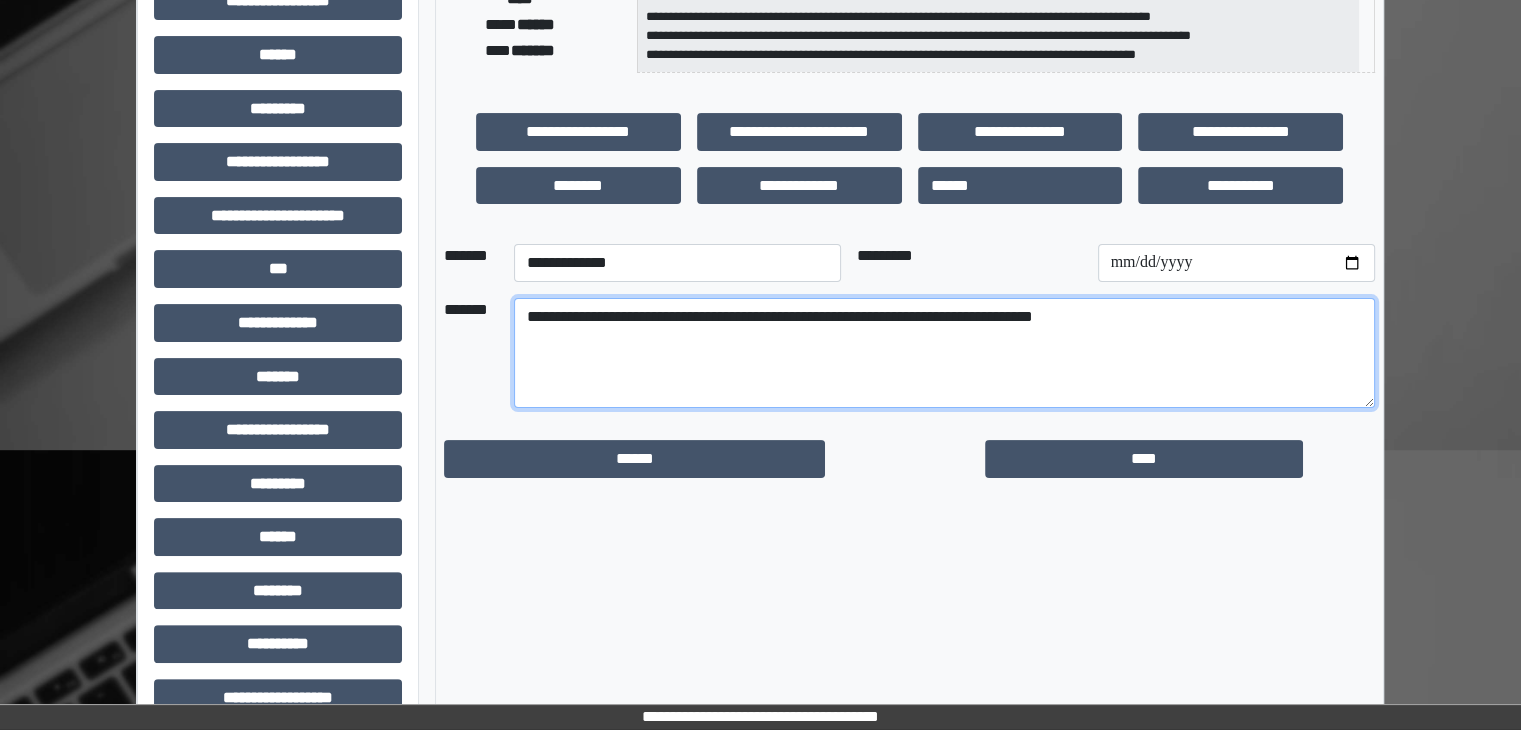 drag, startPoint x: 528, startPoint y: 313, endPoint x: 1356, endPoint y: 343, distance: 828.5433 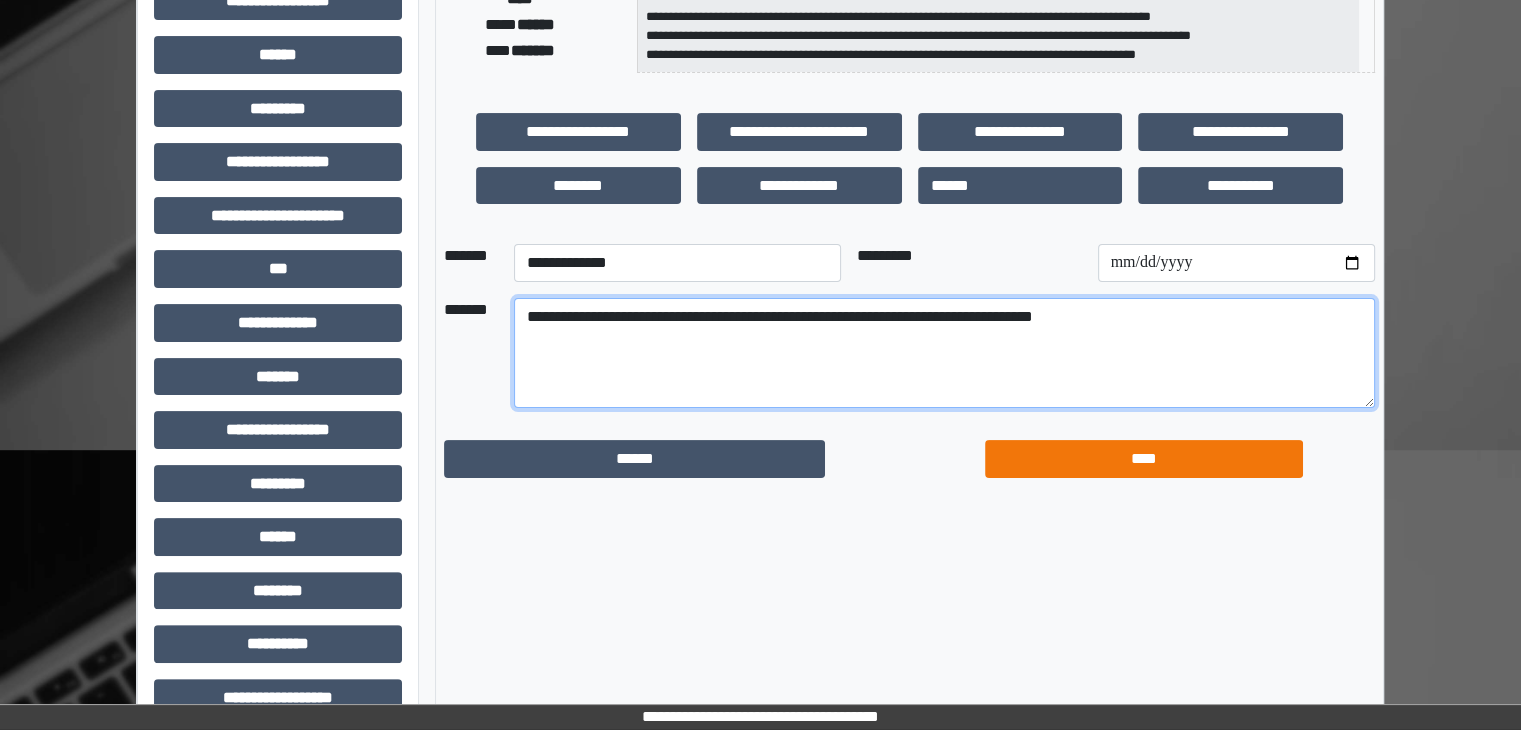 type on "**********" 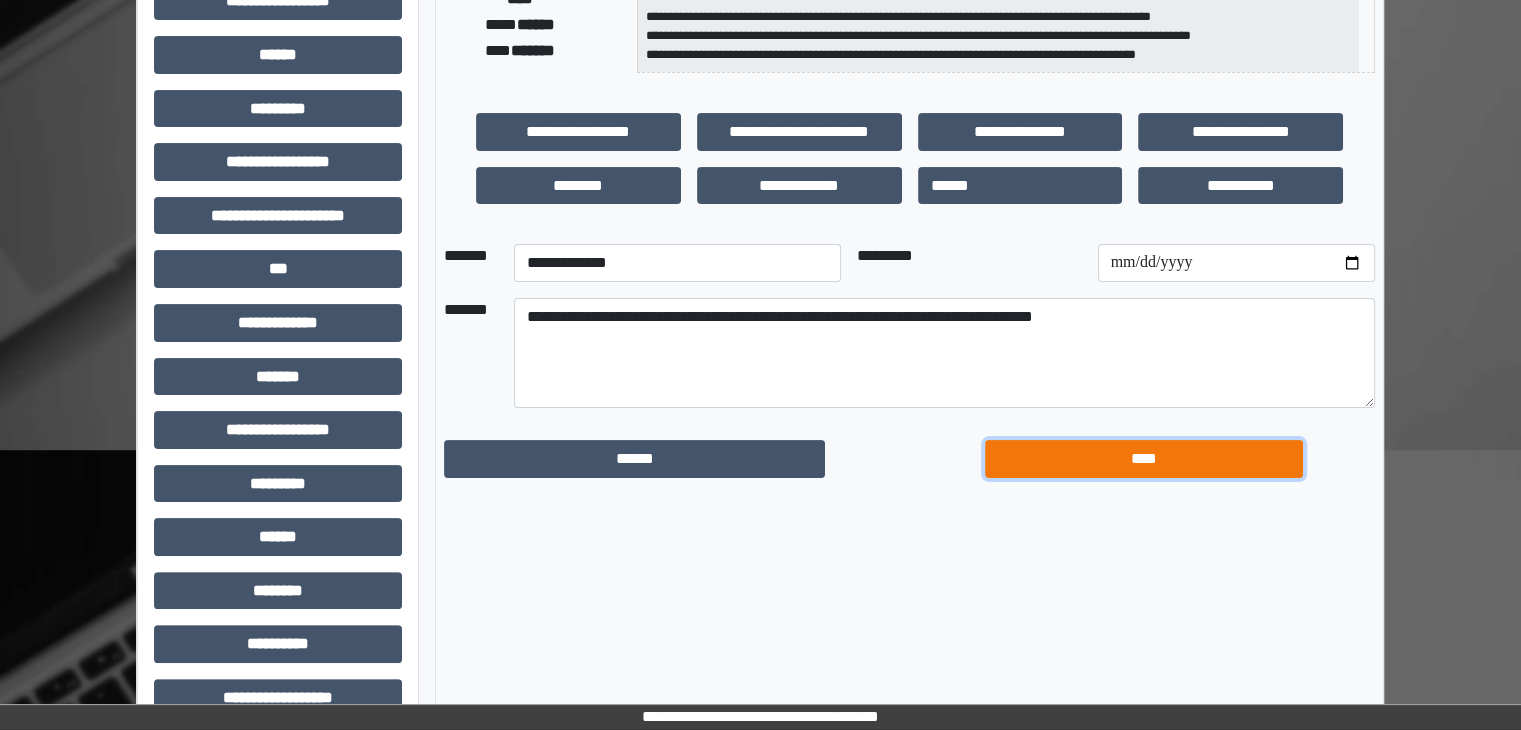 click on "****" at bounding box center (1144, 459) 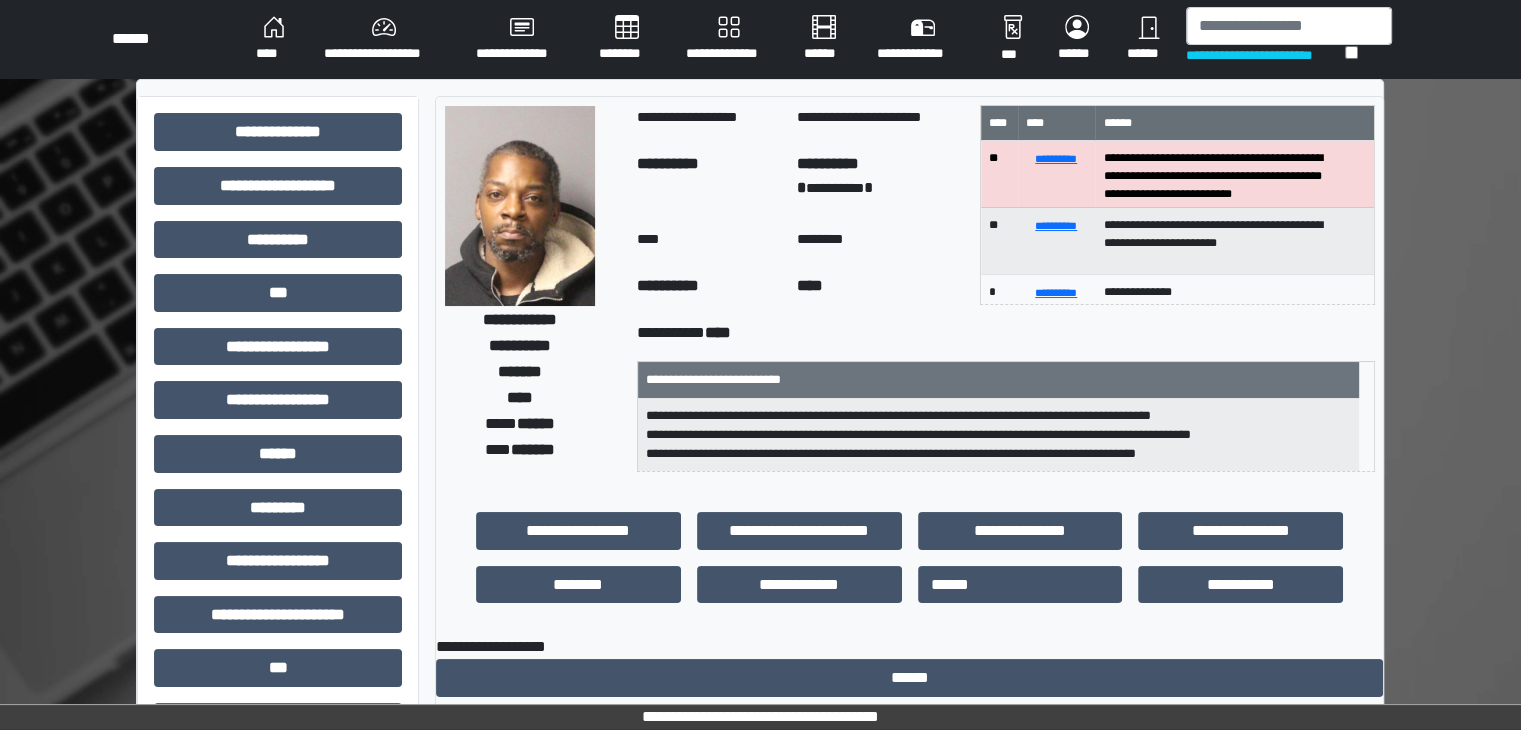 scroll, scrollTop: 0, scrollLeft: 0, axis: both 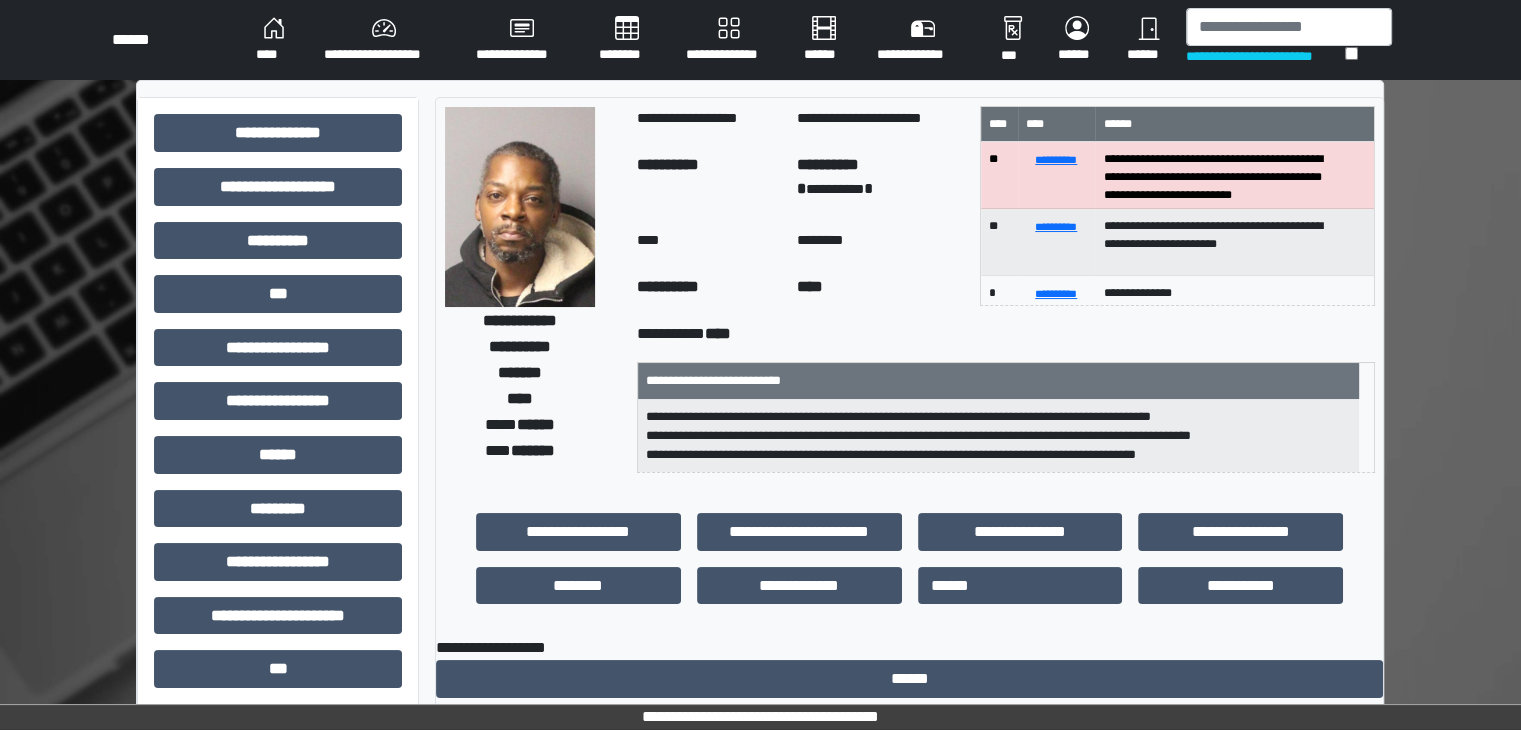 click on "**********" at bounding box center [521, 40] 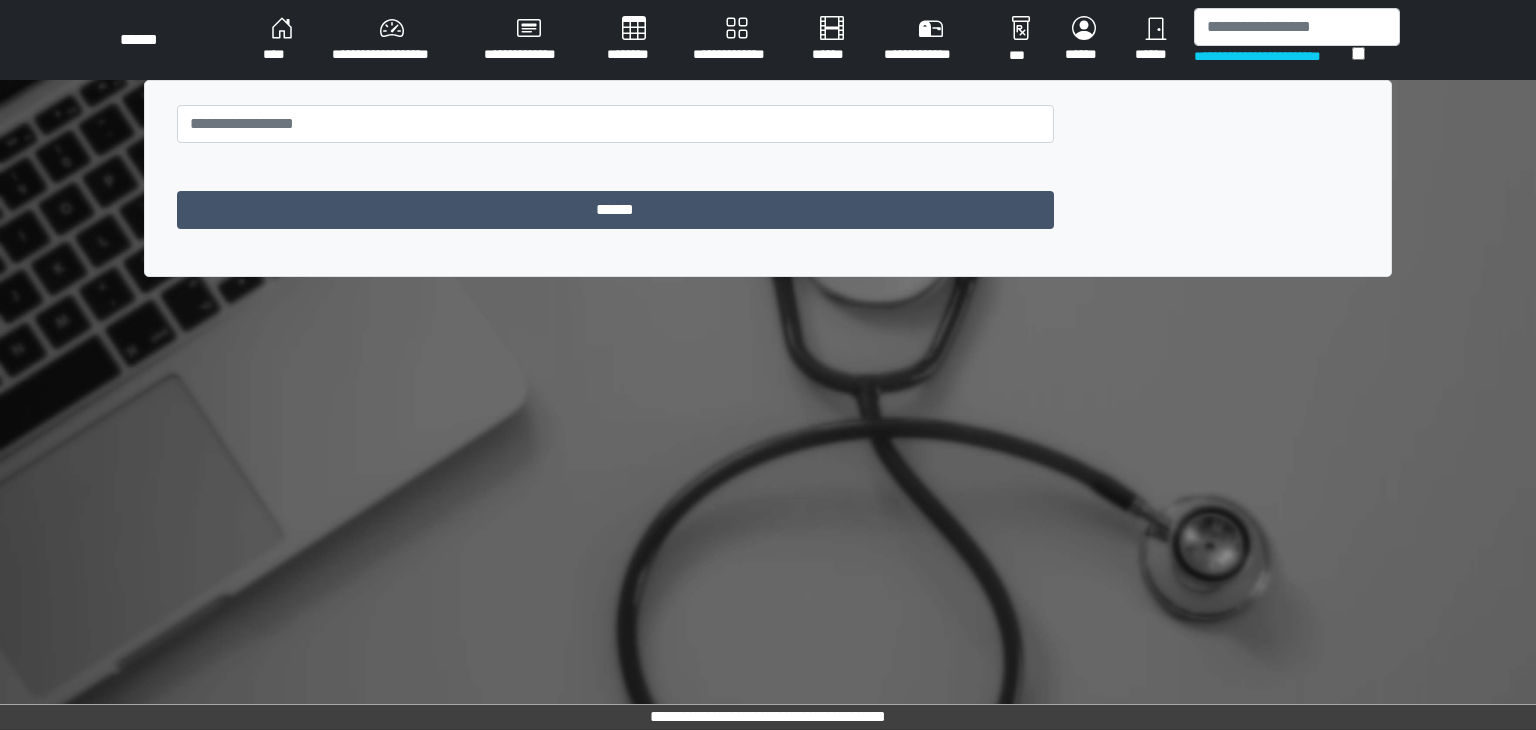 click on "********" at bounding box center (634, 40) 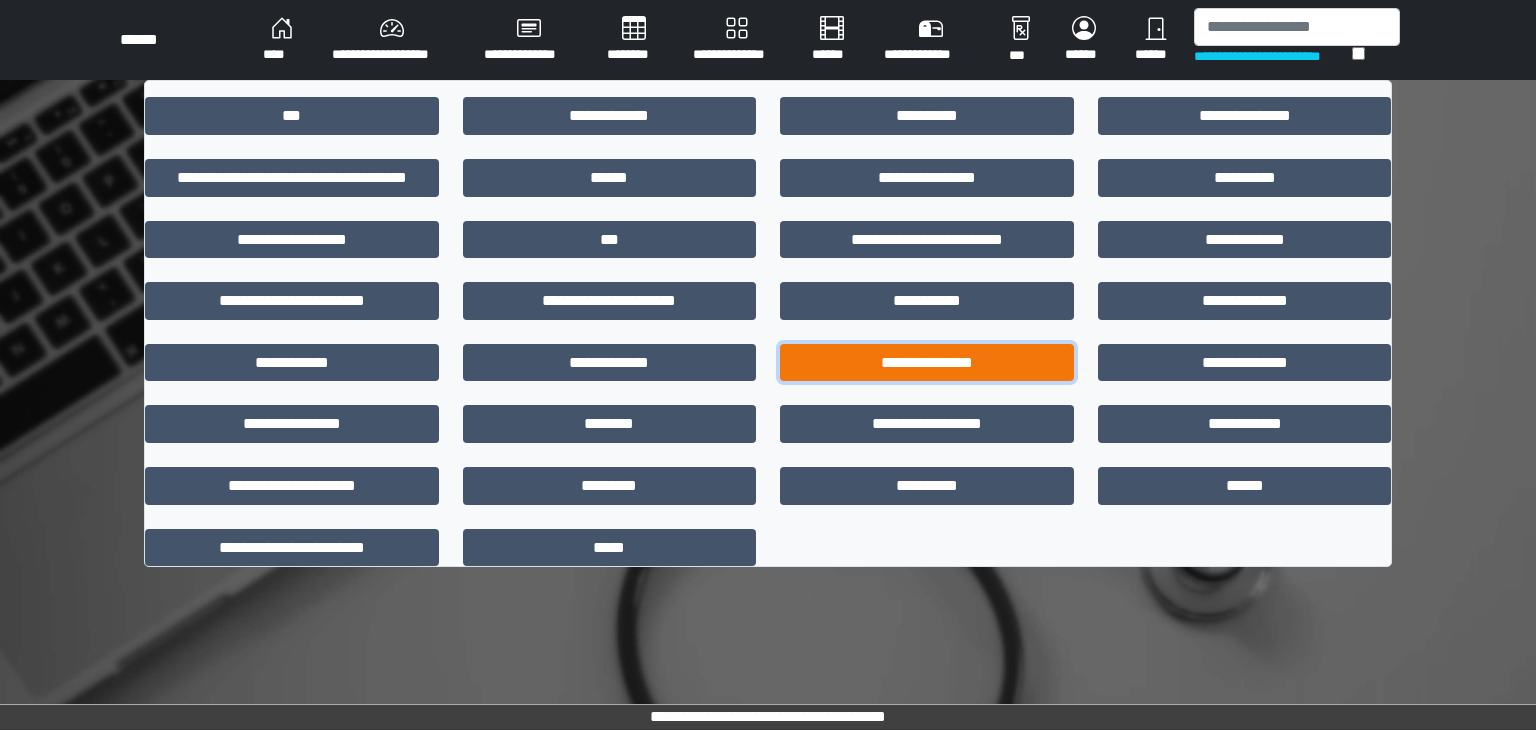 click on "**********" at bounding box center [927, 363] 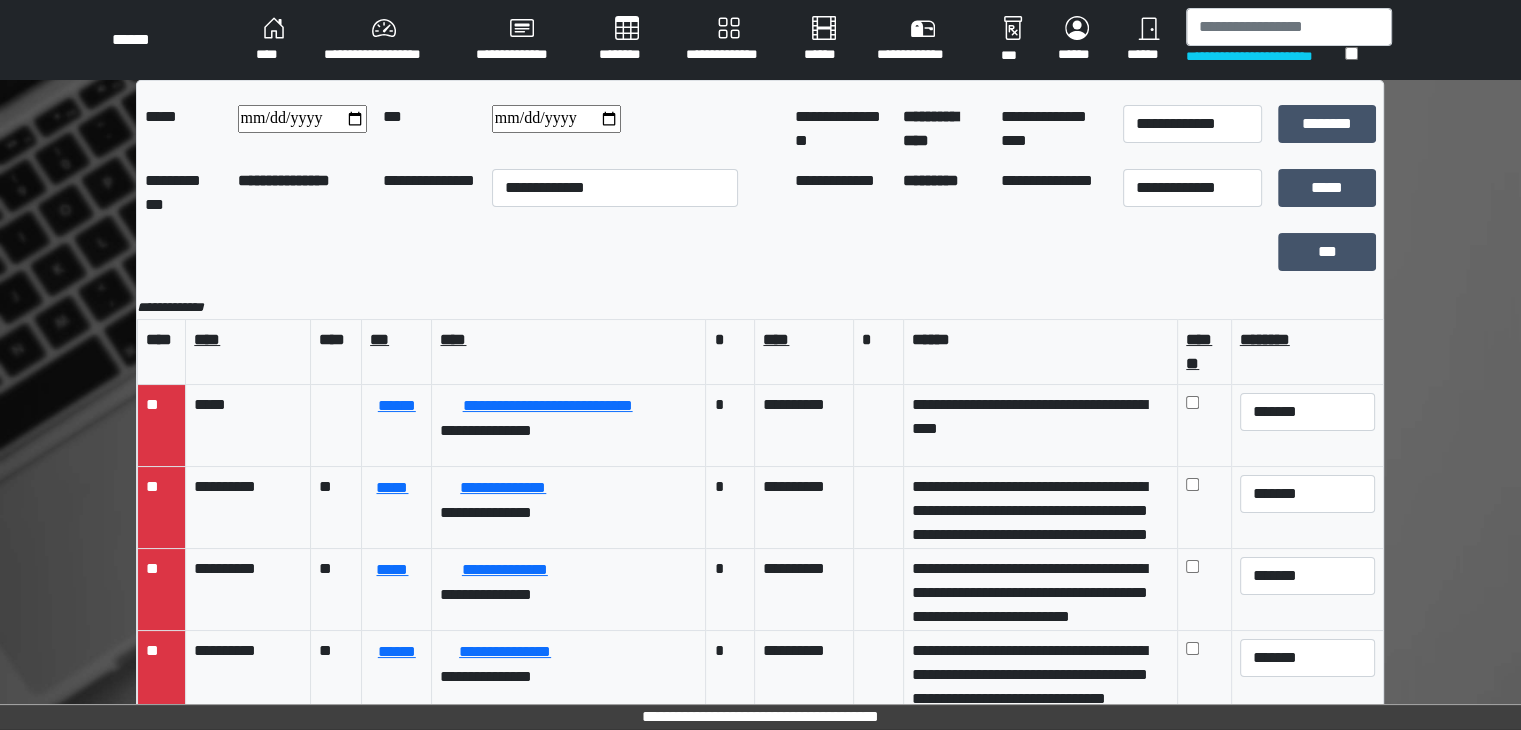 click at bounding box center [302, 119] 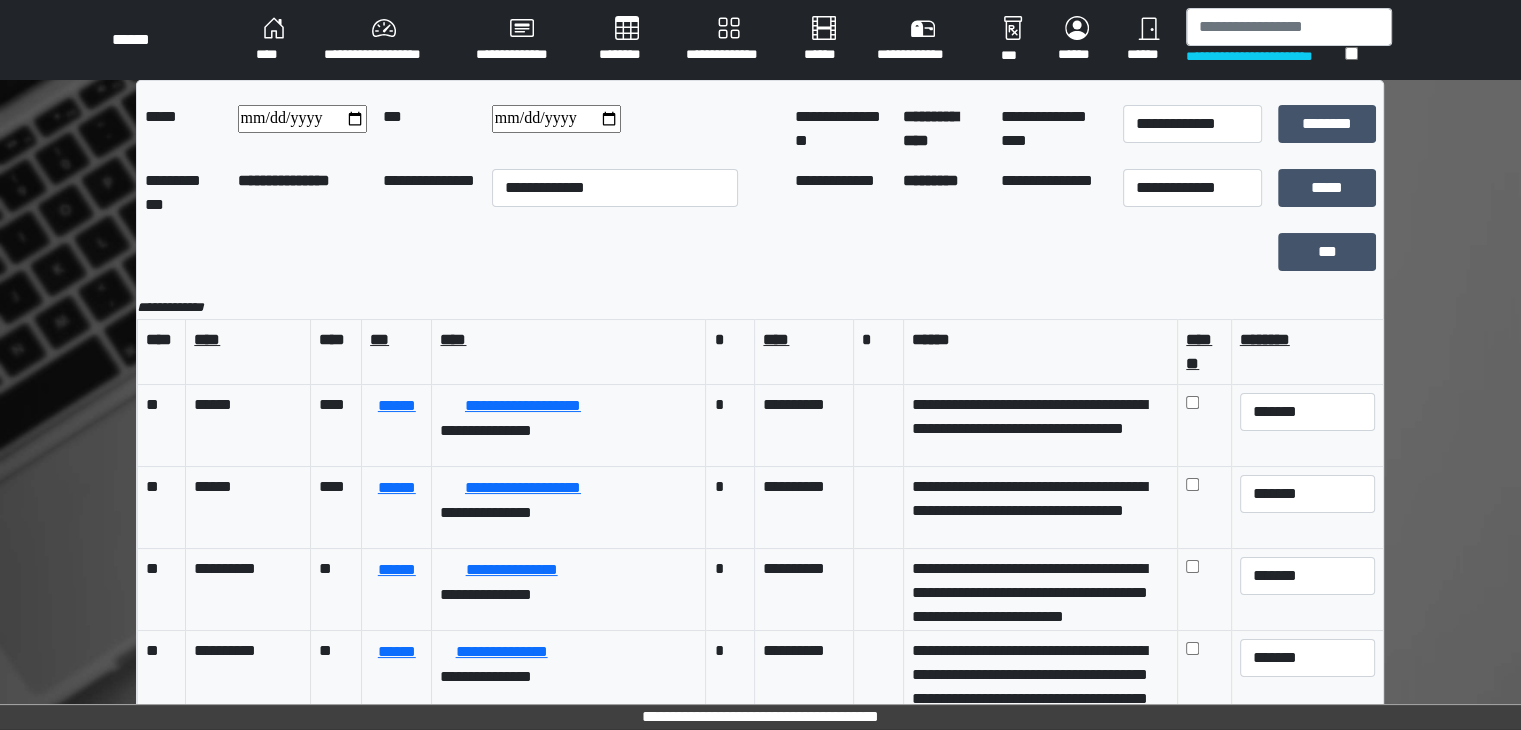 click at bounding box center (556, 119) 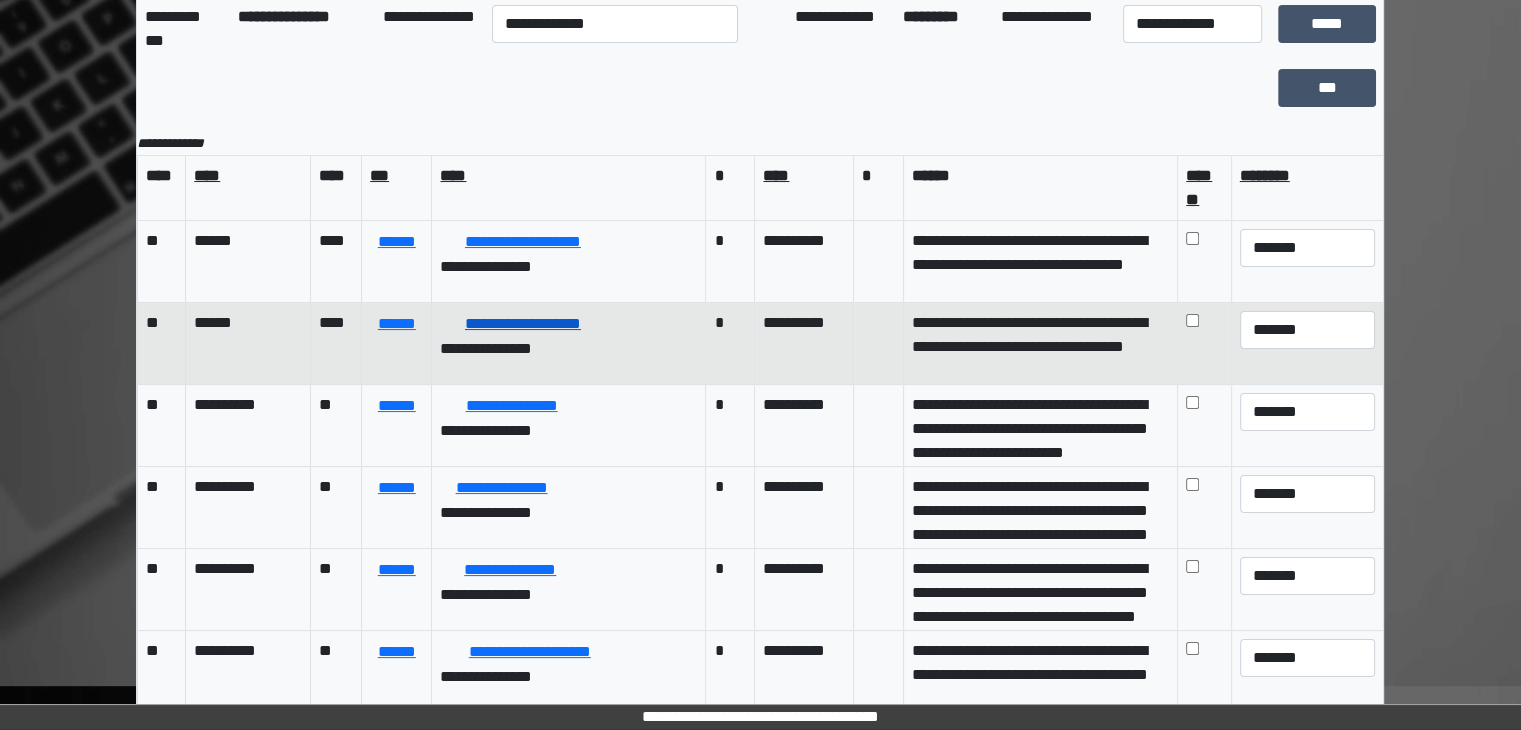 scroll, scrollTop: 182, scrollLeft: 0, axis: vertical 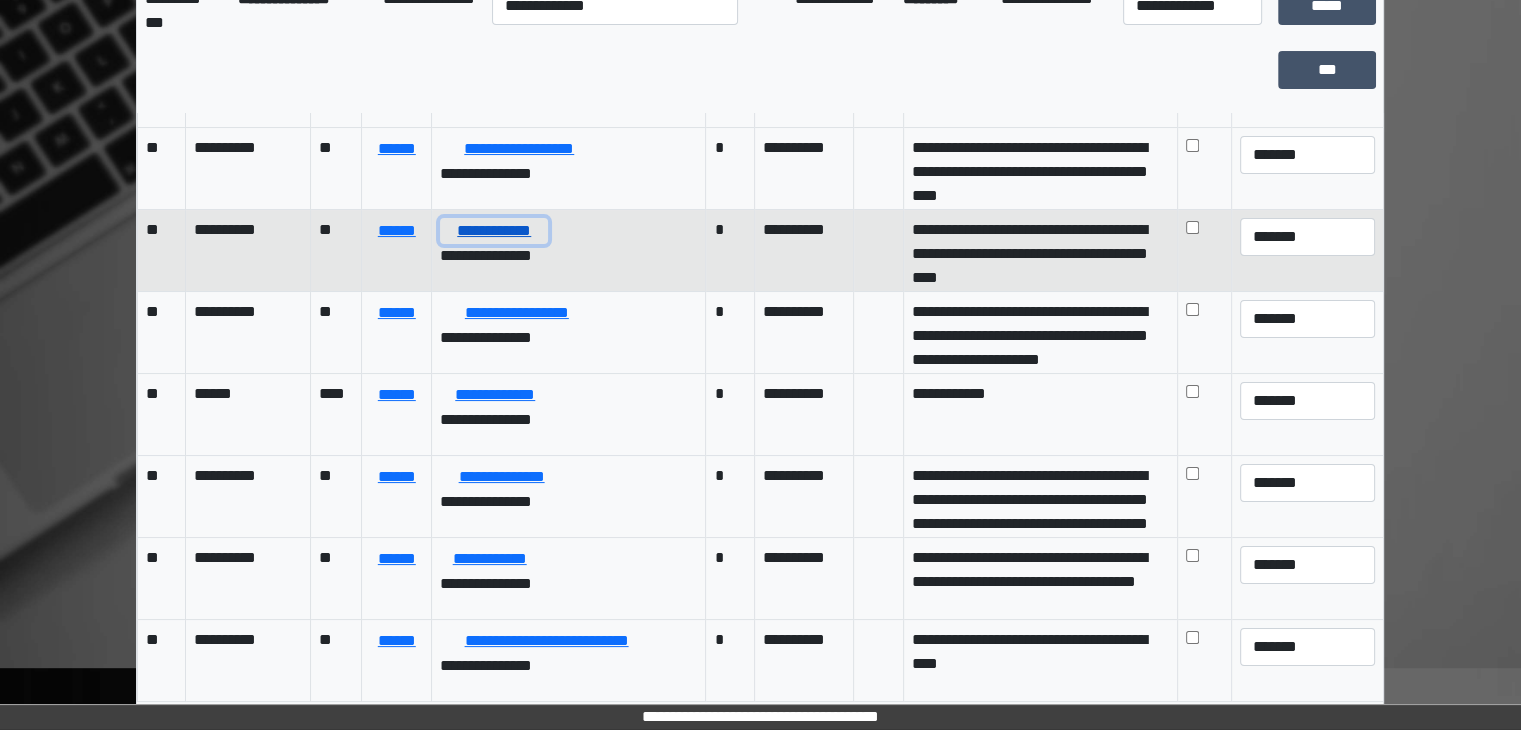 click on "**********" at bounding box center (494, 231) 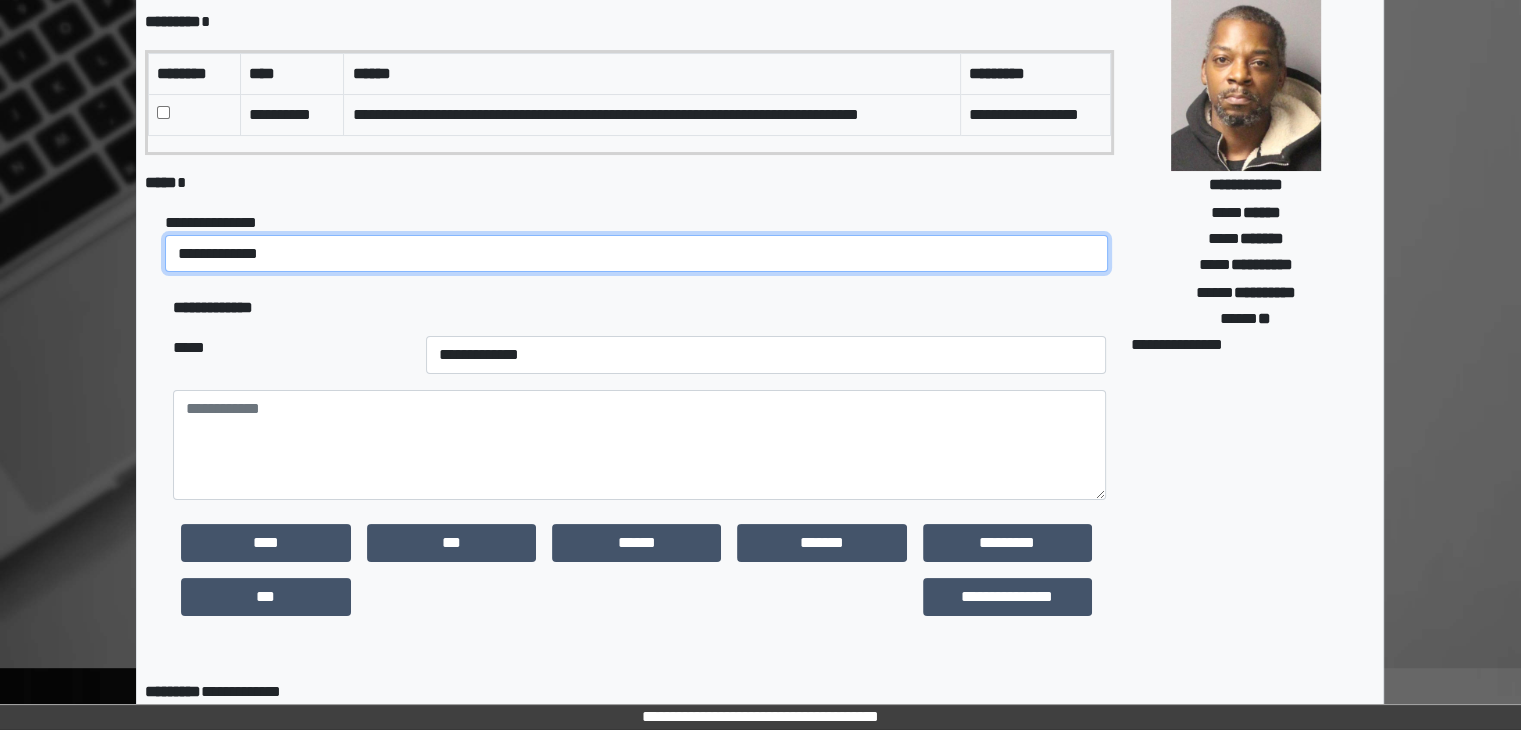 click on "**********" at bounding box center (636, 254) 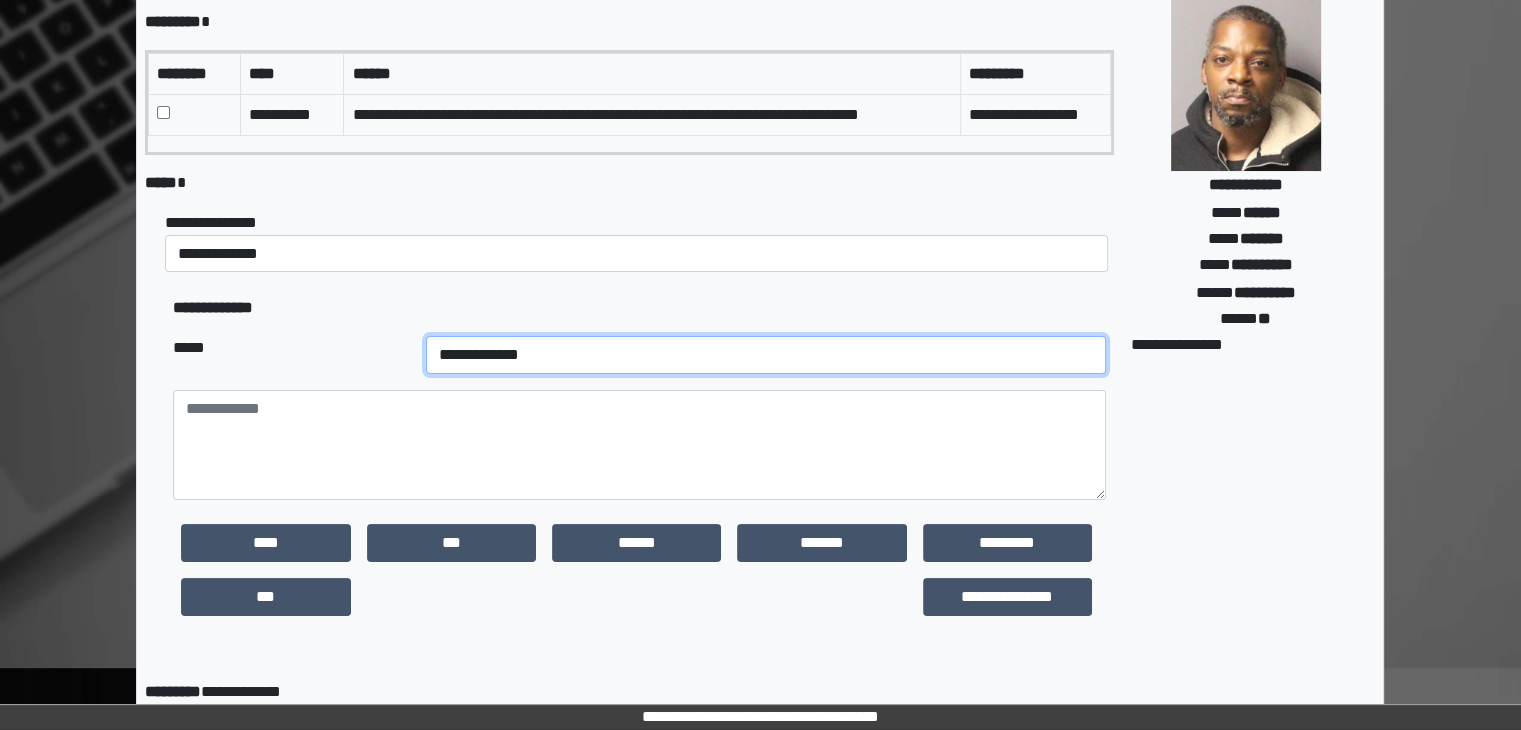 click on "**********" at bounding box center (766, 355) 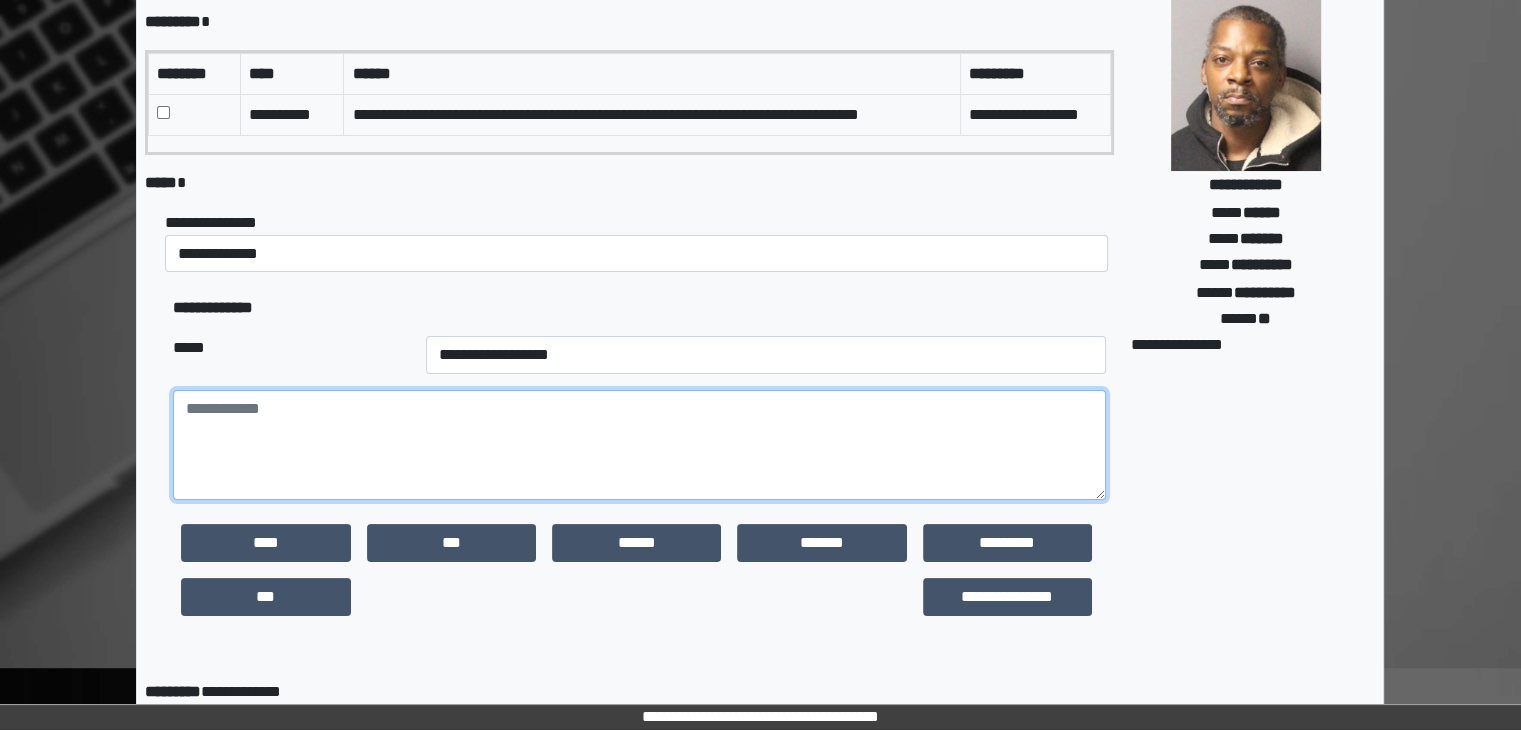 paste on "**********" 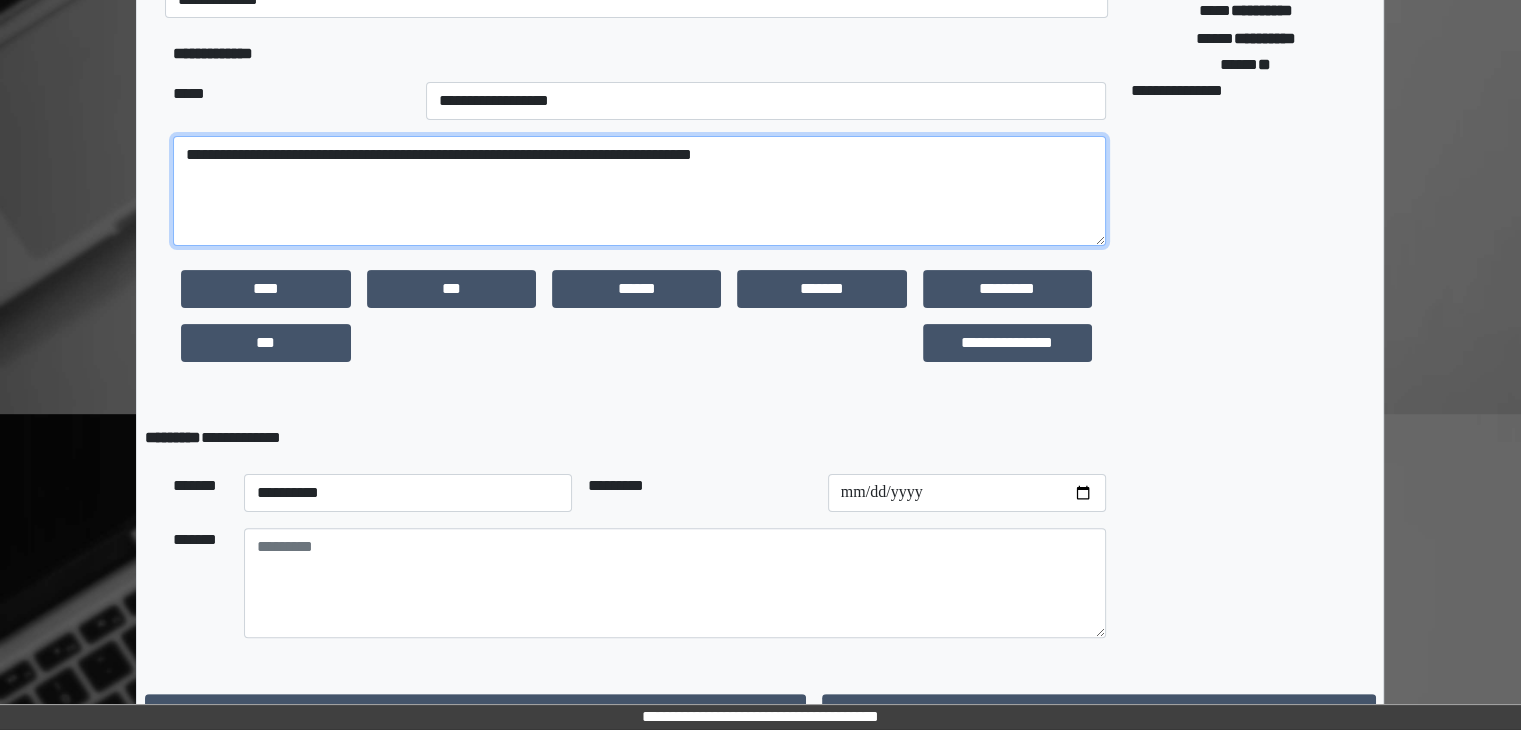 scroll, scrollTop: 475, scrollLeft: 0, axis: vertical 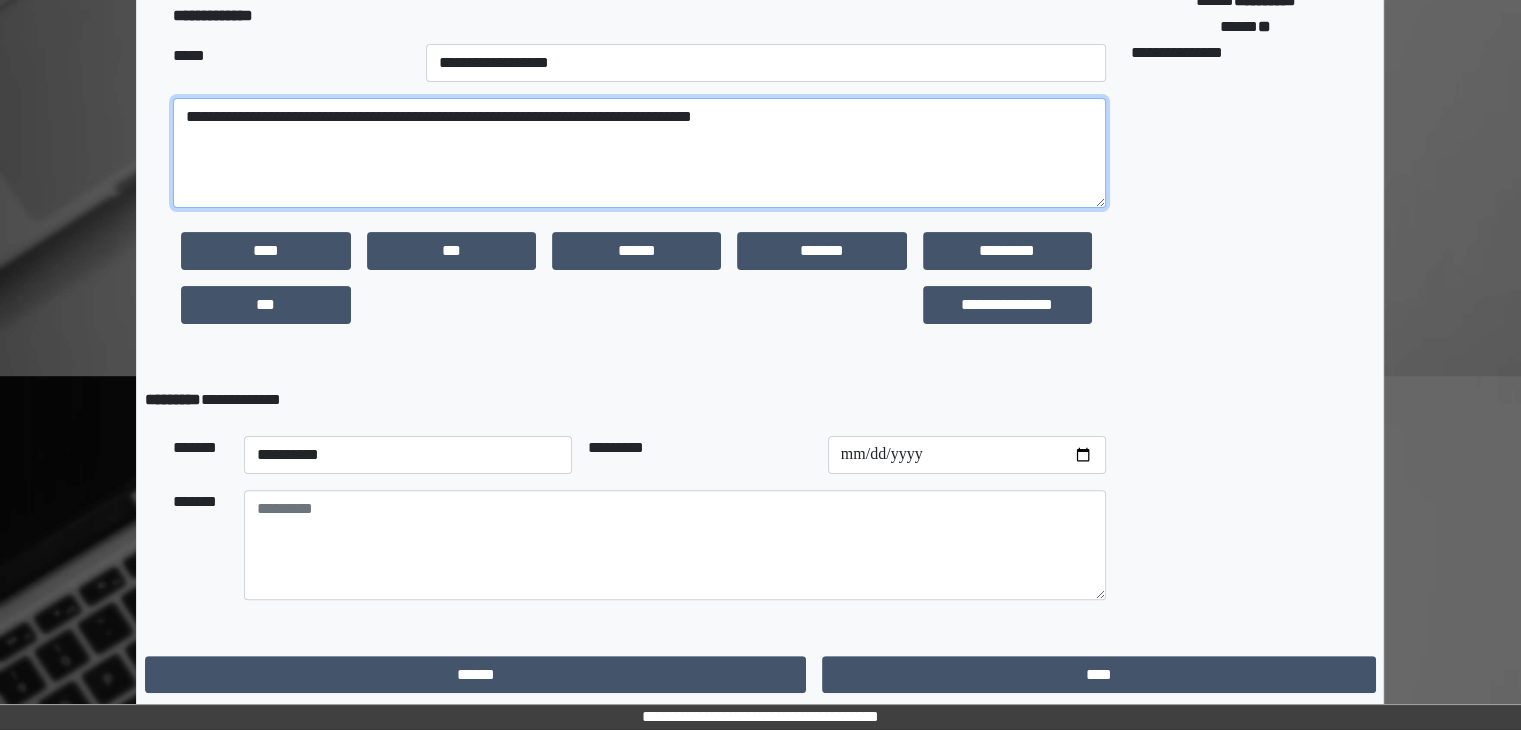 type on "**********" 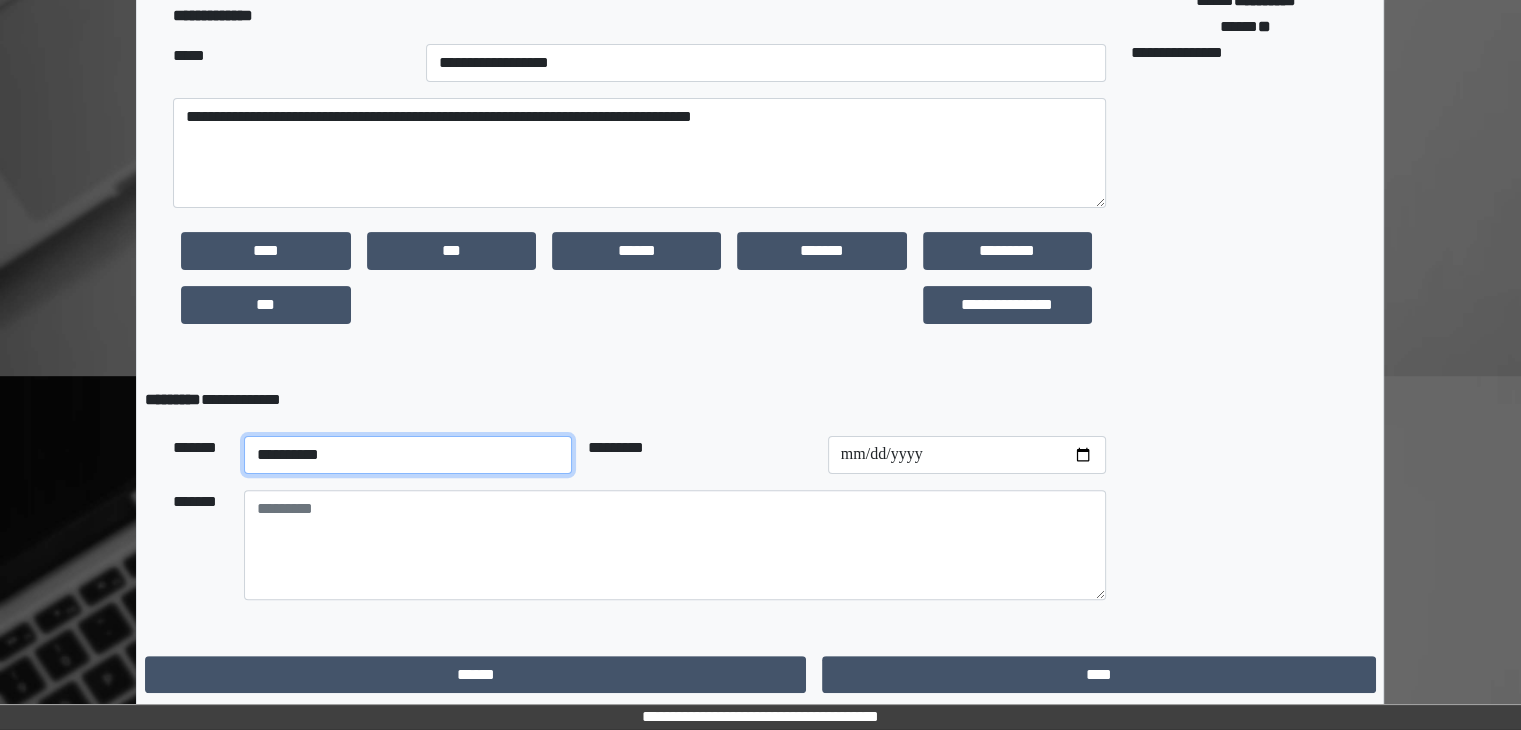 click on "**********" at bounding box center [408, 455] 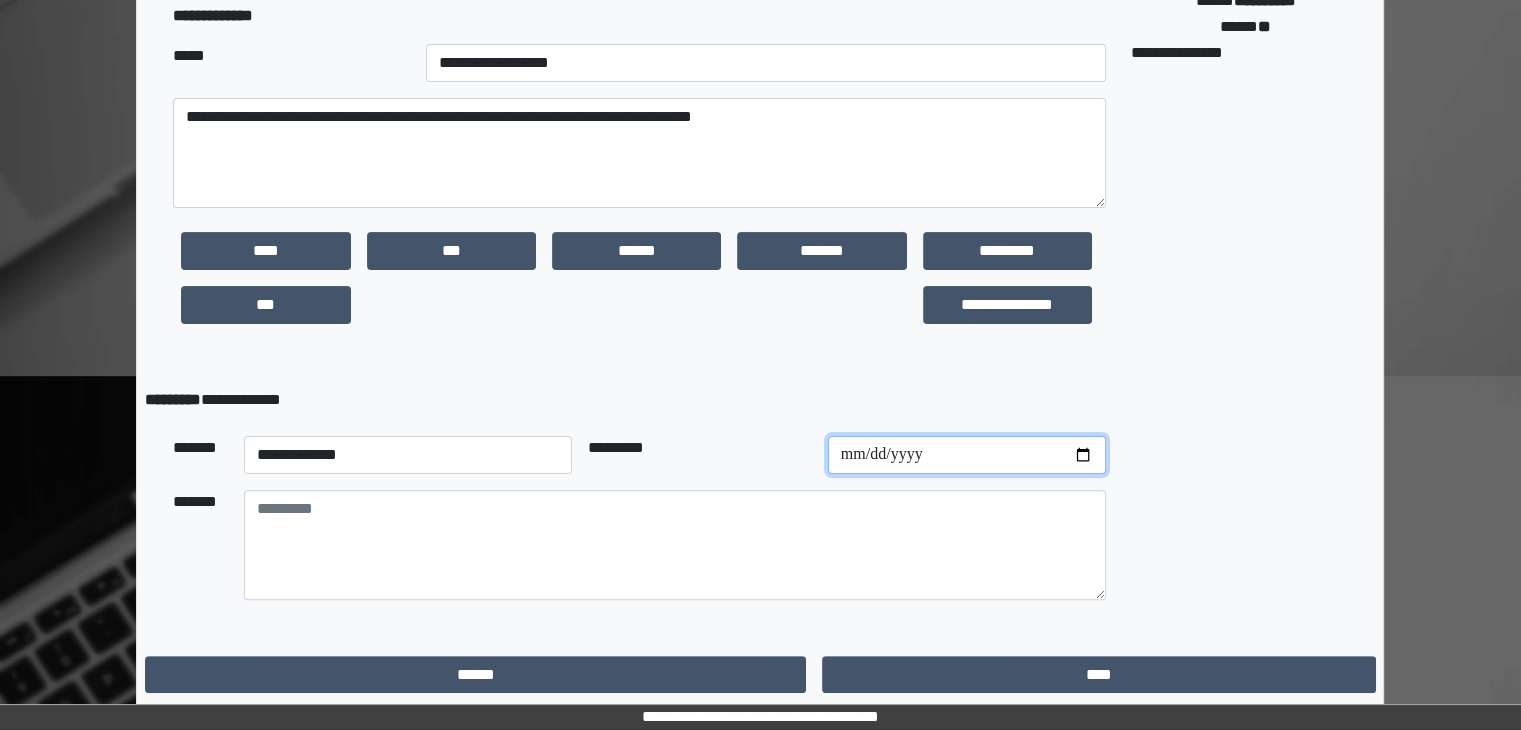 click at bounding box center (967, 455) 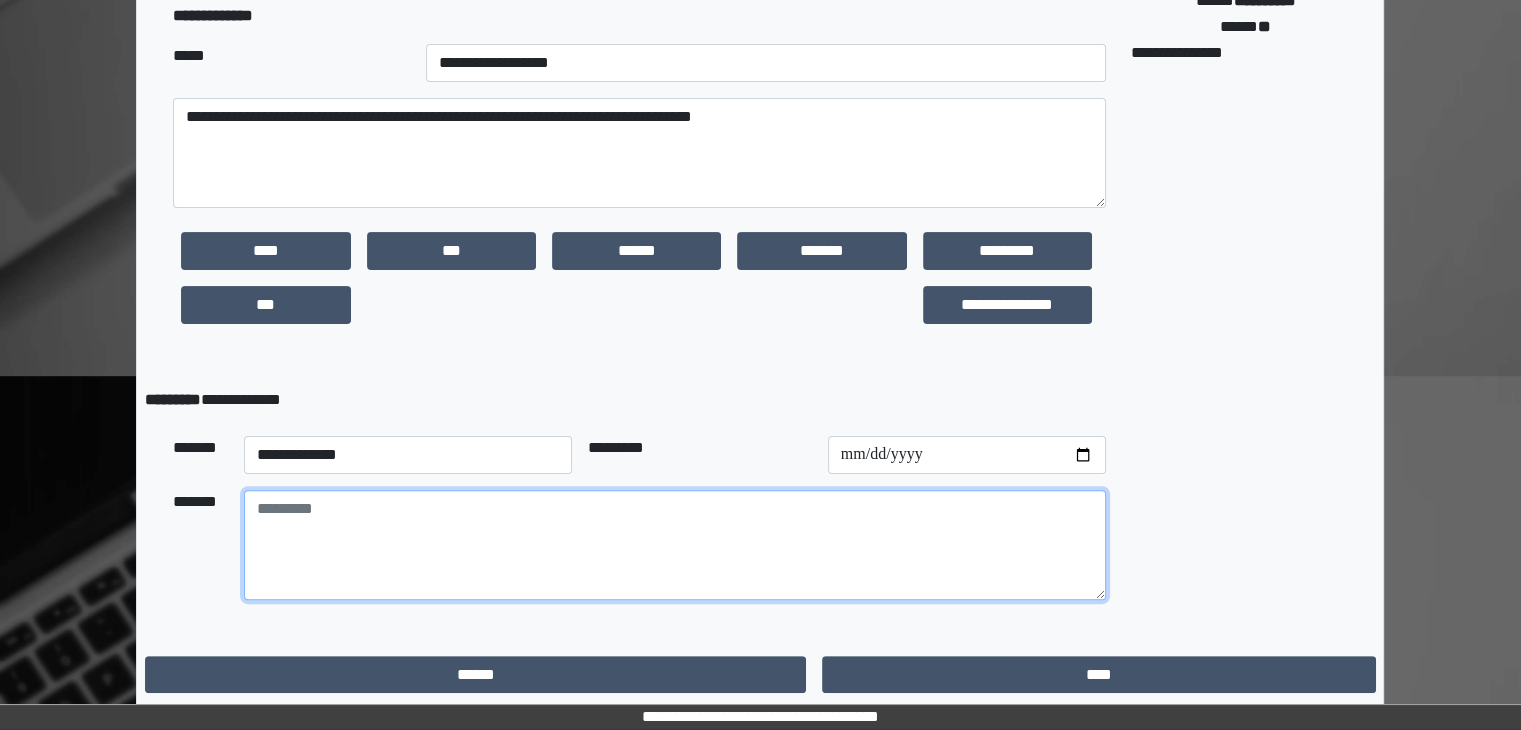 paste on "**********" 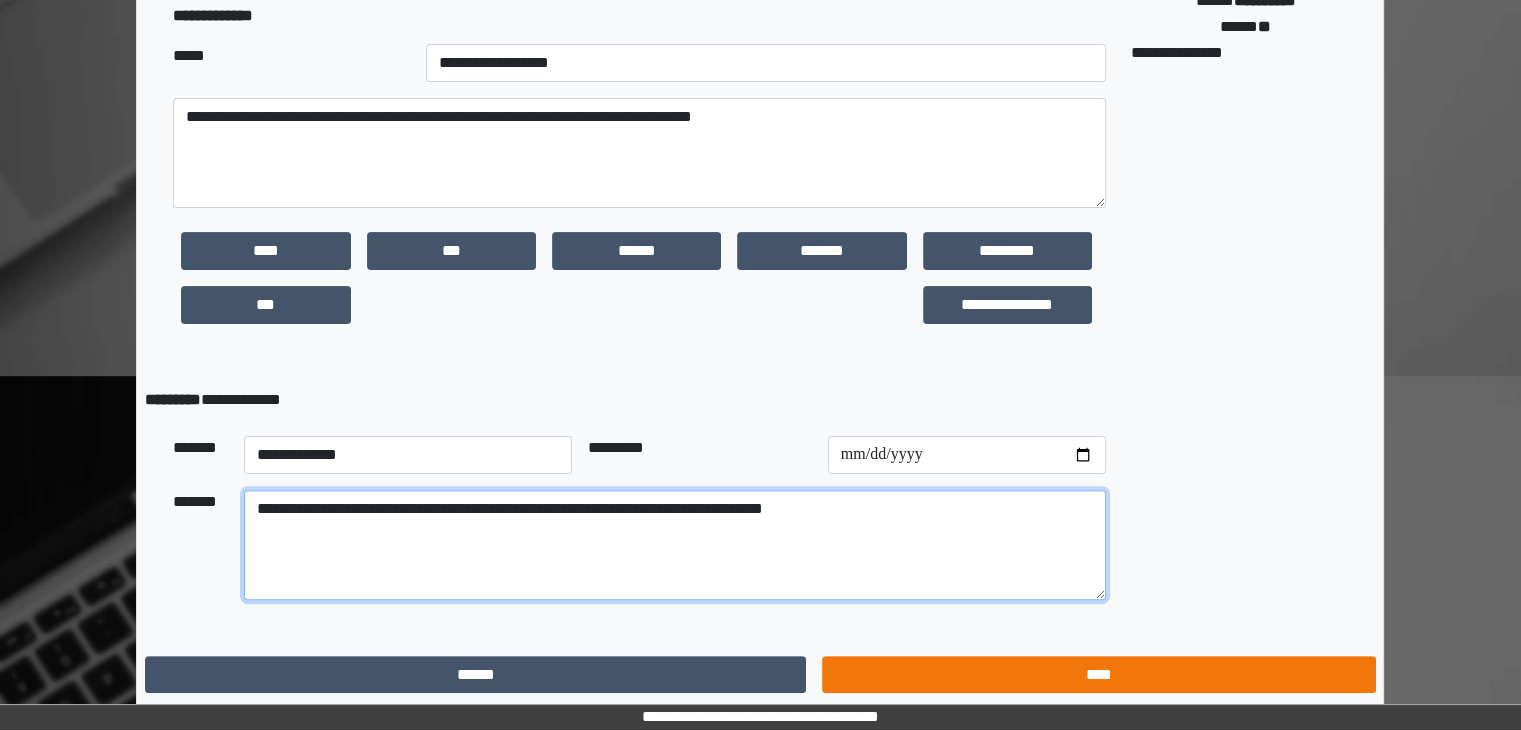 type on "**********" 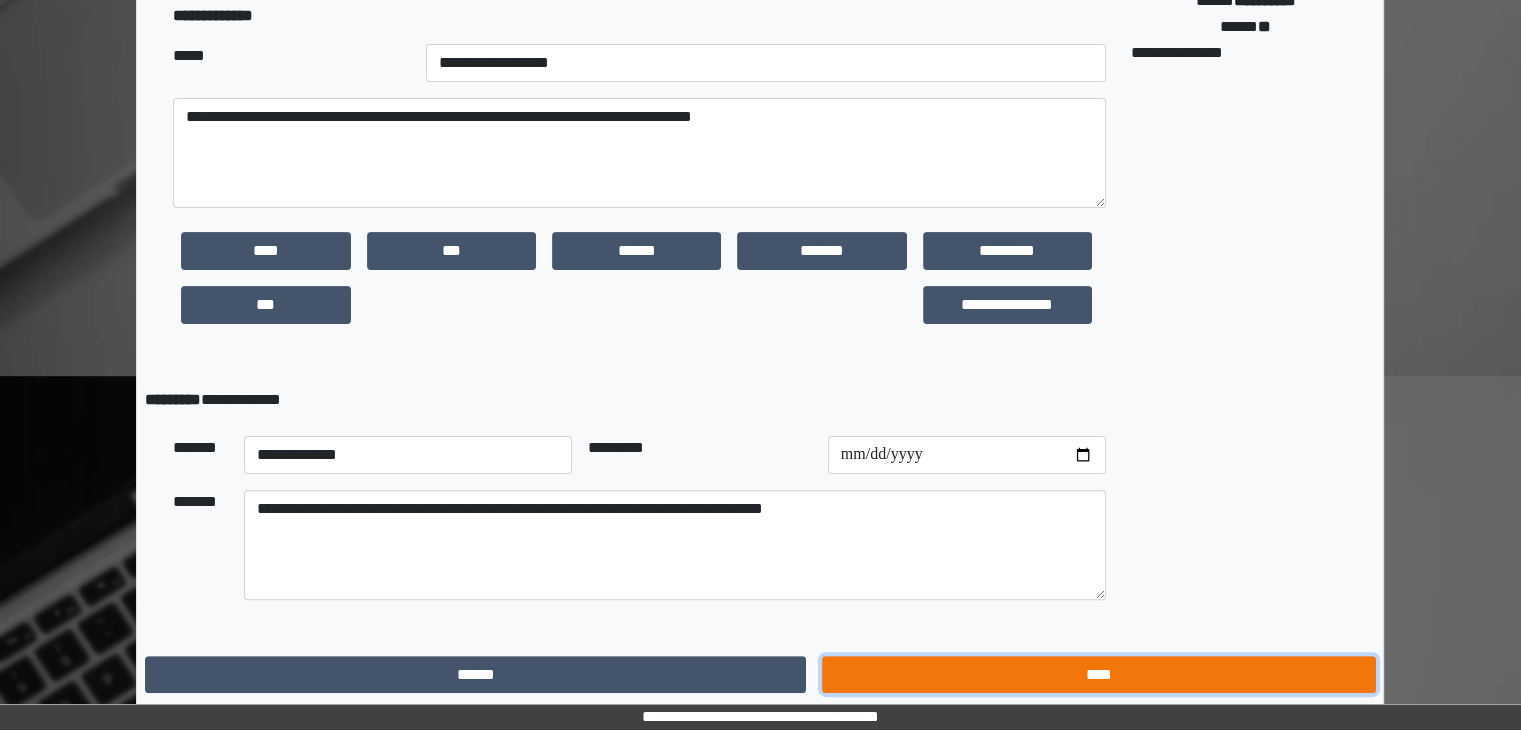 click on "****" at bounding box center (1098, 675) 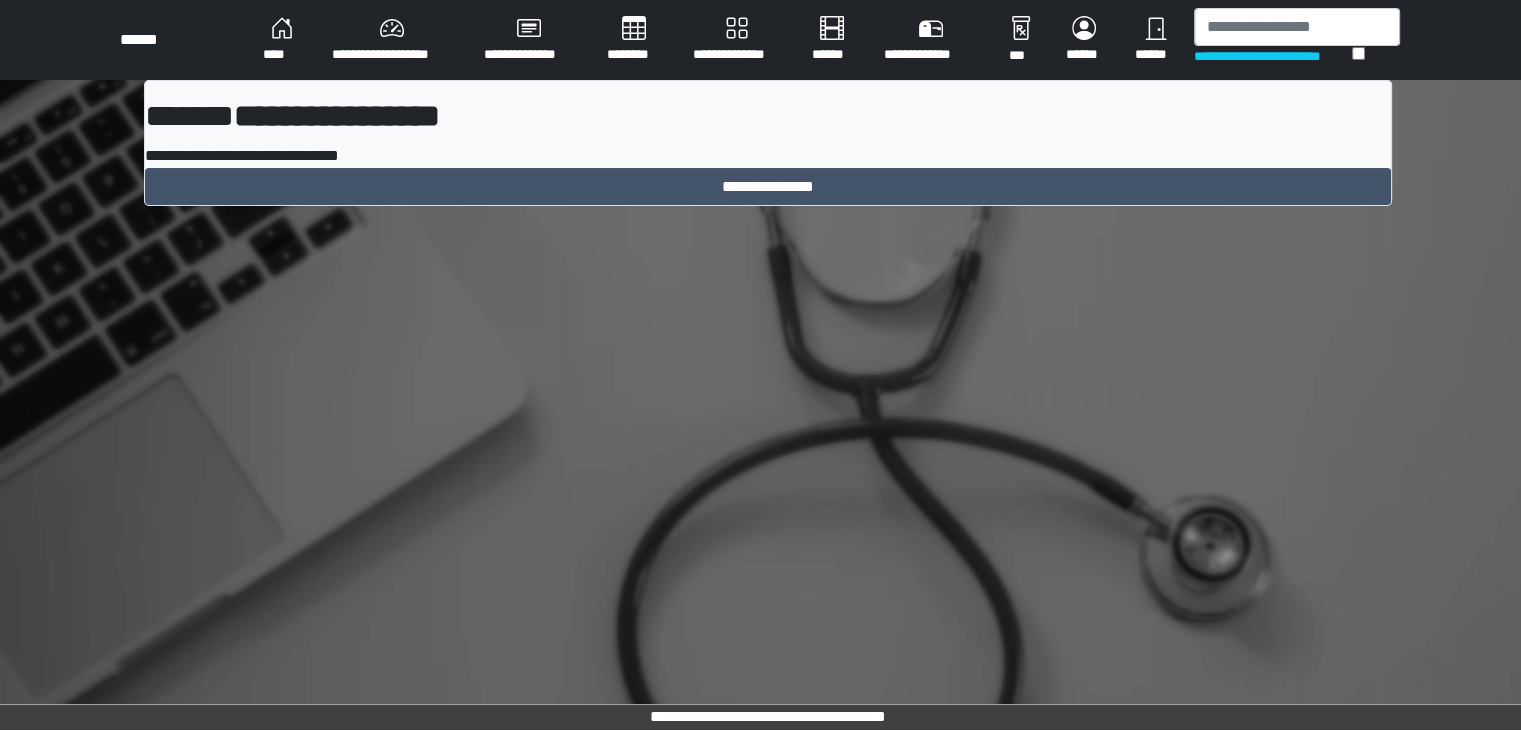 scroll, scrollTop: 0, scrollLeft: 0, axis: both 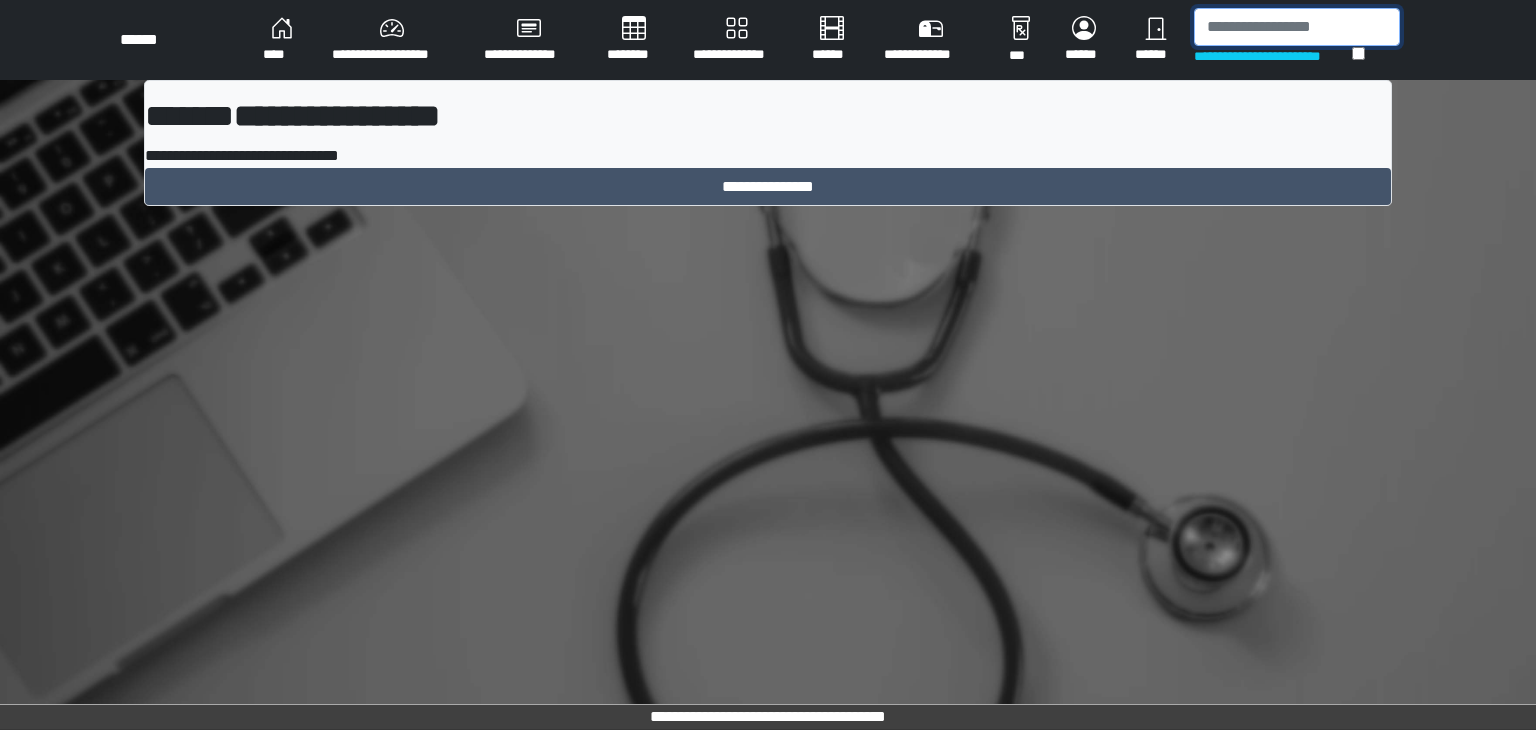 click at bounding box center (1297, 27) 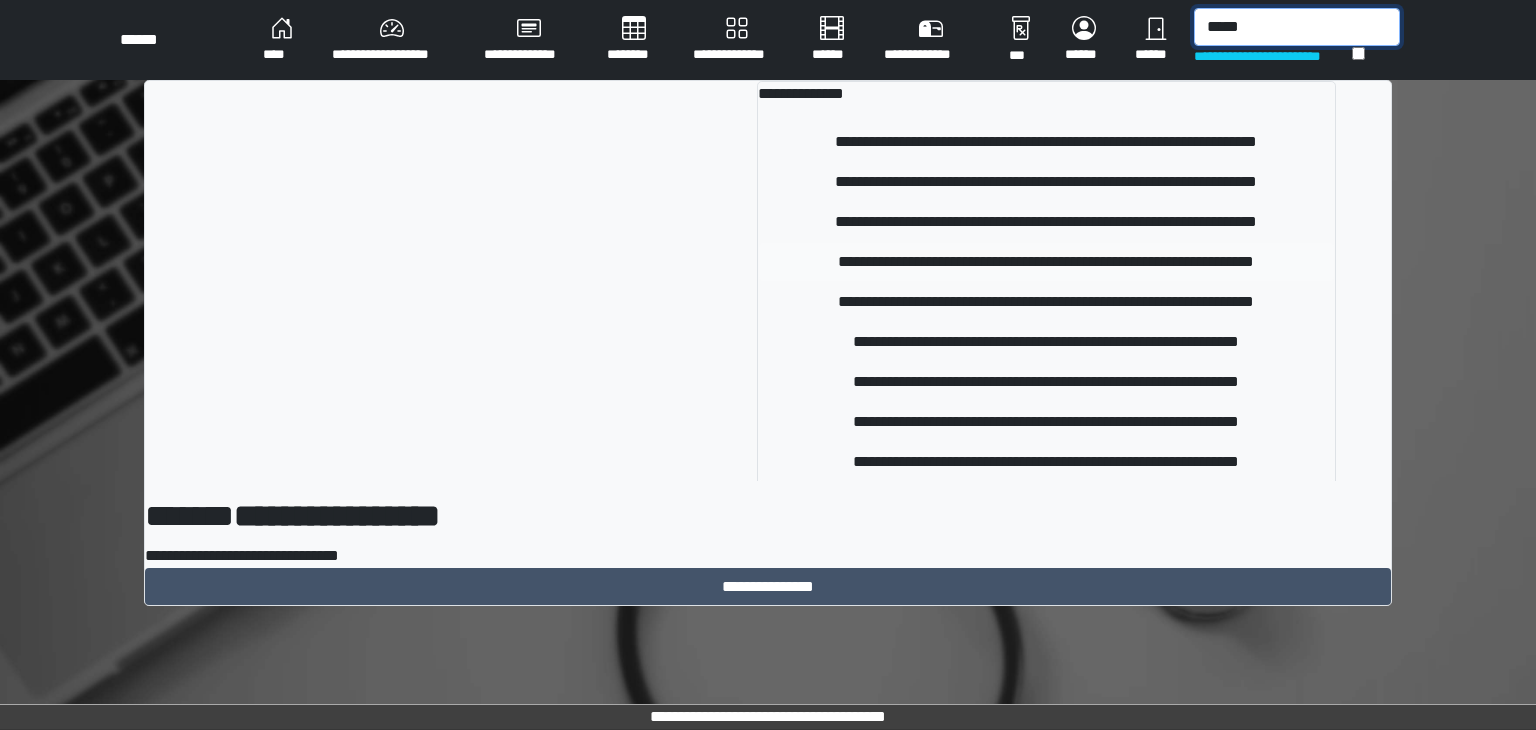 type on "*****" 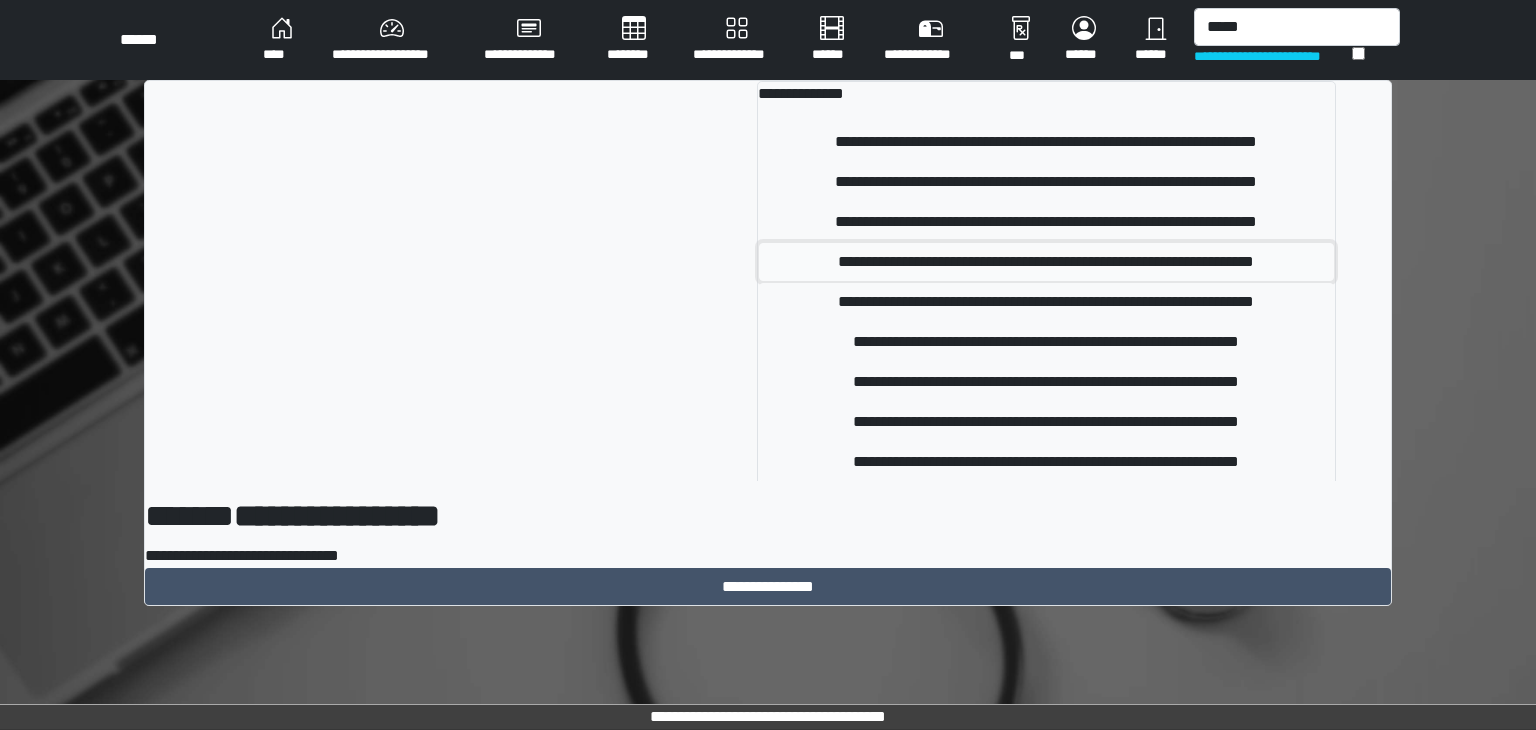 click on "**********" at bounding box center (1046, 262) 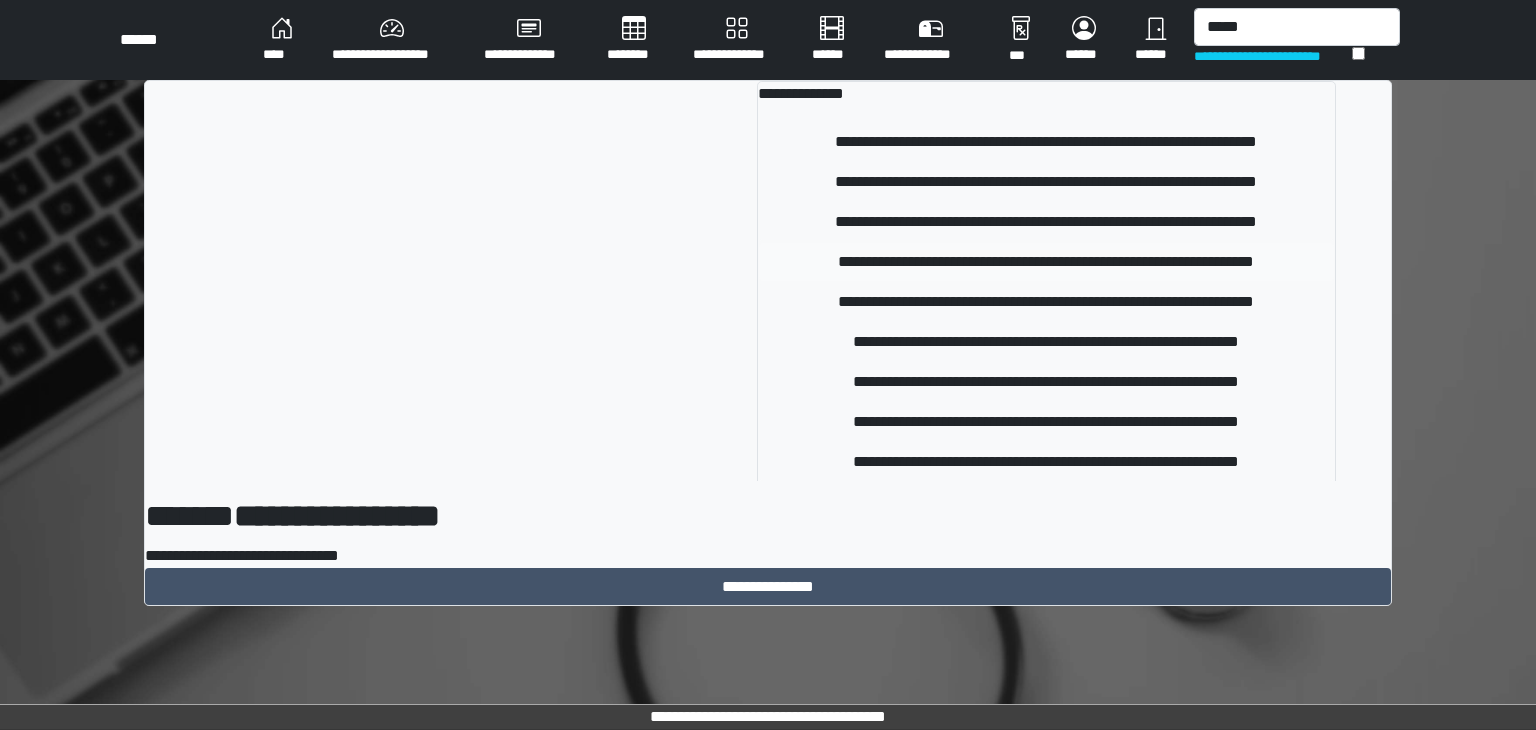 type 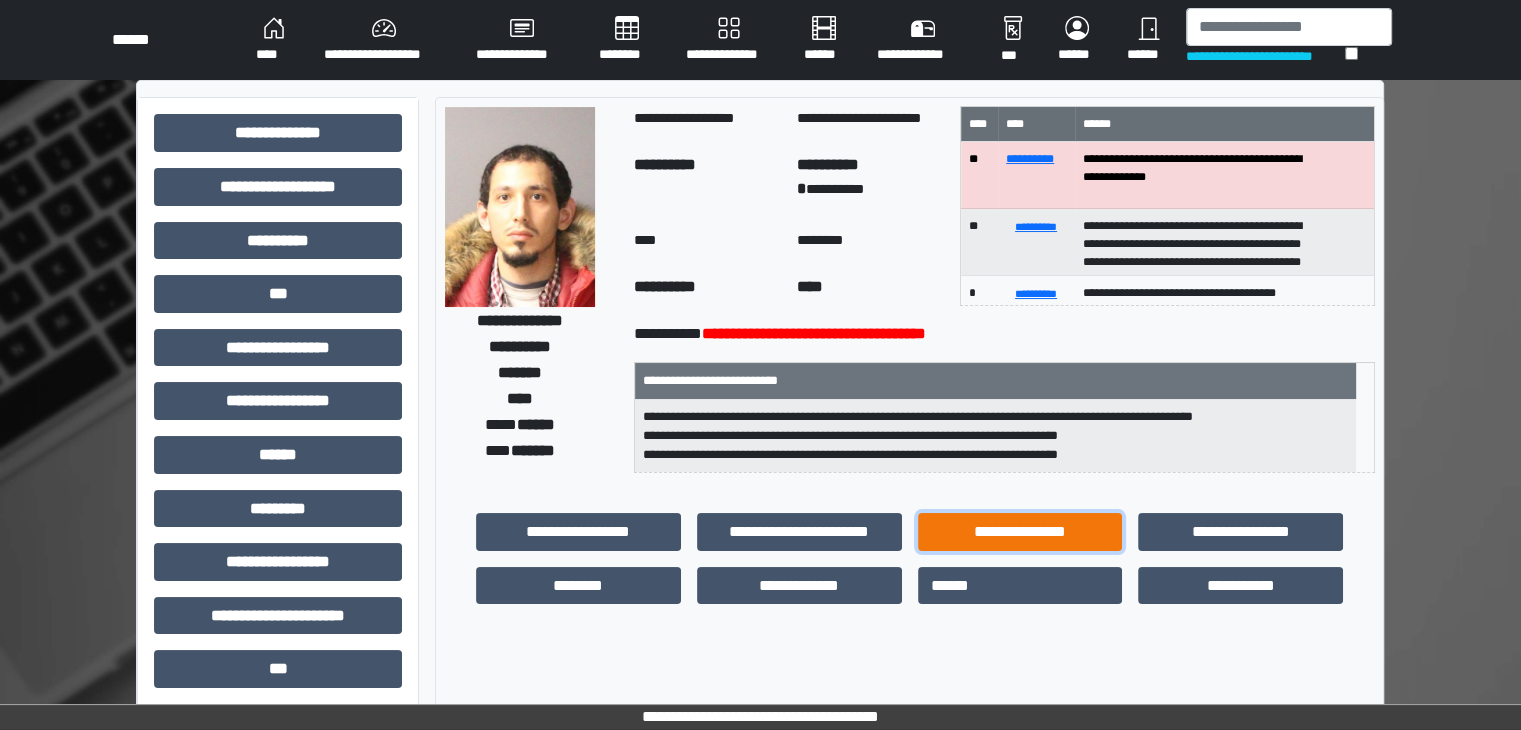 click on "**********" at bounding box center [1020, 532] 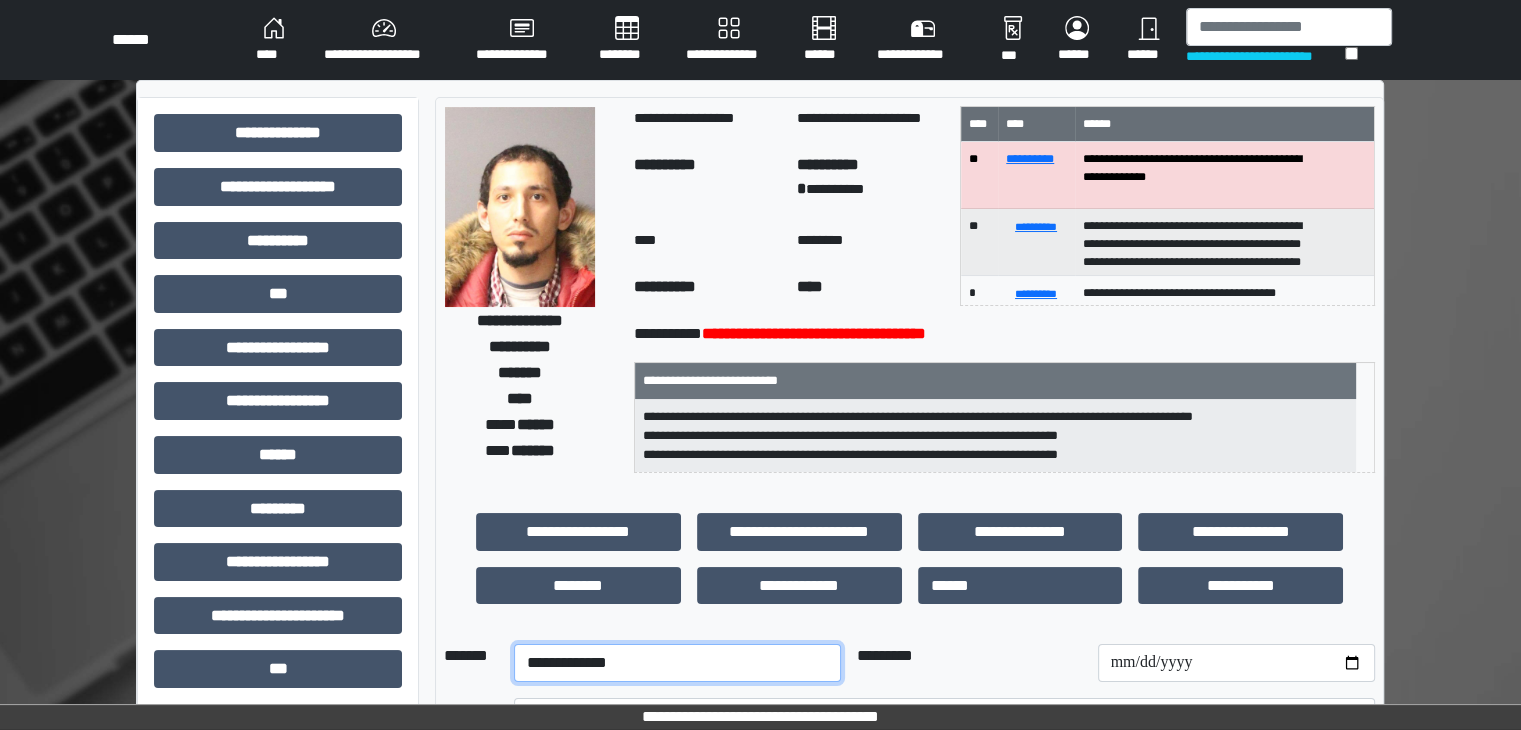 click on "**********" at bounding box center (677, 663) 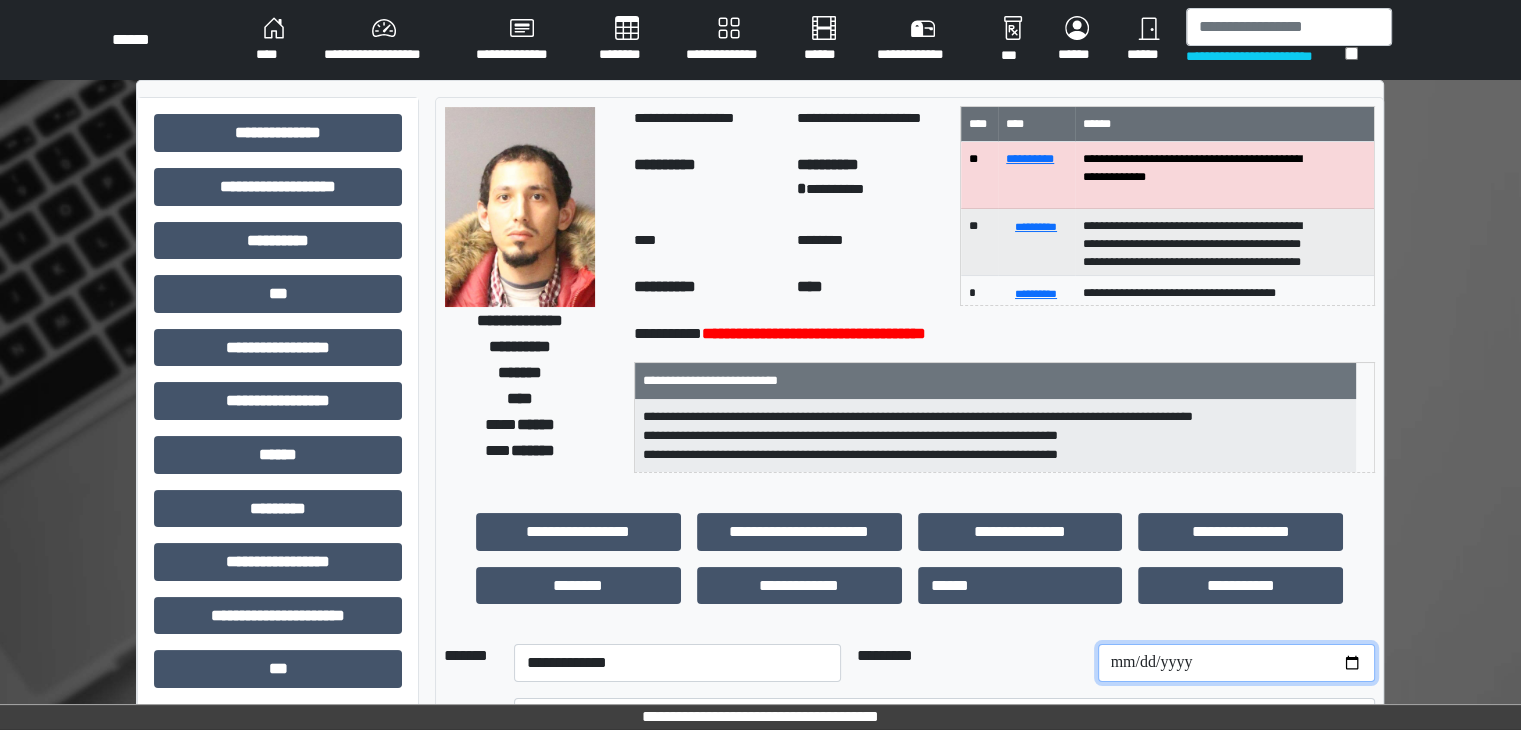 click at bounding box center (1236, 663) 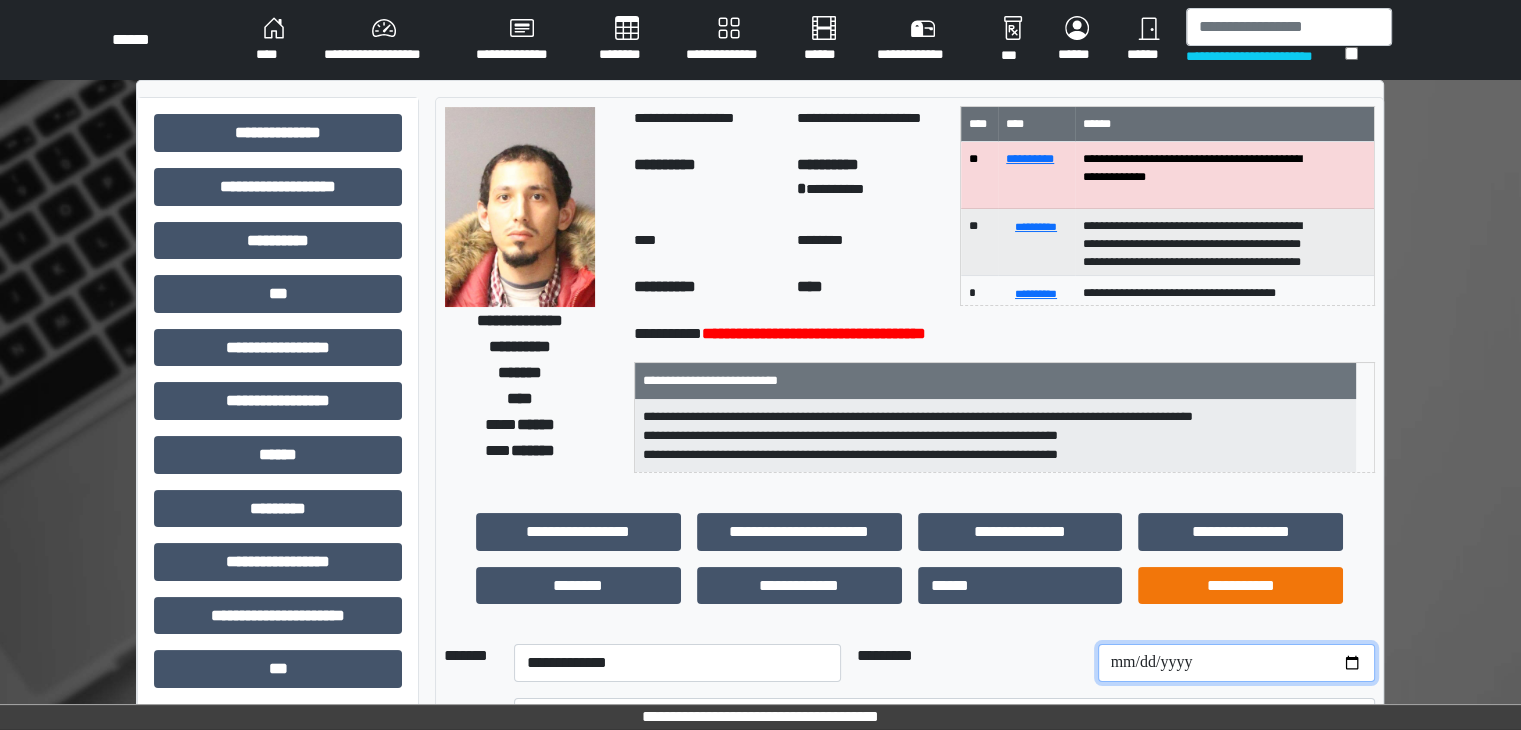 type on "**********" 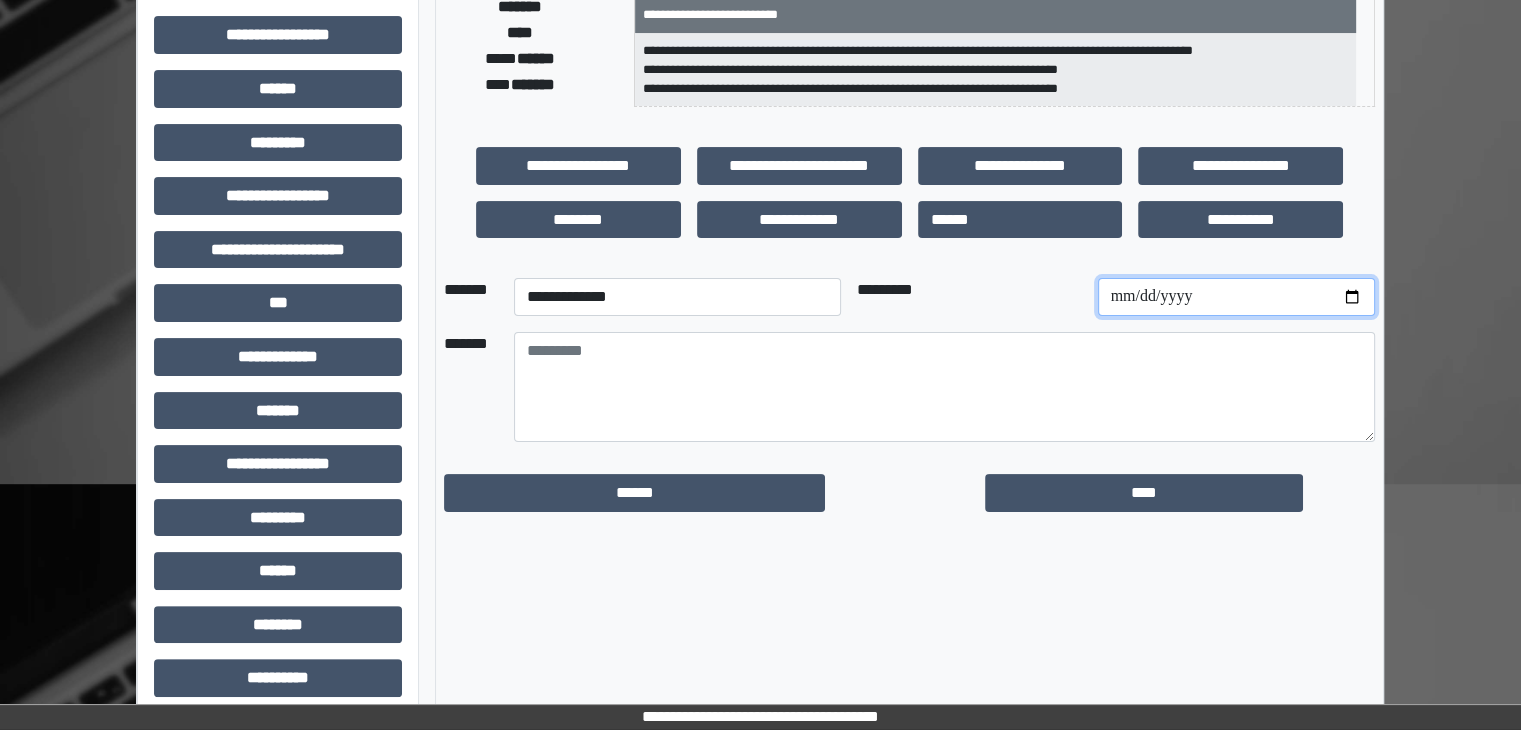scroll, scrollTop: 436, scrollLeft: 0, axis: vertical 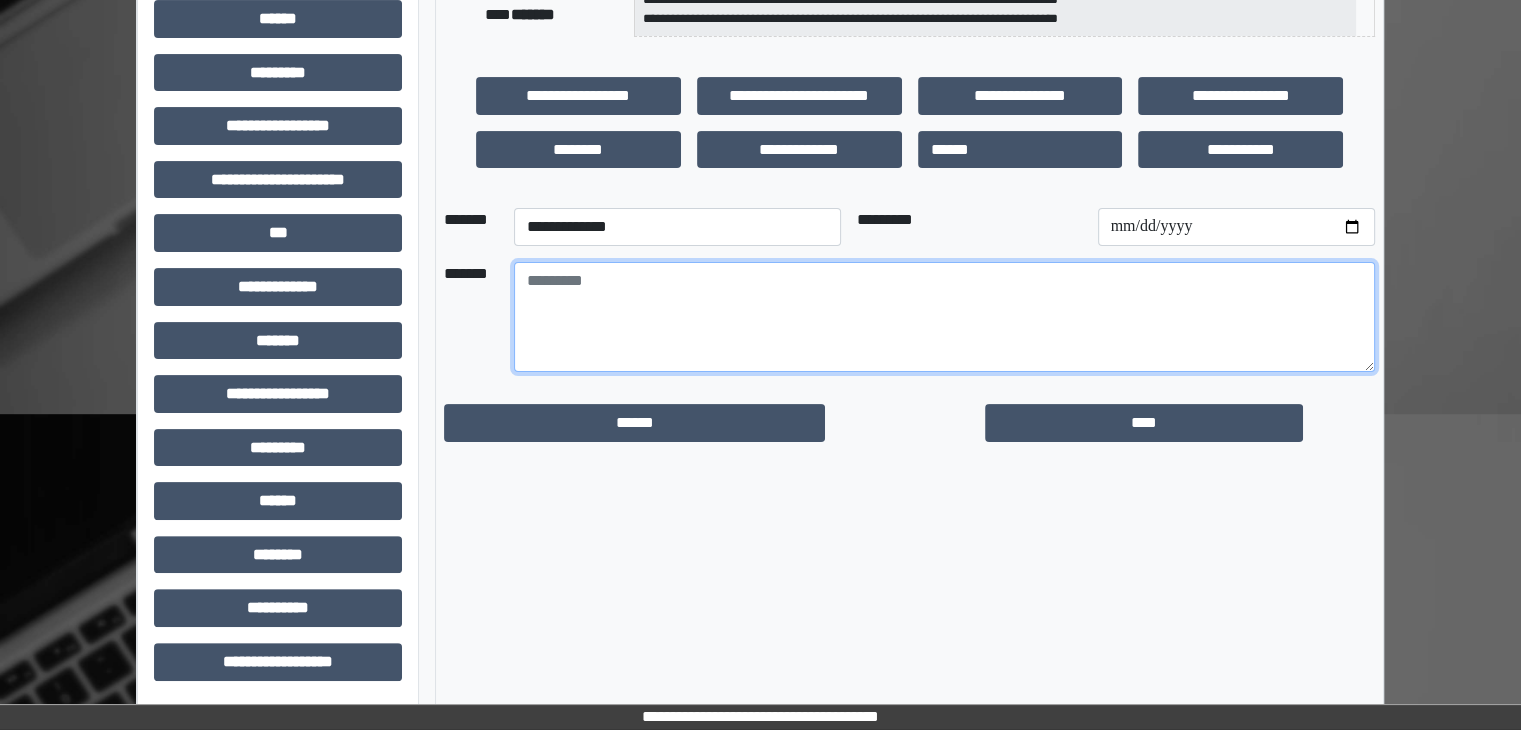 drag, startPoint x: 538, startPoint y: 296, endPoint x: 531, endPoint y: 285, distance: 13.038404 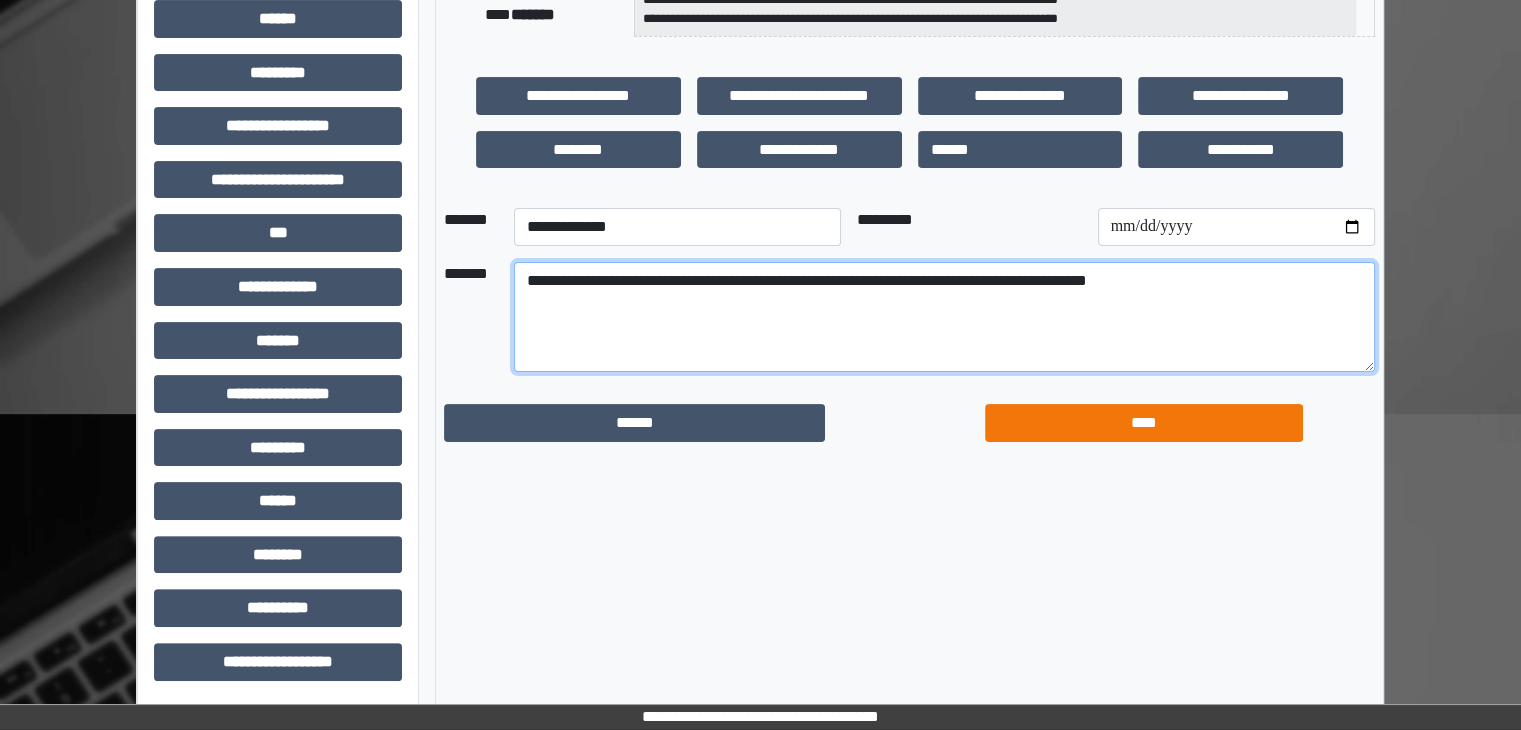 type on "**********" 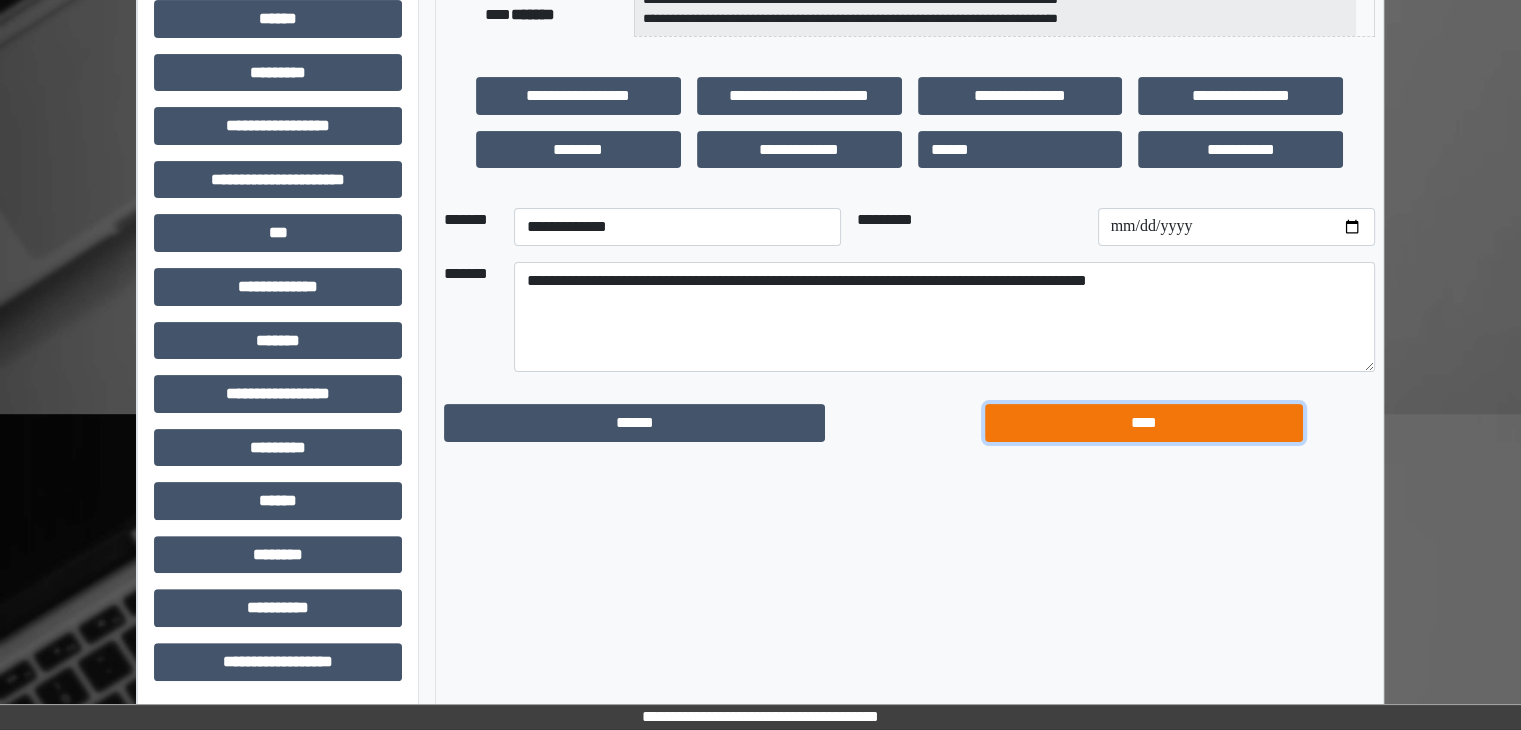 click on "****" at bounding box center [1144, 423] 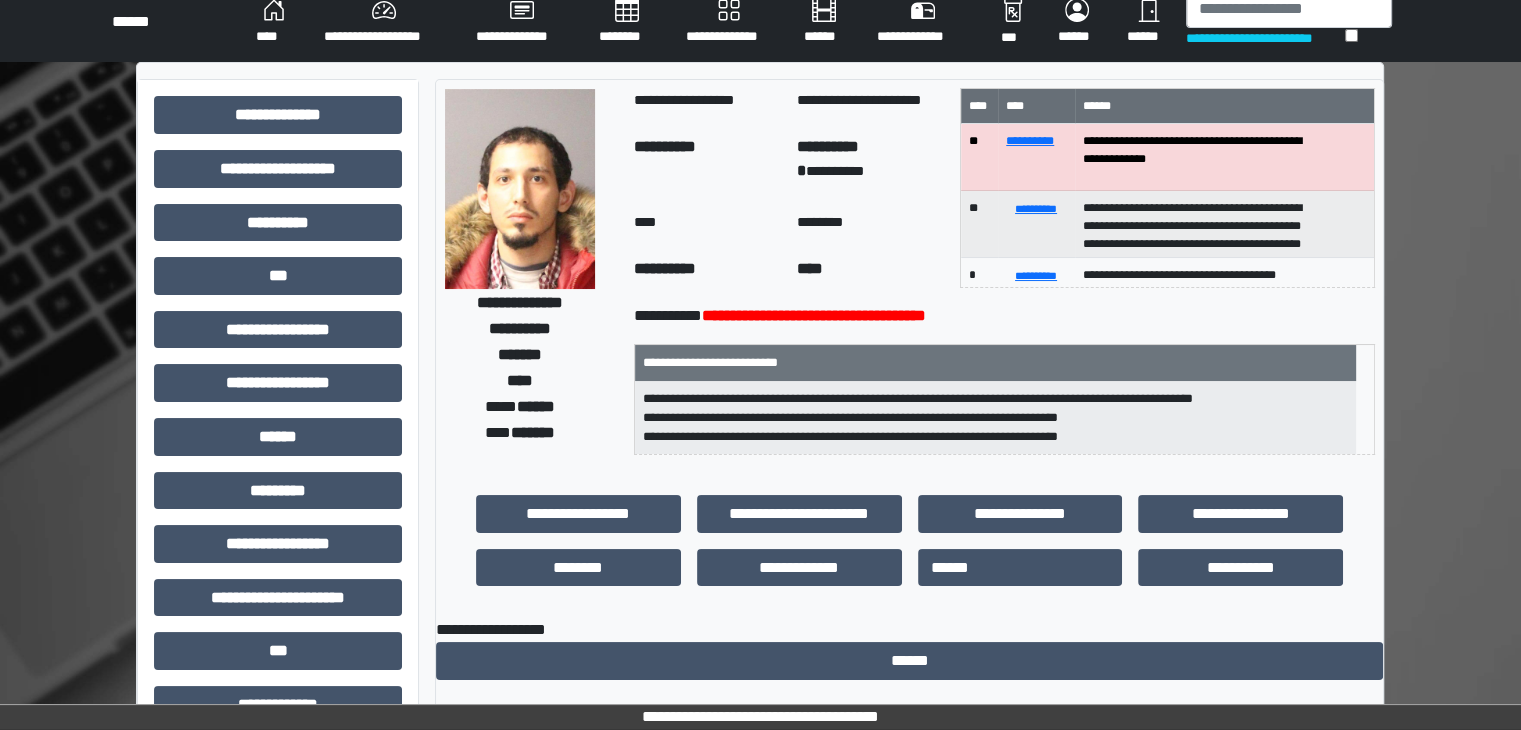 scroll, scrollTop: 0, scrollLeft: 0, axis: both 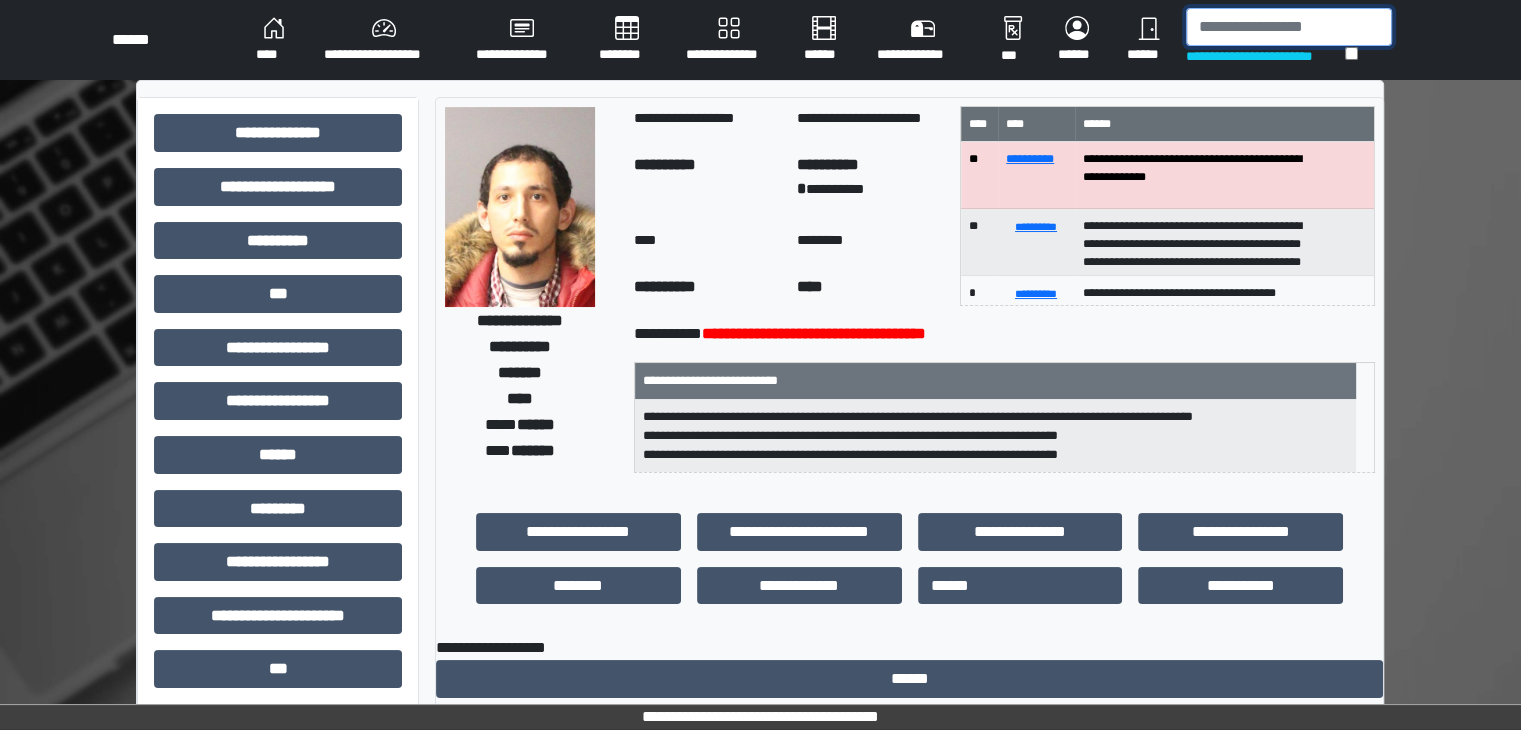 click at bounding box center (1289, 27) 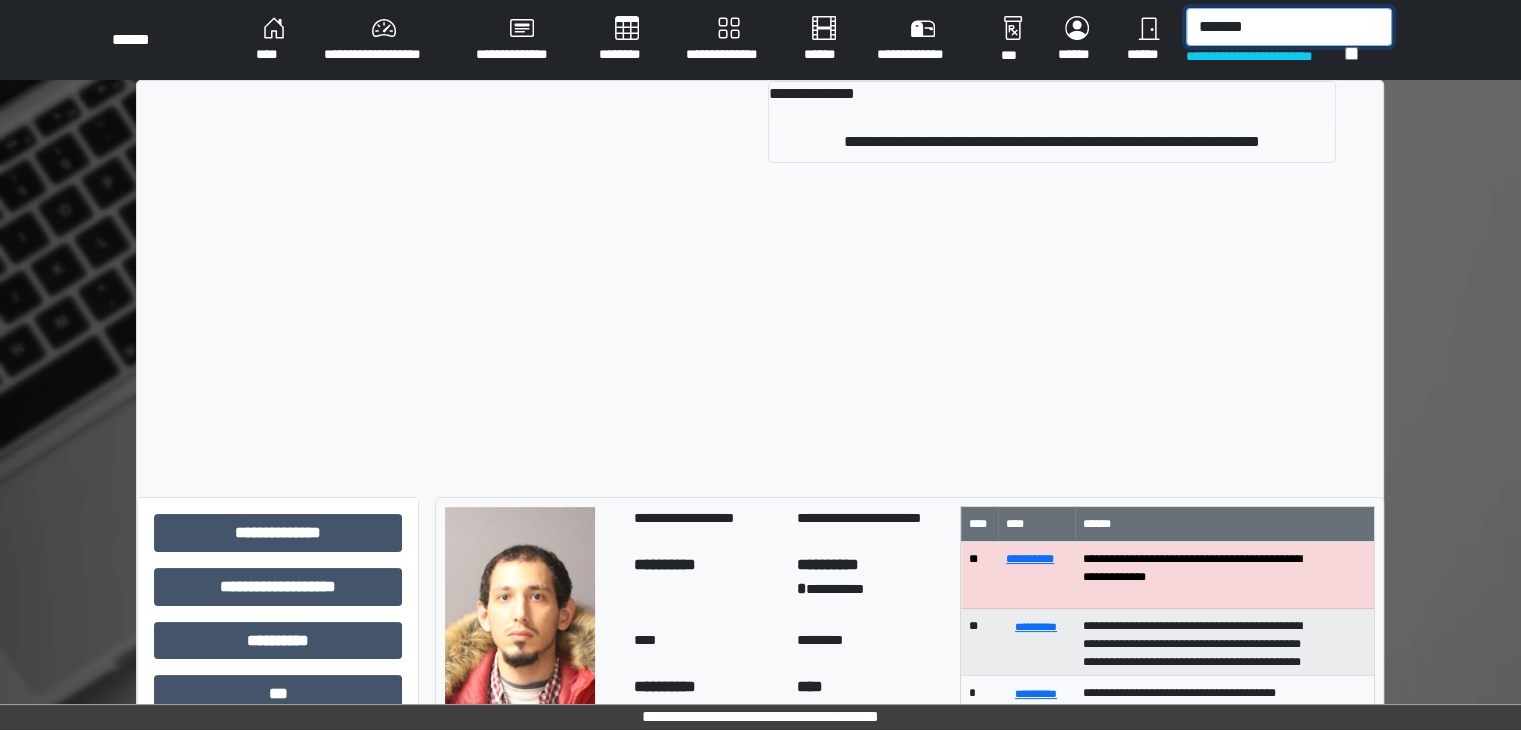 type on "*******" 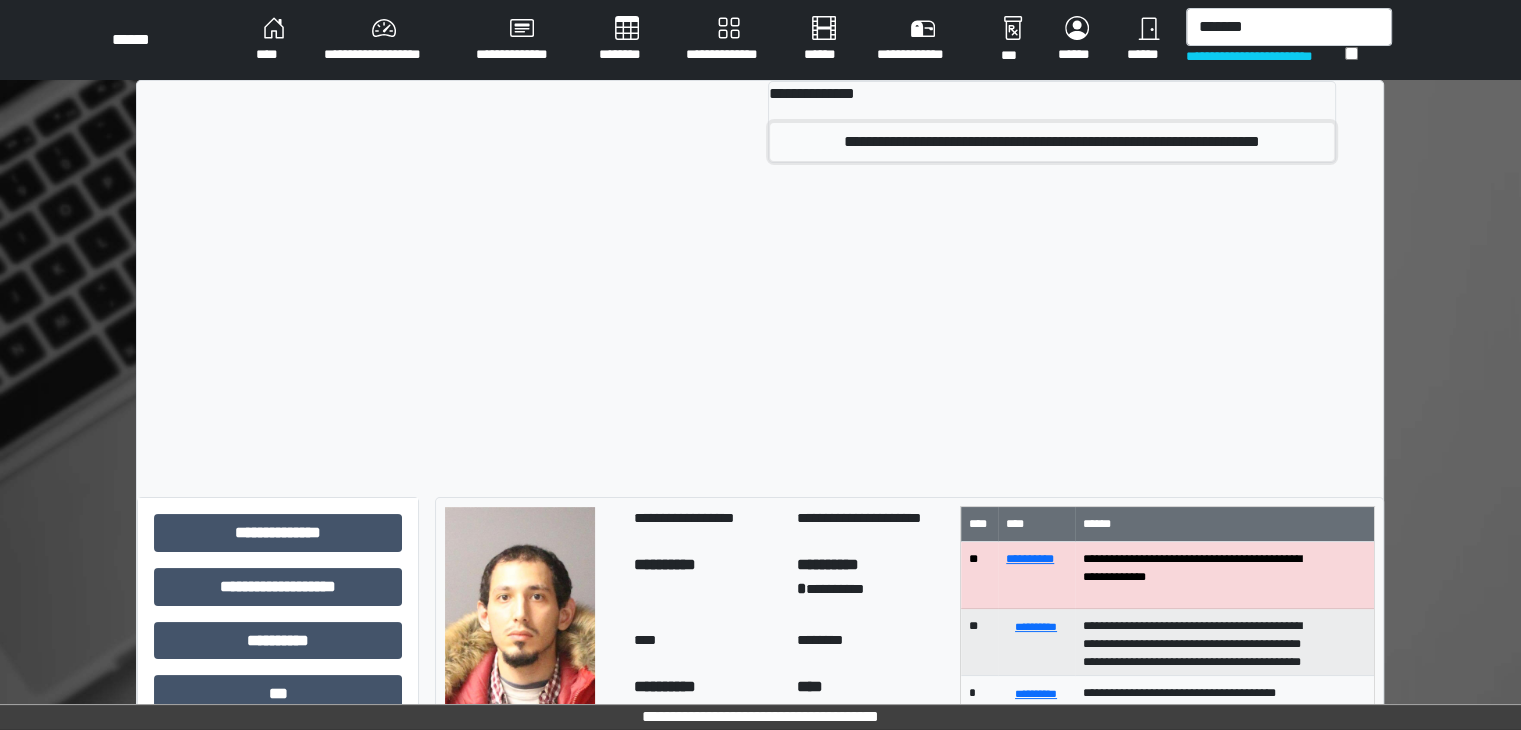 click on "**********" at bounding box center [1052, 142] 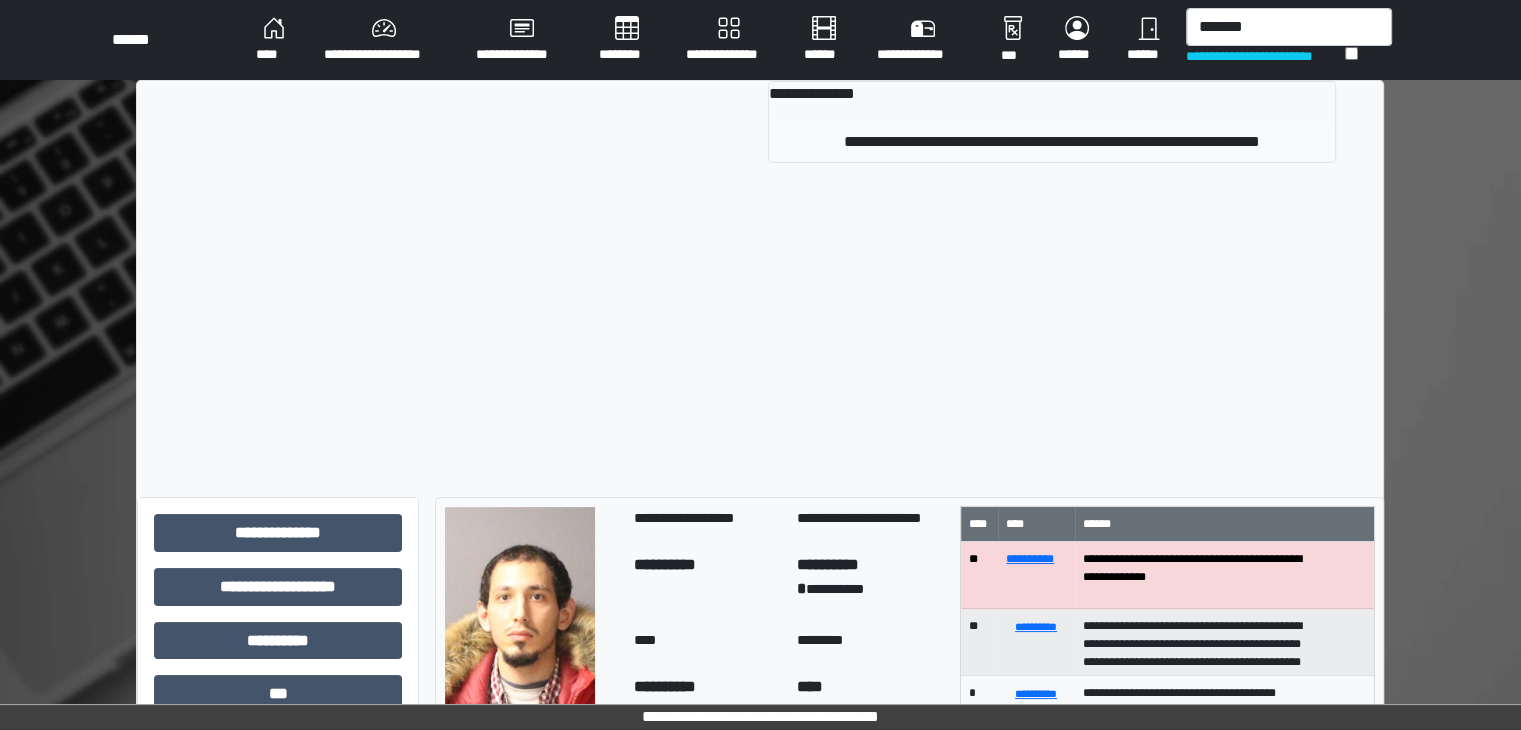 type 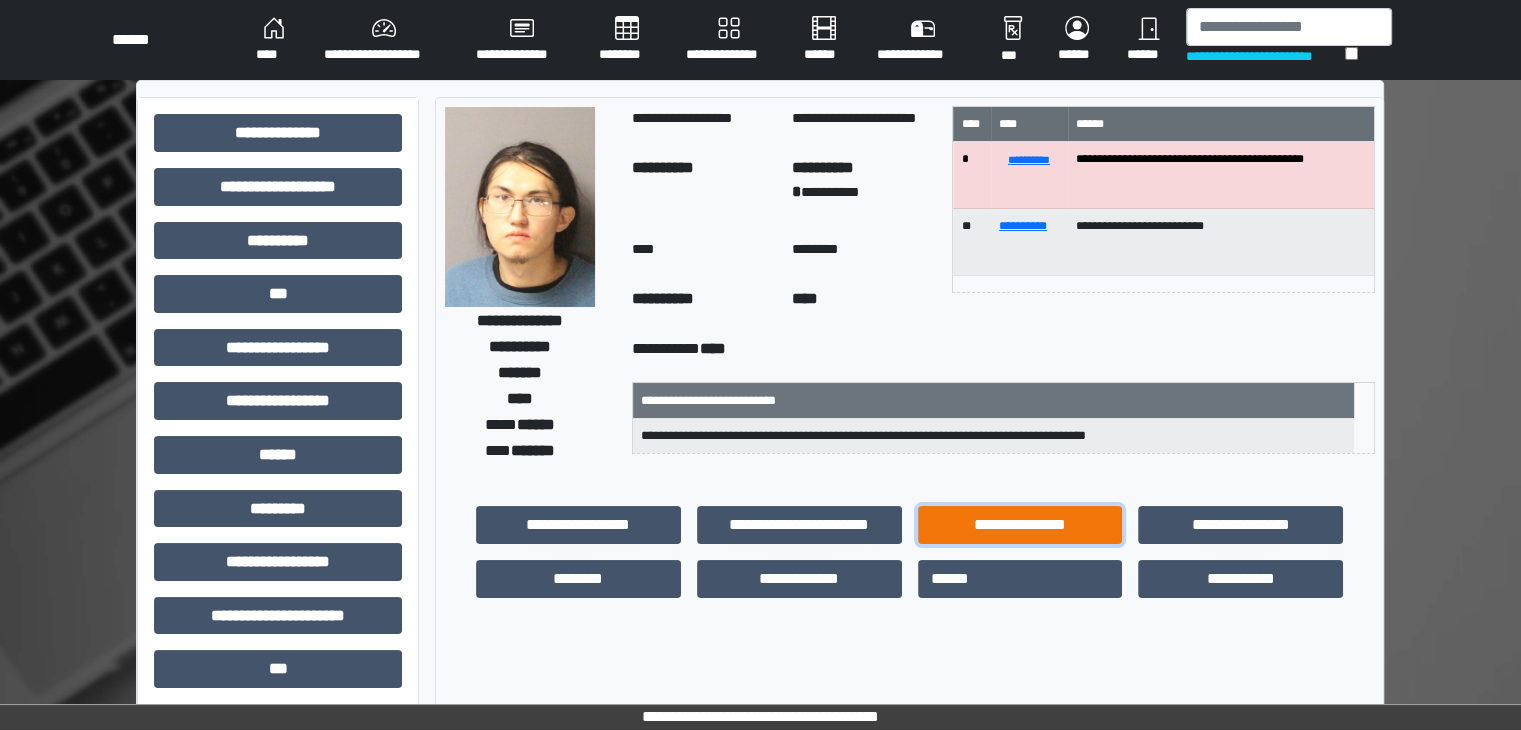 click on "**********" at bounding box center (1020, 525) 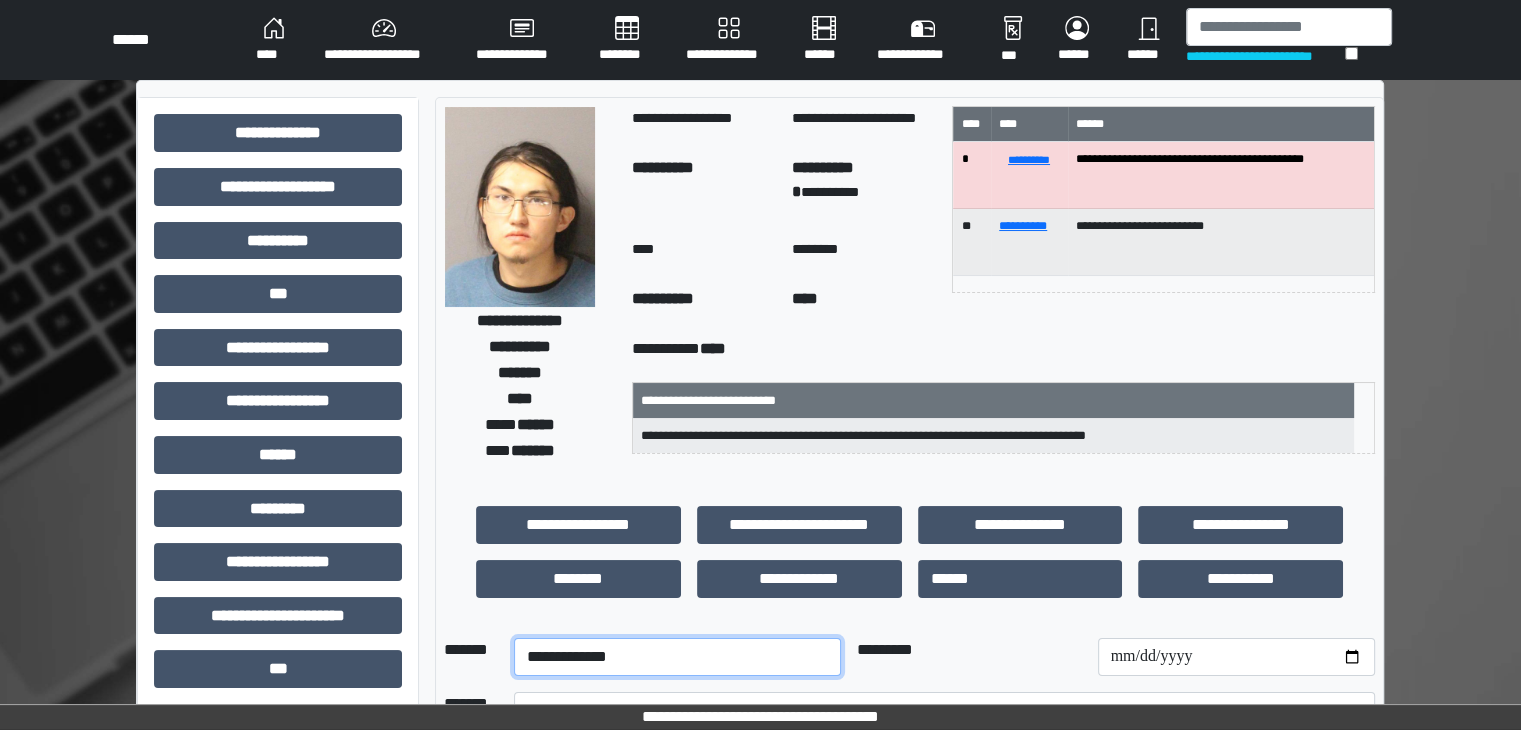 click on "**********" at bounding box center [677, 657] 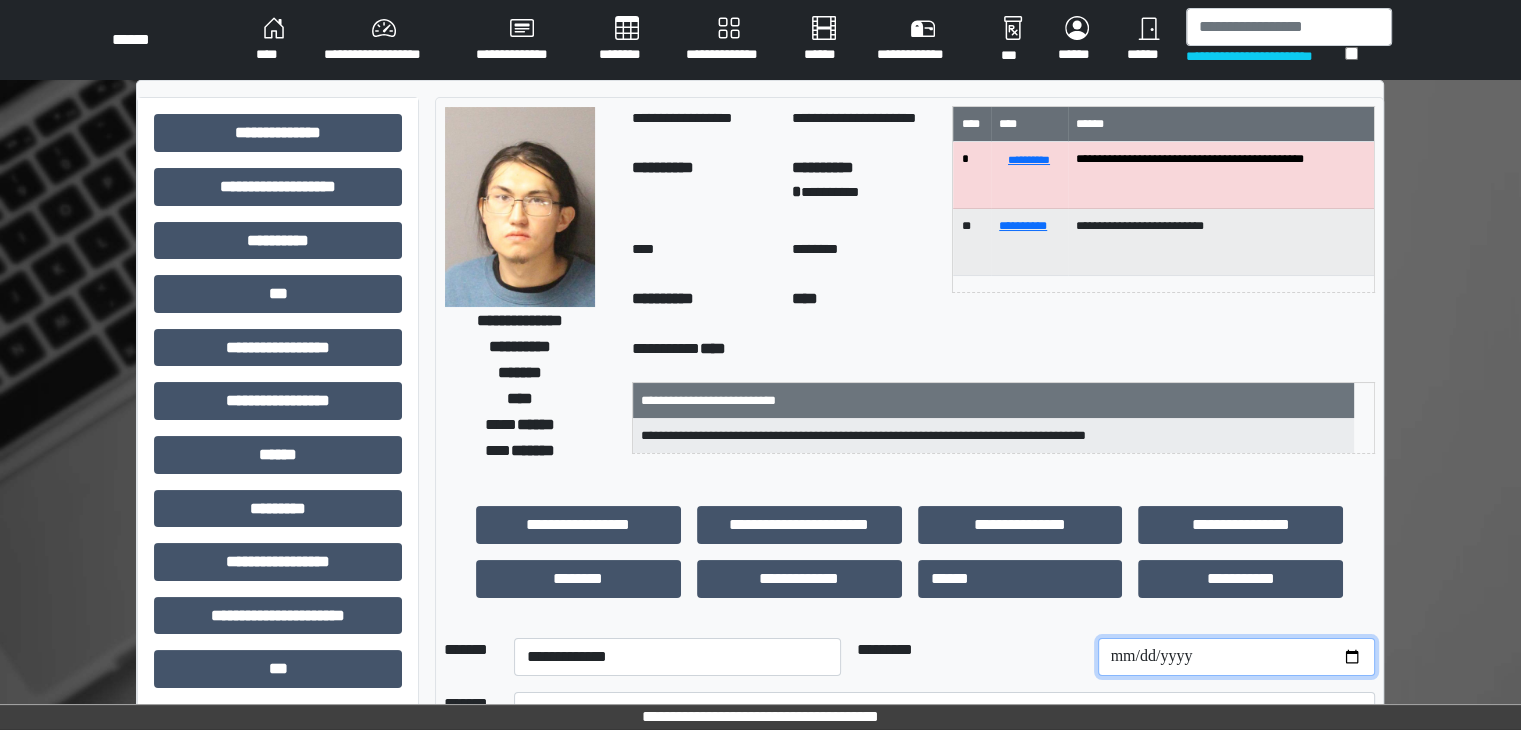 click at bounding box center (1236, 657) 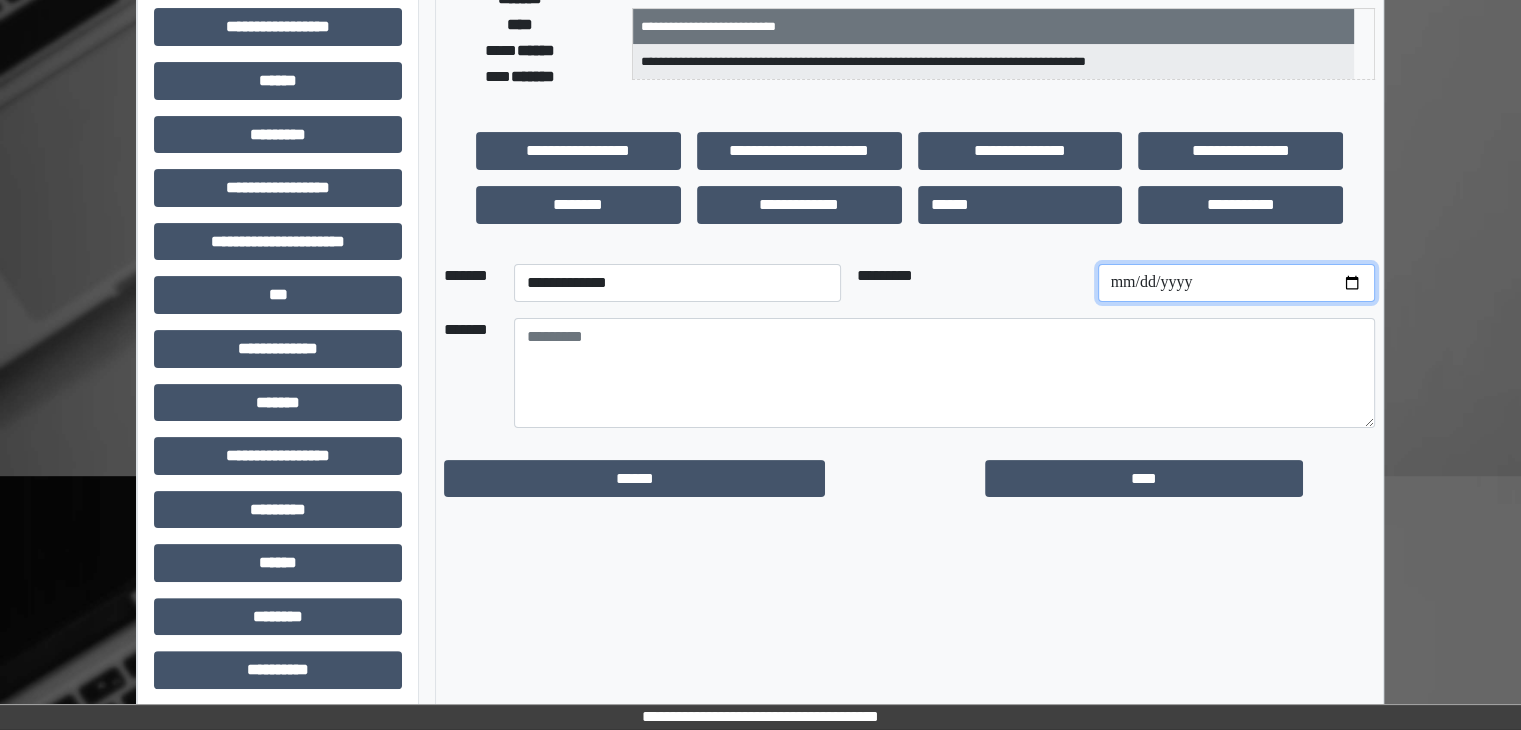 scroll, scrollTop: 436, scrollLeft: 0, axis: vertical 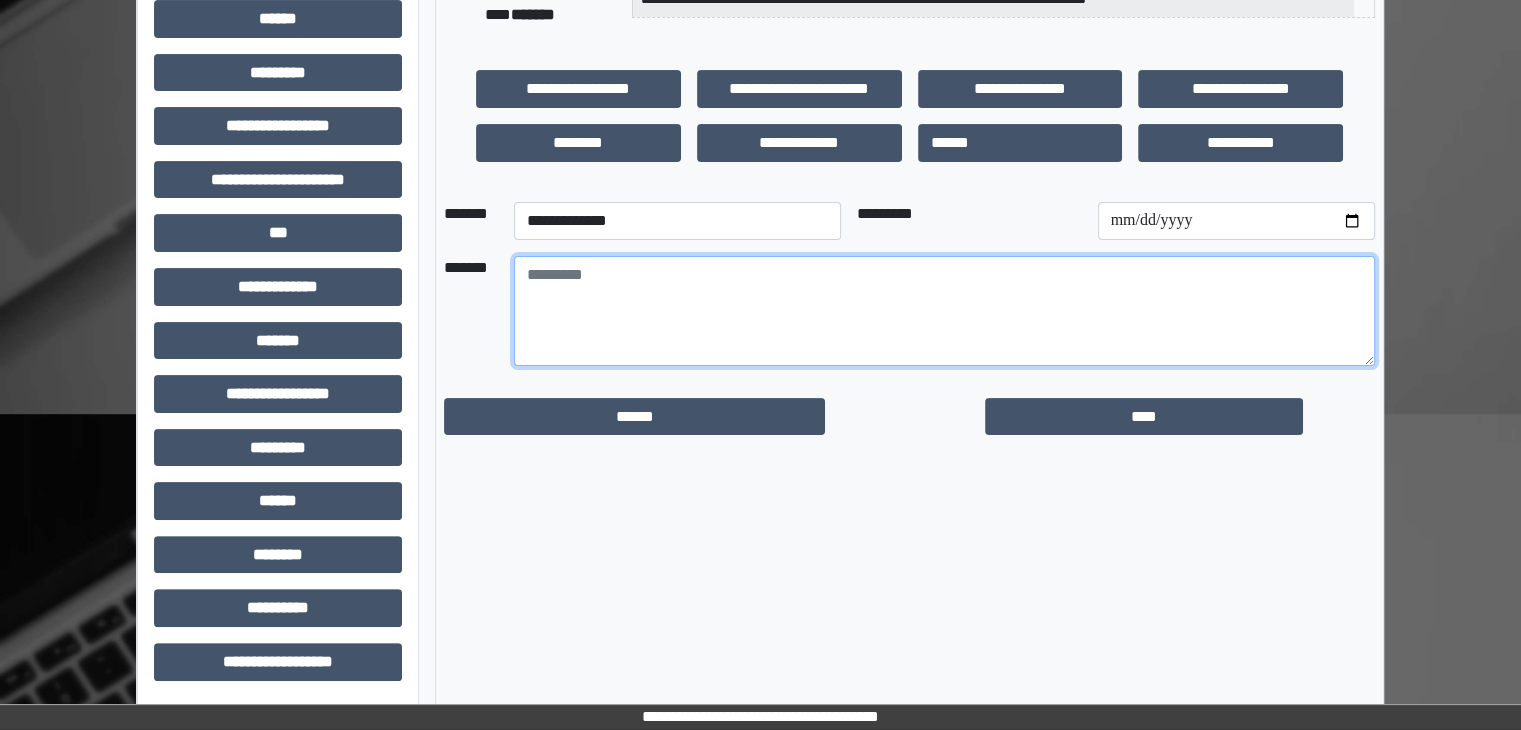 click at bounding box center (944, 311) 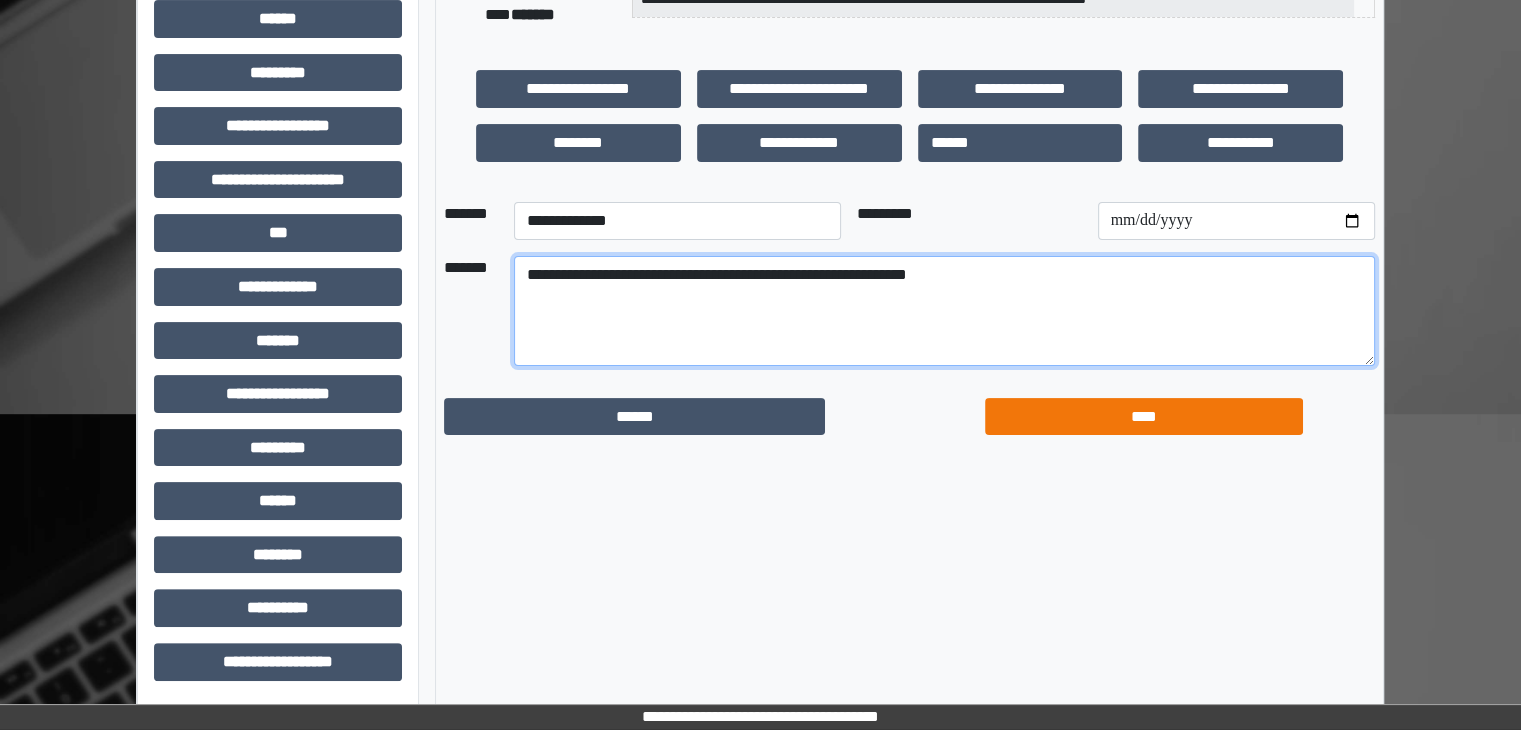 type on "**********" 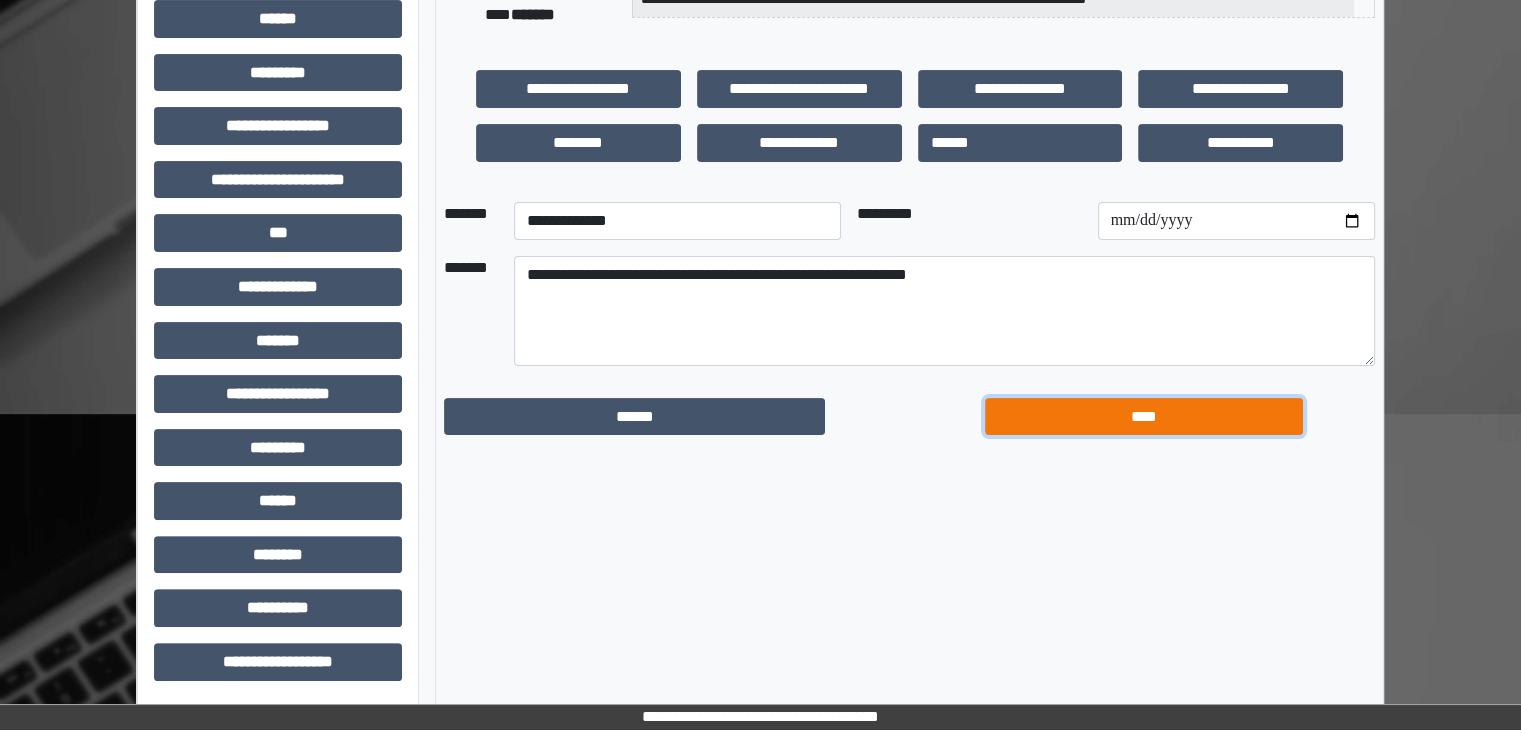 click on "****" at bounding box center [1144, 417] 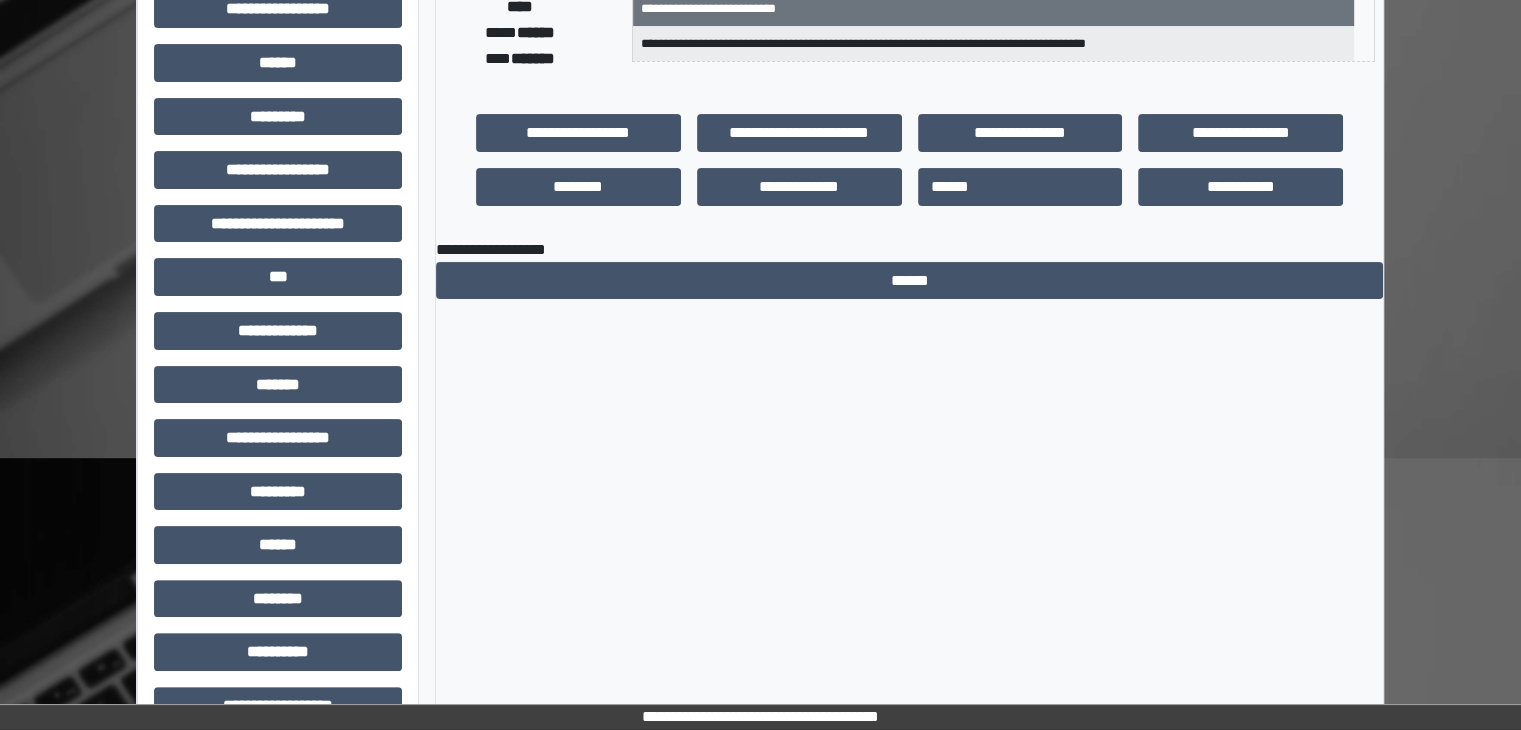 scroll, scrollTop: 0, scrollLeft: 0, axis: both 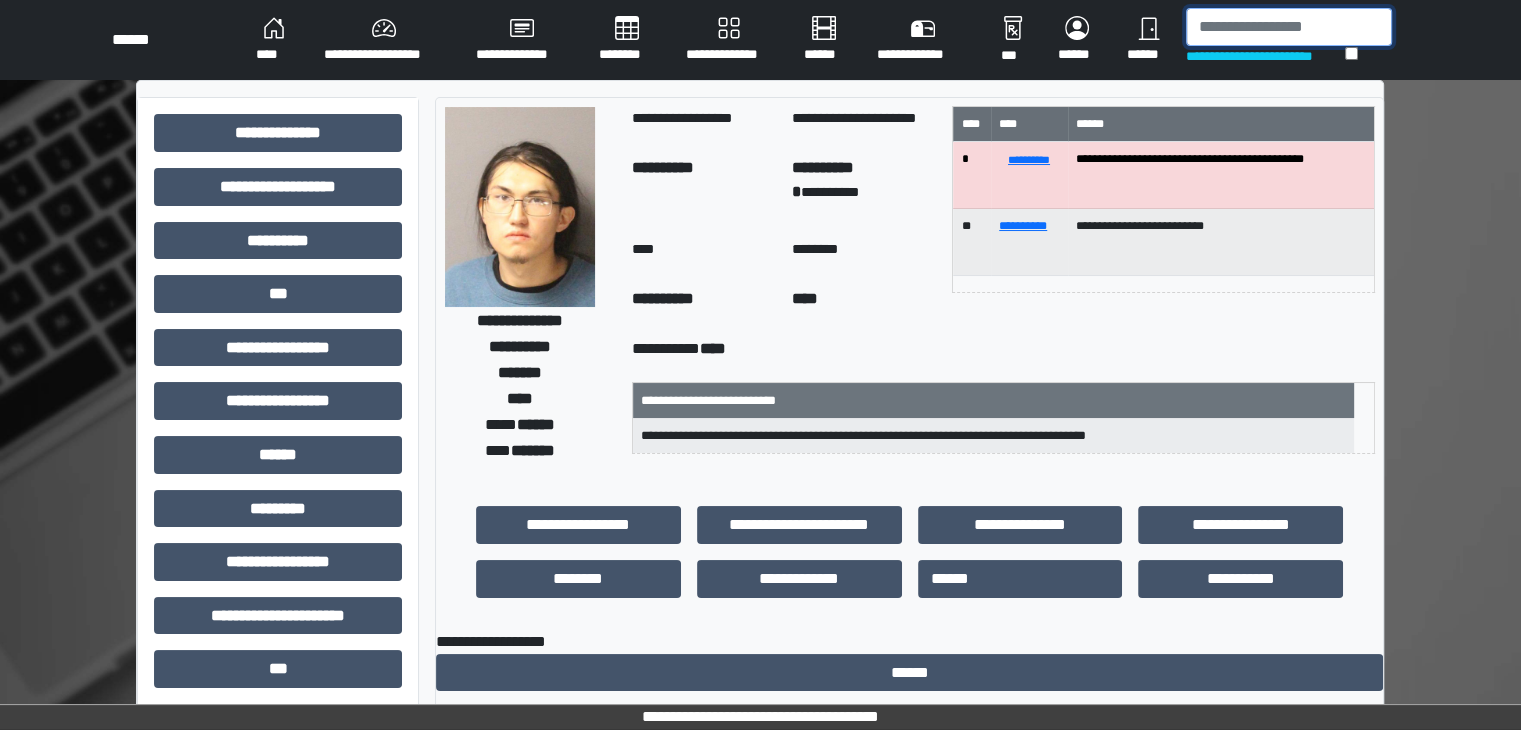 click at bounding box center (1289, 27) 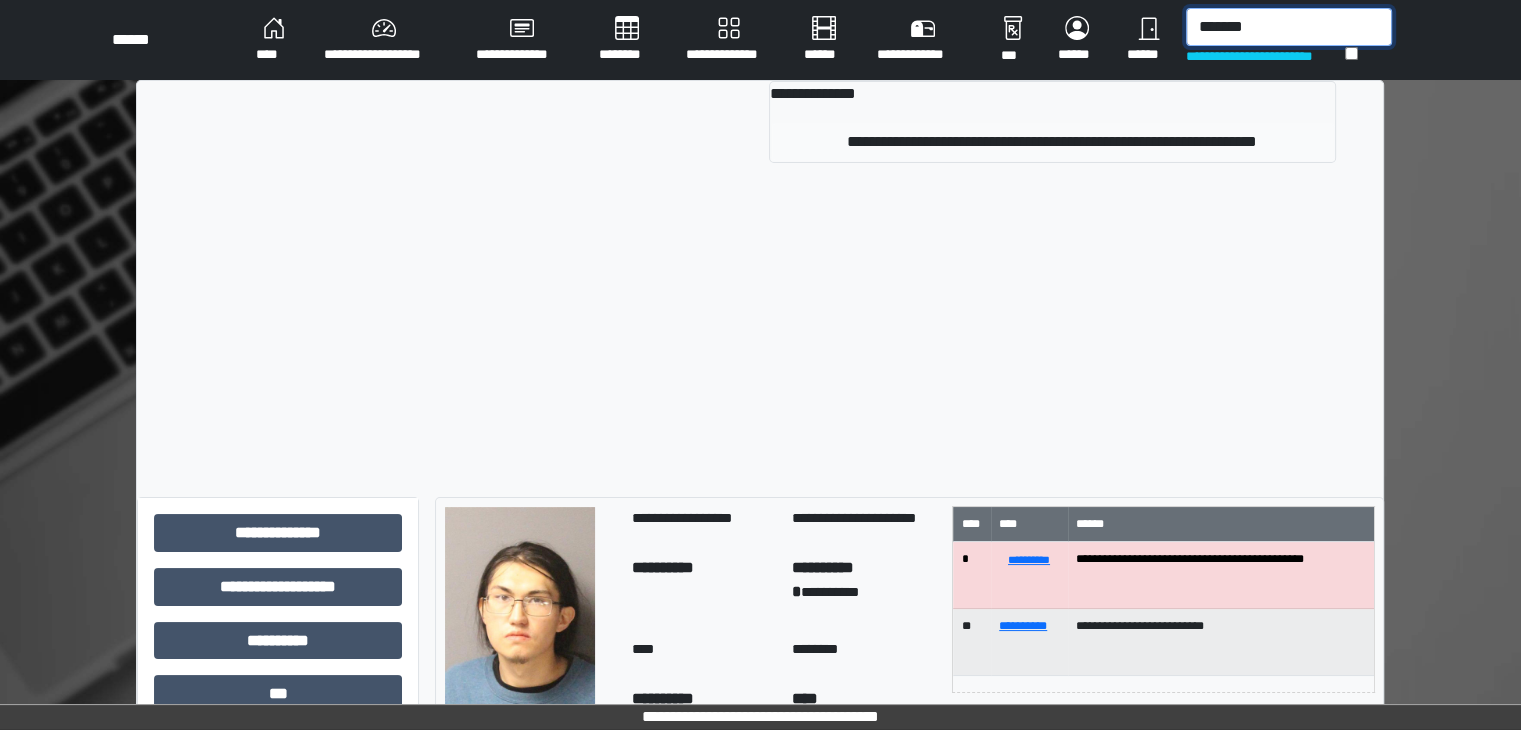 type on "*******" 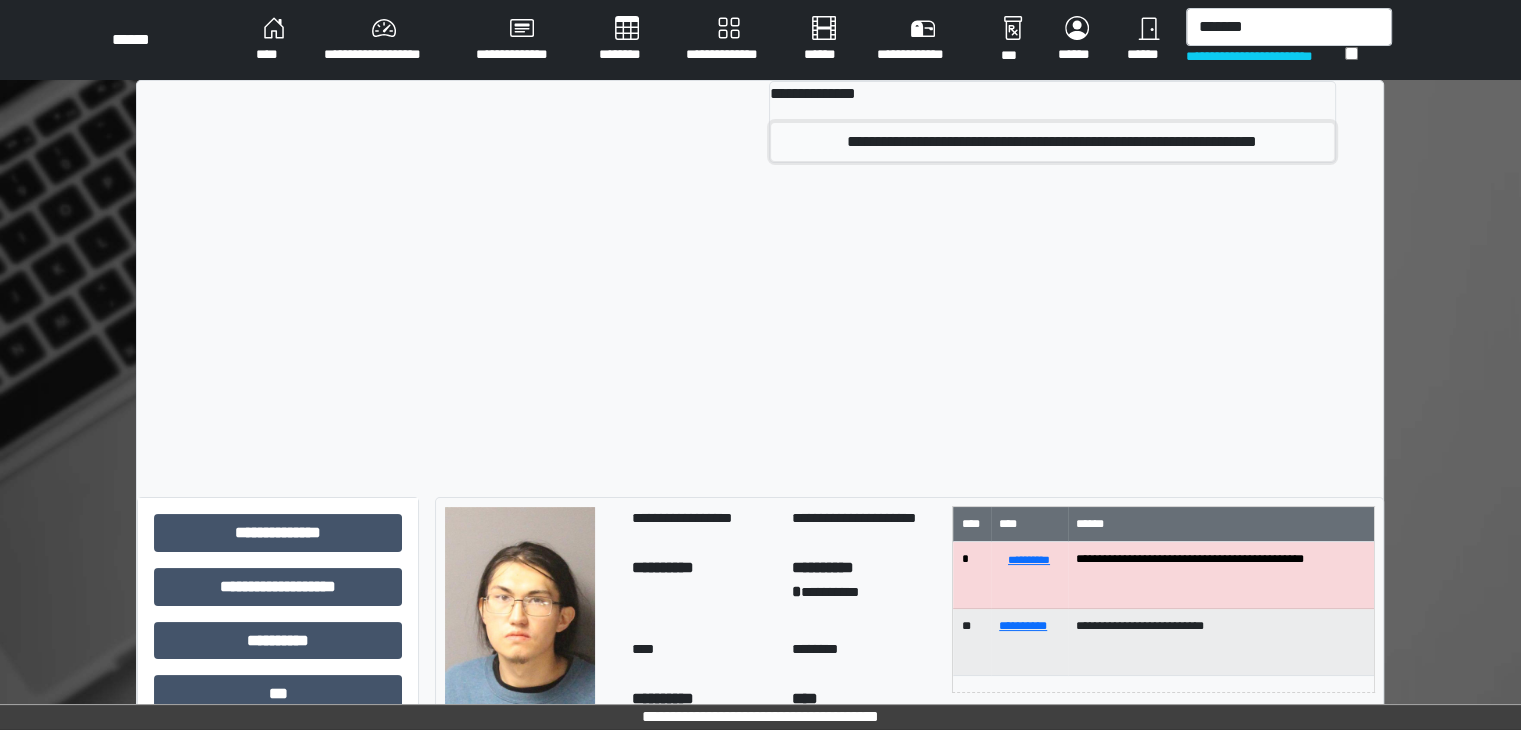 click on "**********" at bounding box center [1052, 142] 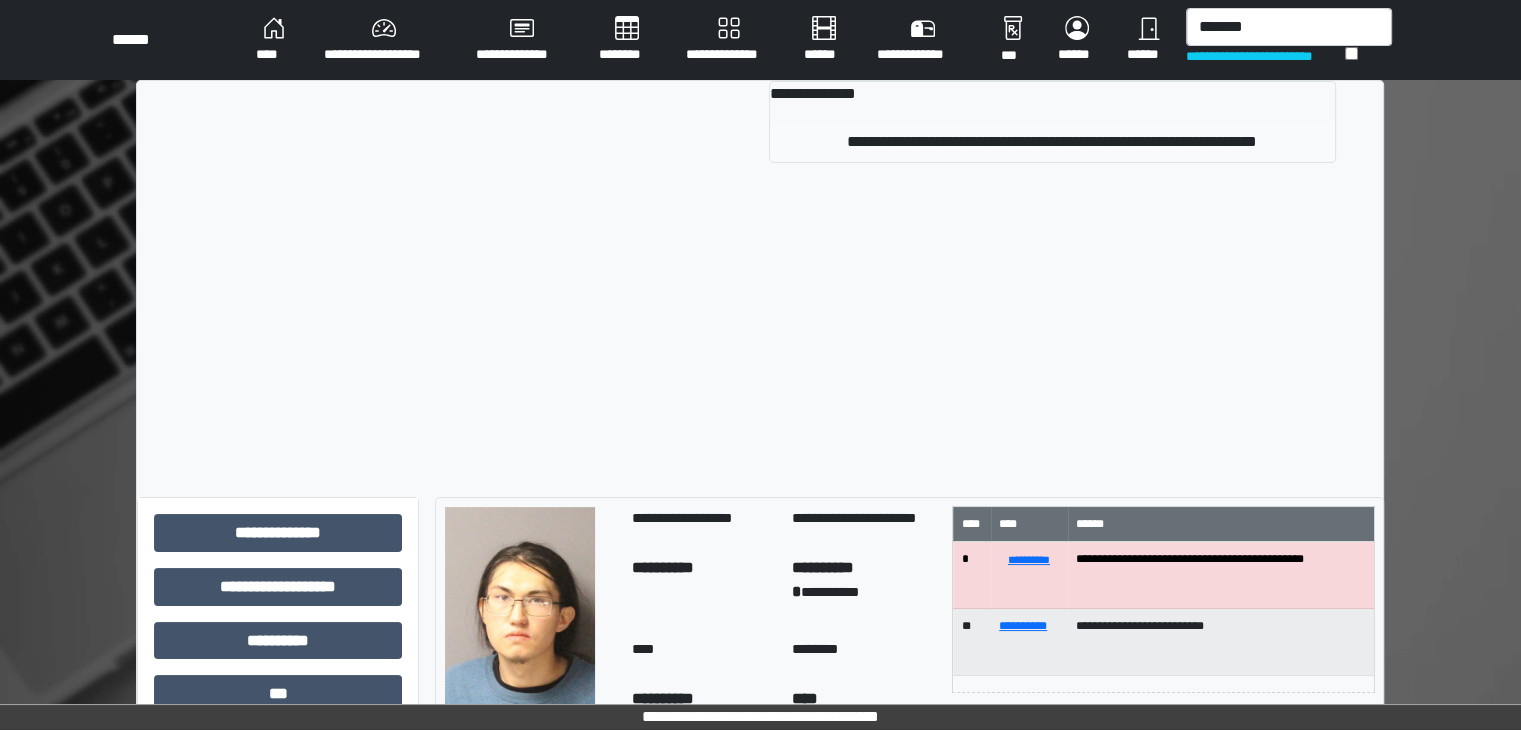 type 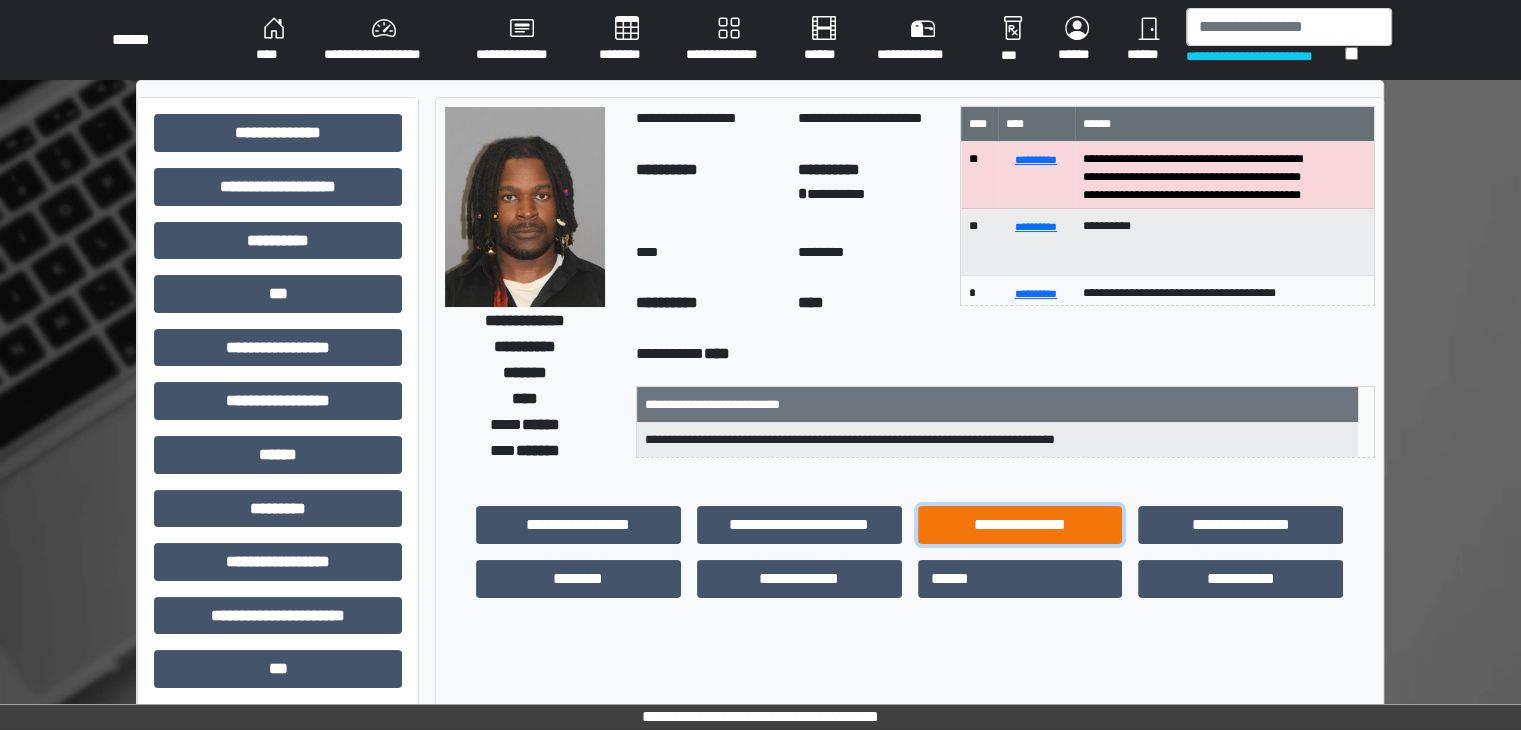 click on "**********" at bounding box center (1020, 525) 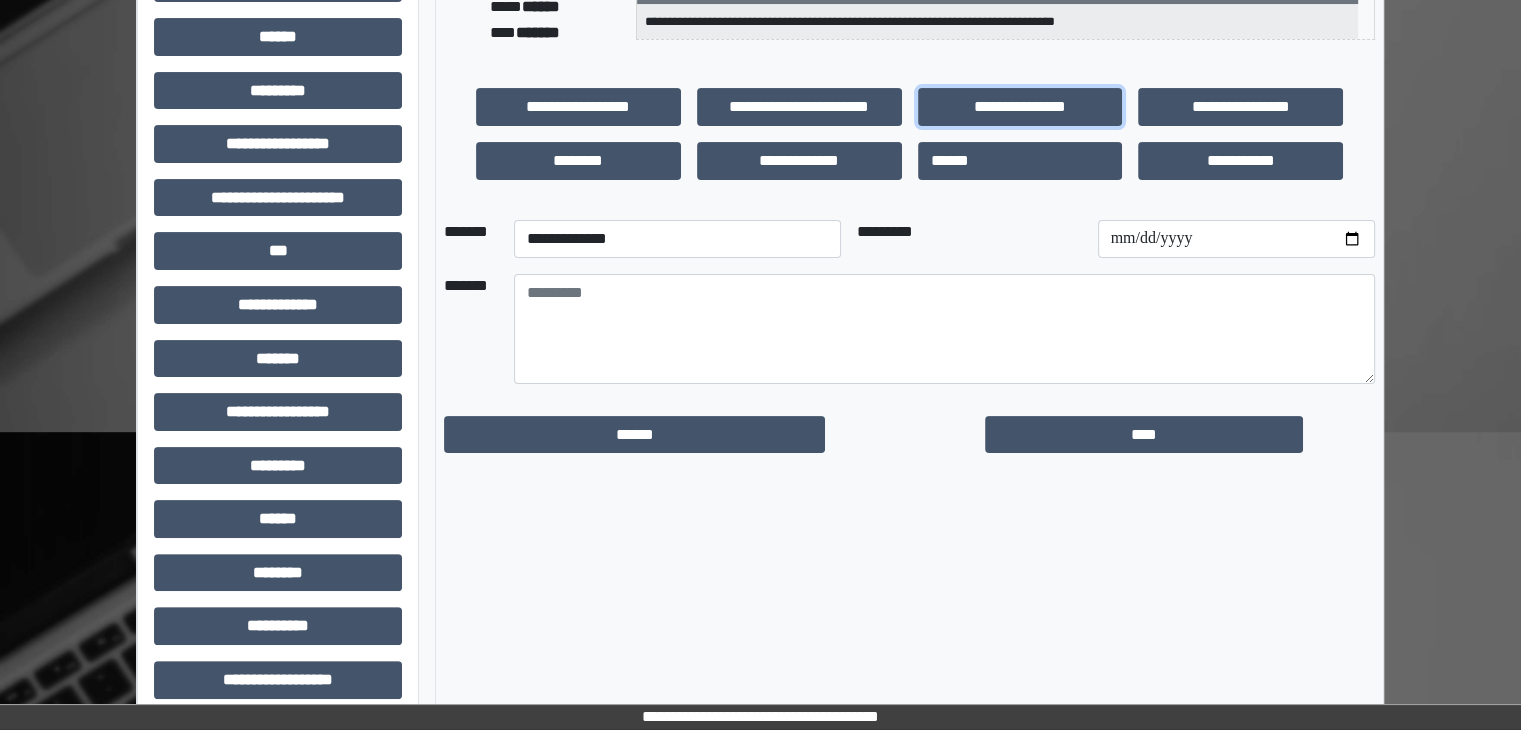 scroll, scrollTop: 436, scrollLeft: 0, axis: vertical 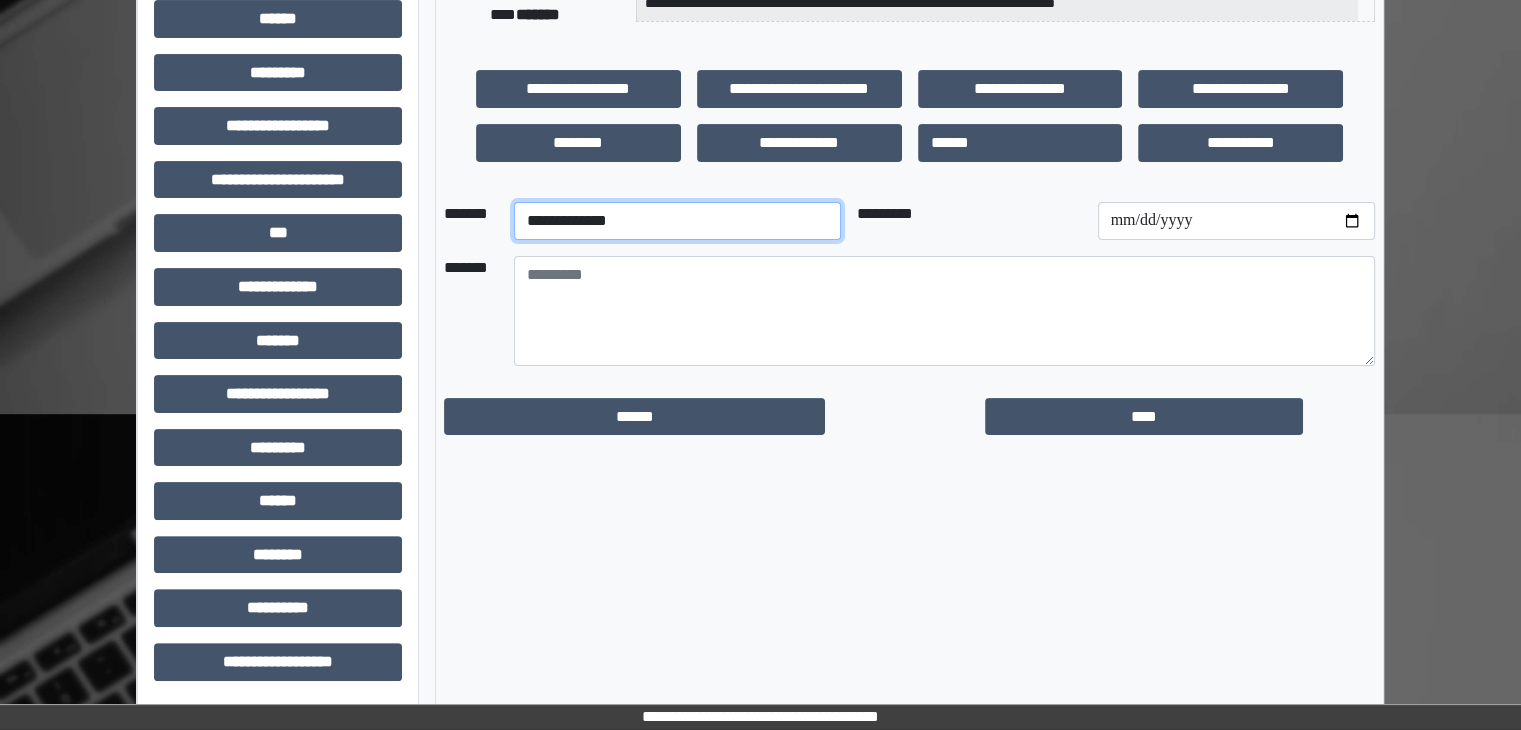 click on "**********" at bounding box center (677, 221) 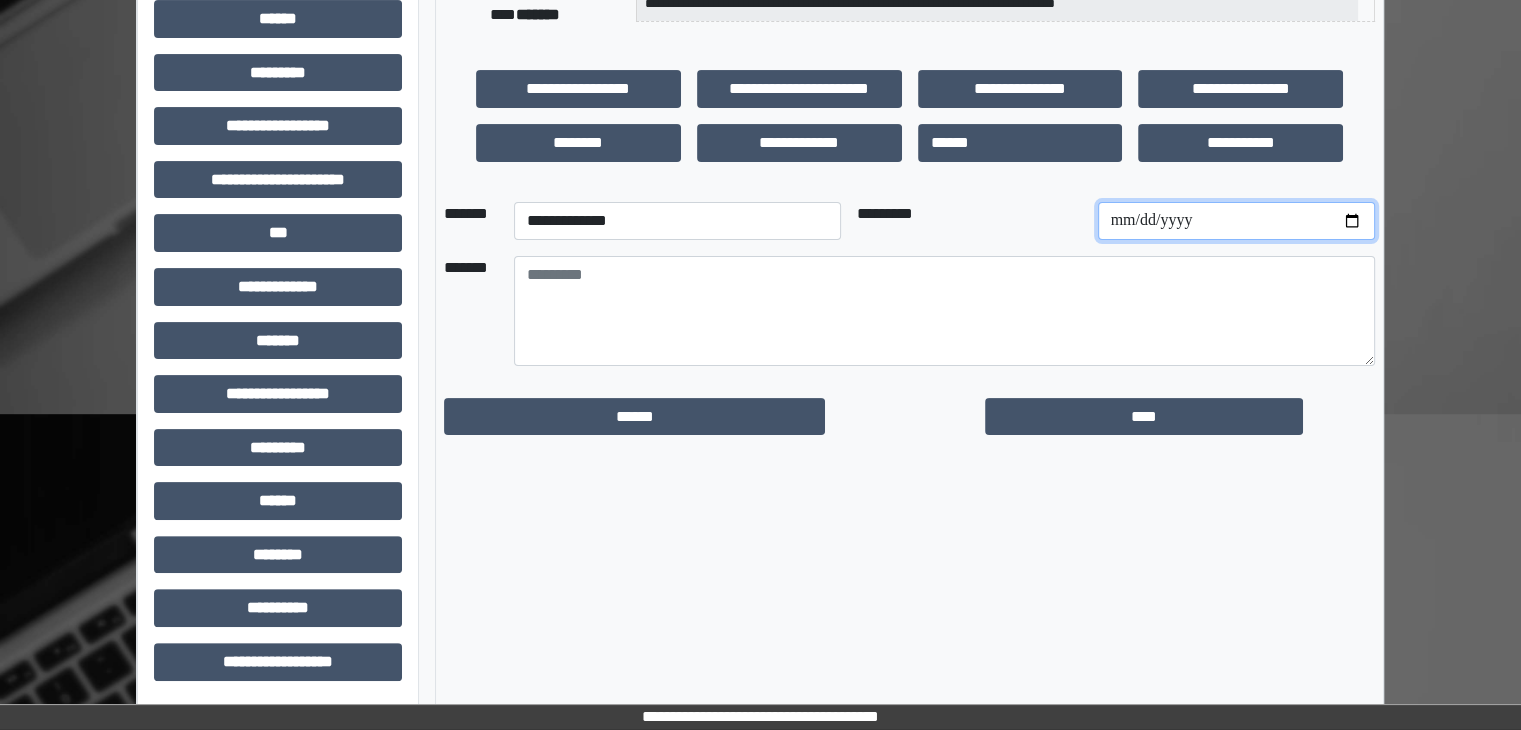 click at bounding box center (1236, 221) 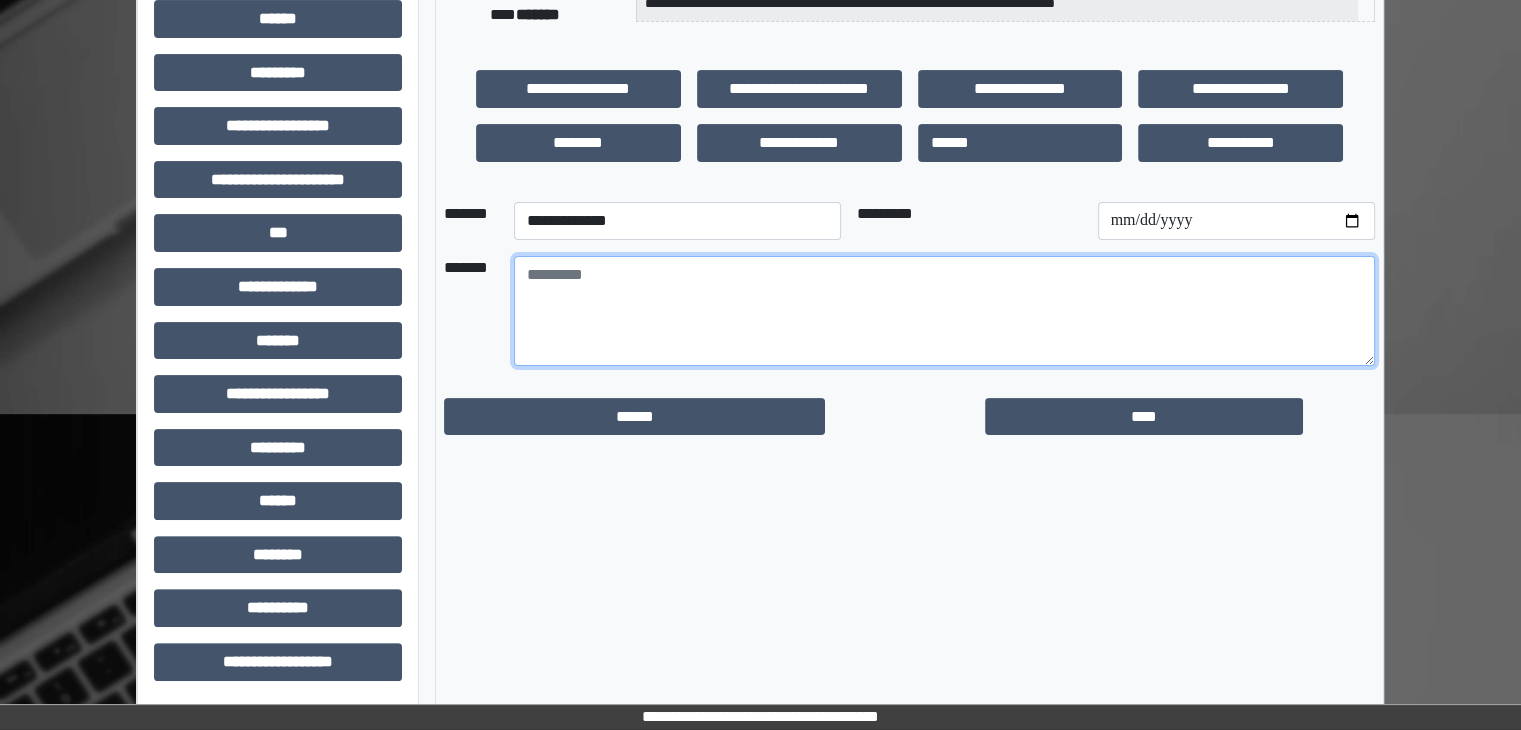 click at bounding box center (944, 311) 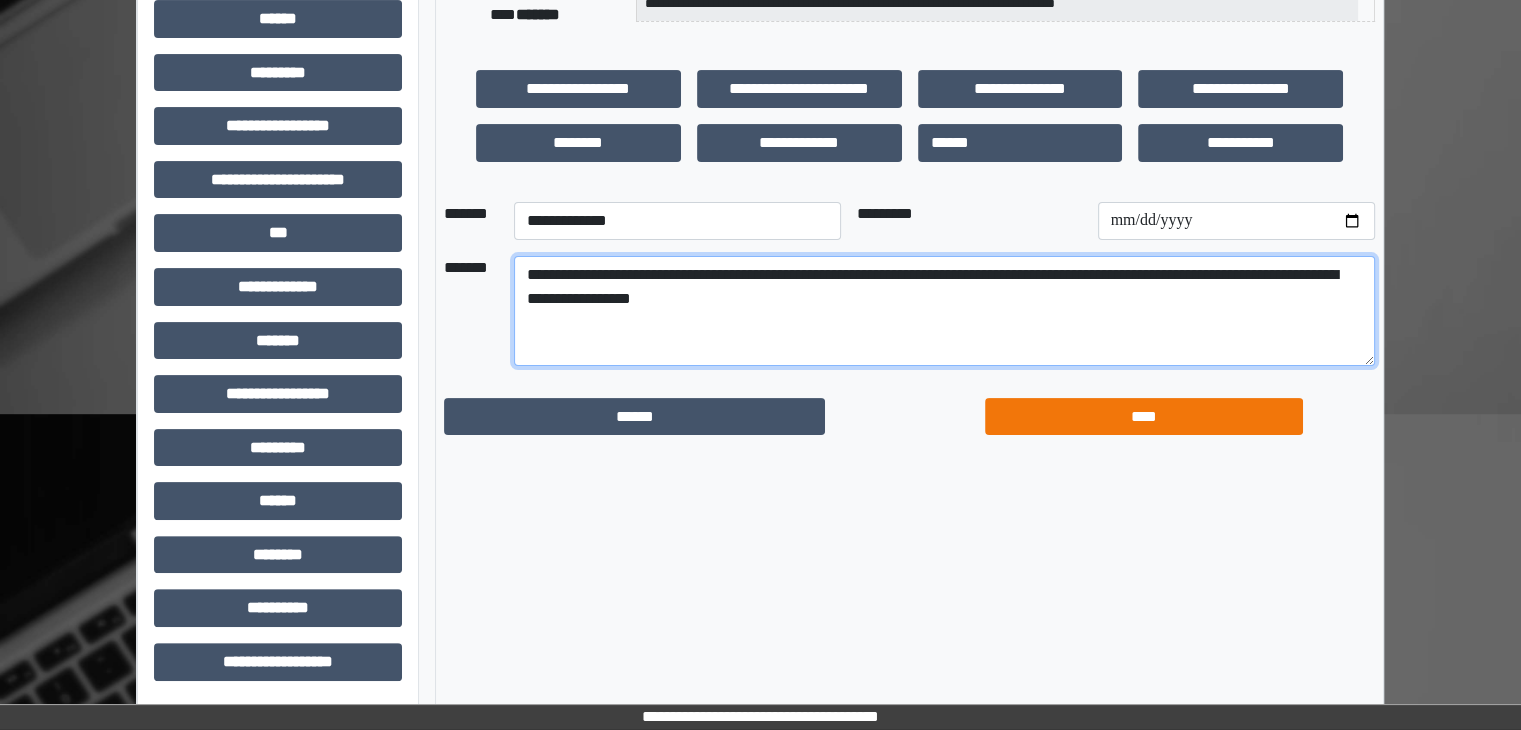 type on "**********" 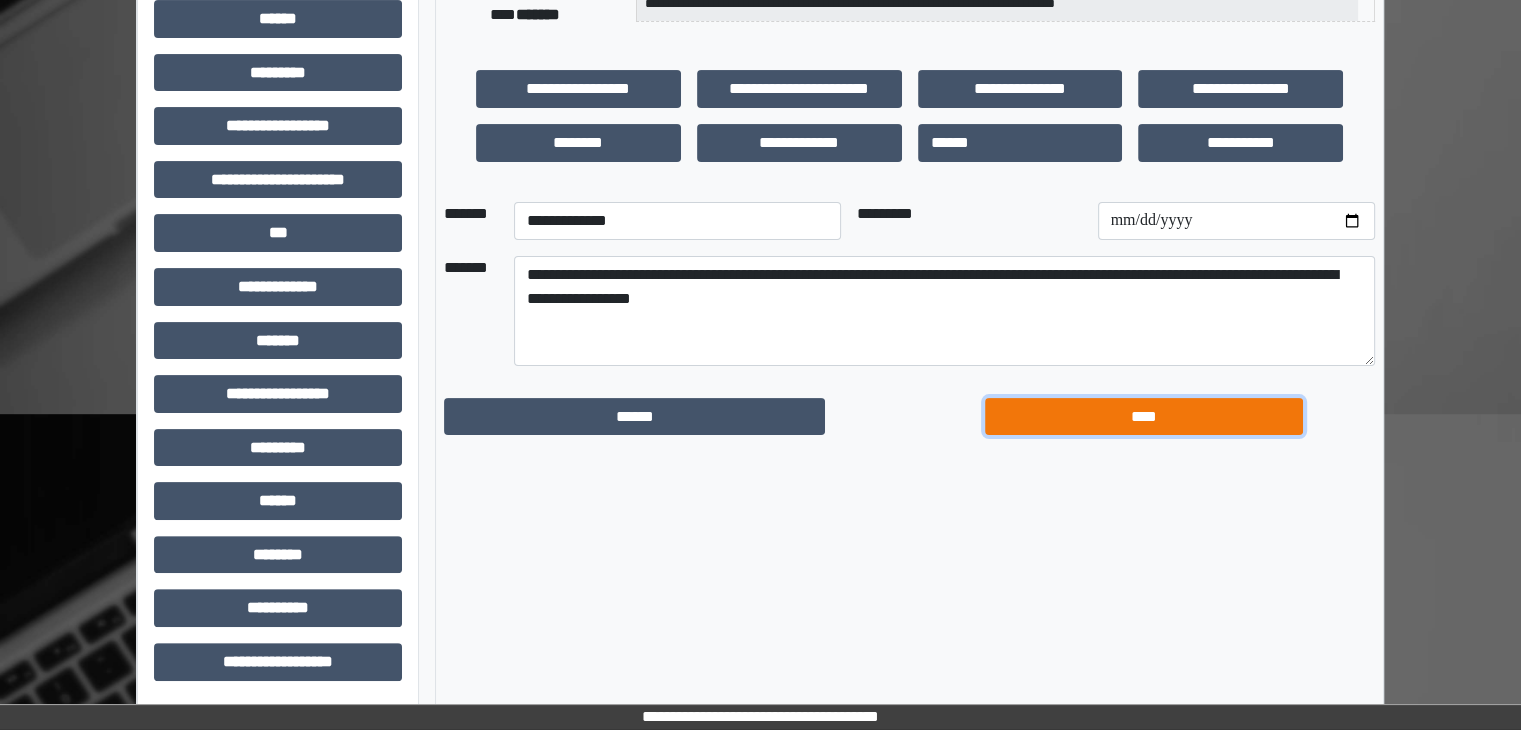 click on "****" at bounding box center [1144, 417] 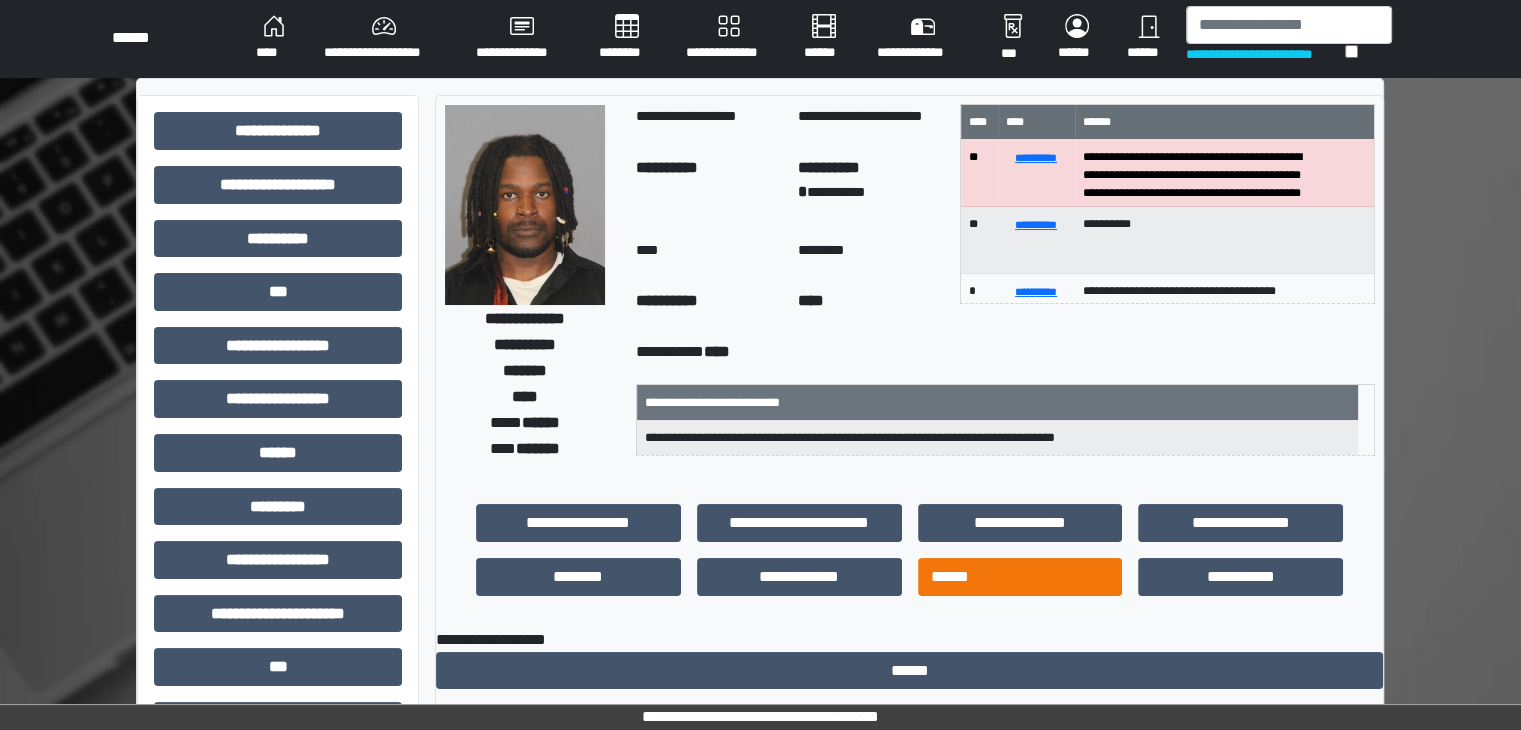 scroll, scrollTop: 0, scrollLeft: 0, axis: both 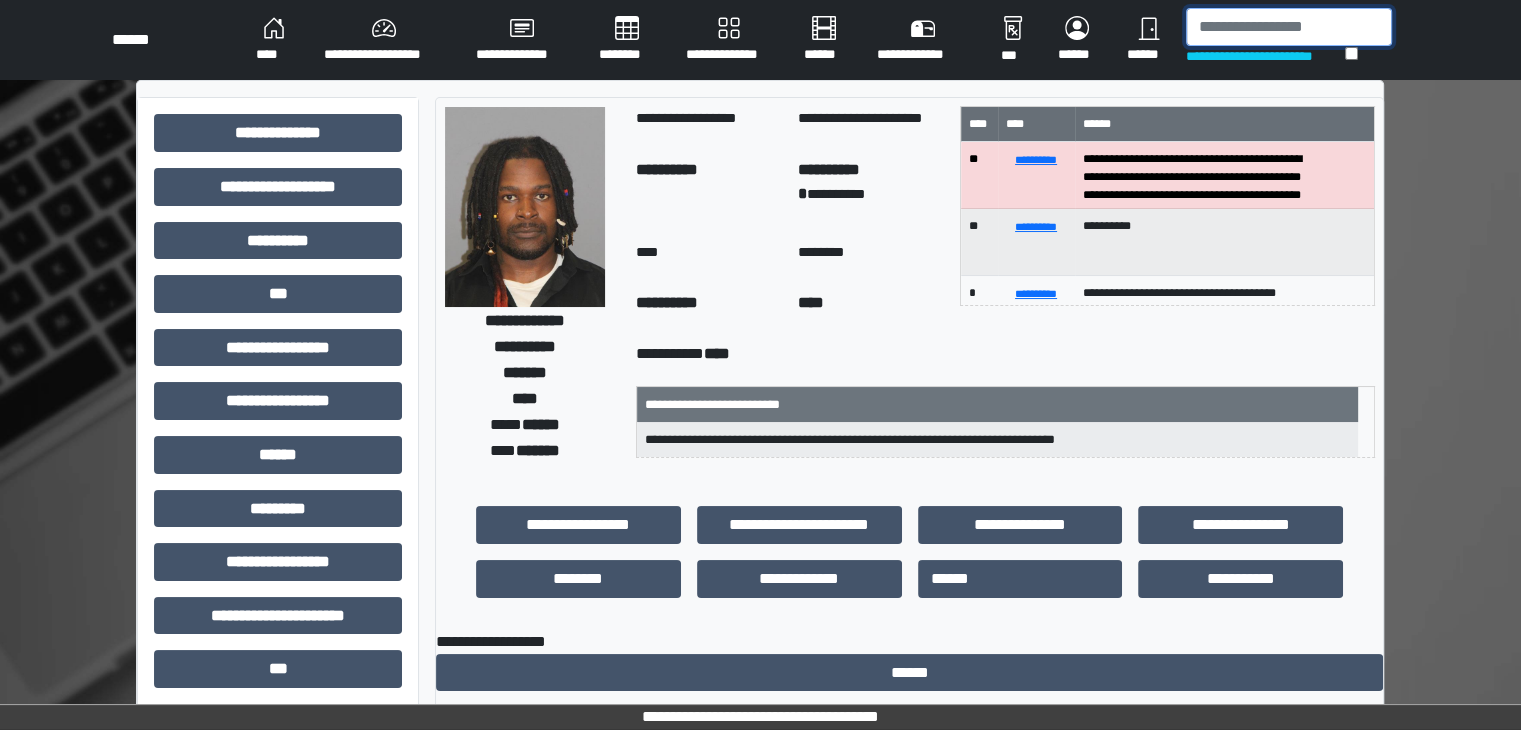 click at bounding box center [1289, 27] 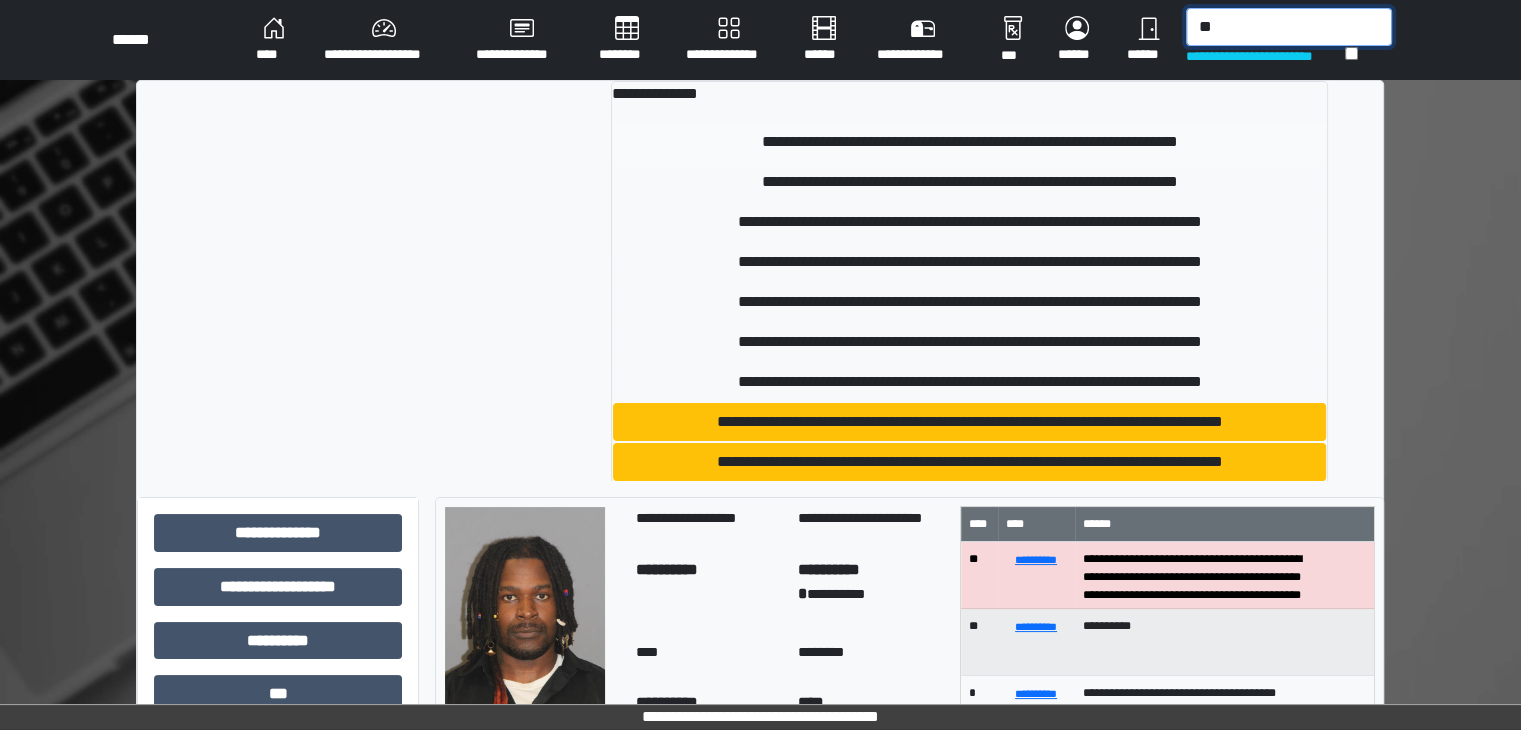 type on "*" 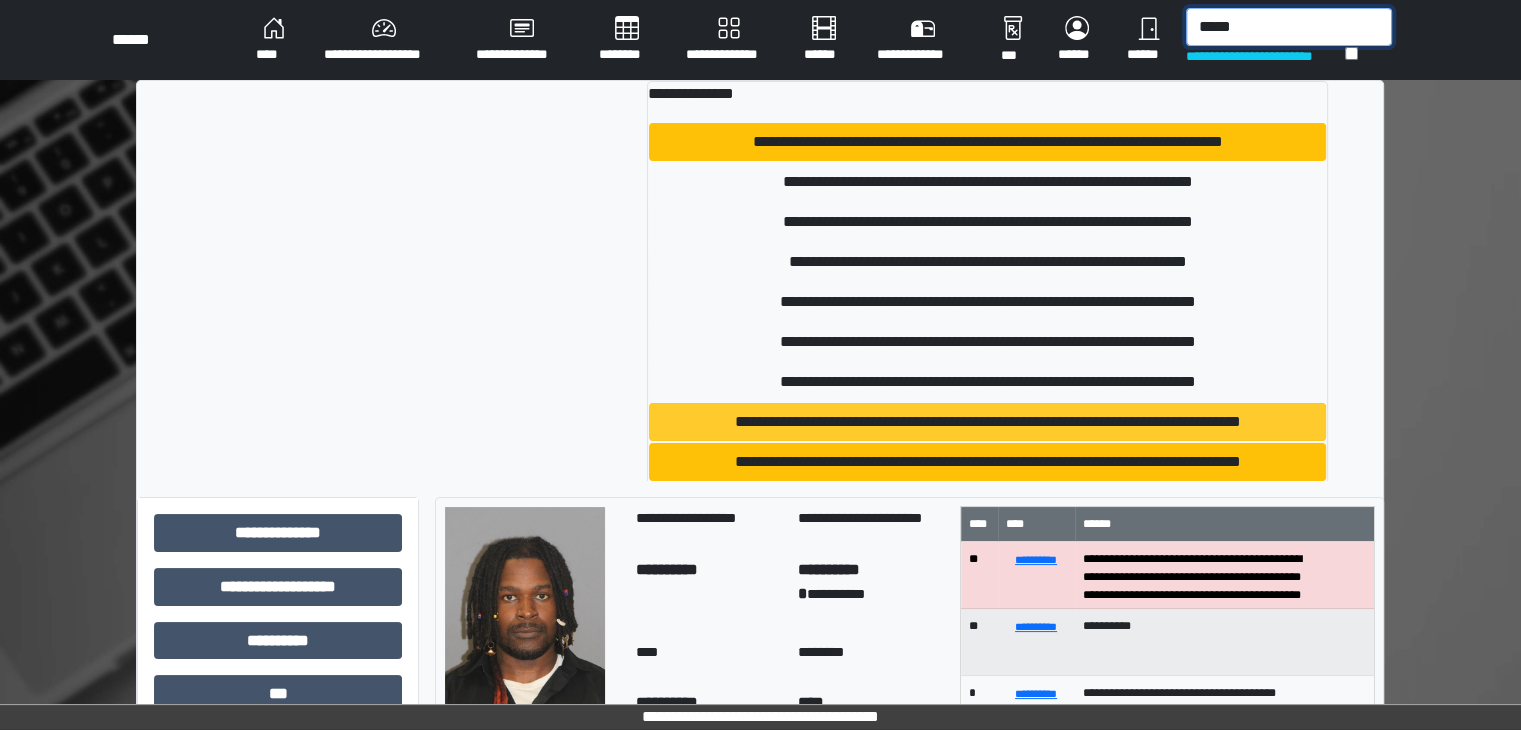 scroll, scrollTop: 370, scrollLeft: 0, axis: vertical 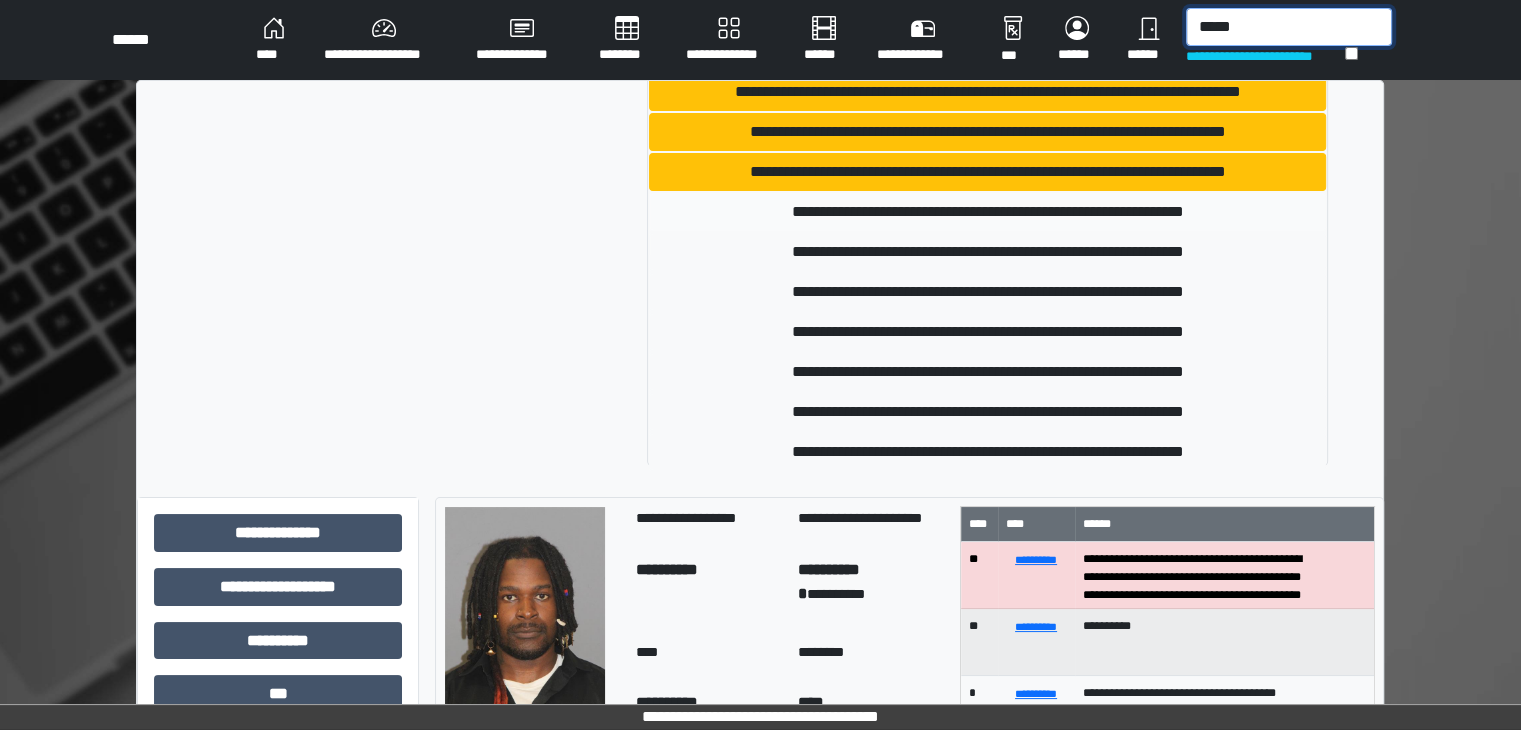 type on "*****" 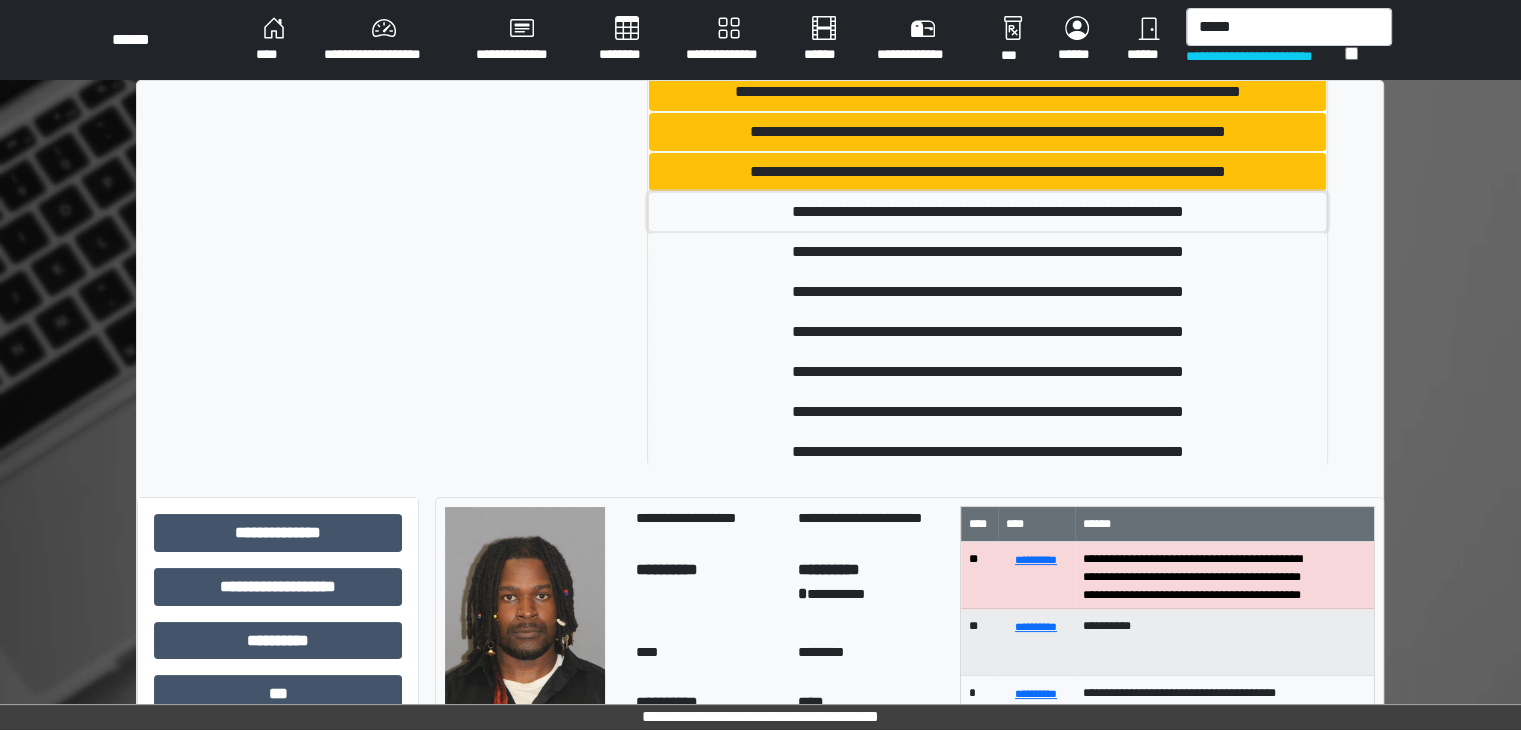 click on "**********" at bounding box center (987, 212) 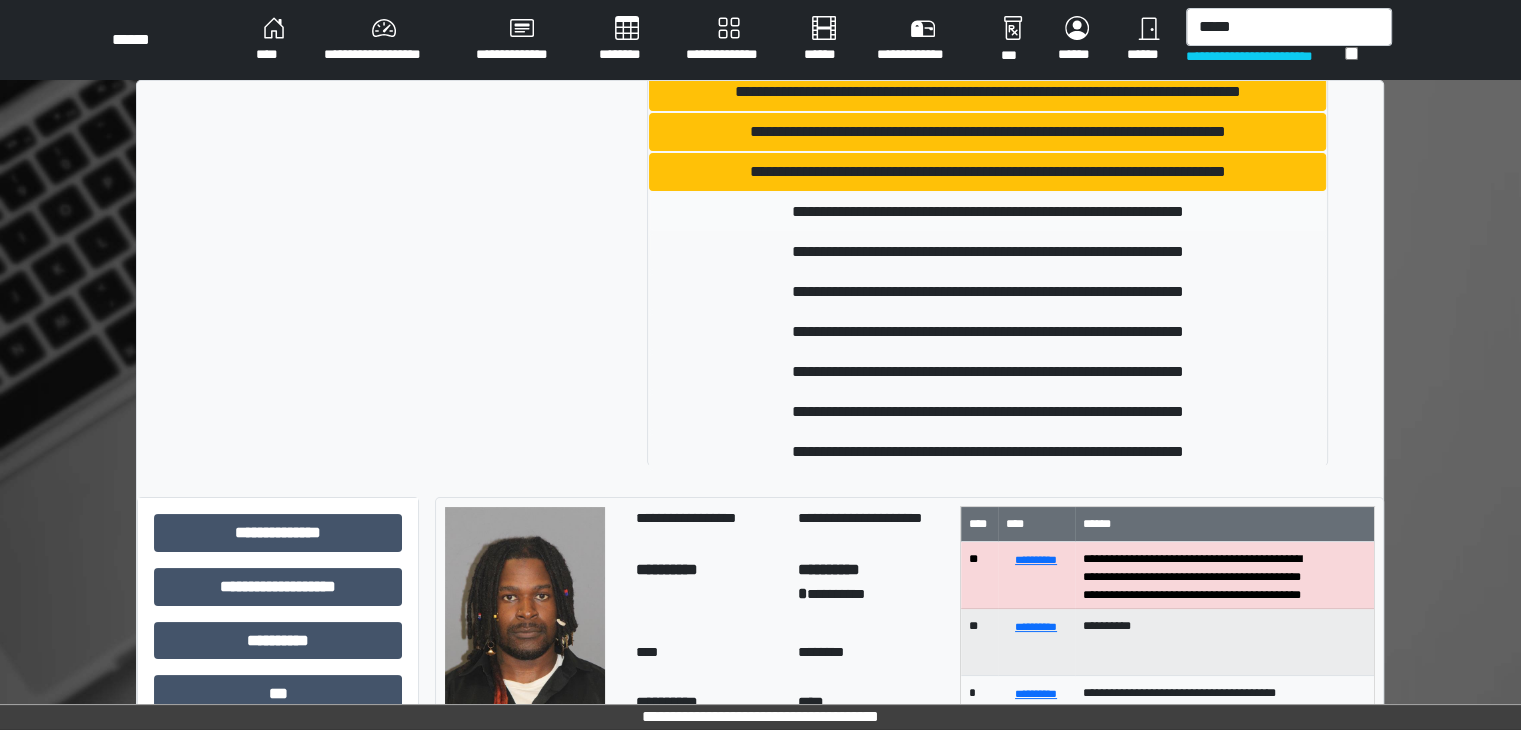 type 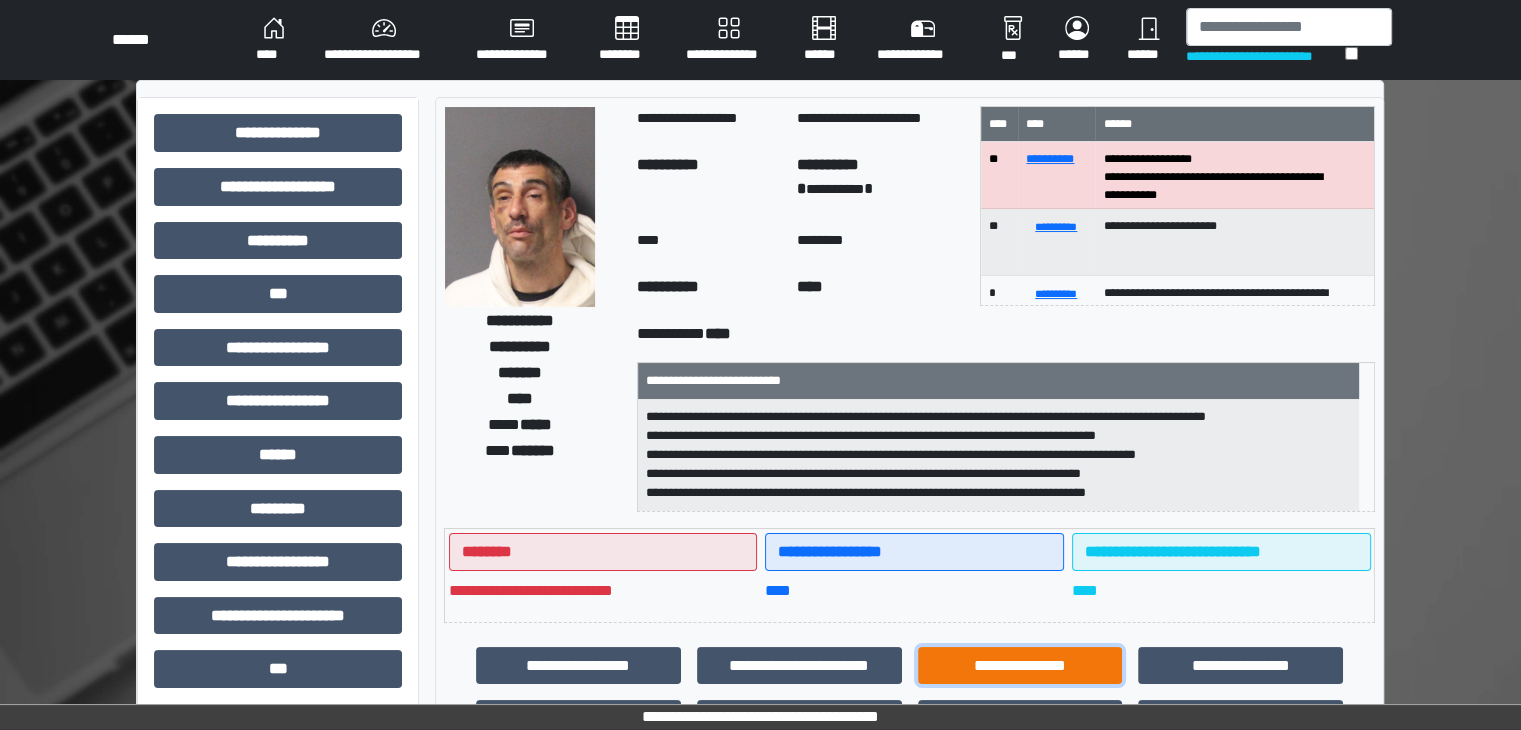 click on "**********" at bounding box center [1020, 666] 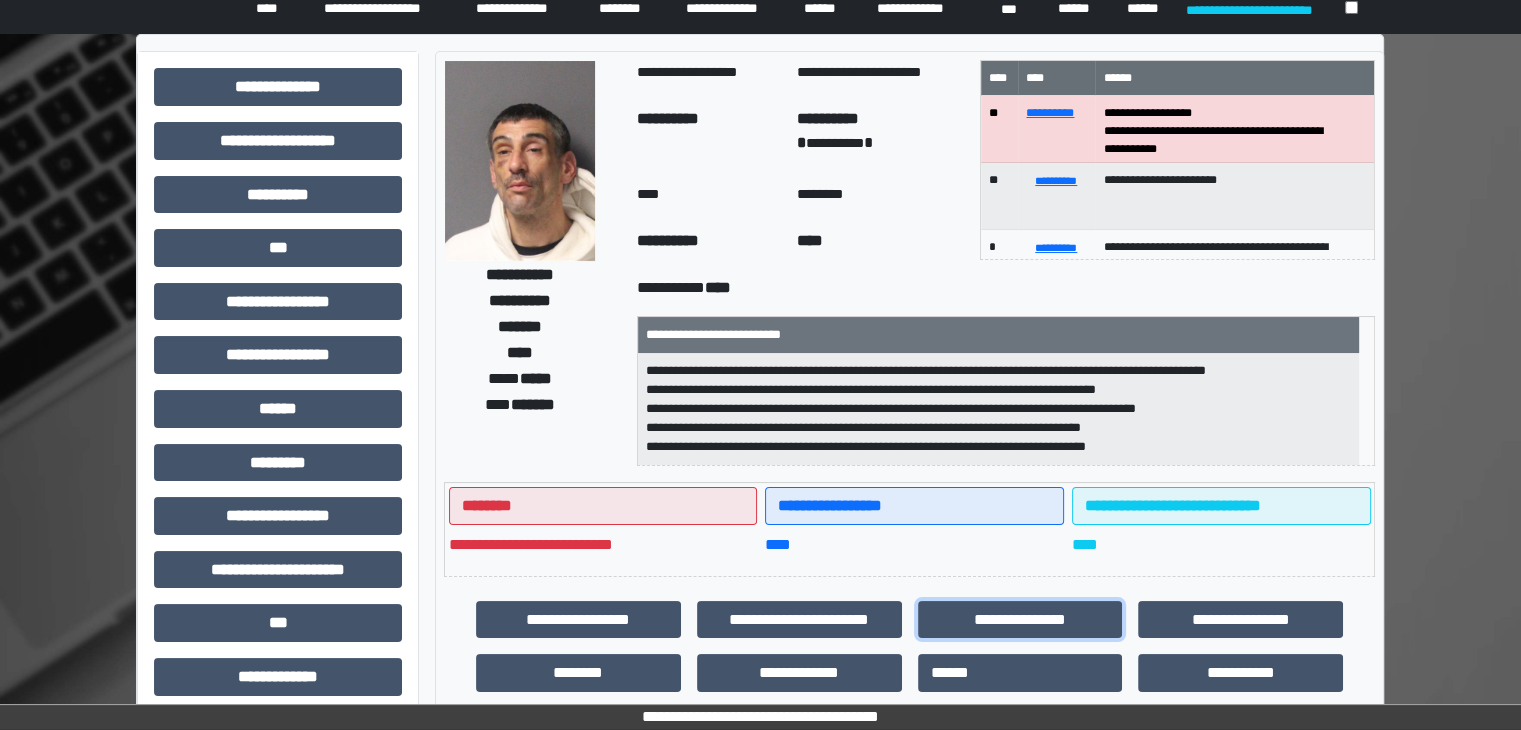 scroll, scrollTop: 436, scrollLeft: 0, axis: vertical 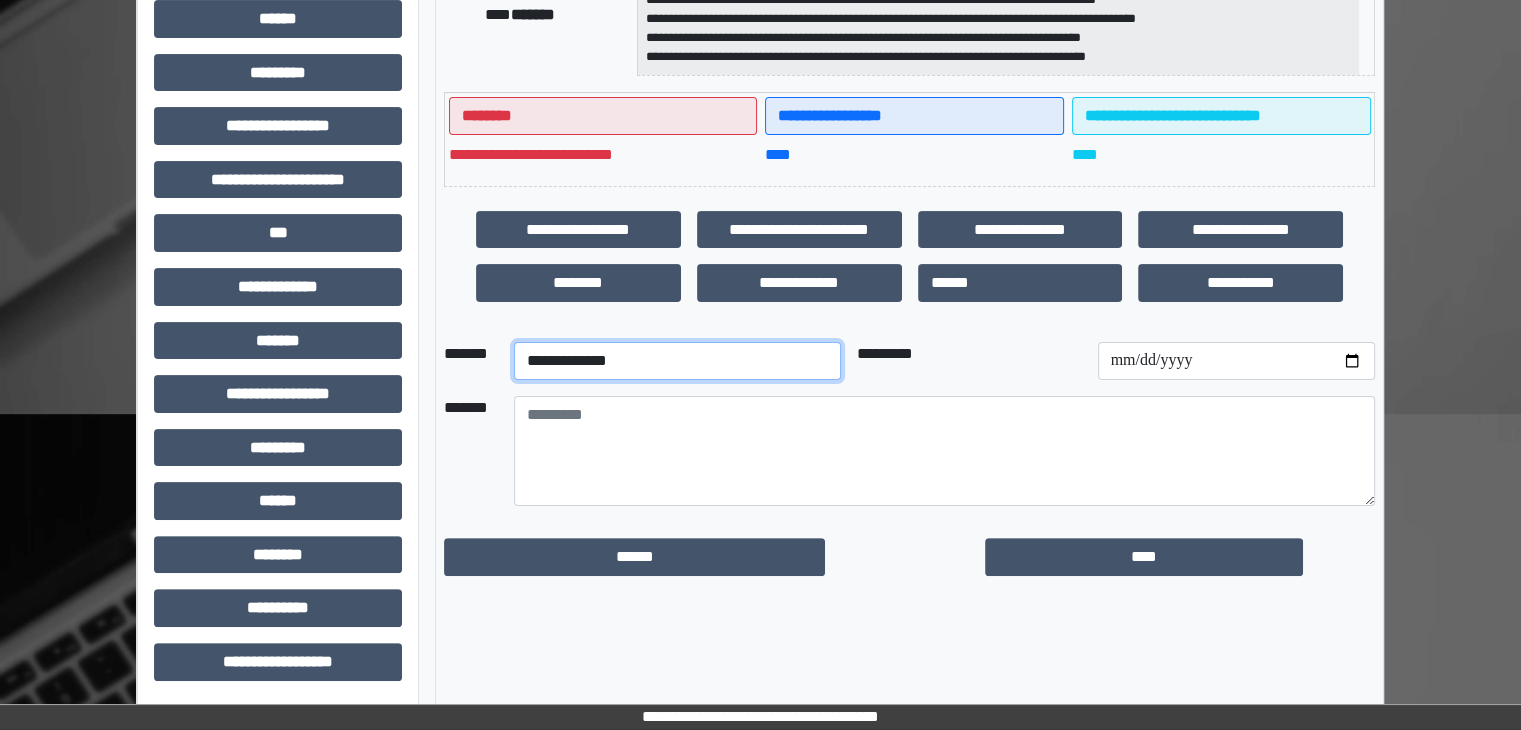 click on "**********" at bounding box center [677, 361] 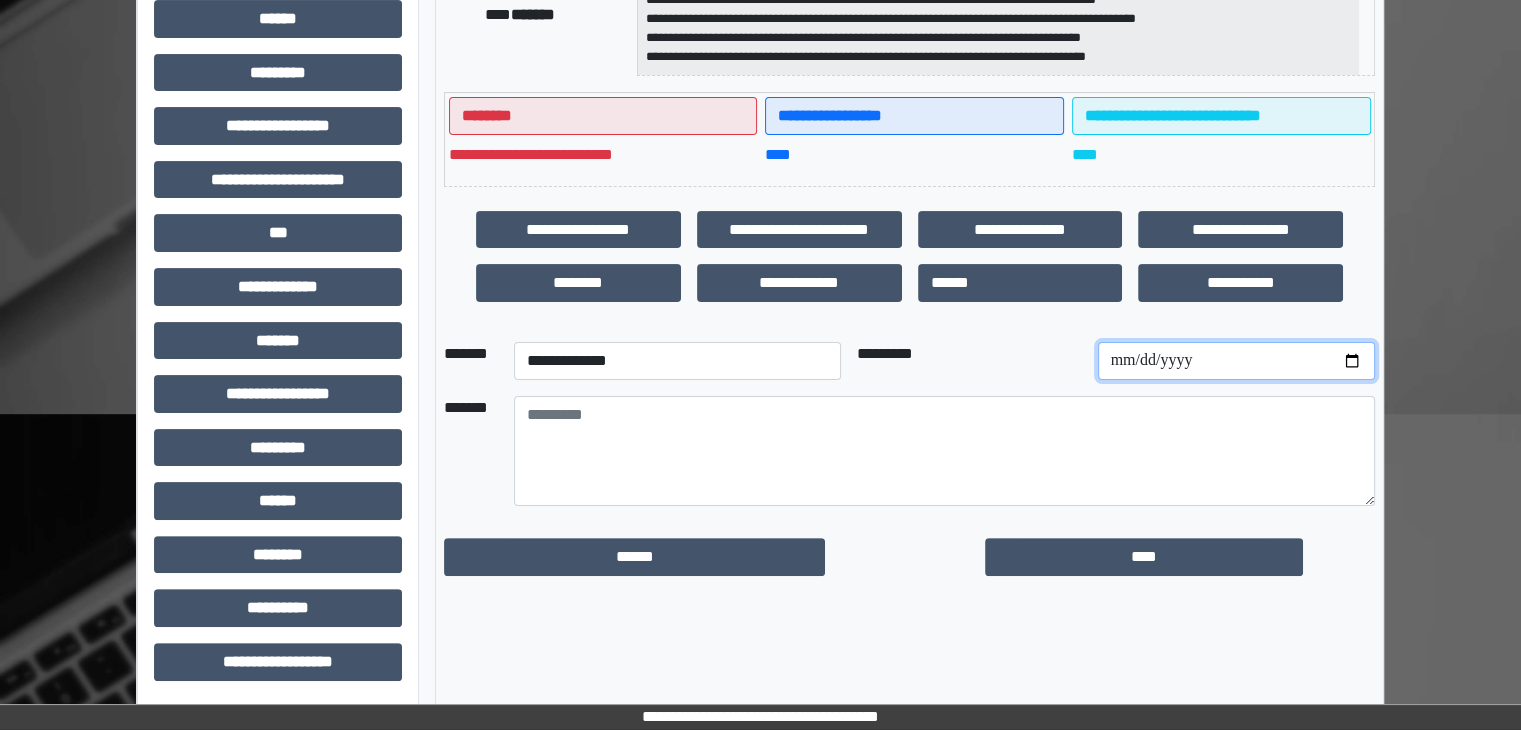 click at bounding box center [1236, 361] 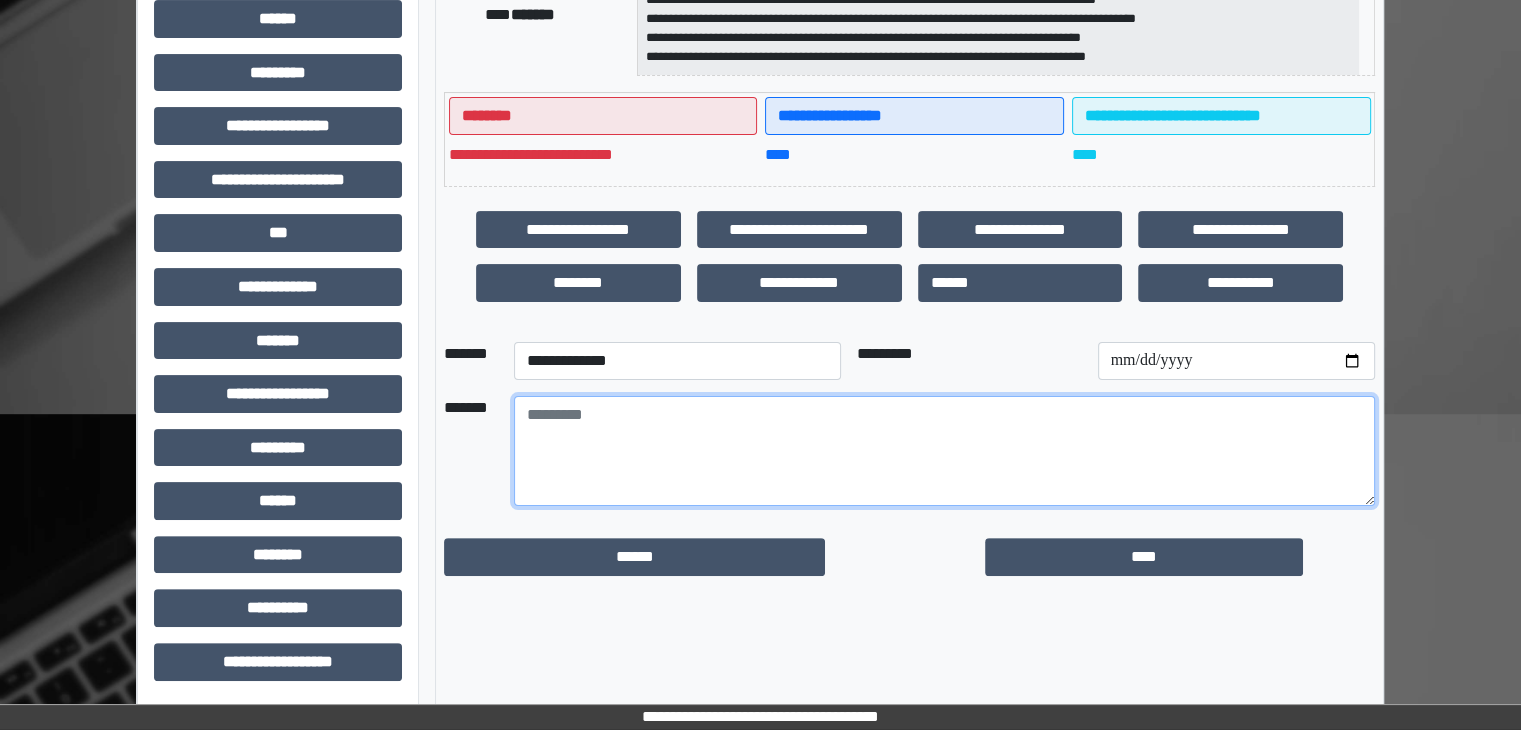 click at bounding box center [944, 451] 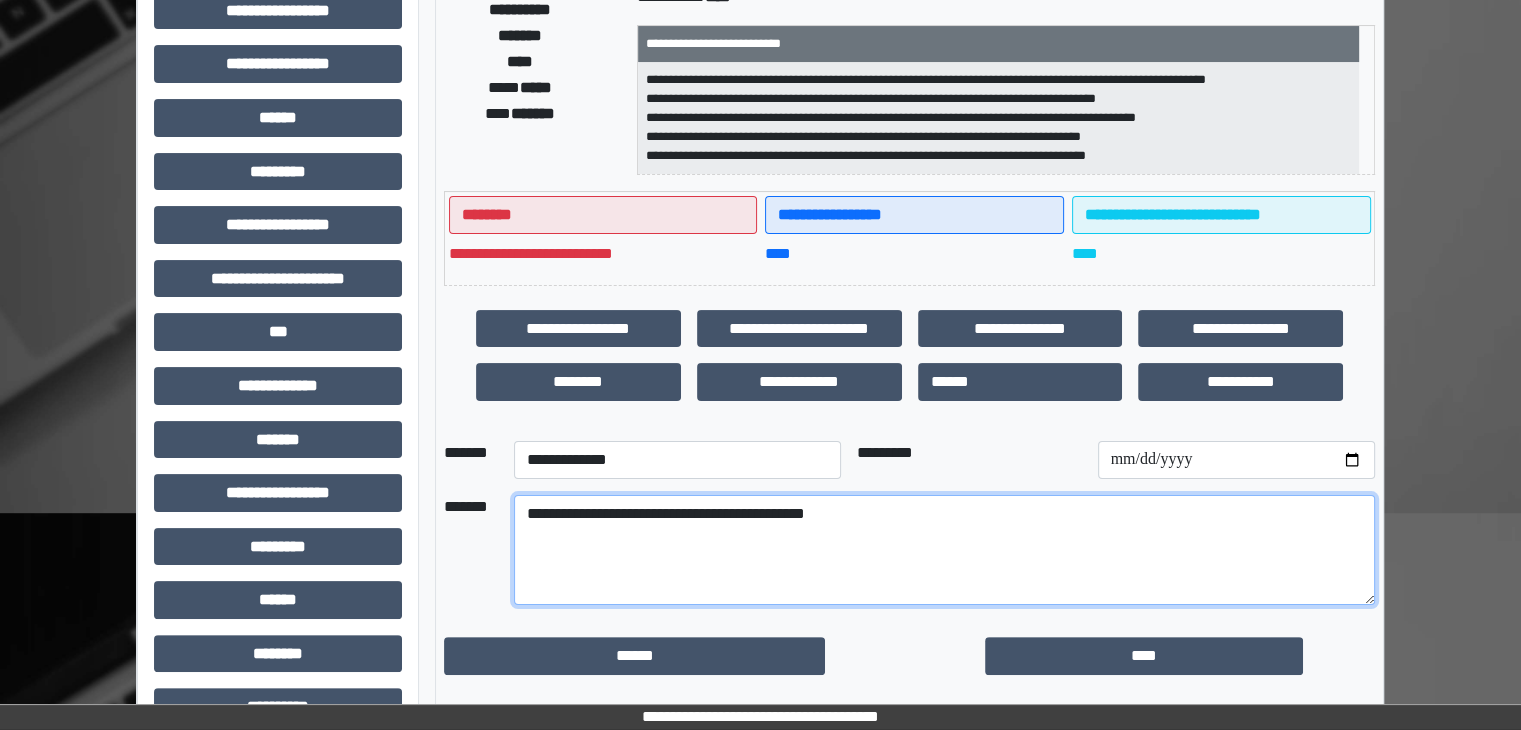 scroll, scrollTop: 336, scrollLeft: 0, axis: vertical 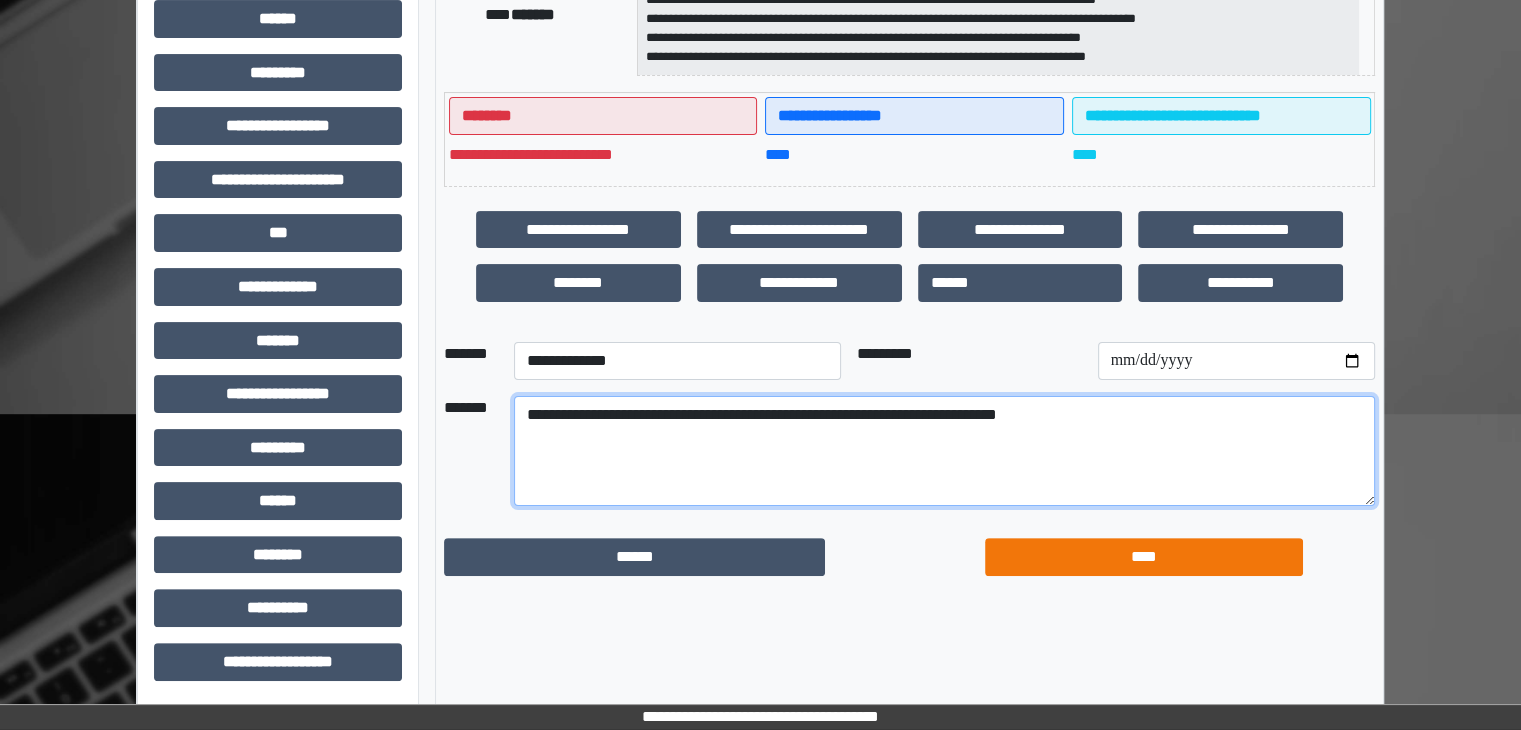 type on "**********" 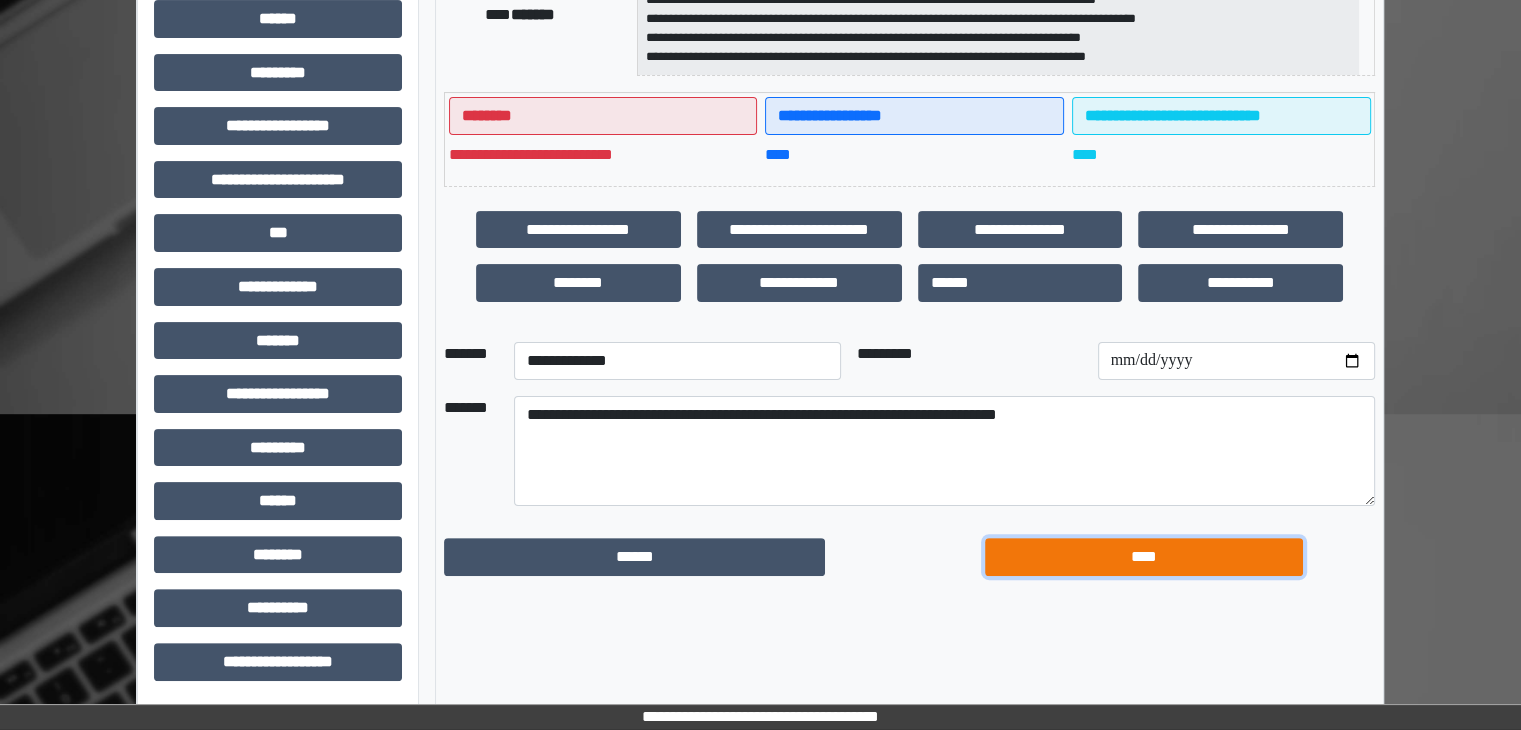 click on "****" at bounding box center (1144, 557) 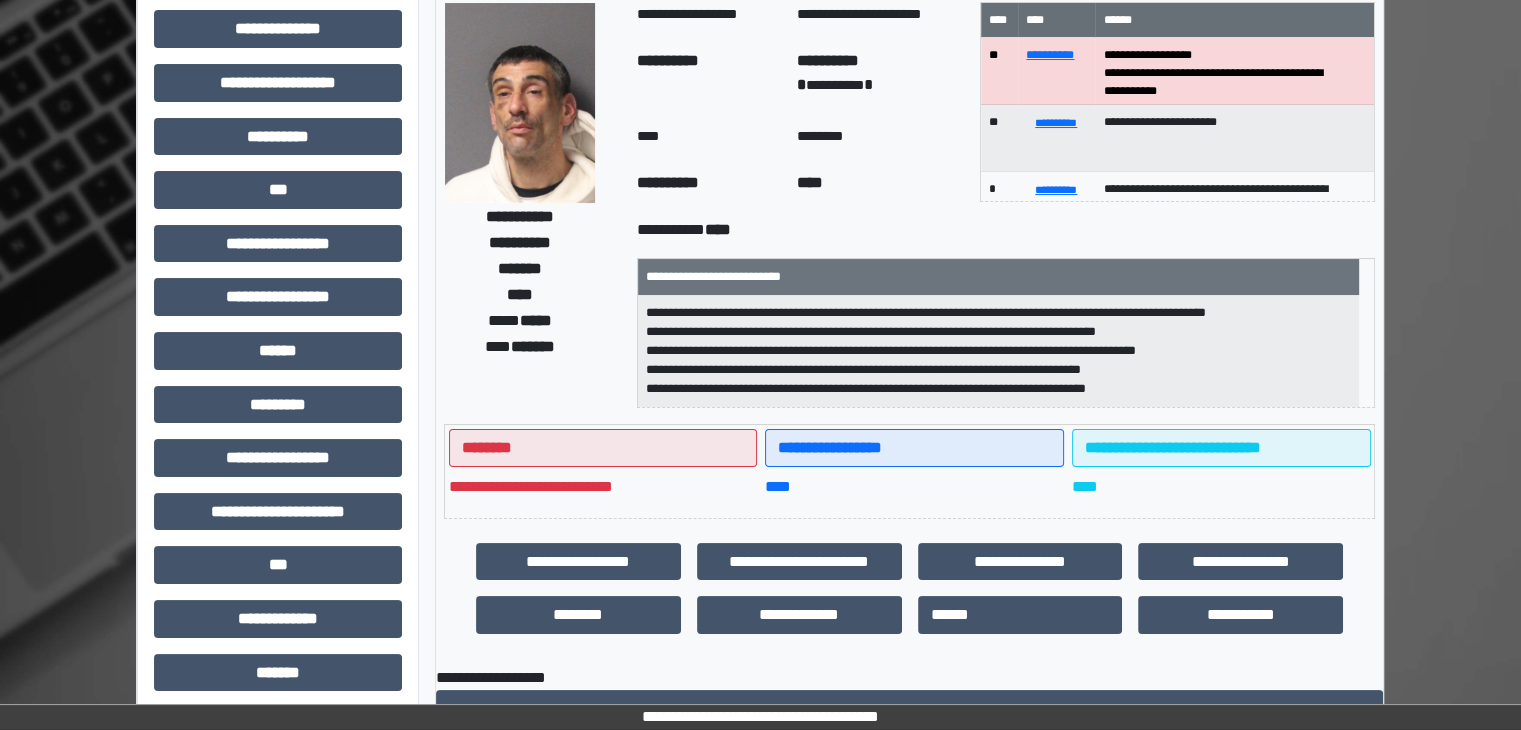 scroll, scrollTop: 0, scrollLeft: 0, axis: both 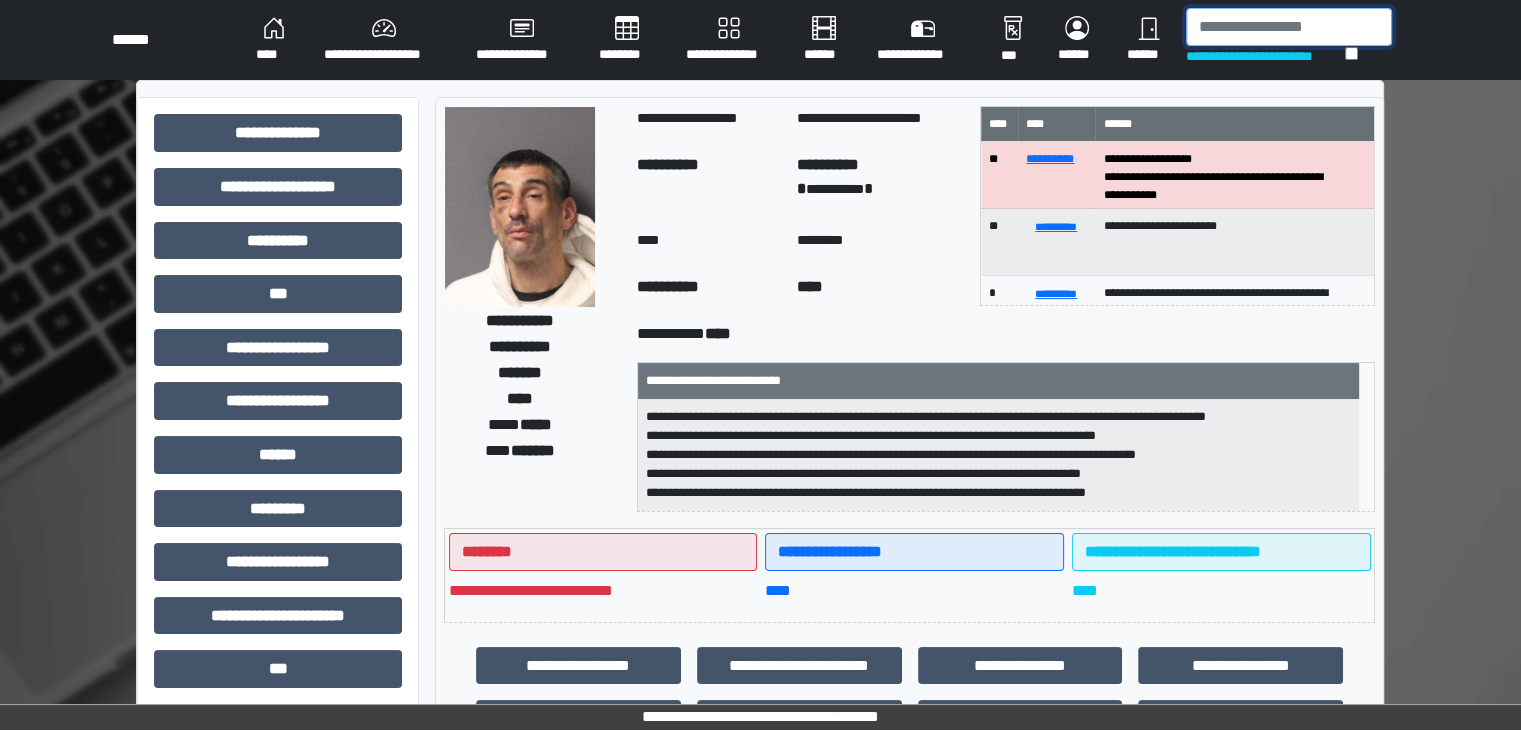 click at bounding box center (1289, 27) 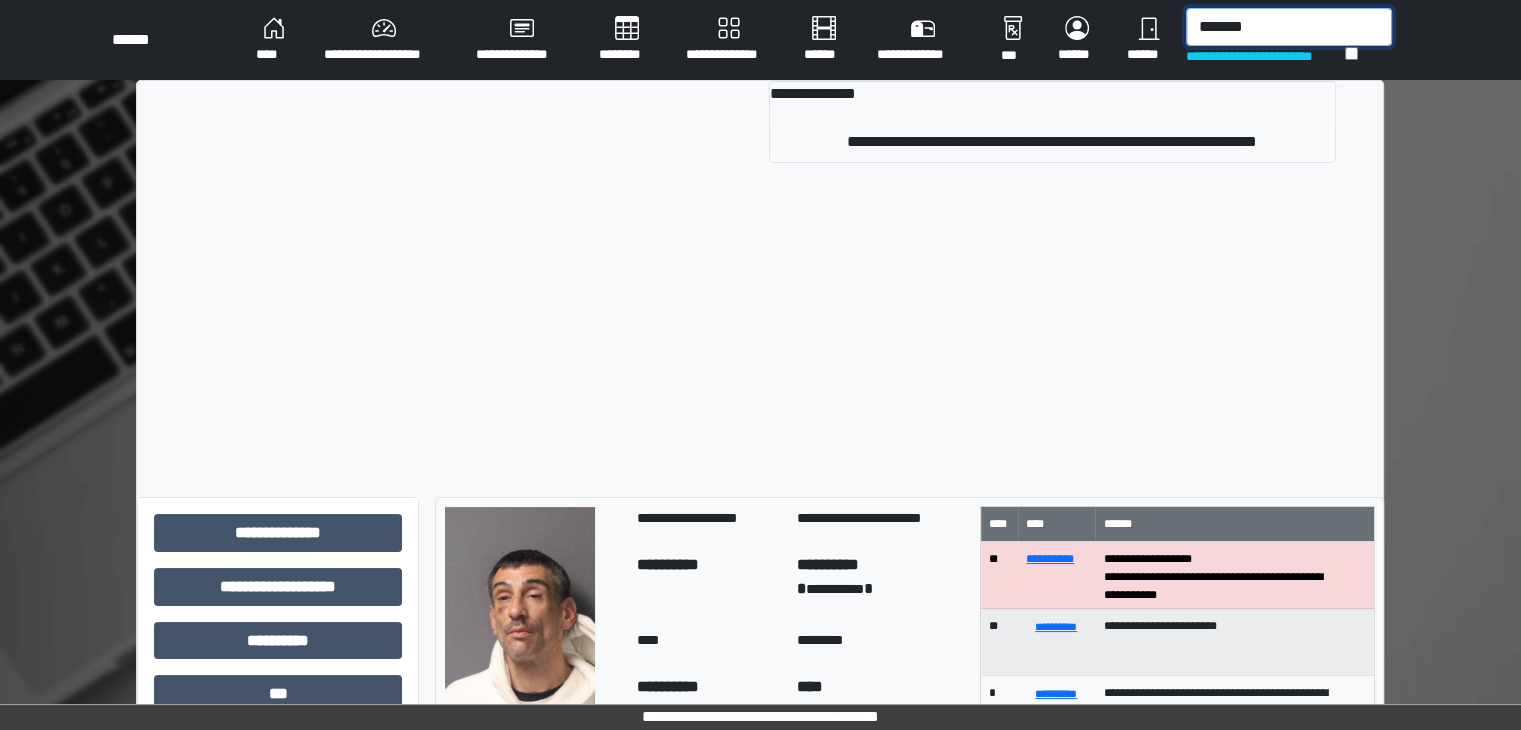 type on "*******" 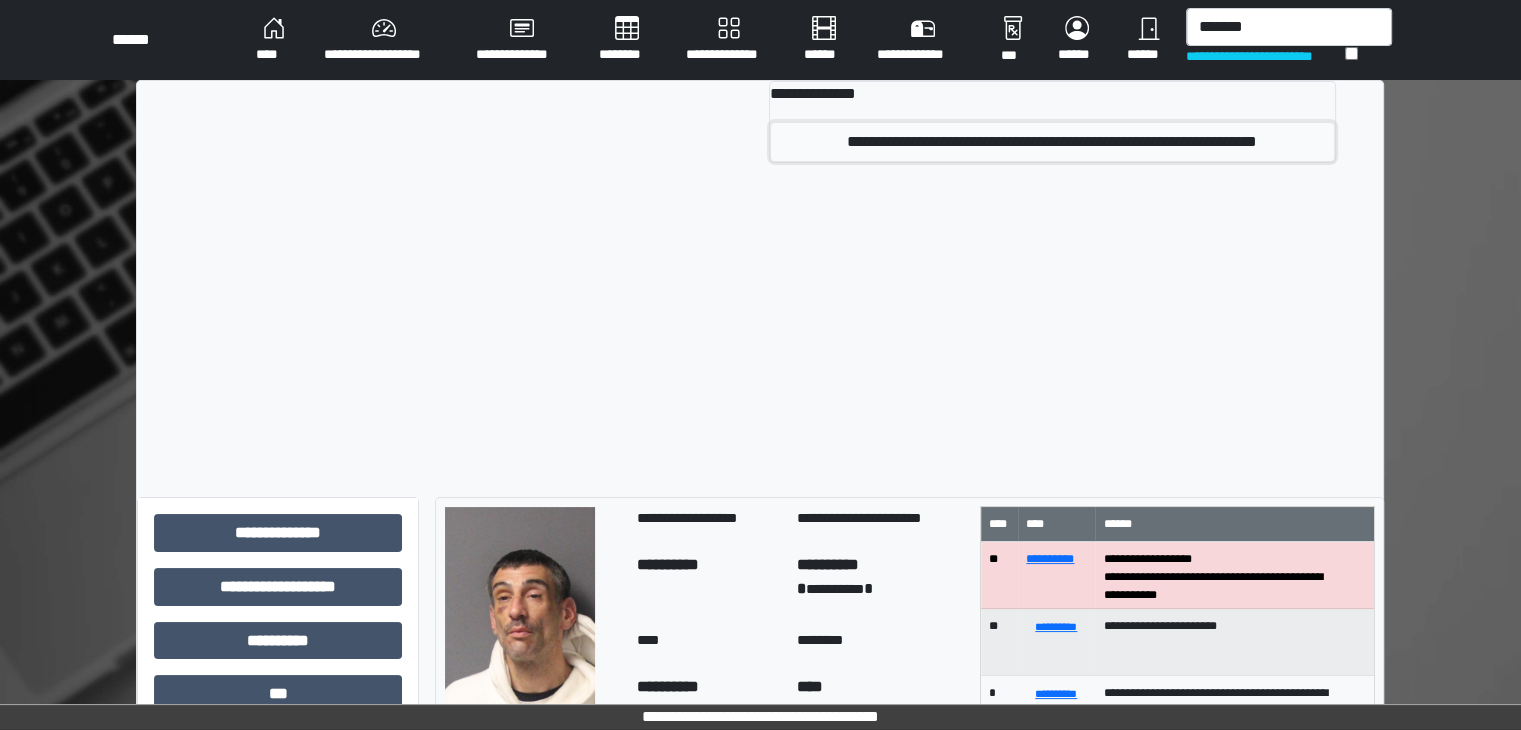 click on "**********" at bounding box center [1052, 142] 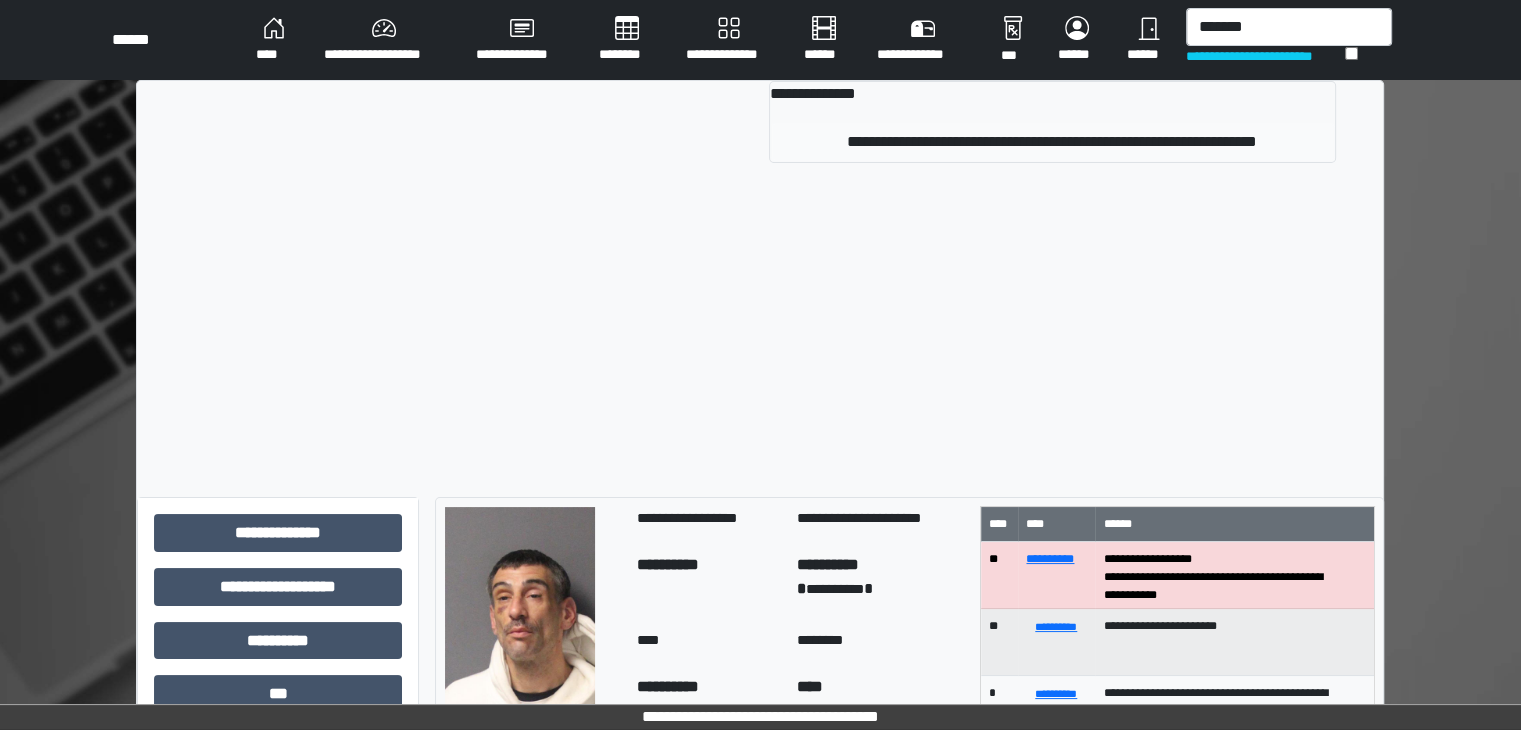 type 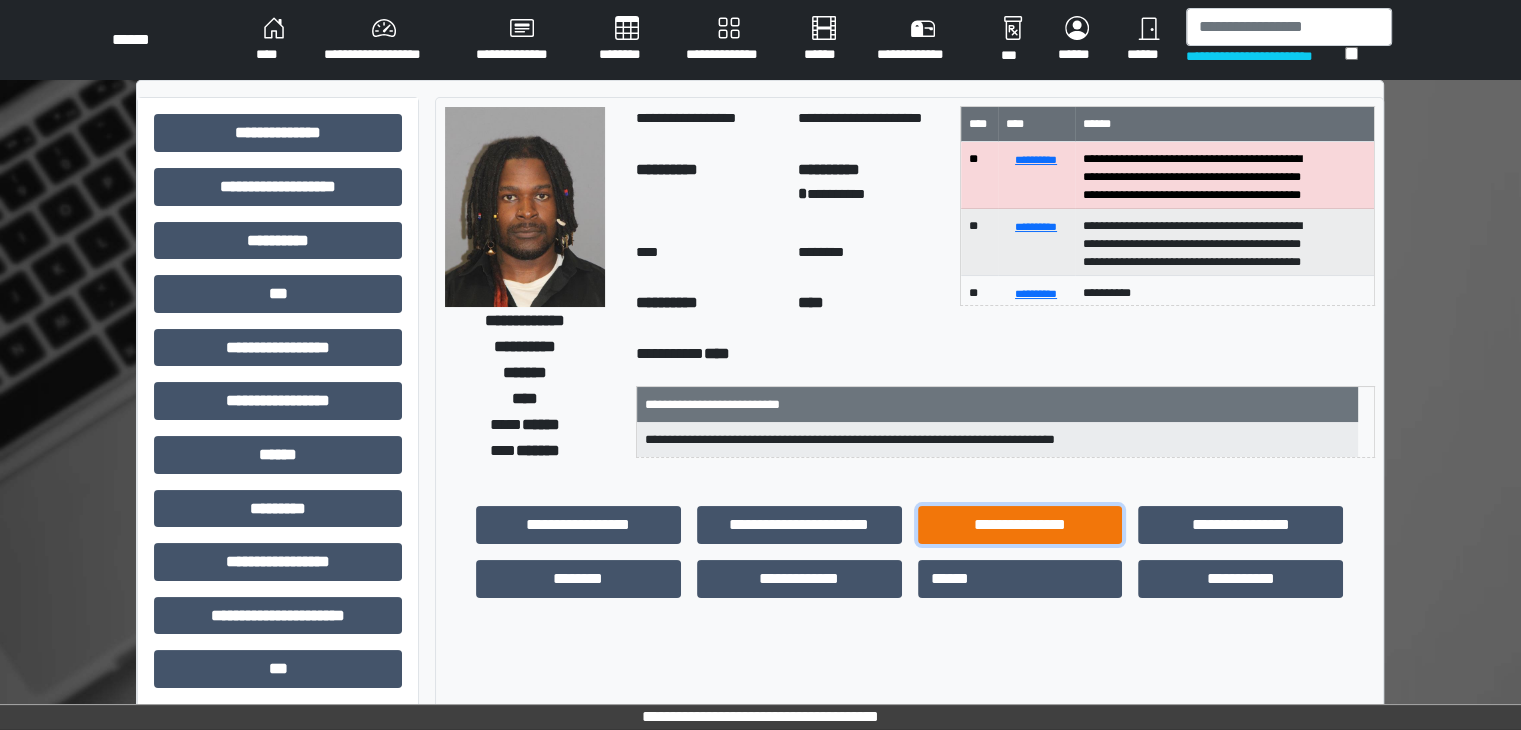 click on "**********" at bounding box center (1020, 525) 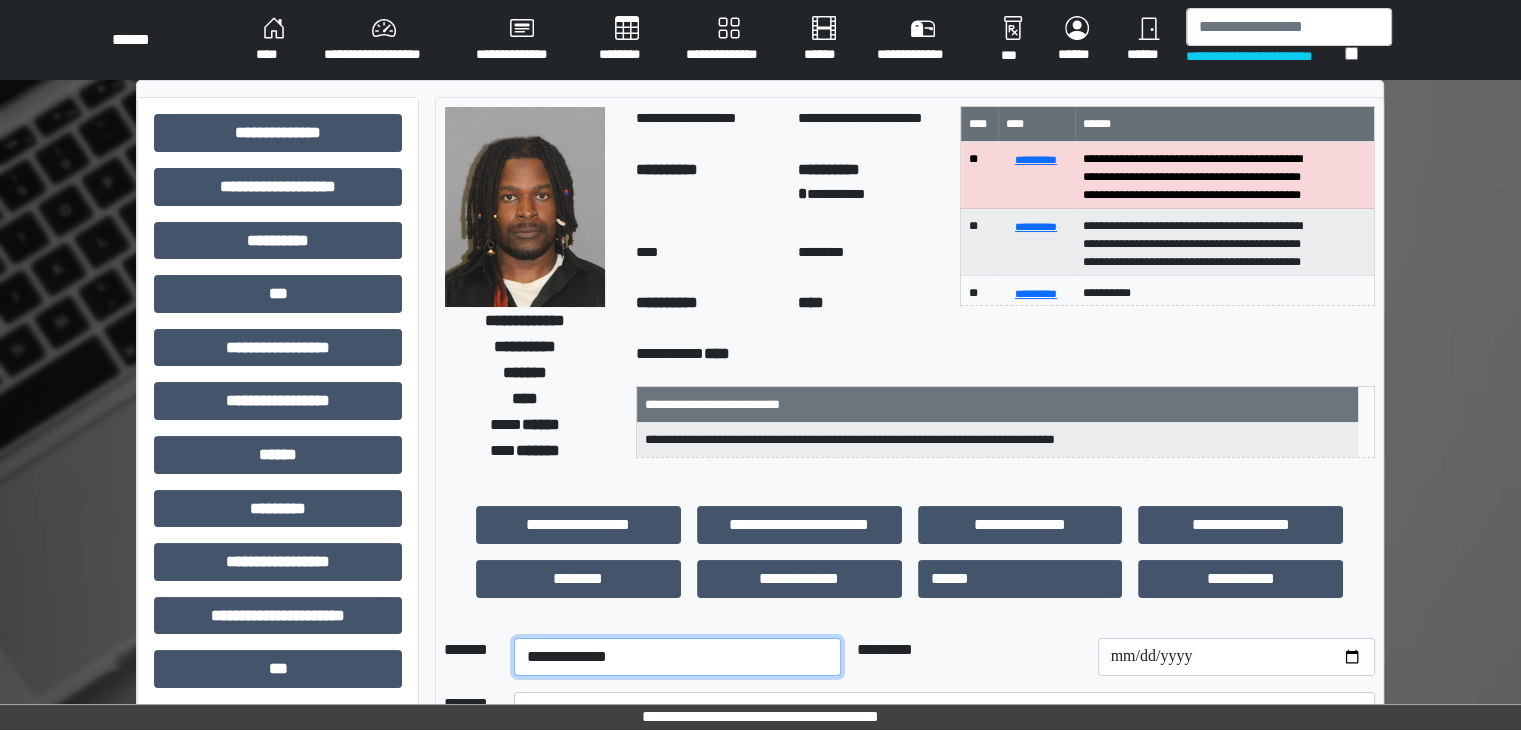 click on "**********" at bounding box center [677, 657] 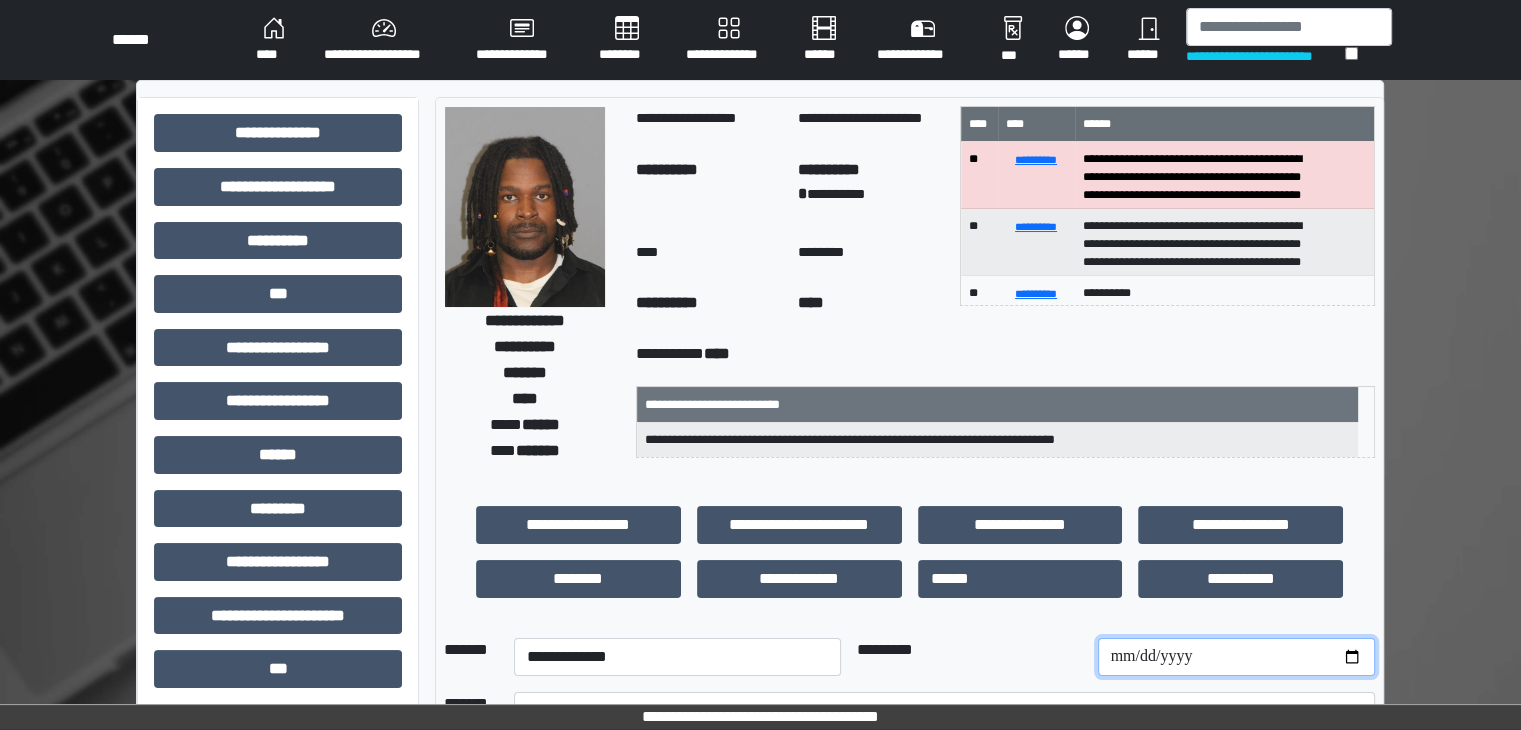 click at bounding box center [1236, 657] 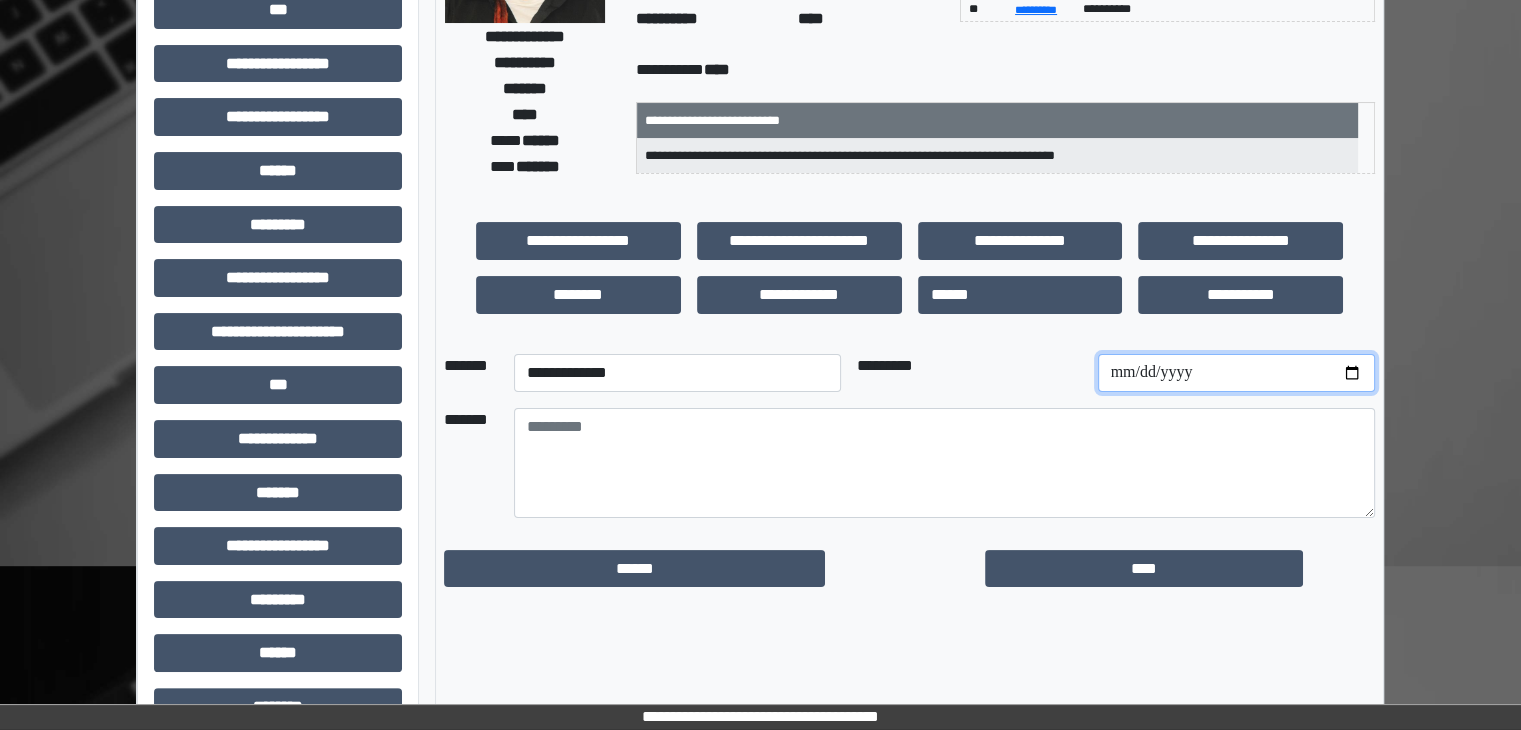 scroll, scrollTop: 300, scrollLeft: 0, axis: vertical 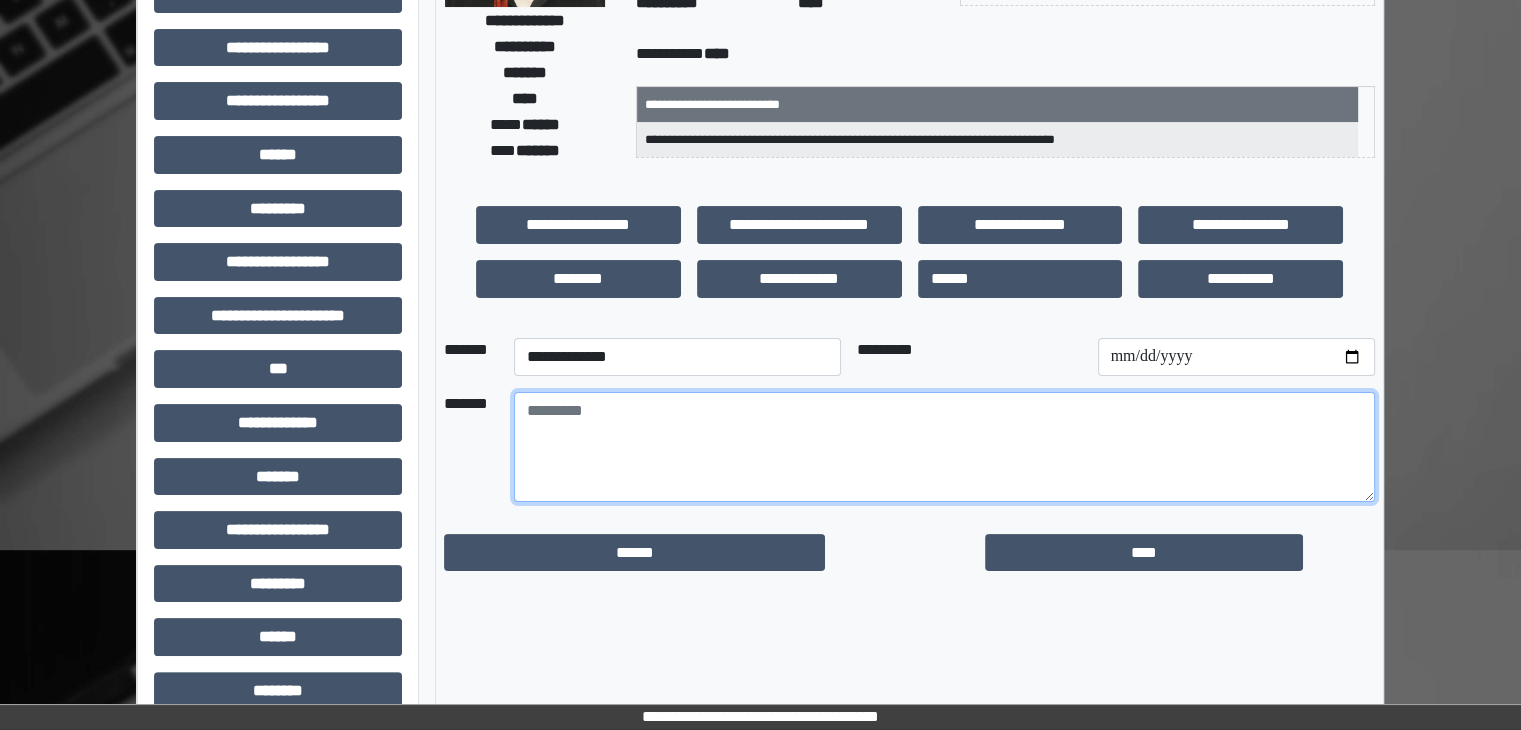 click at bounding box center (944, 447) 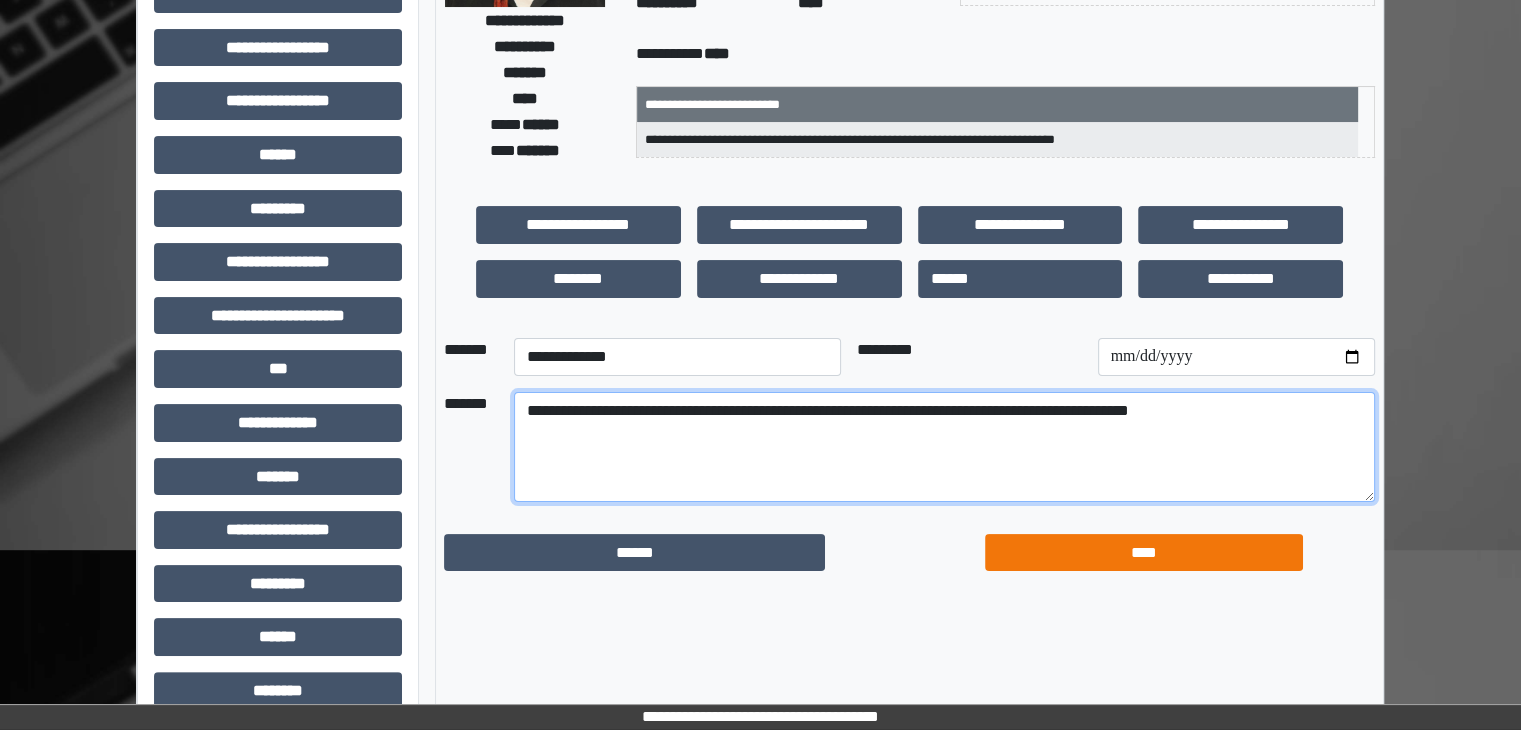 type on "**********" 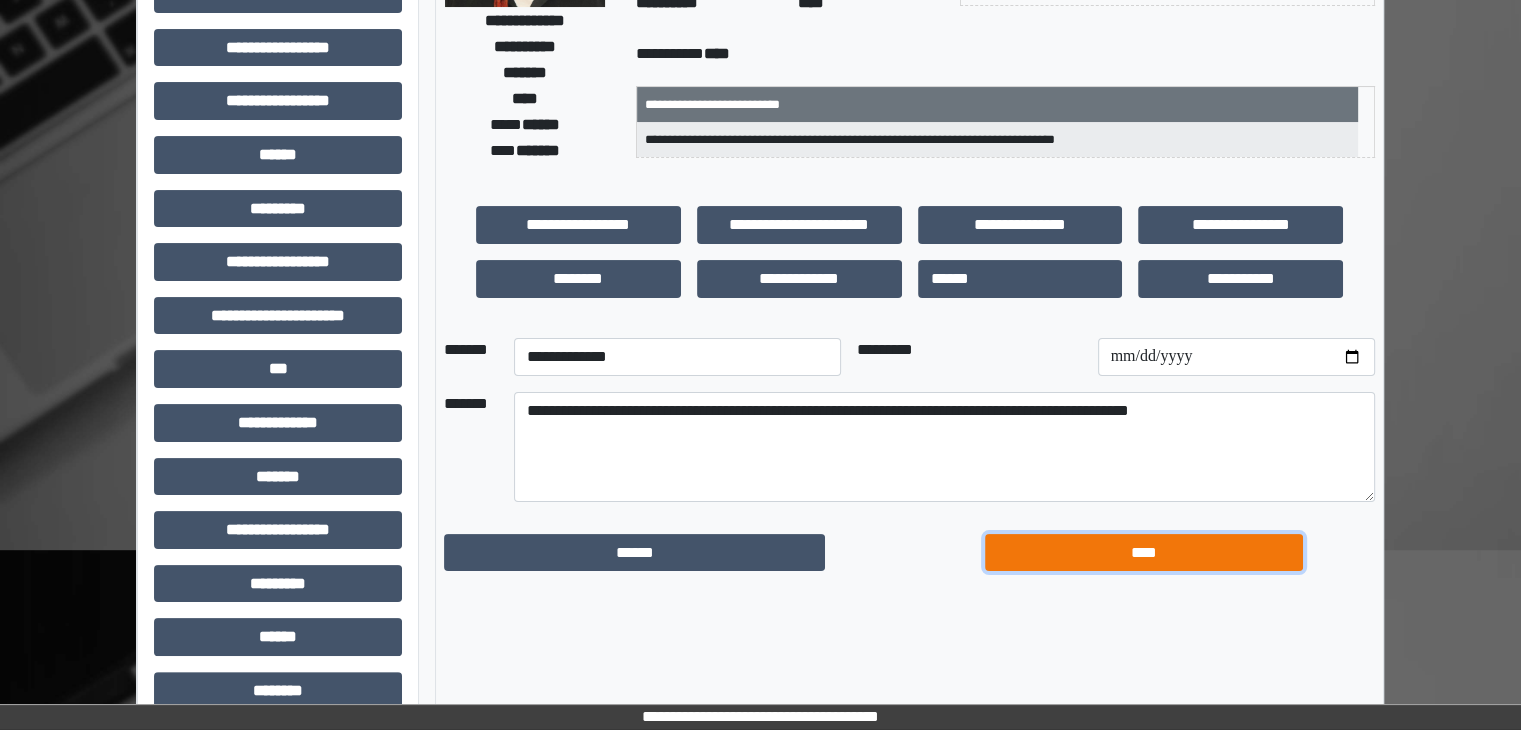 click on "****" at bounding box center (1144, 553) 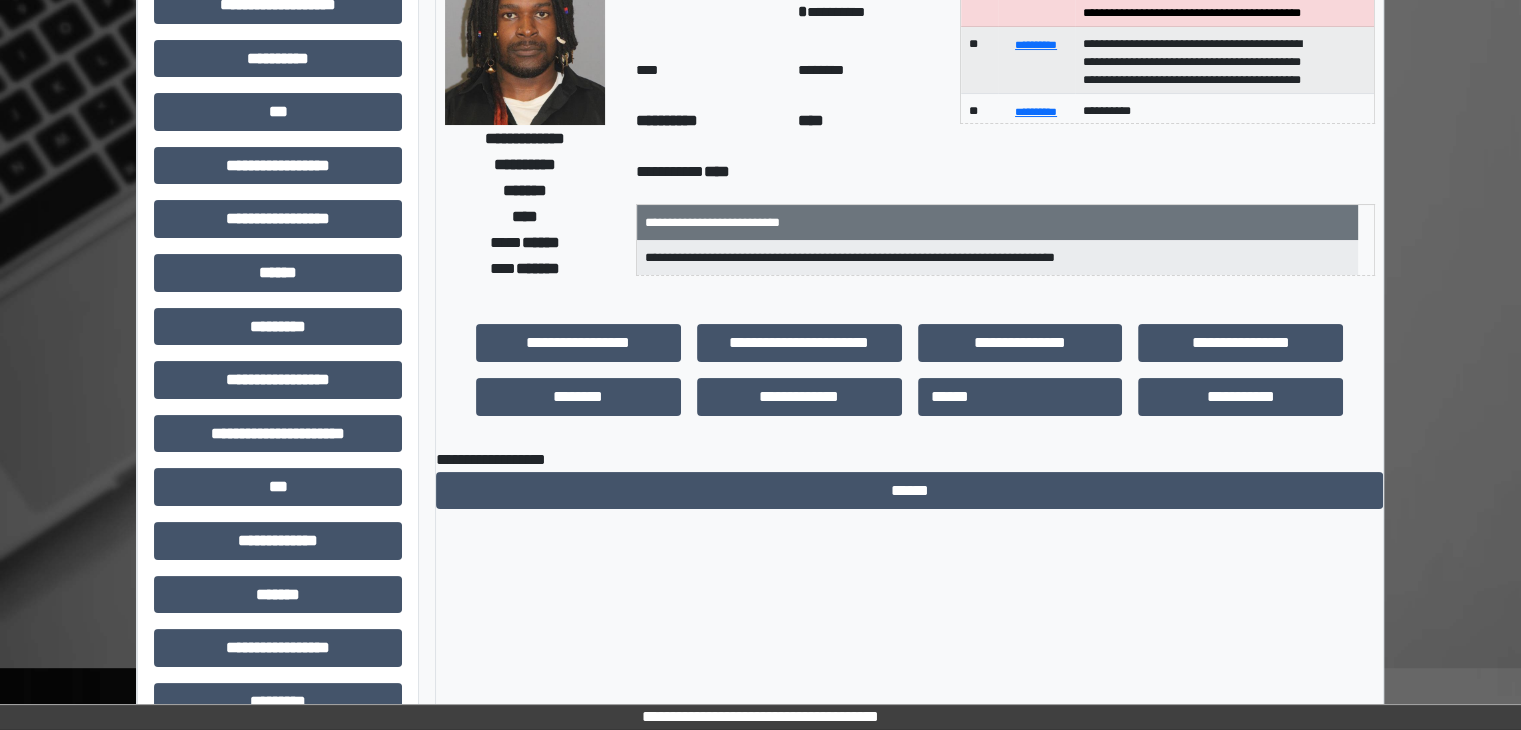 scroll, scrollTop: 0, scrollLeft: 0, axis: both 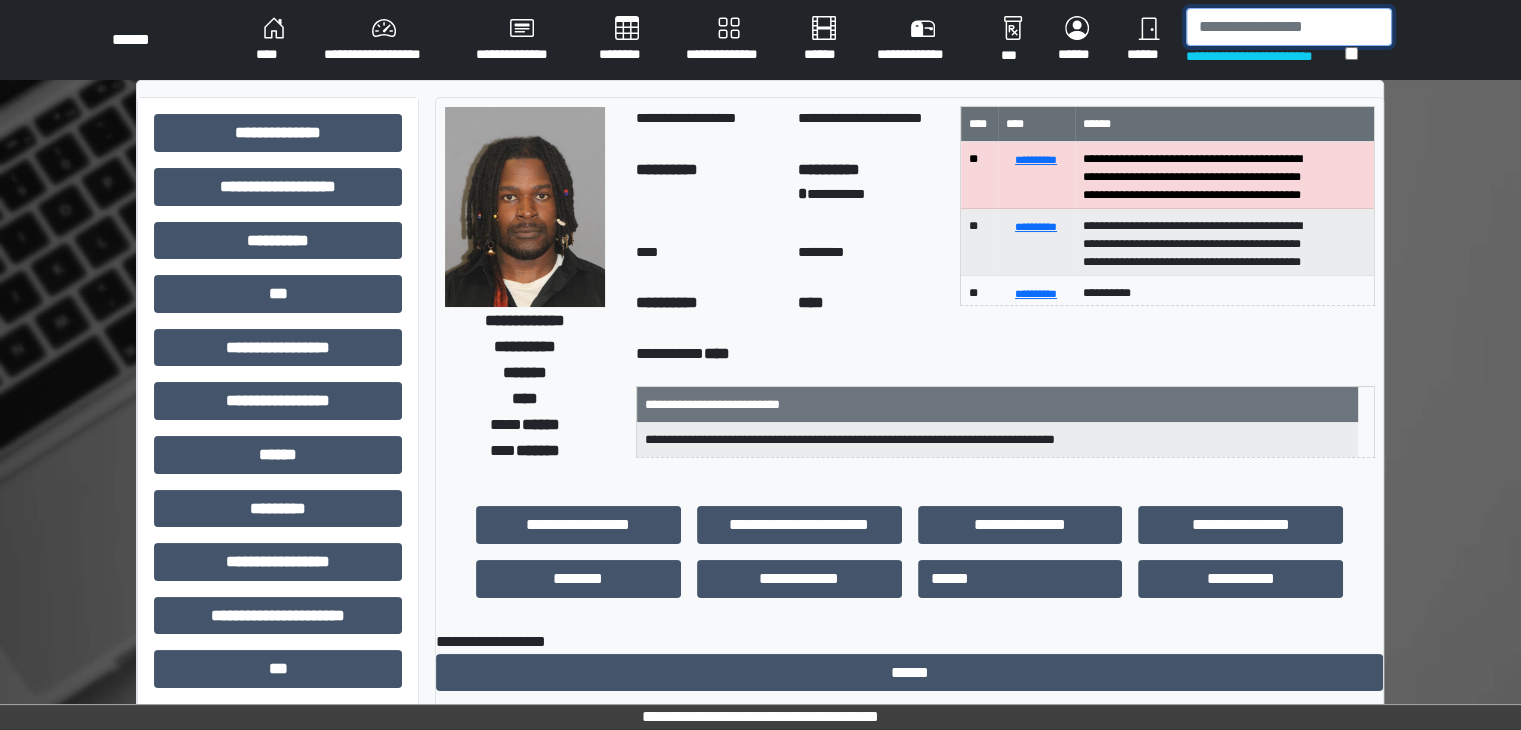 click at bounding box center [1289, 27] 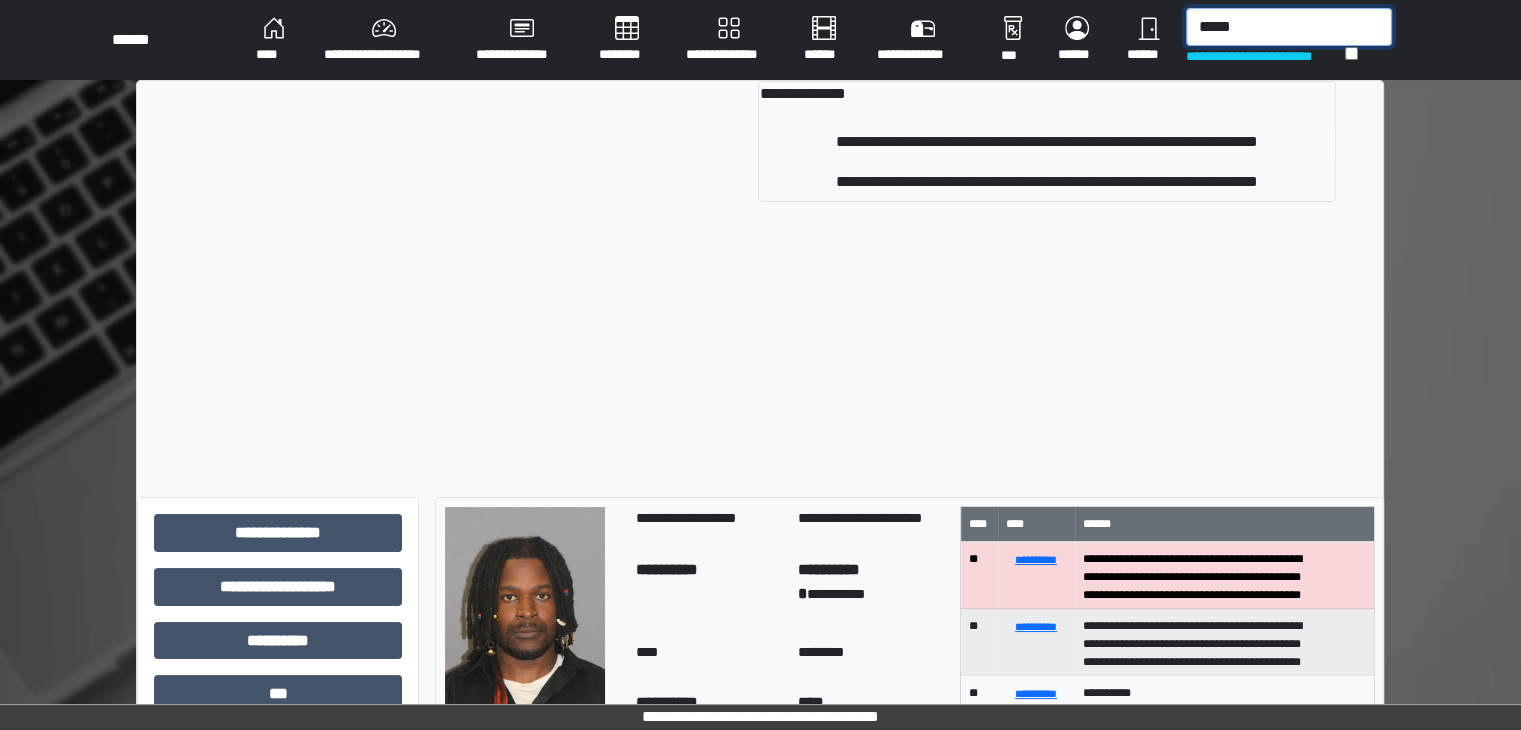 type on "*****" 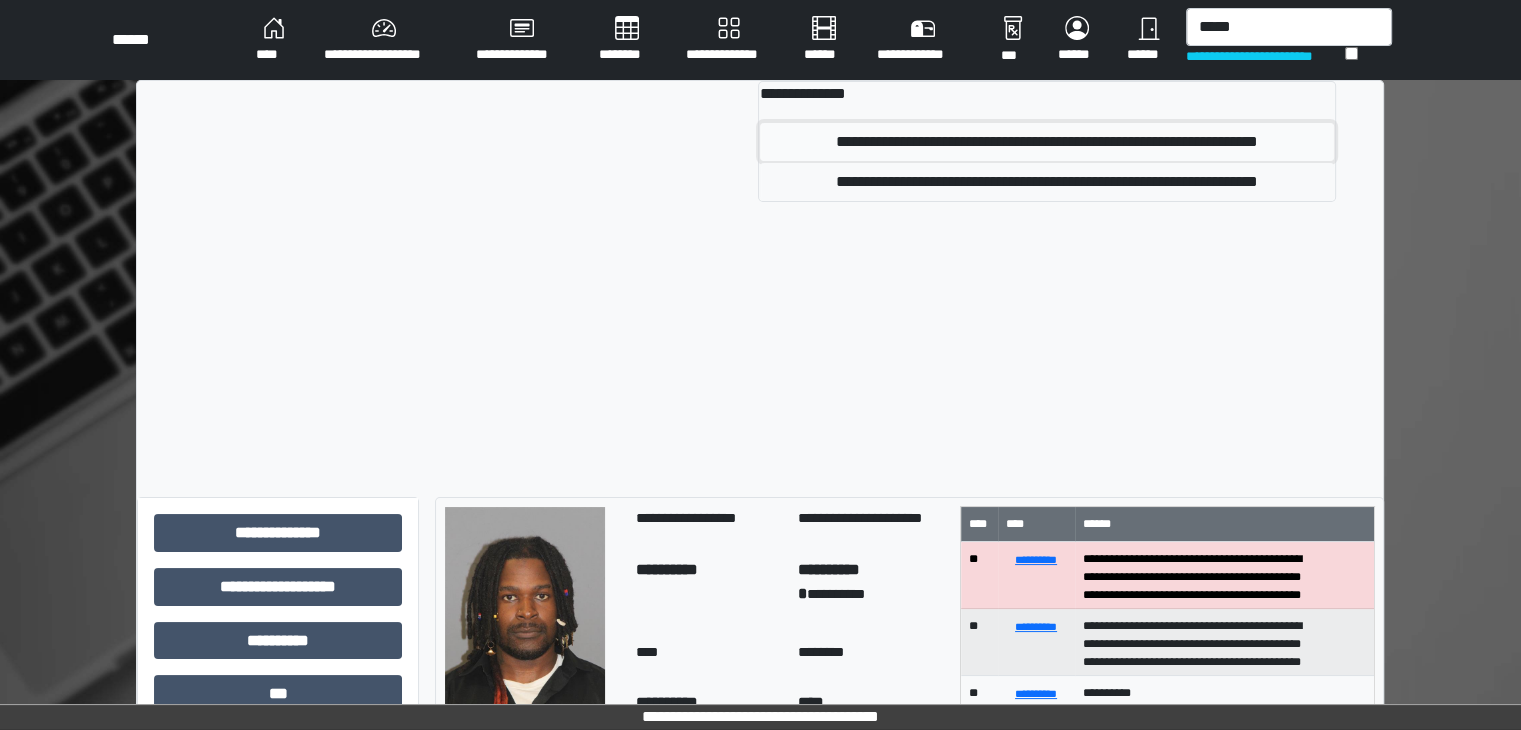 click on "**********" at bounding box center (1046, 142) 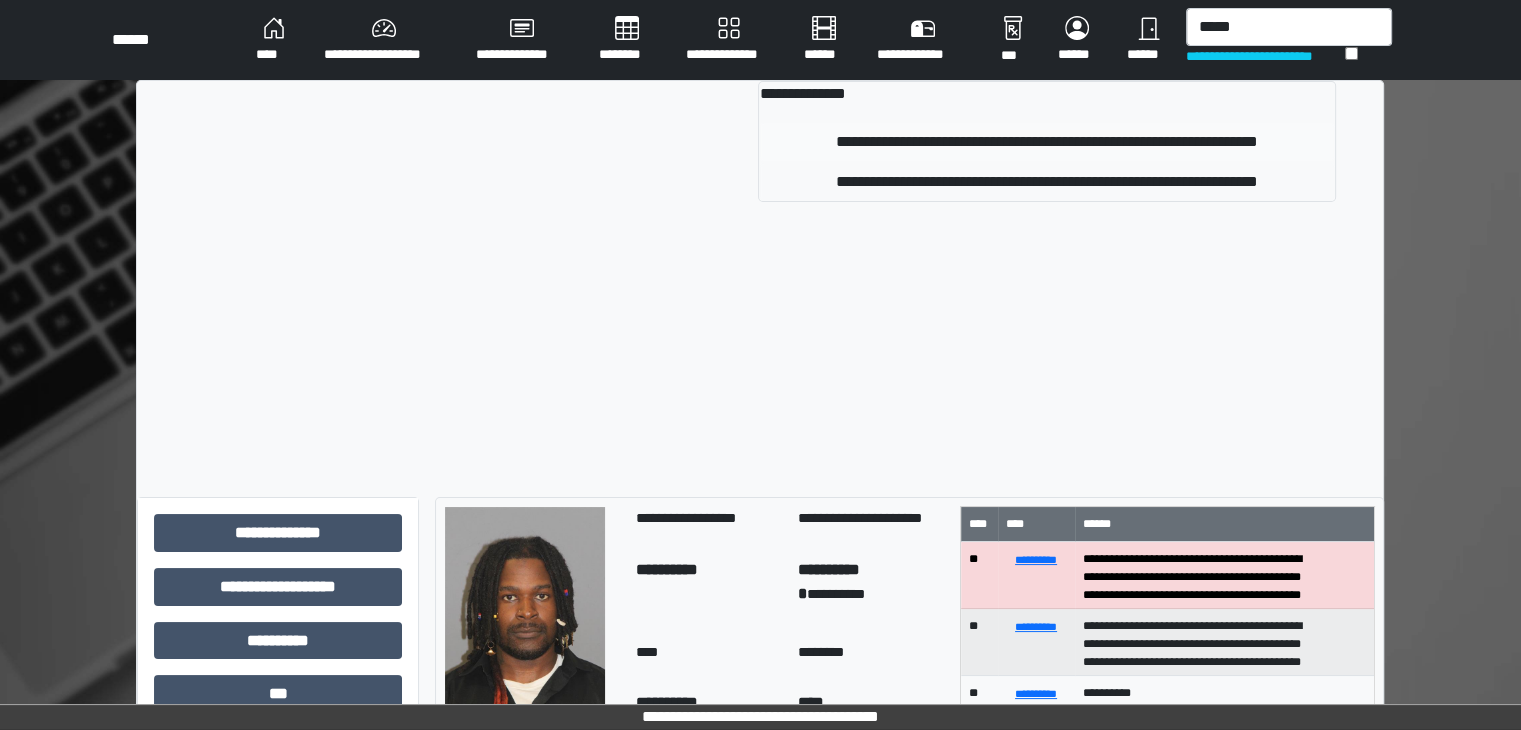 type 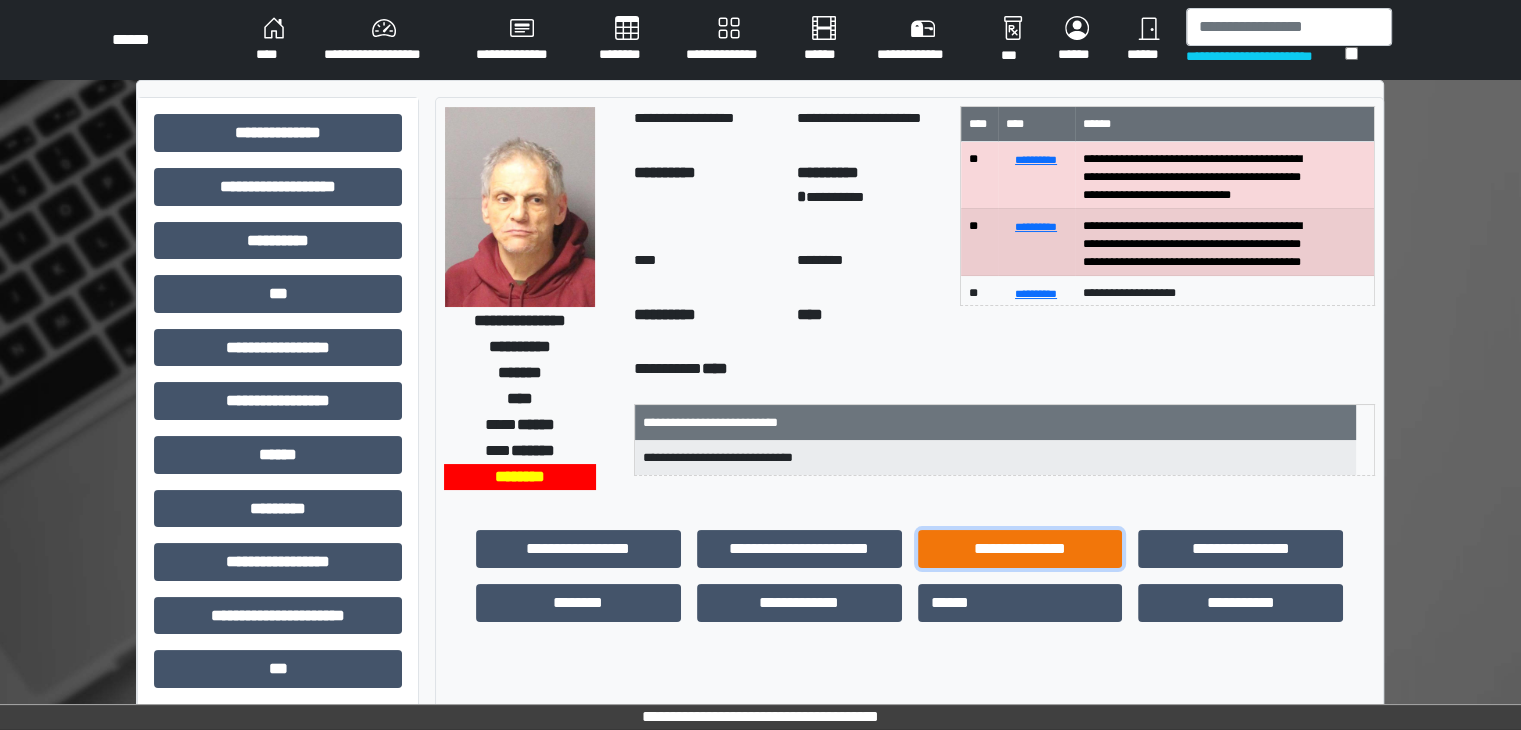 click on "**********" at bounding box center (1020, 549) 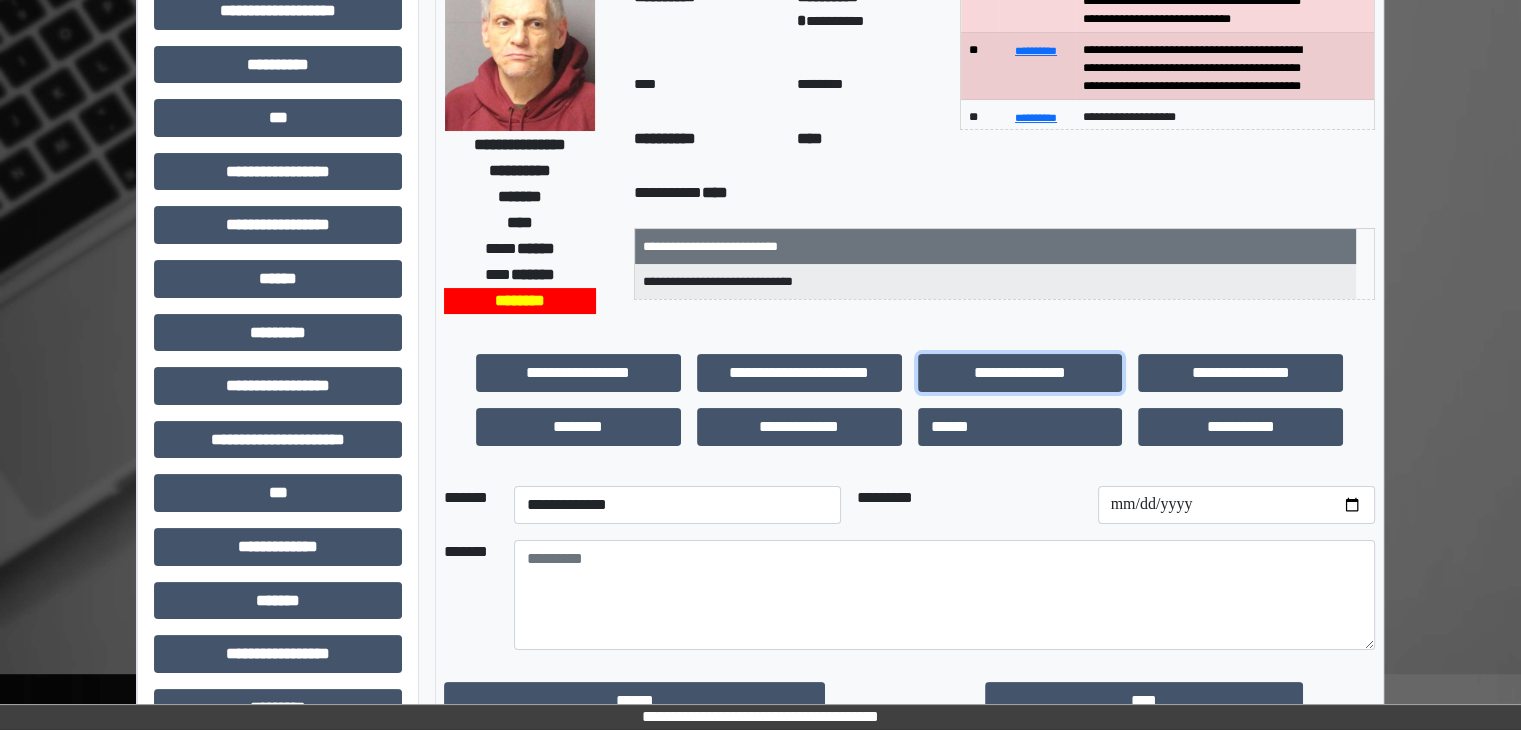 scroll, scrollTop: 200, scrollLeft: 0, axis: vertical 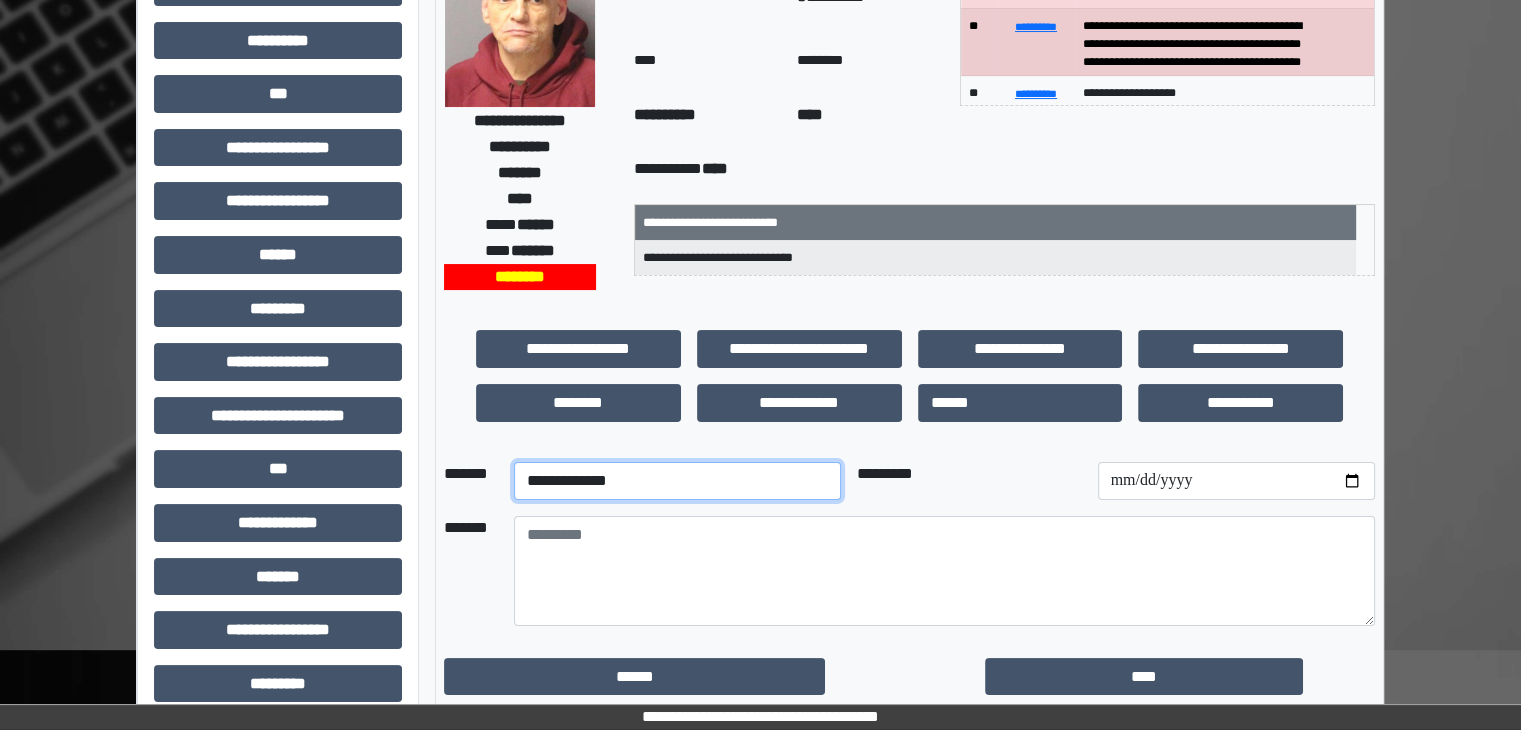 click on "**********" at bounding box center (677, 481) 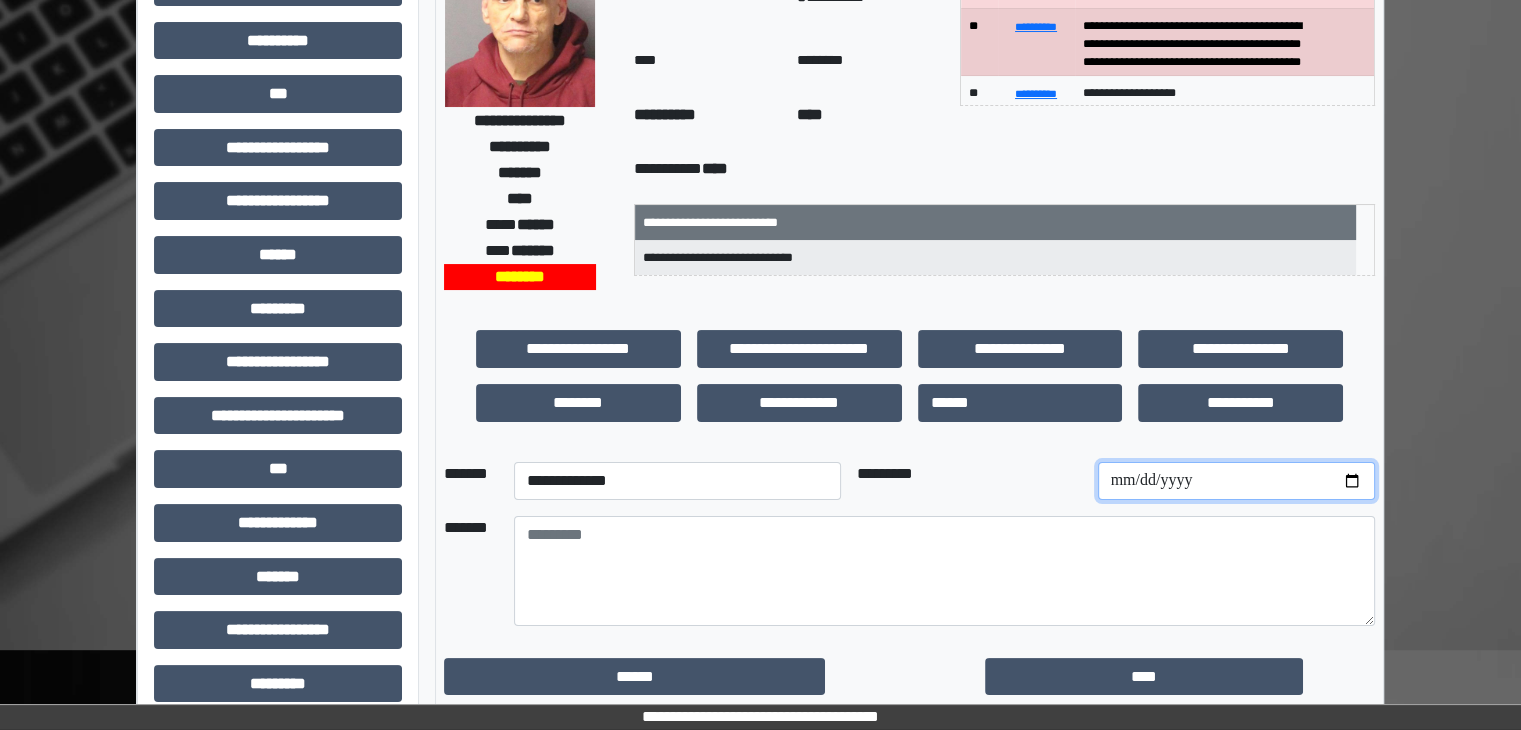 click at bounding box center [1236, 481] 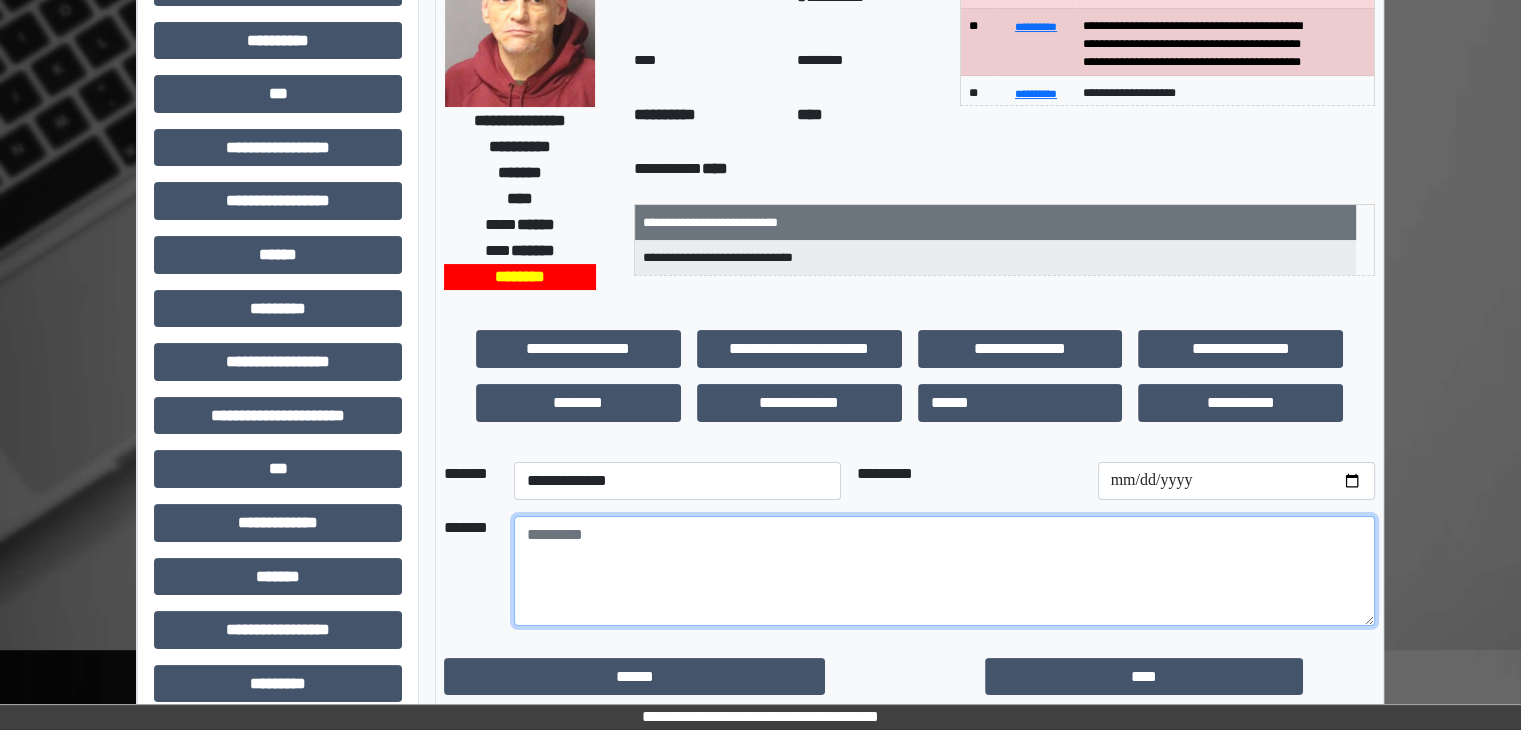 click at bounding box center [944, 571] 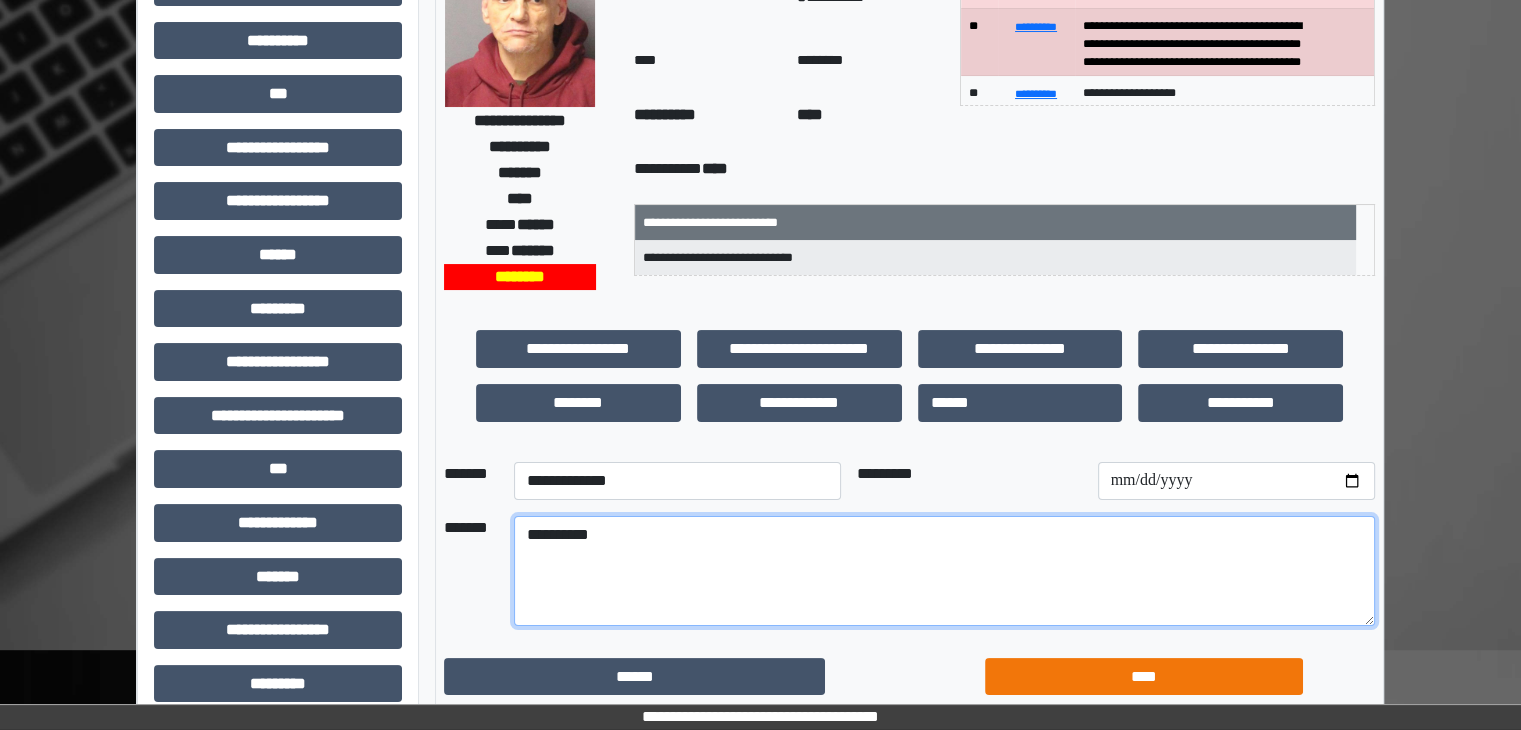 type on "**********" 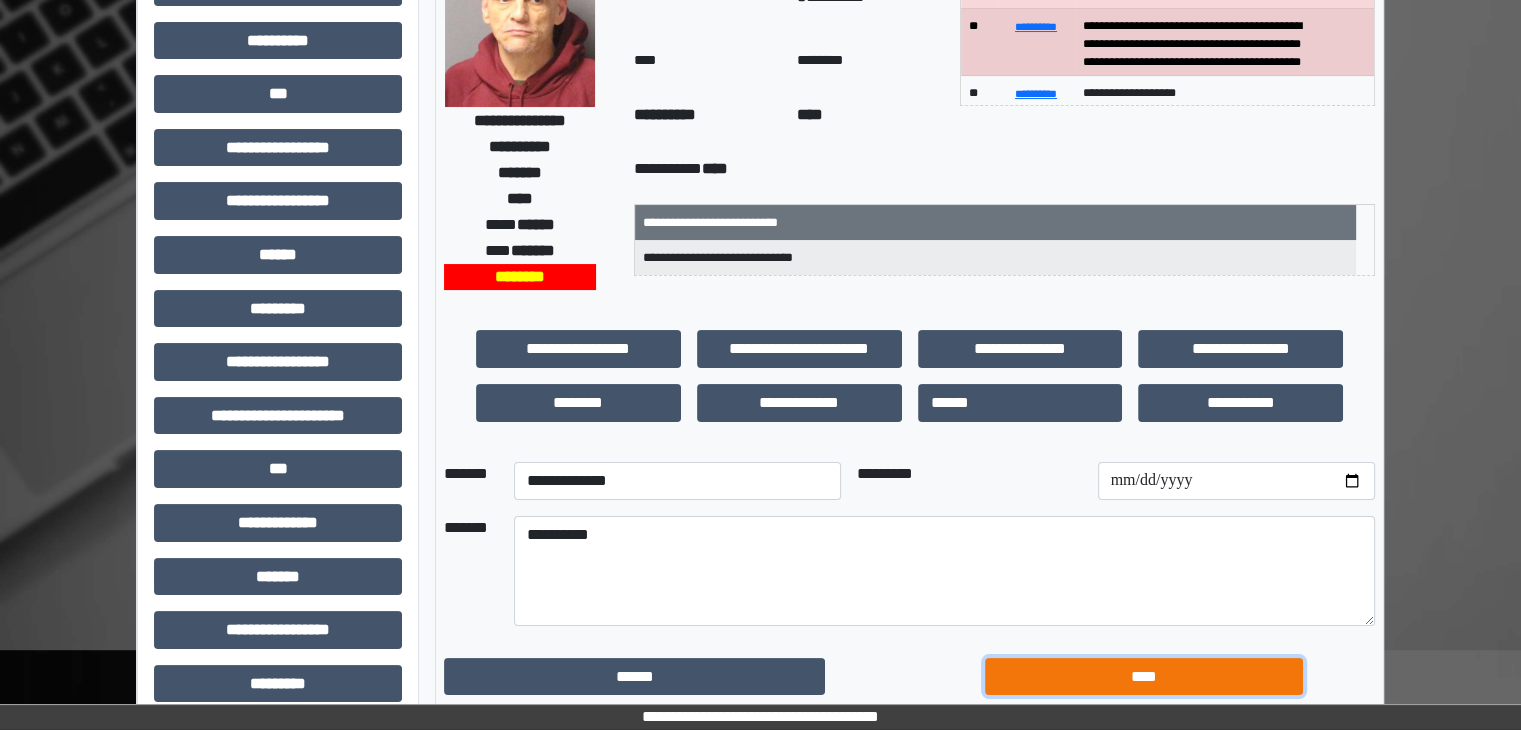 click on "****" at bounding box center [1144, 677] 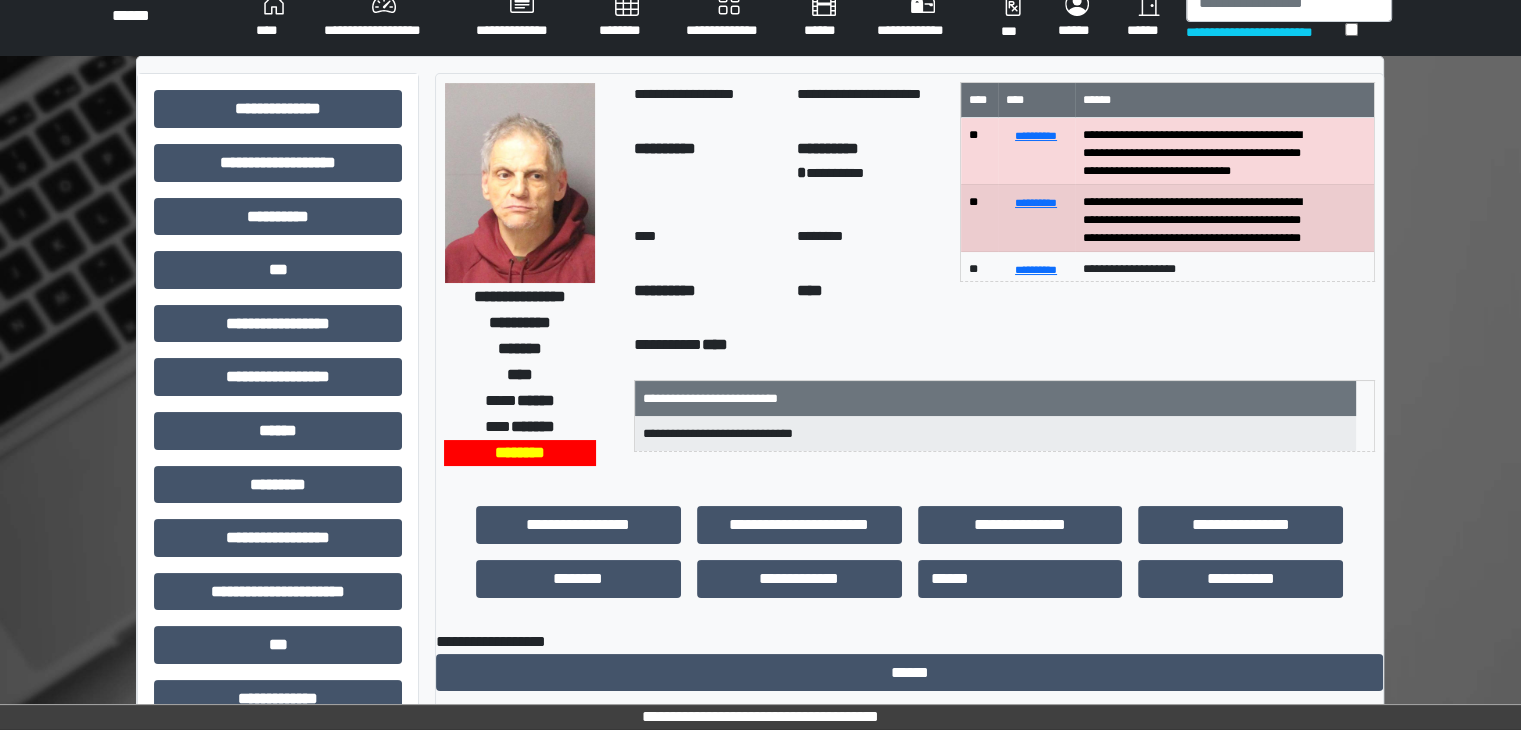 scroll, scrollTop: 0, scrollLeft: 0, axis: both 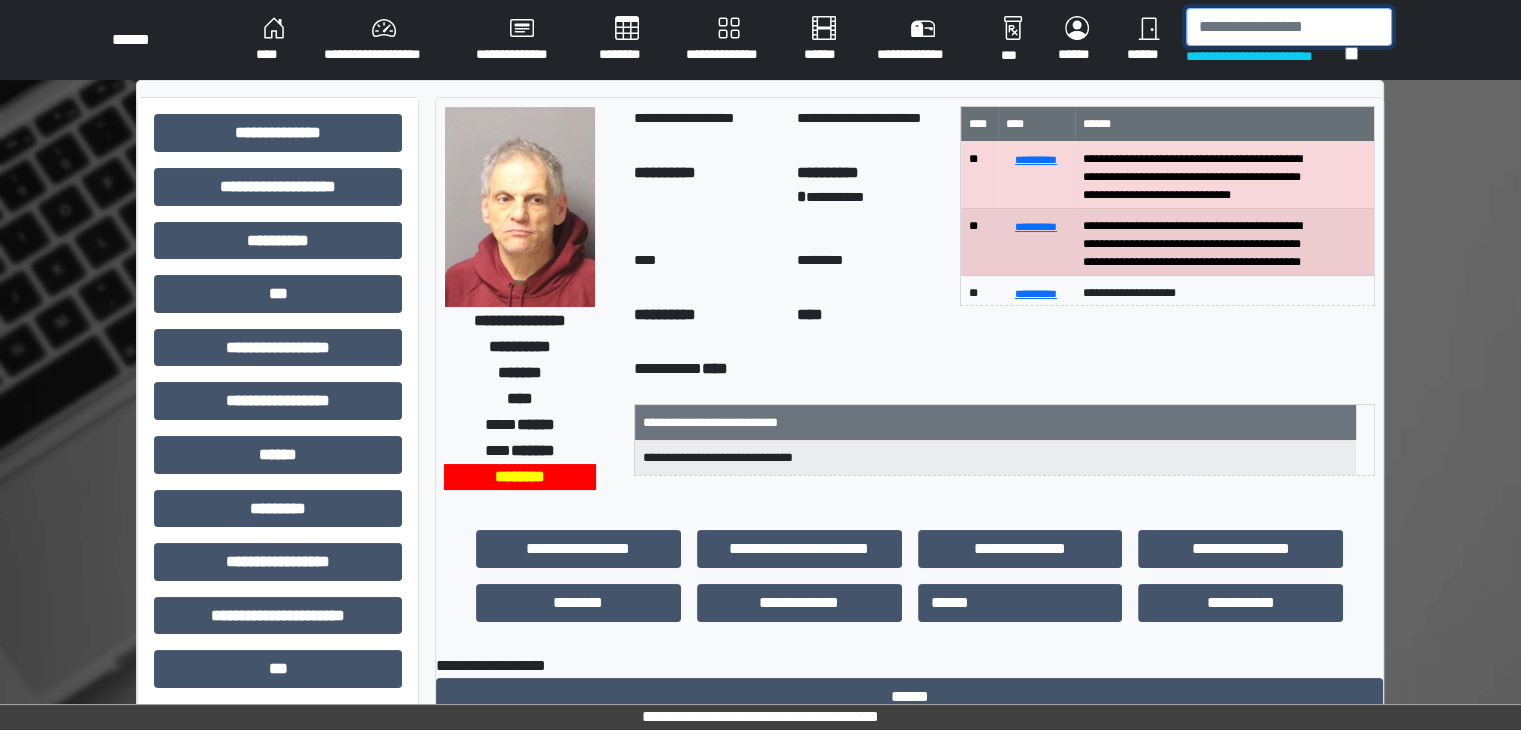 click at bounding box center [1289, 27] 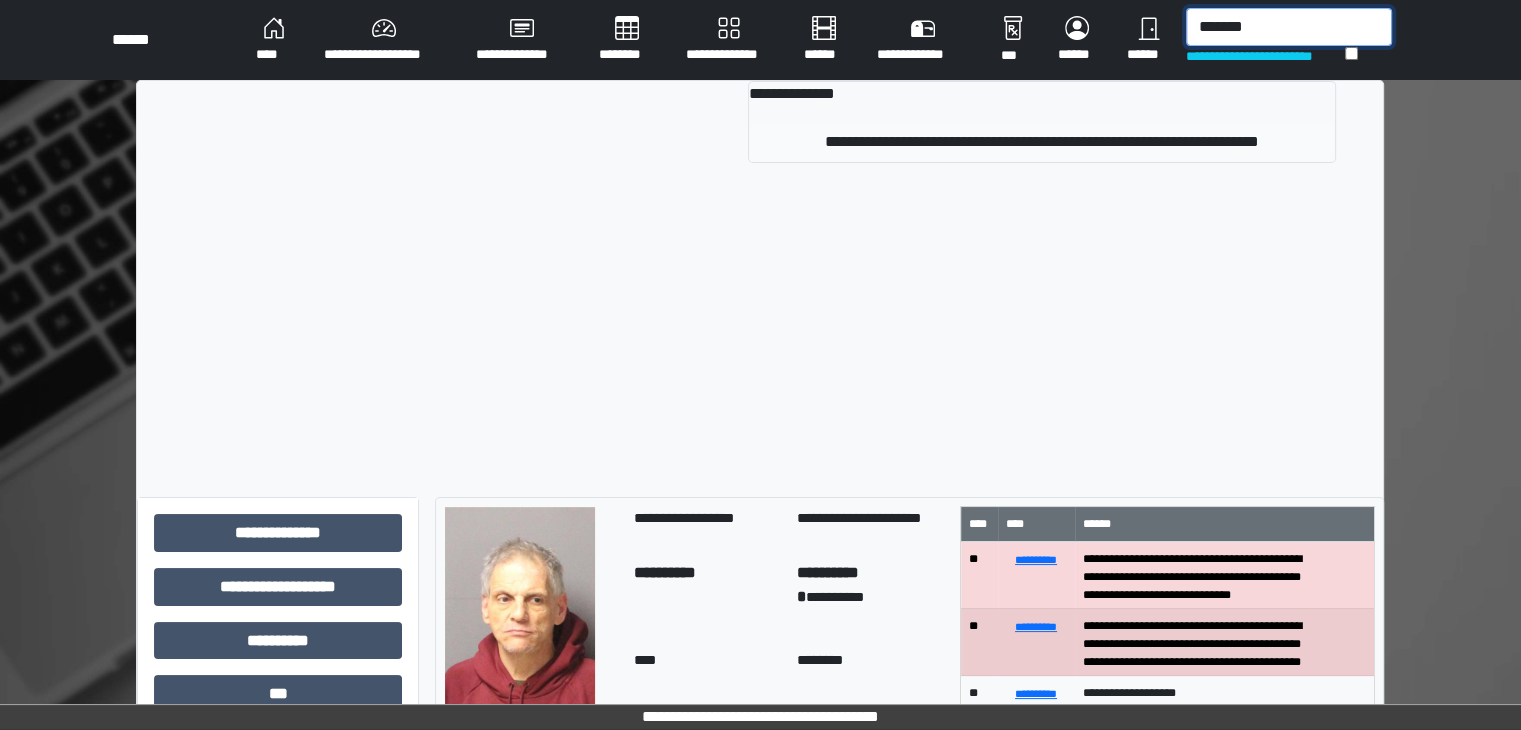 type on "*******" 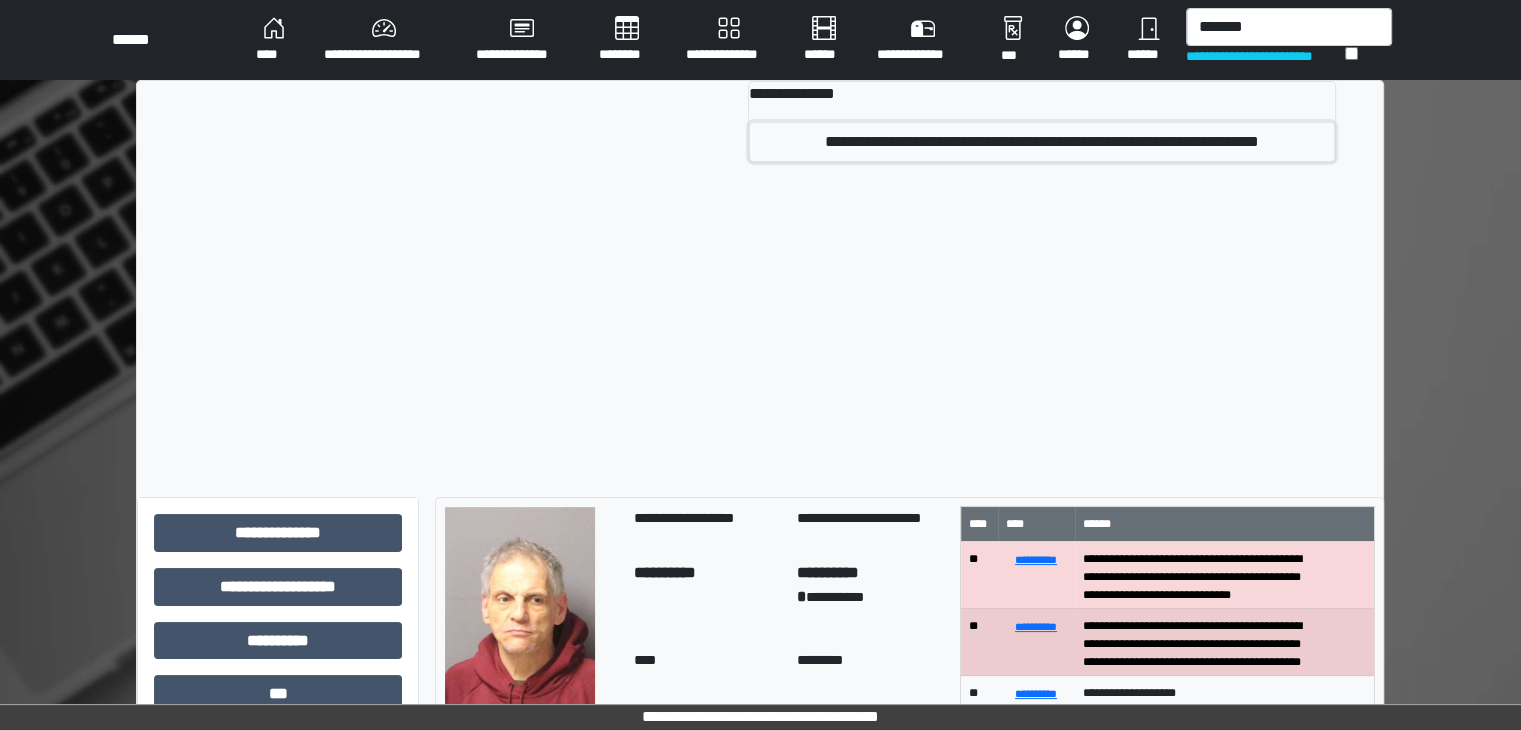 click on "**********" at bounding box center (1042, 142) 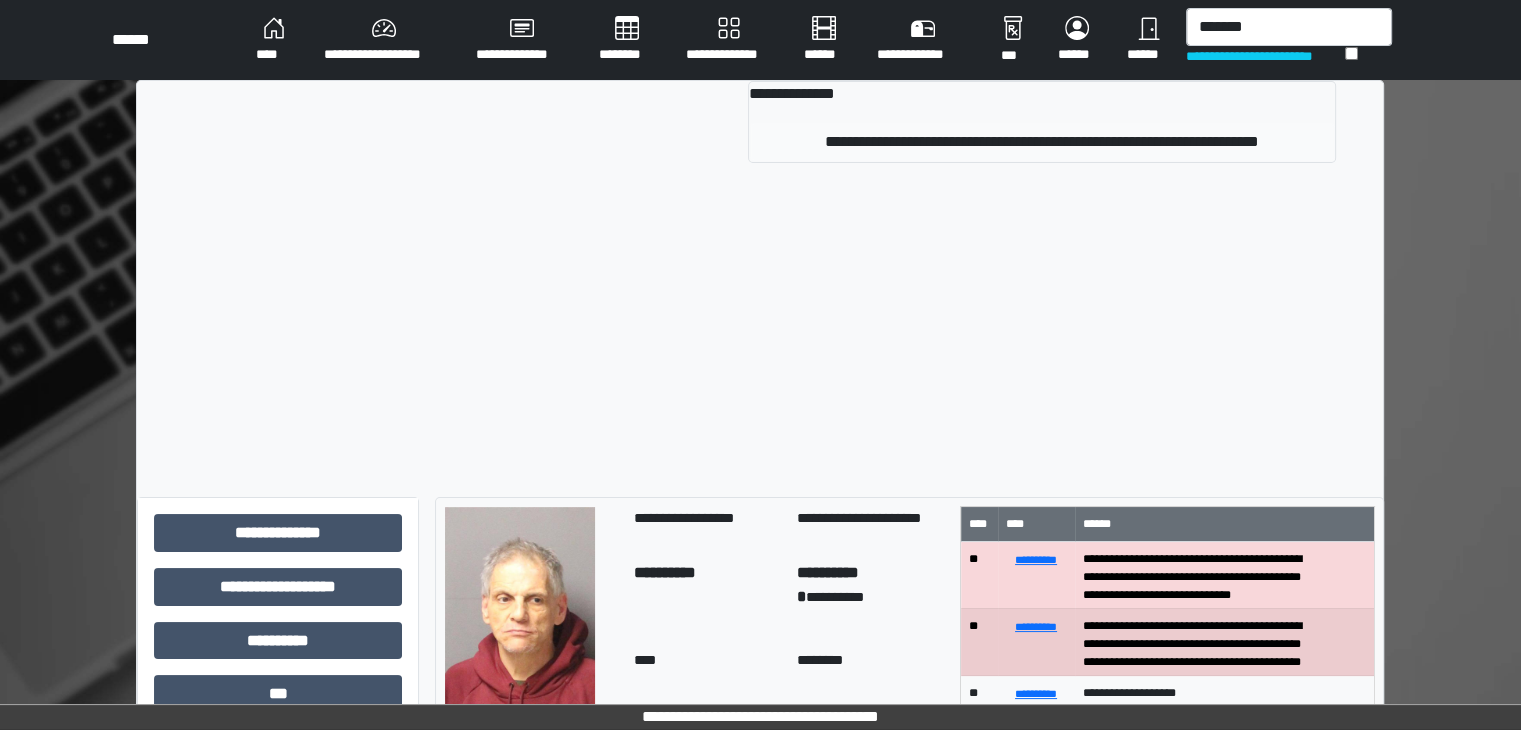 type 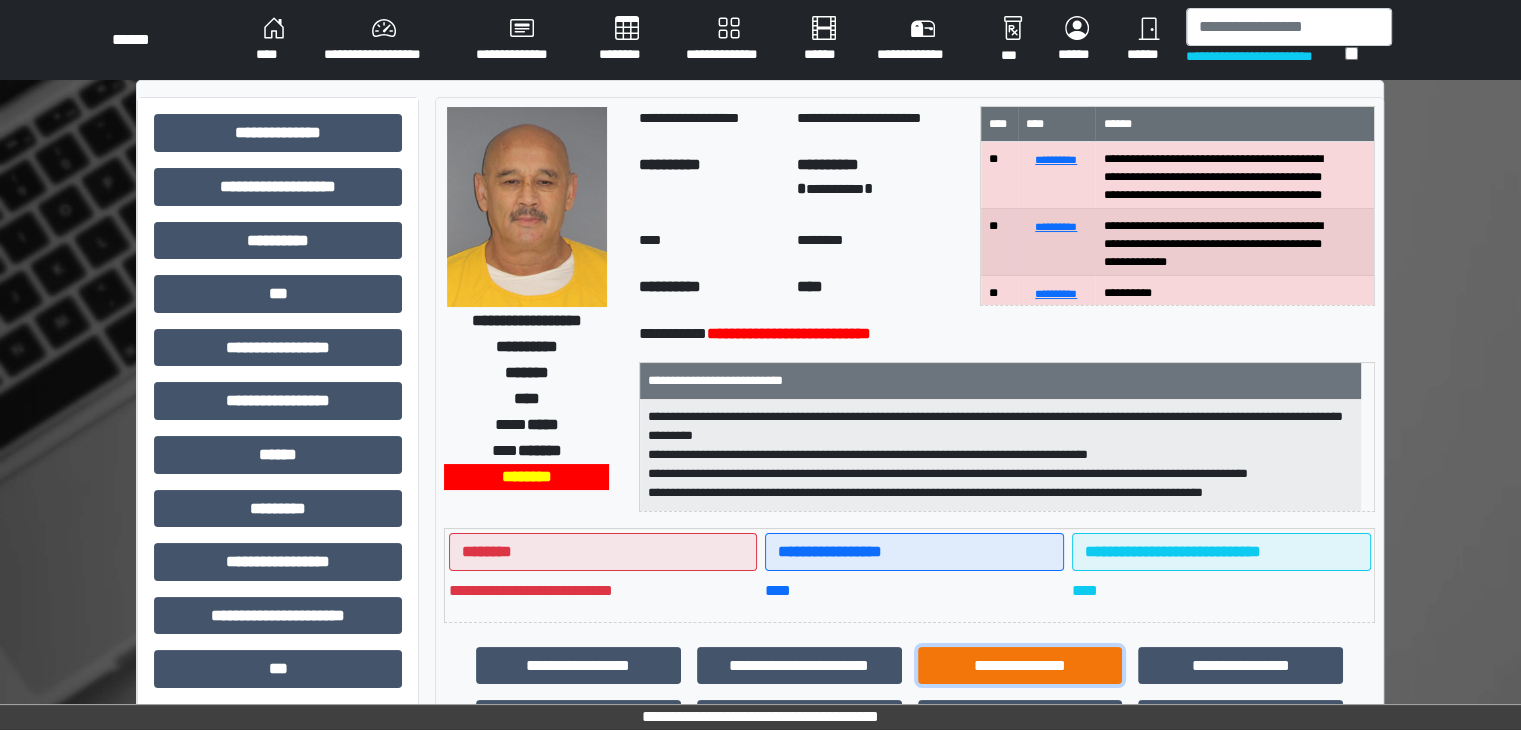 click on "**********" at bounding box center [1020, 666] 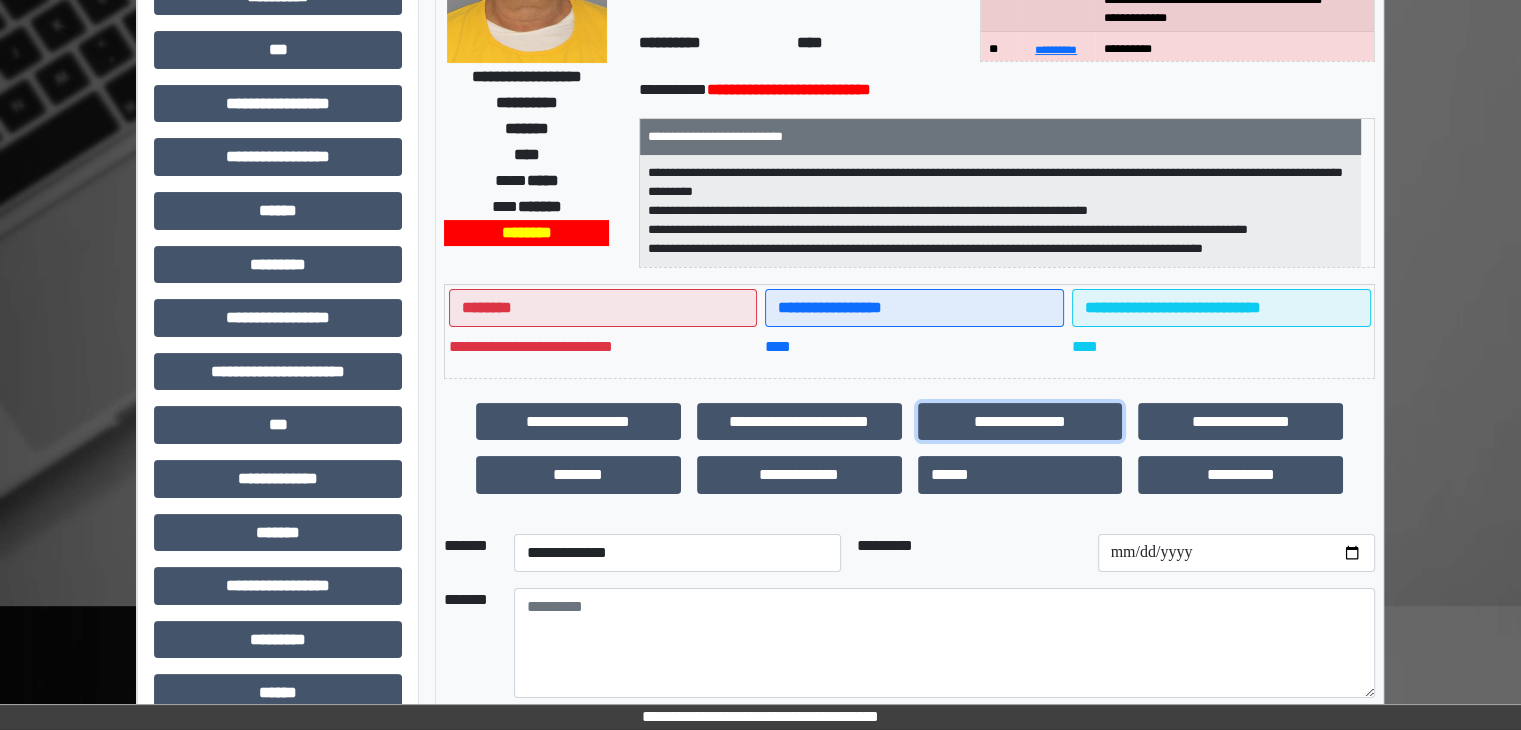 scroll, scrollTop: 400, scrollLeft: 0, axis: vertical 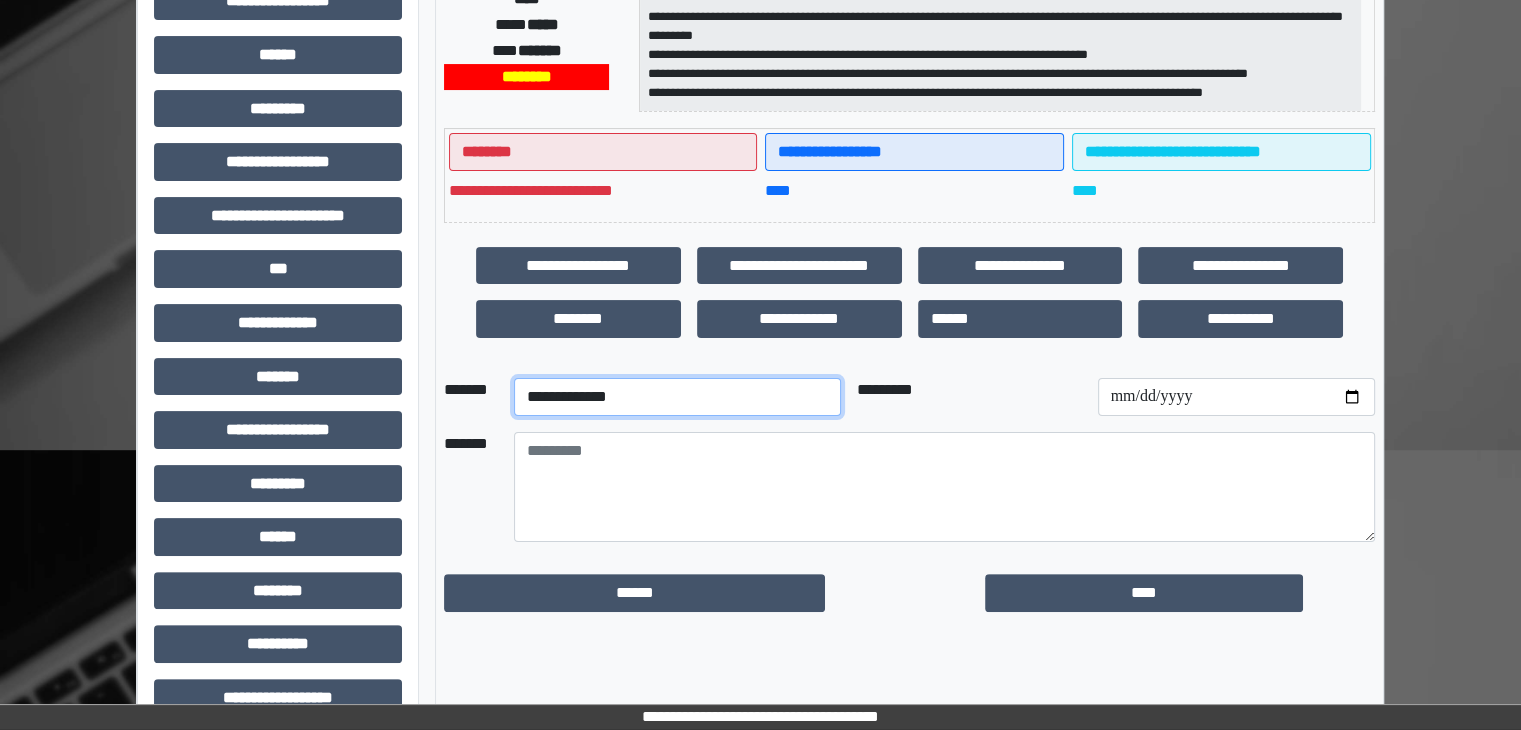 click on "**********" at bounding box center [677, 397] 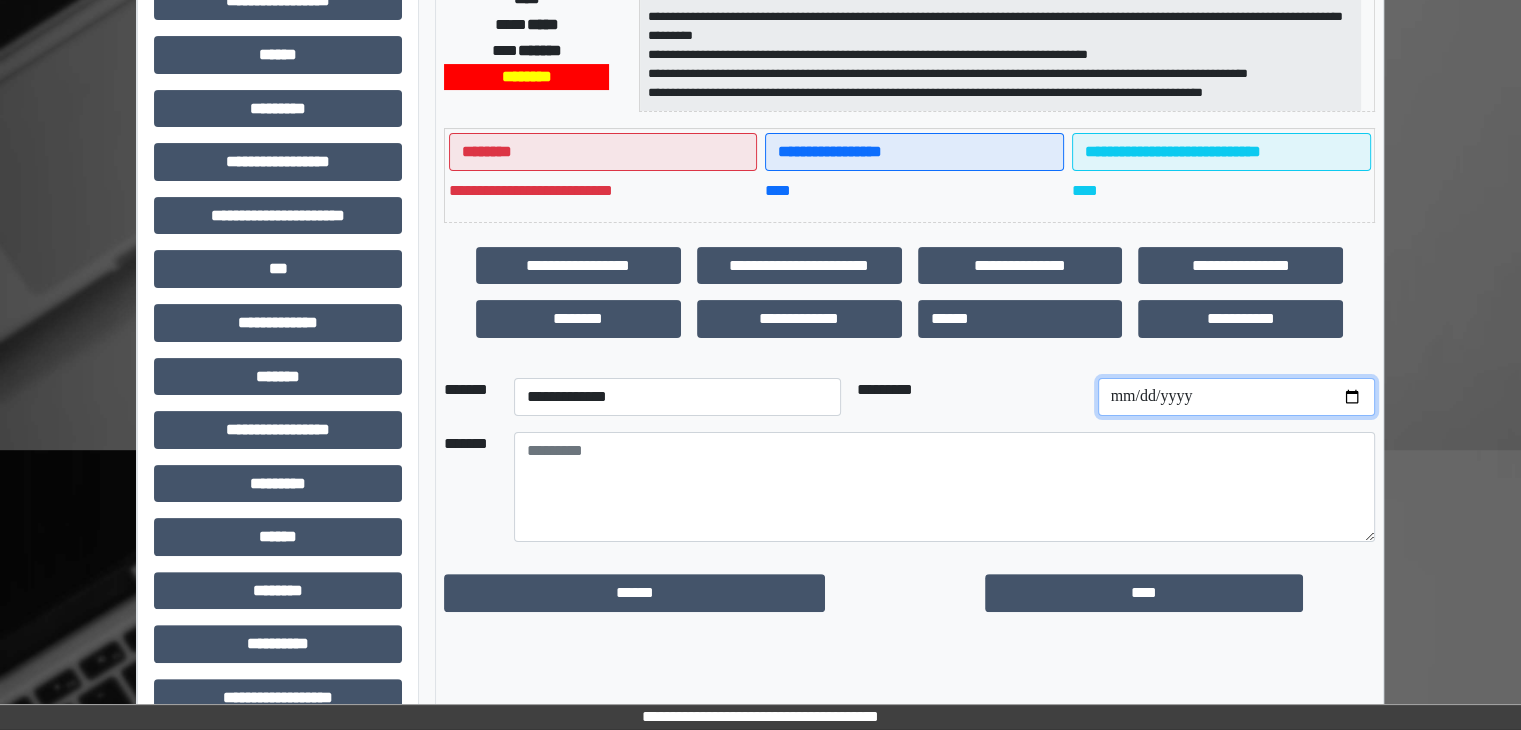 click at bounding box center (1236, 397) 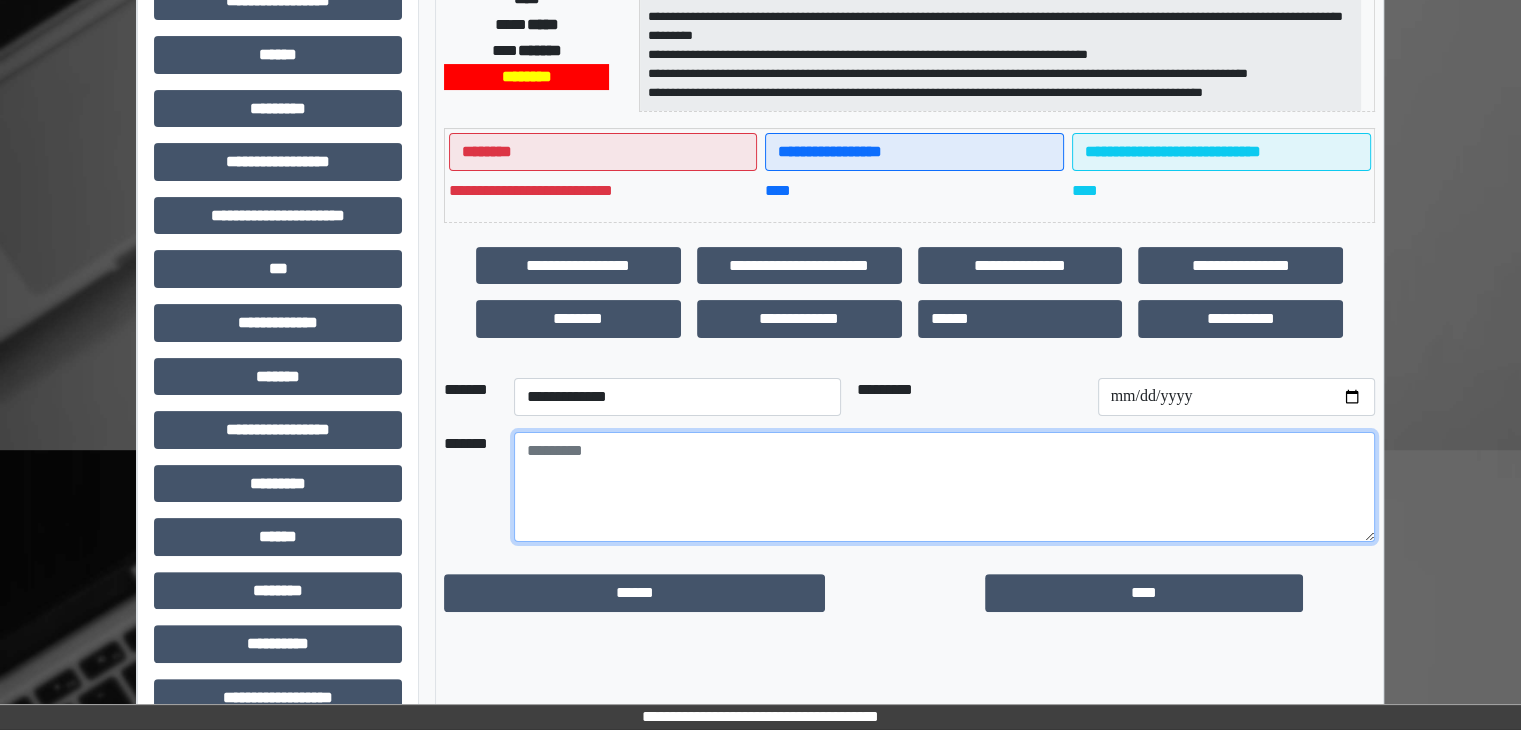 click at bounding box center (944, 487) 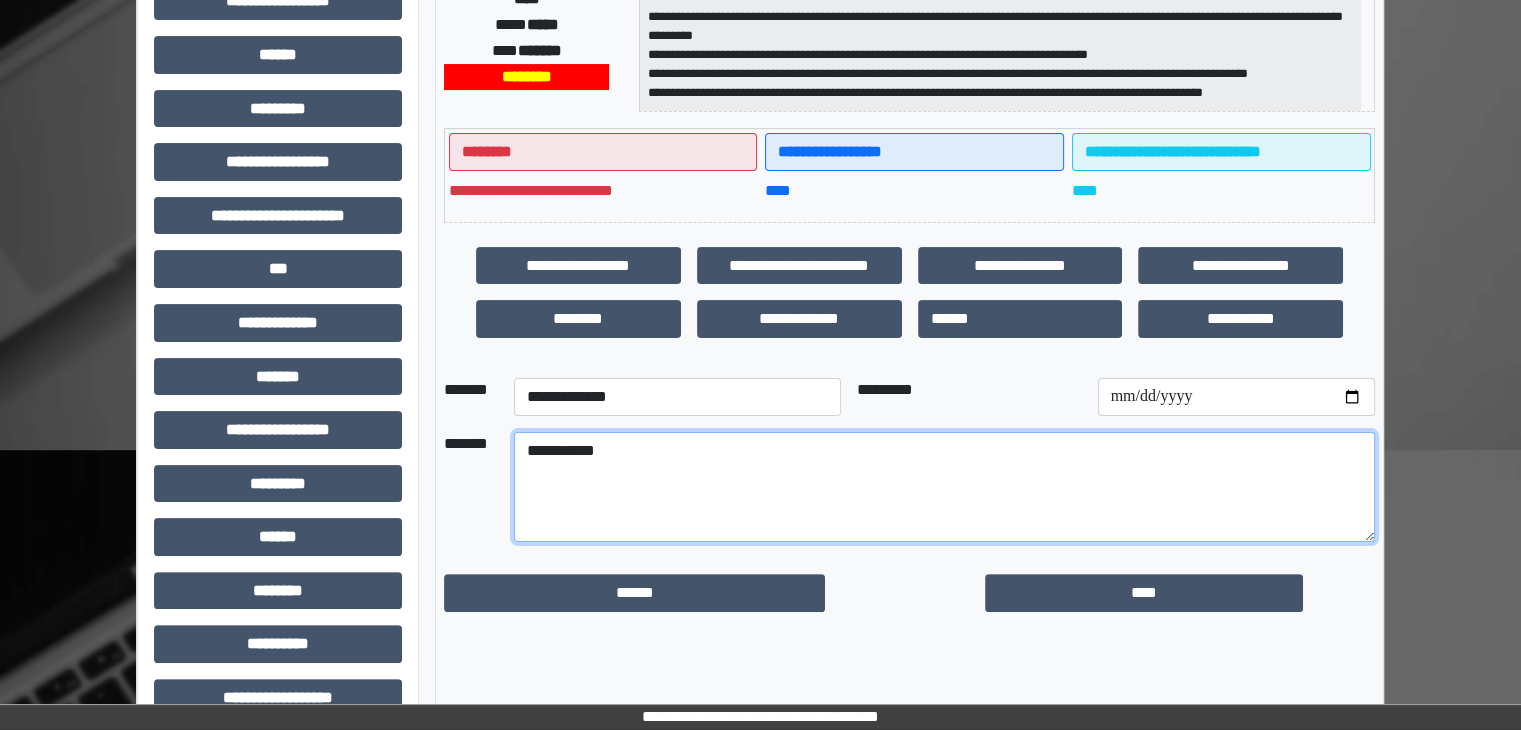 type on "**********" 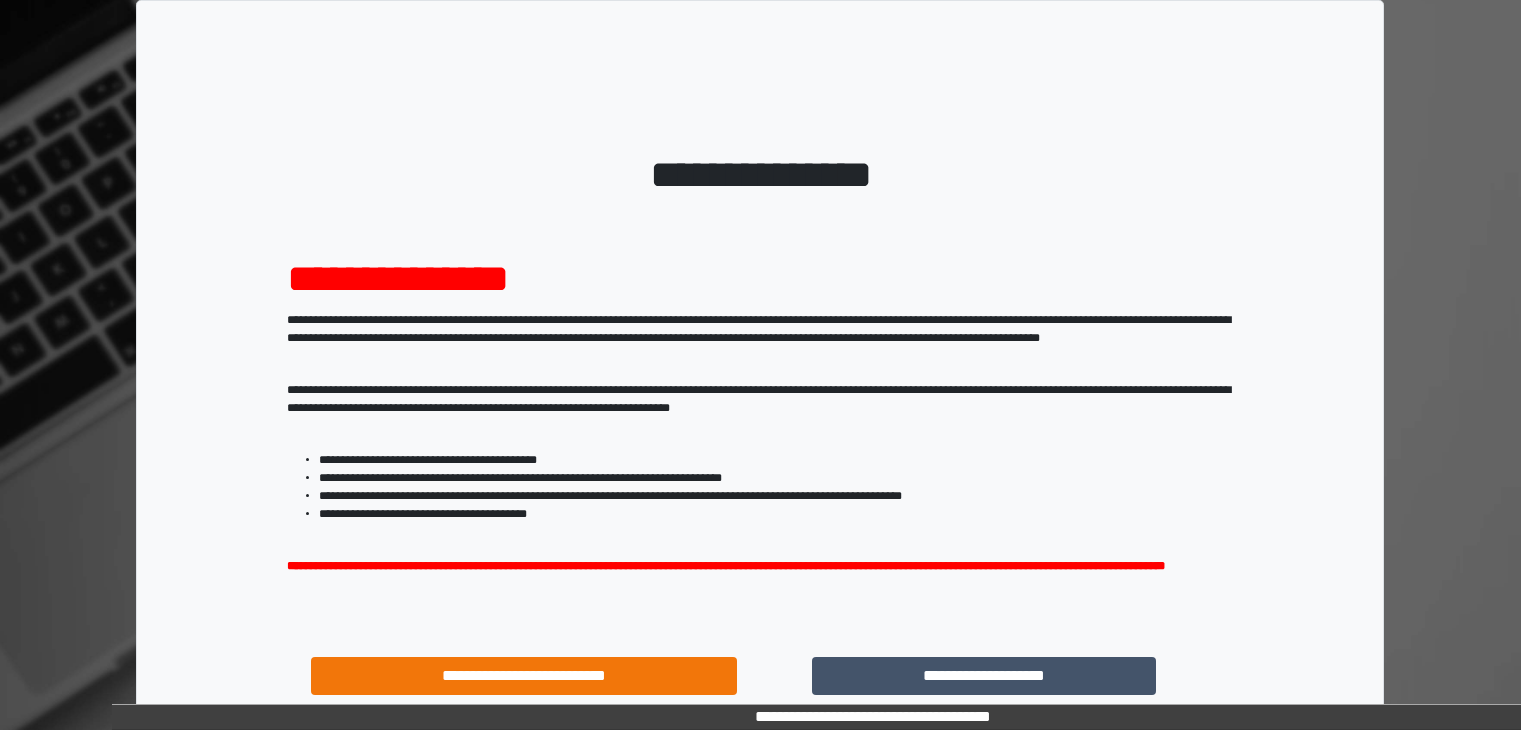 scroll, scrollTop: 0, scrollLeft: 0, axis: both 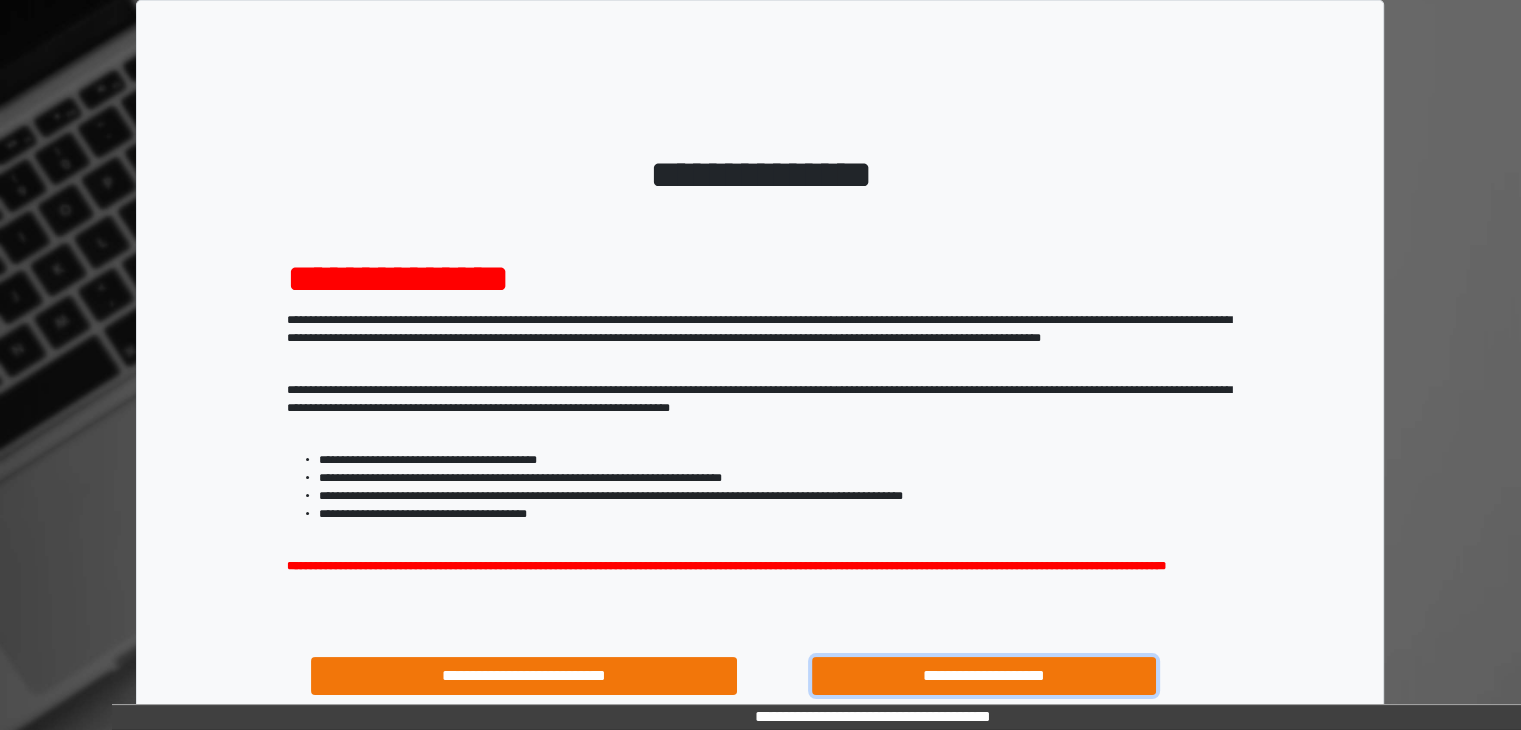 click on "**********" at bounding box center [984, 676] 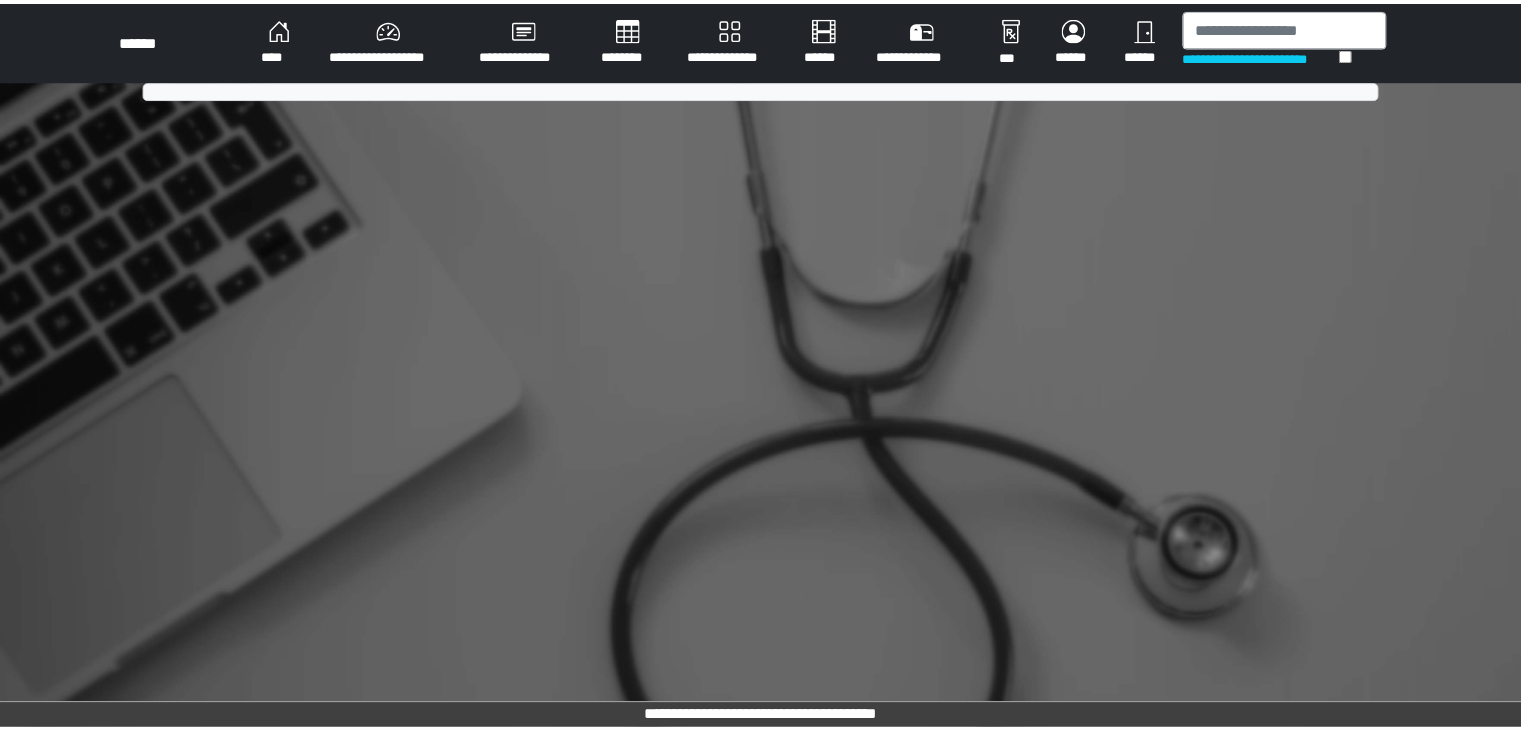 scroll, scrollTop: 0, scrollLeft: 0, axis: both 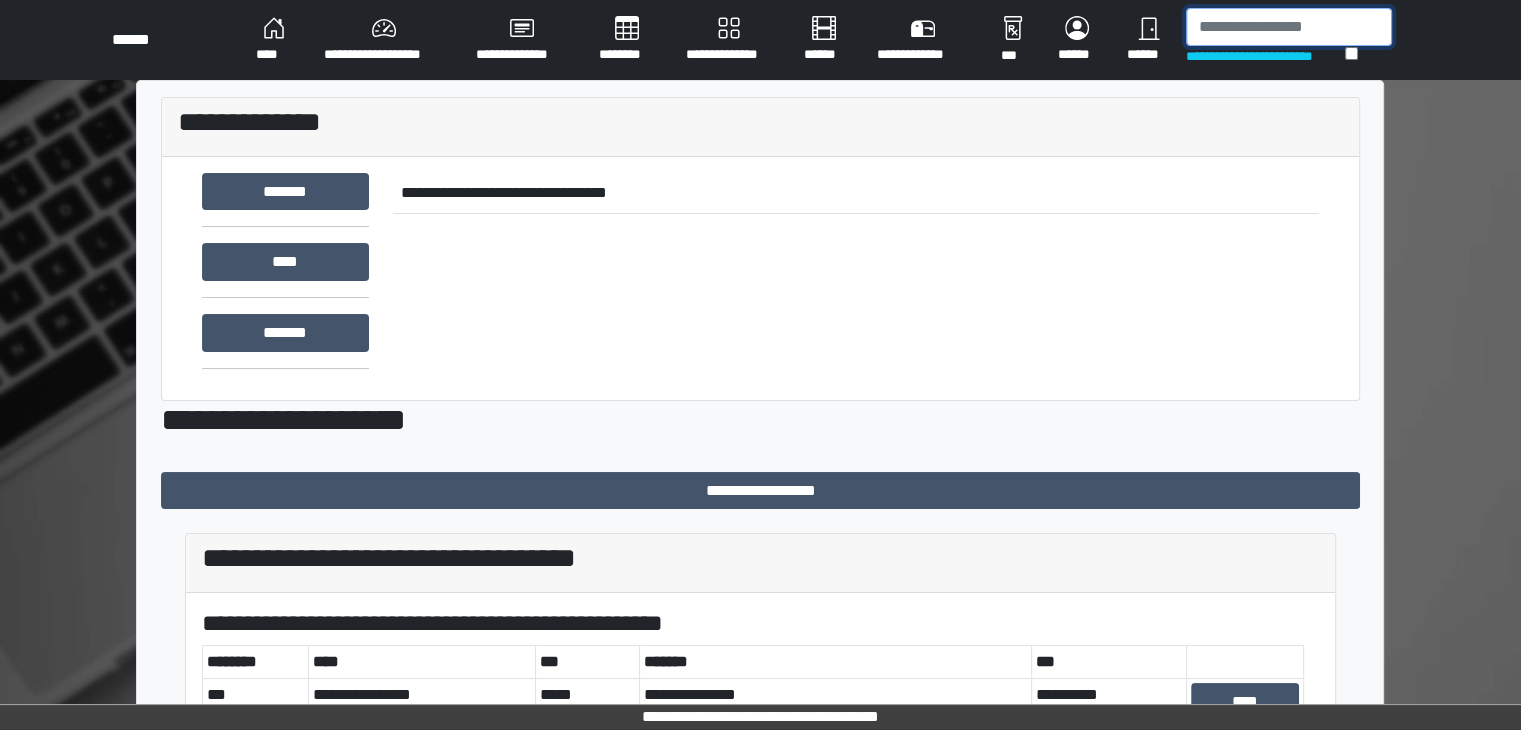 click at bounding box center (1289, 27) 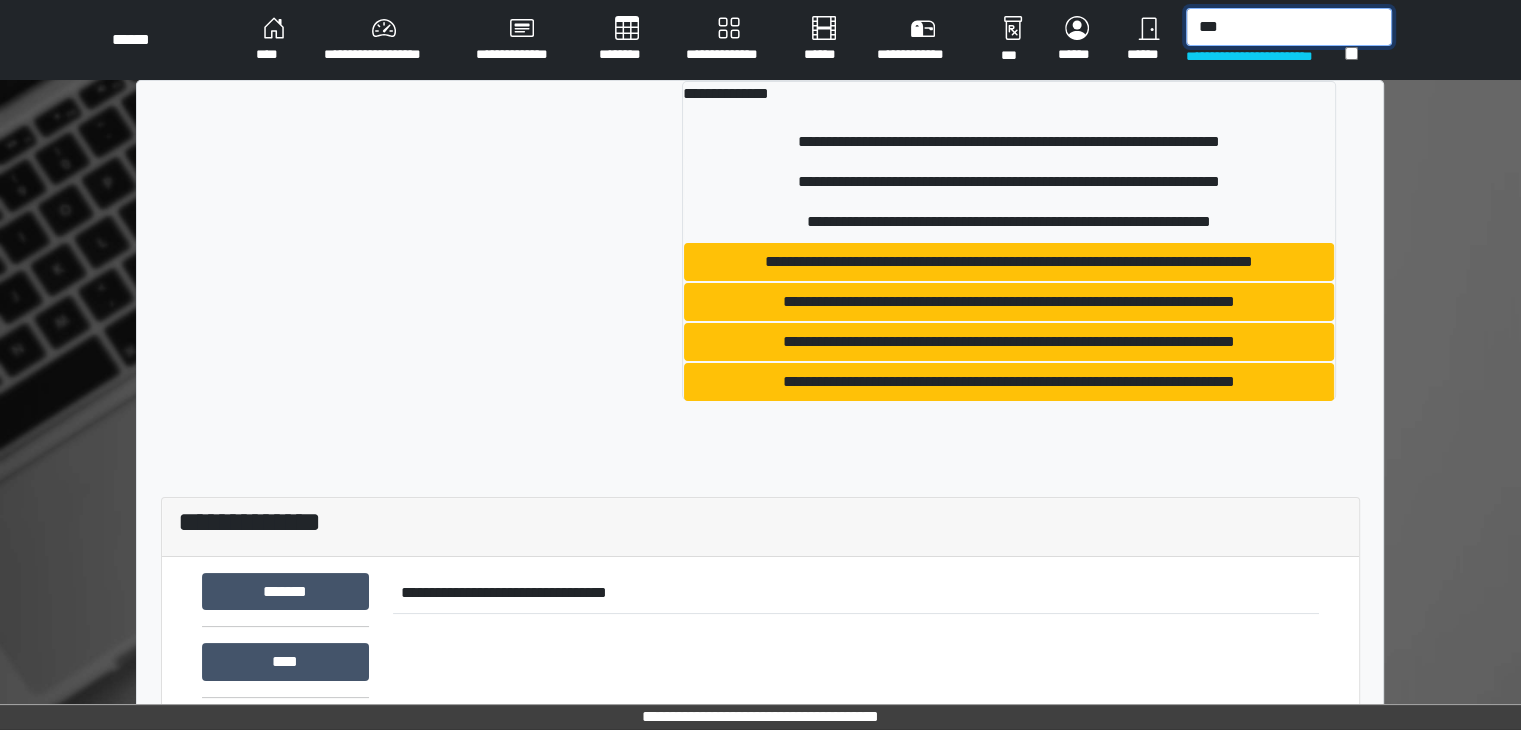 drag, startPoint x: 1260, startPoint y: 34, endPoint x: 1156, endPoint y: 50, distance: 105.22357 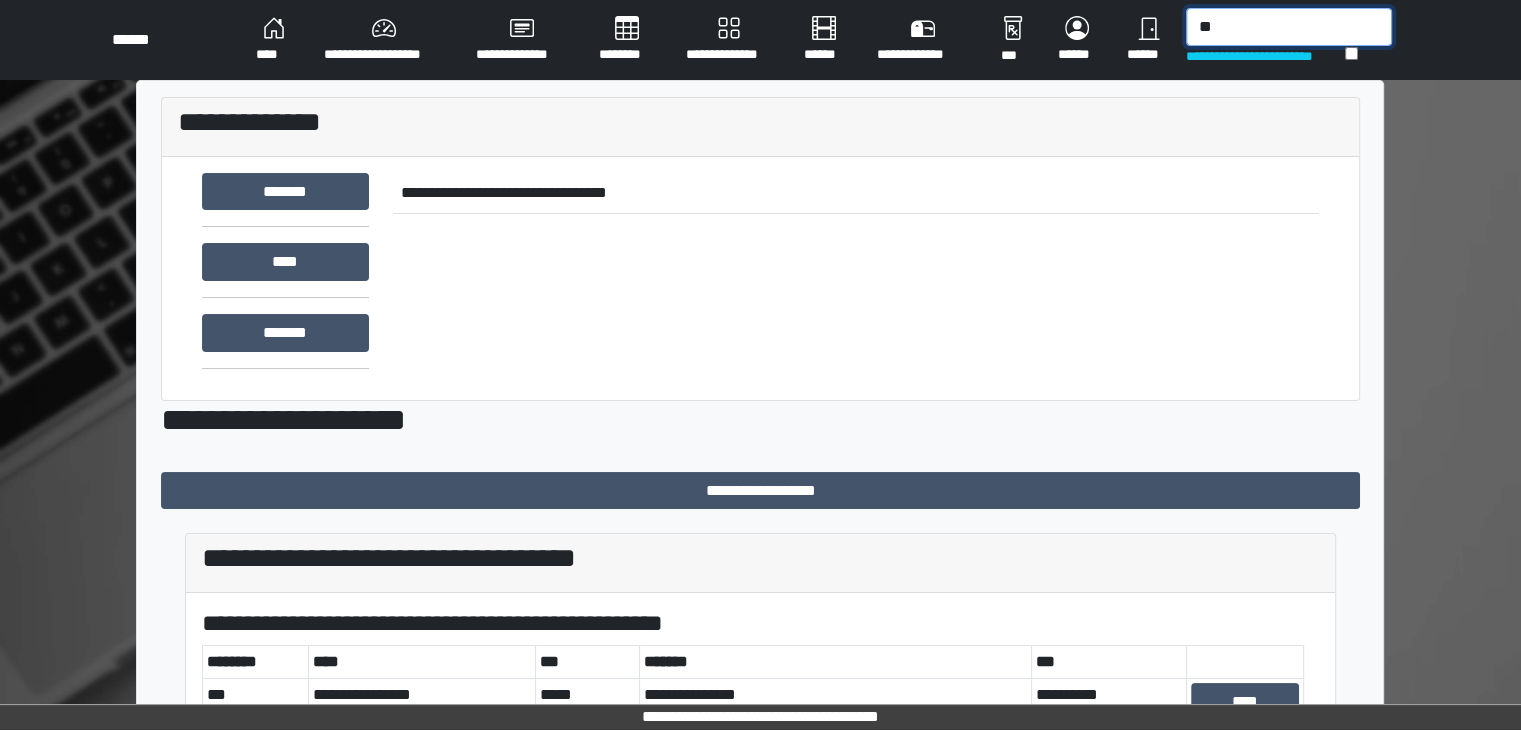 type on "***" 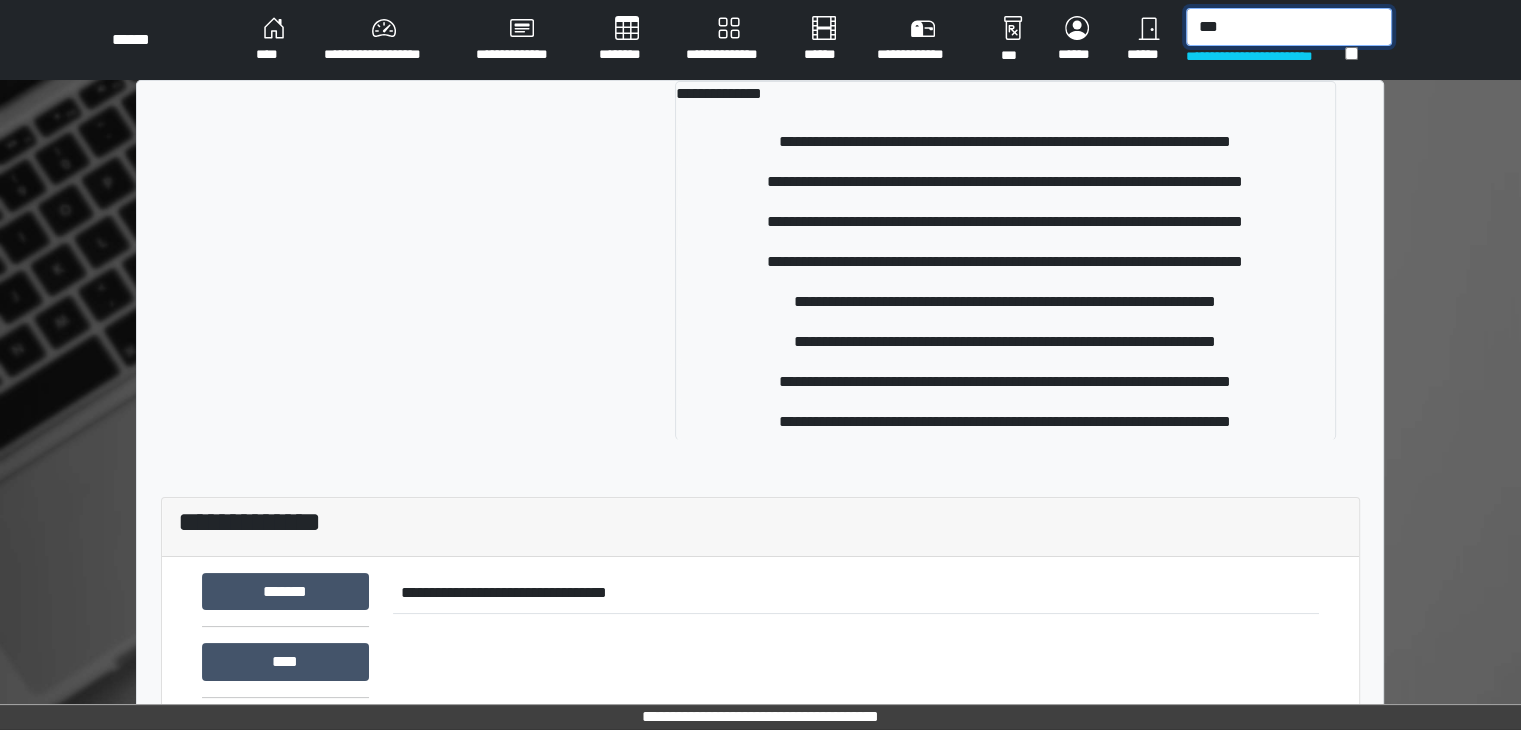 drag, startPoint x: 1268, startPoint y: 33, endPoint x: 749, endPoint y: 105, distance: 523.9704 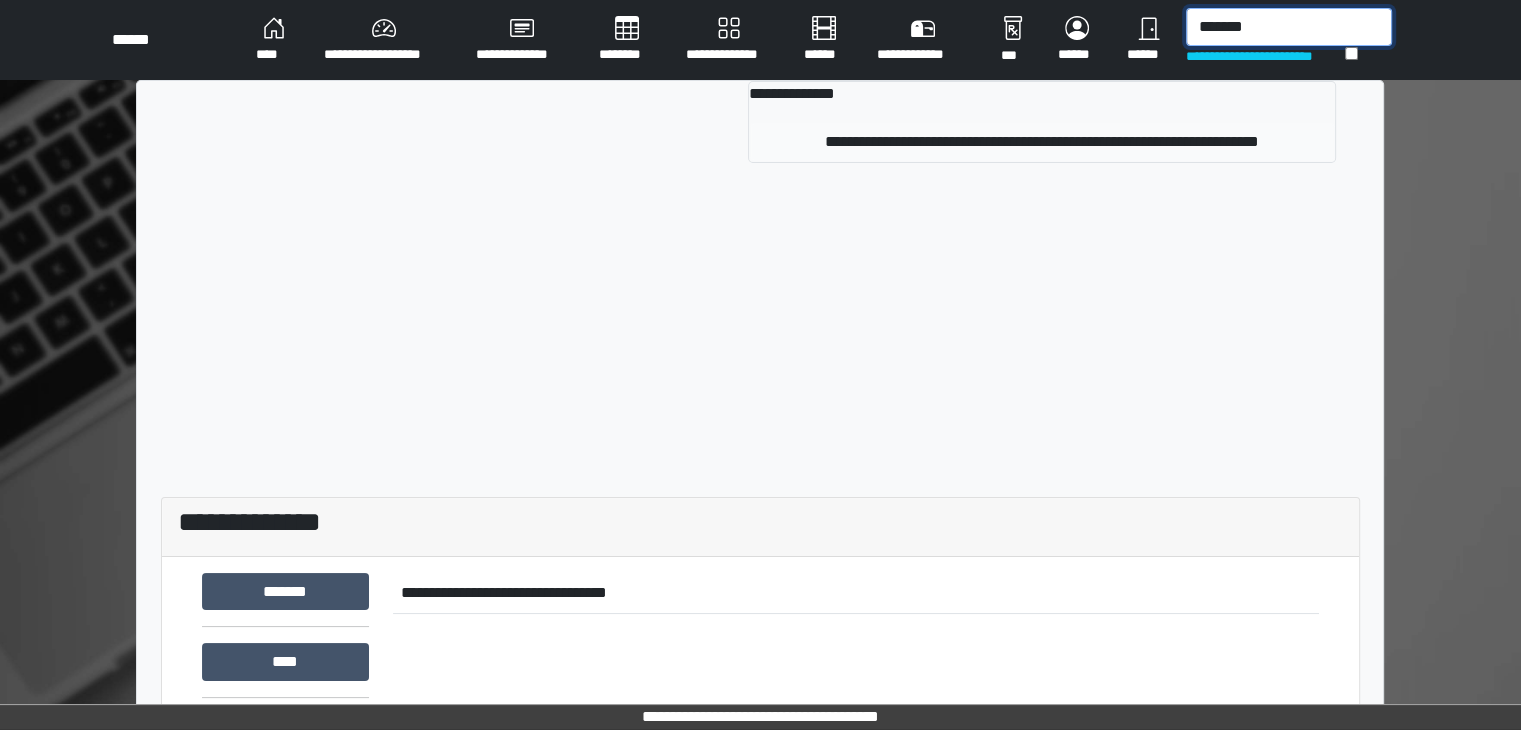 type on "*******" 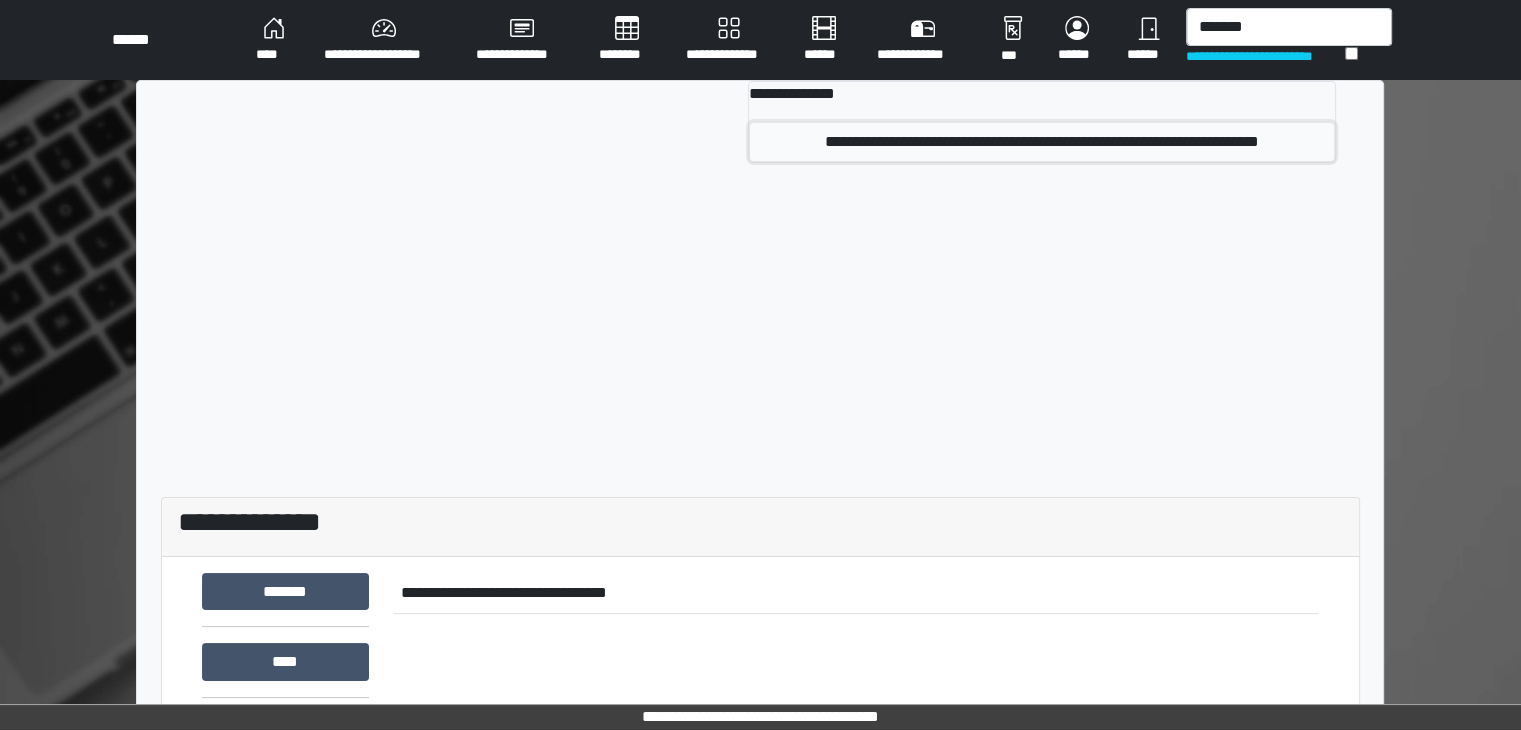 click on "**********" at bounding box center [1042, 142] 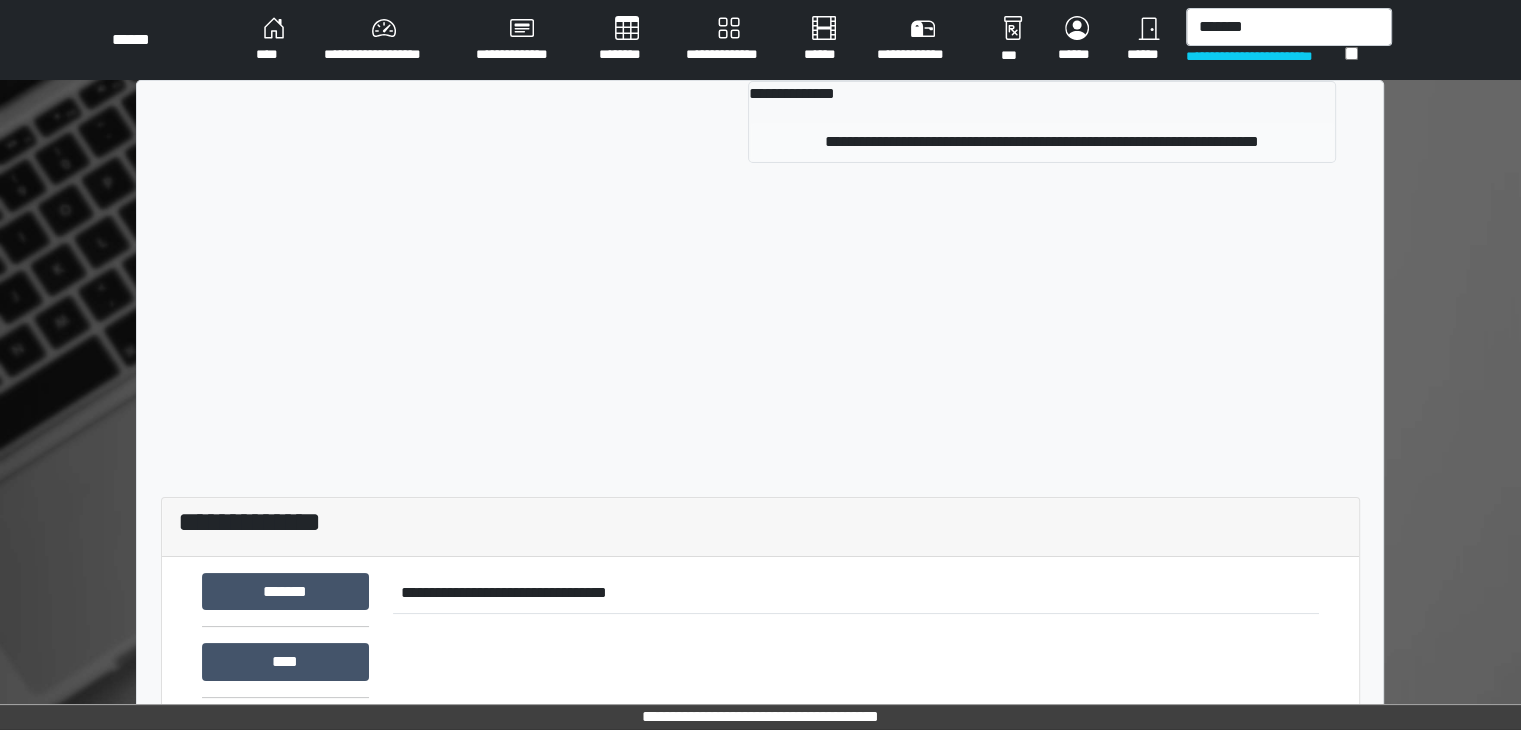 type 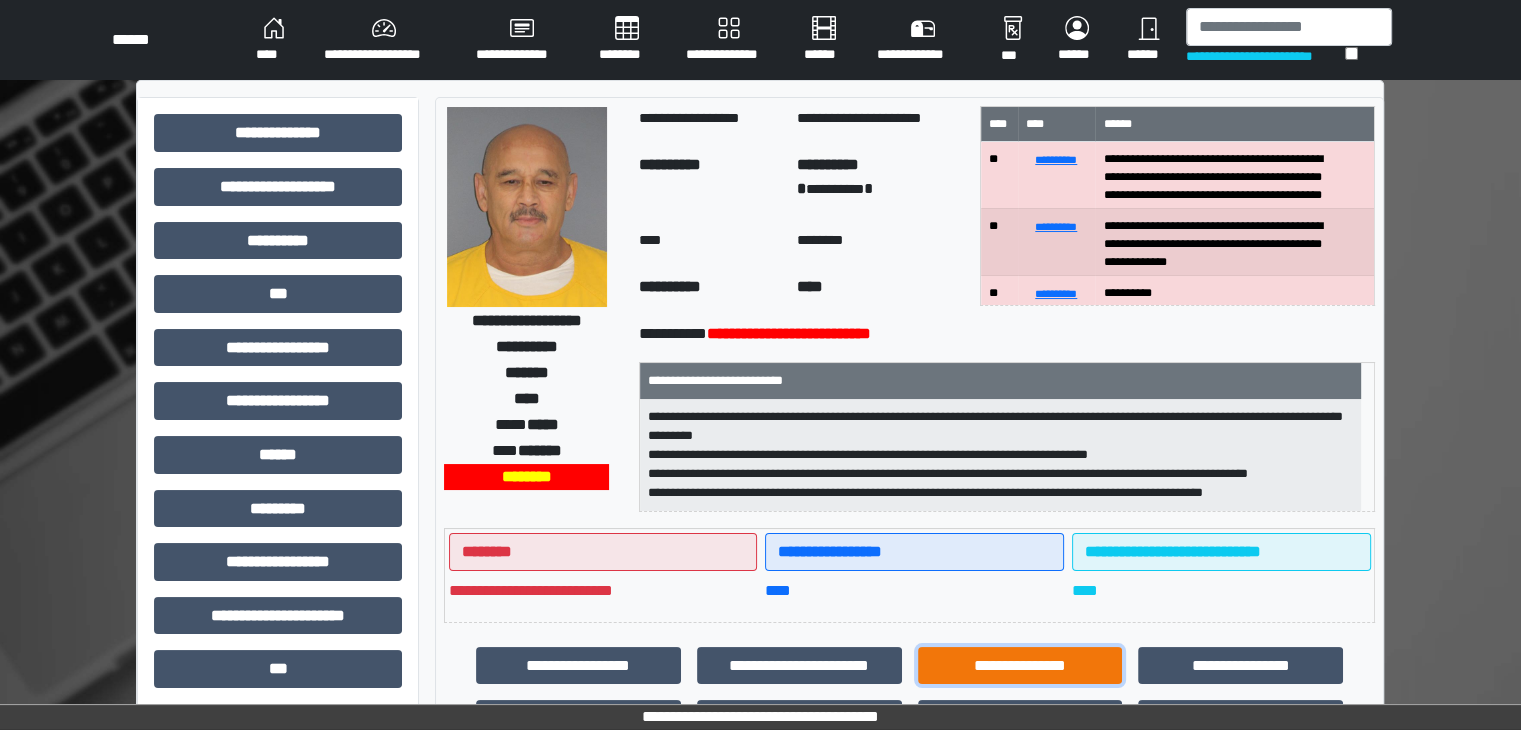 click on "**********" at bounding box center [1020, 666] 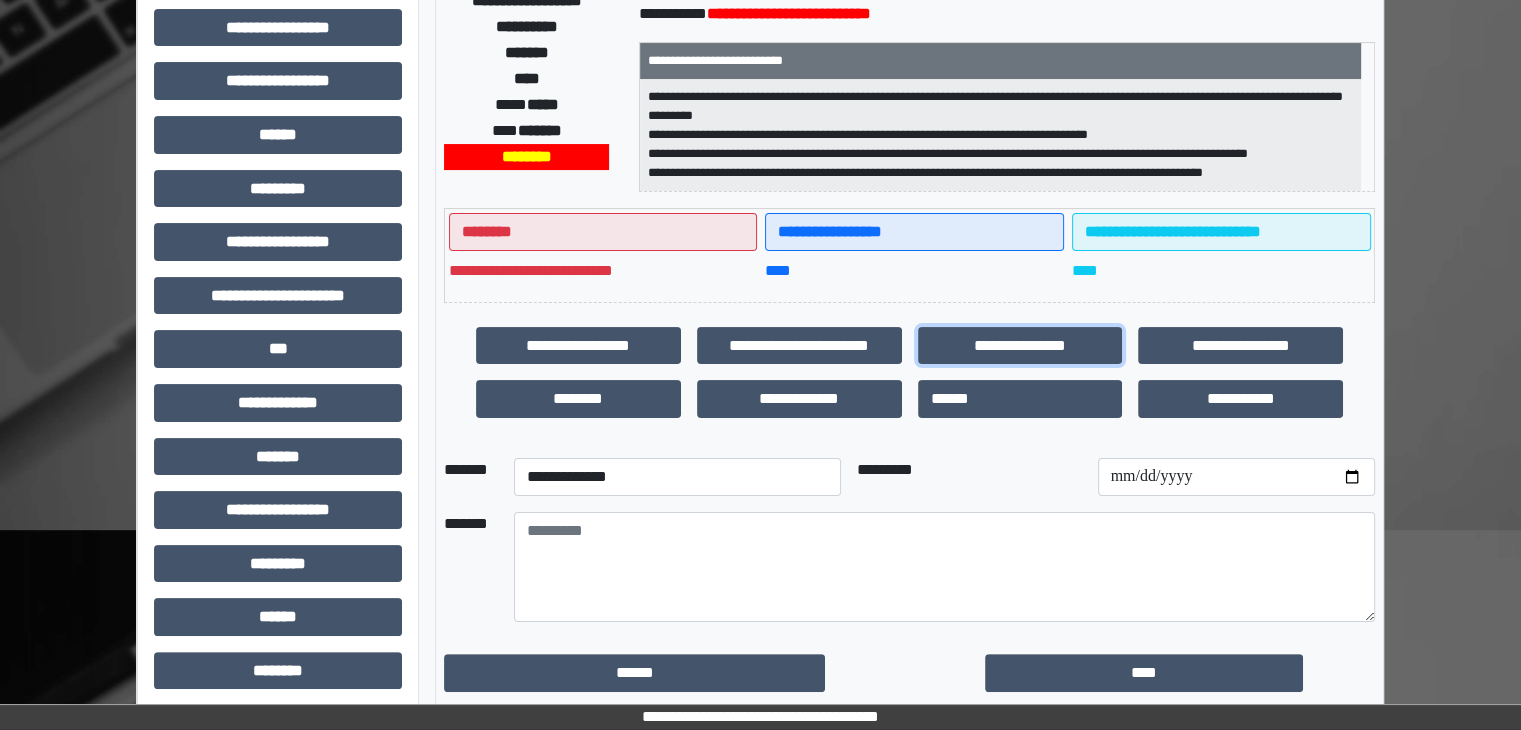 scroll, scrollTop: 436, scrollLeft: 0, axis: vertical 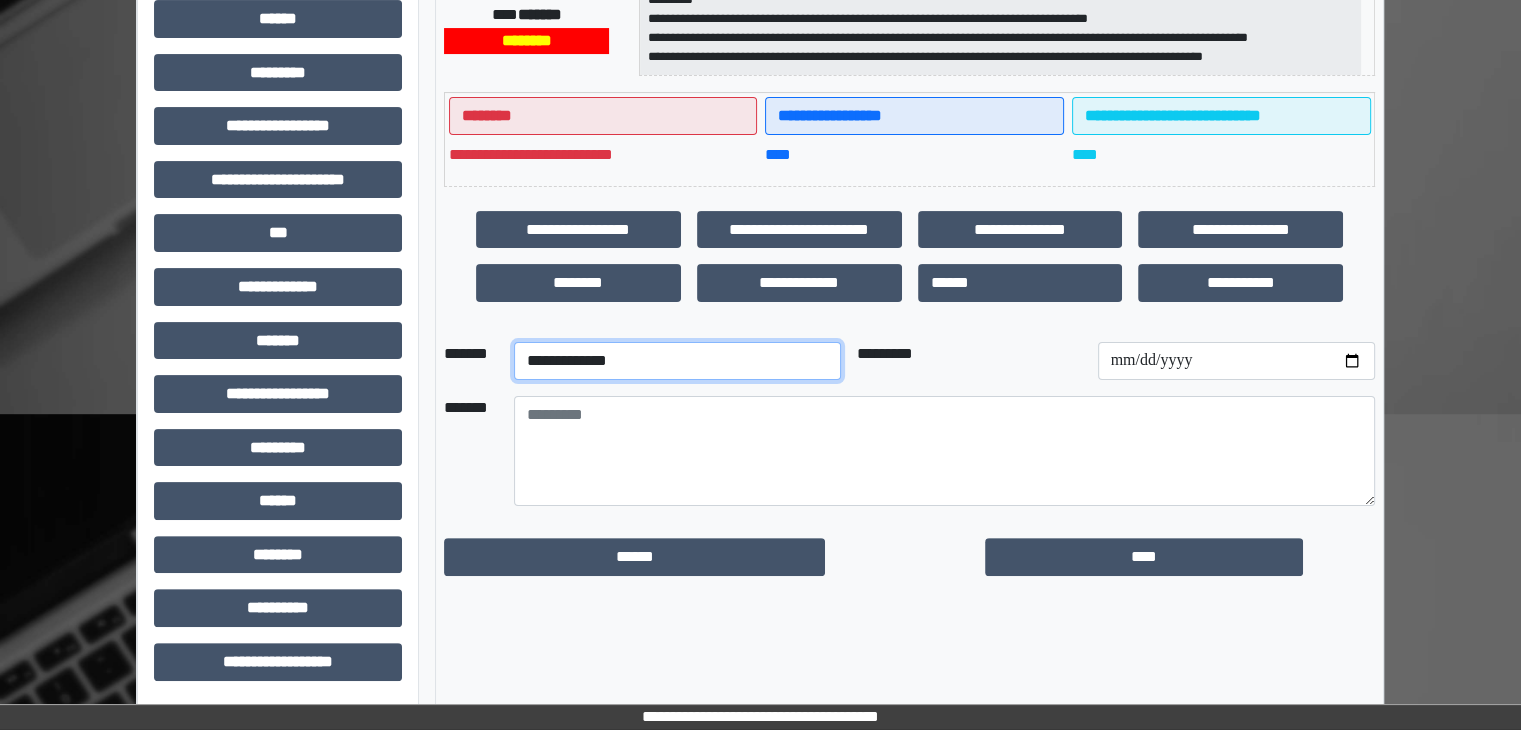 click on "**********" at bounding box center (677, 361) 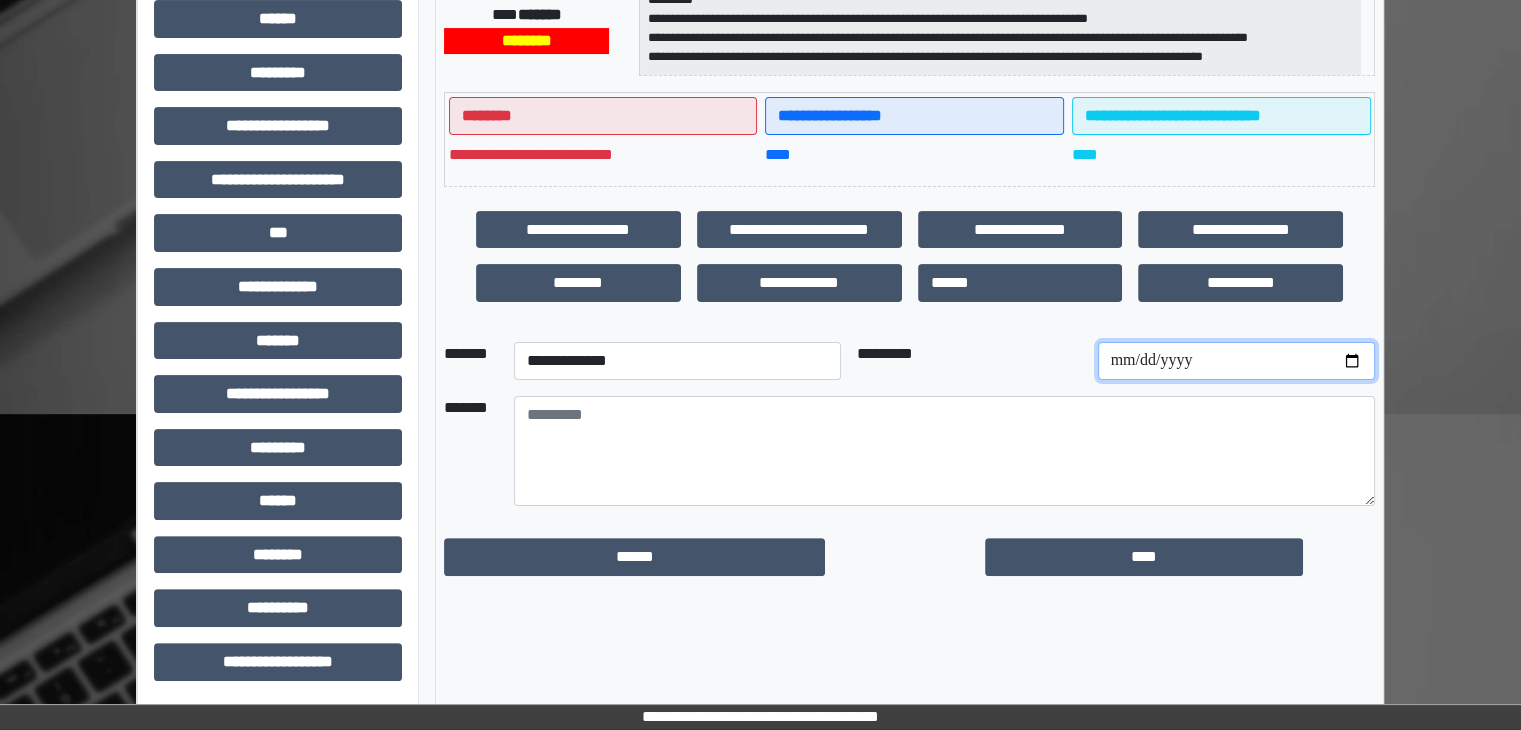 click at bounding box center [1236, 361] 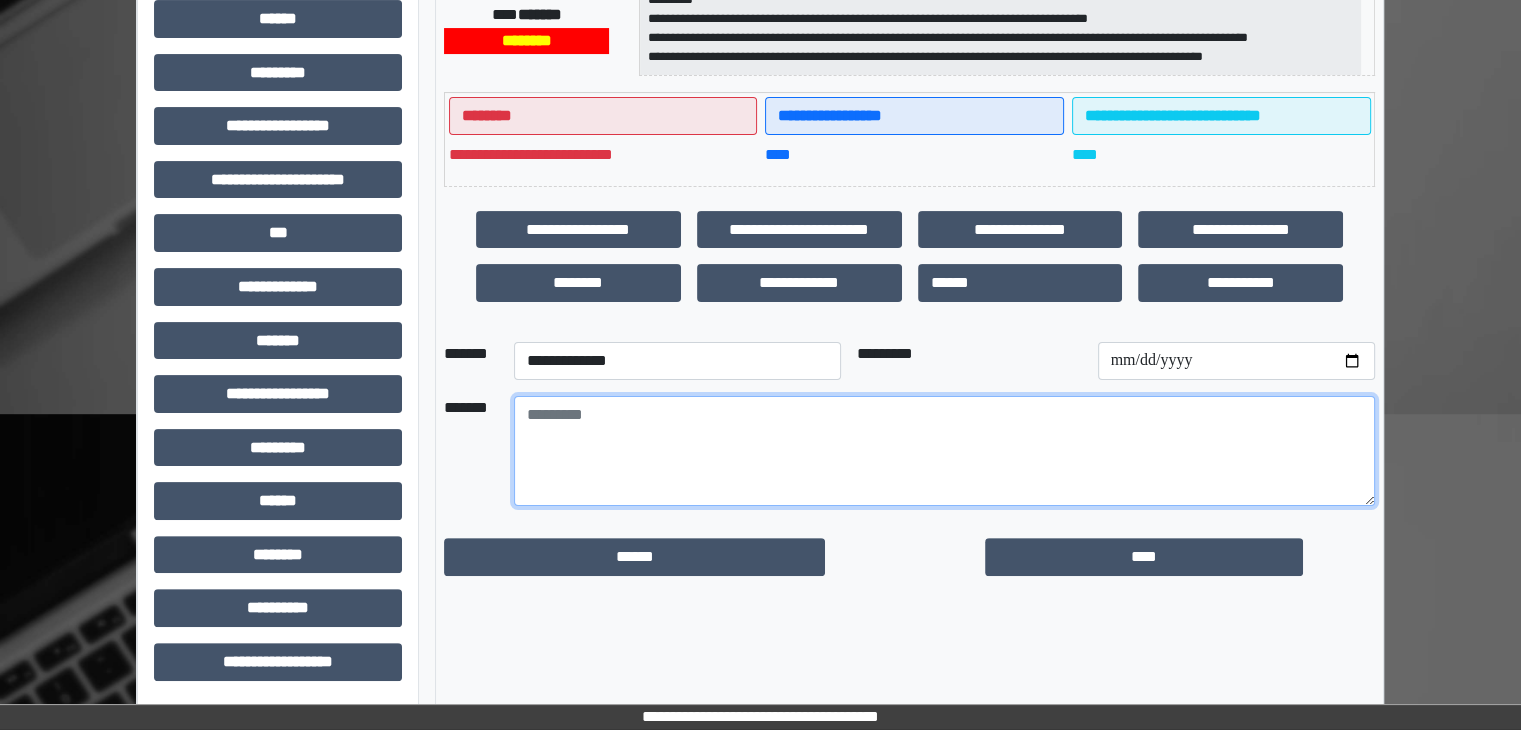 click at bounding box center (944, 451) 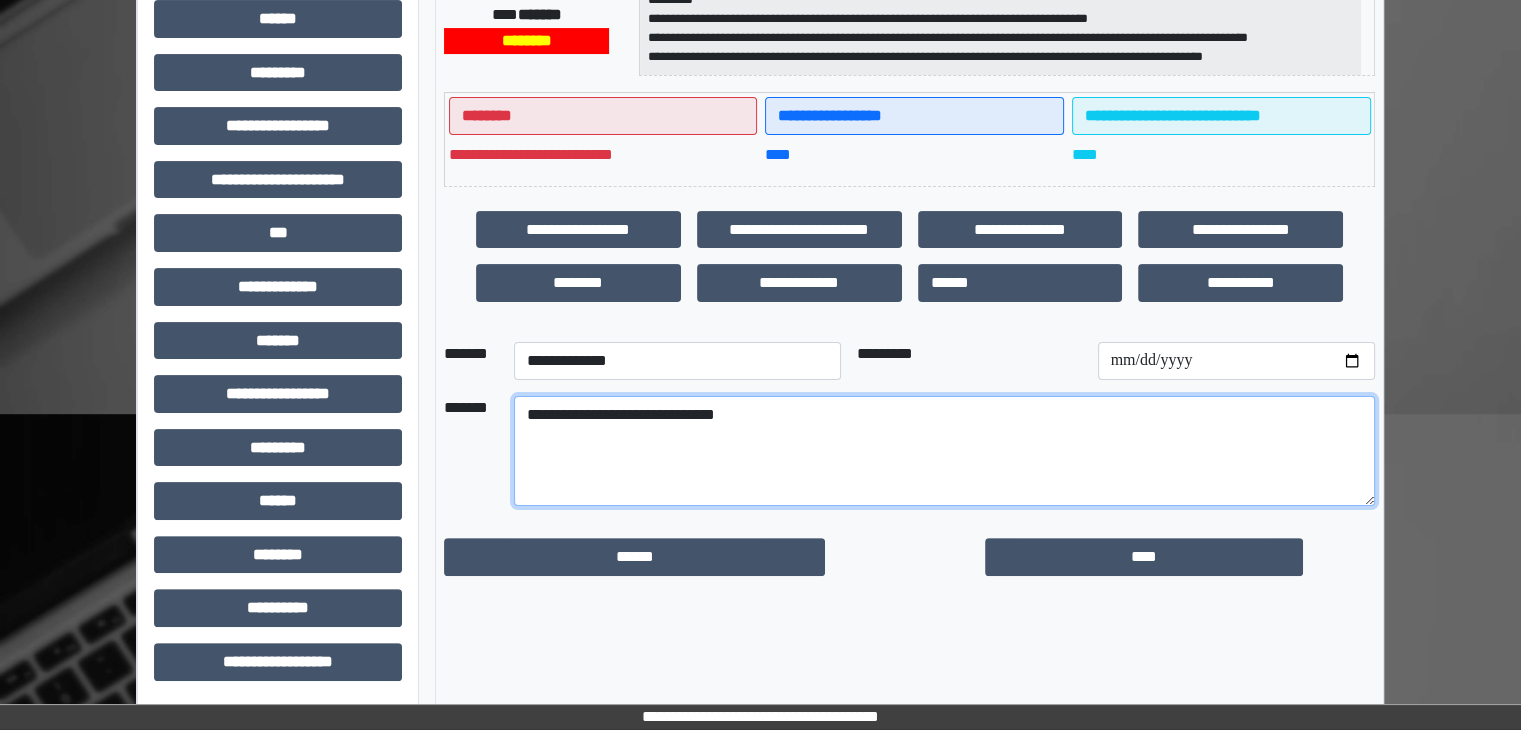 click on "**********" at bounding box center [944, 451] 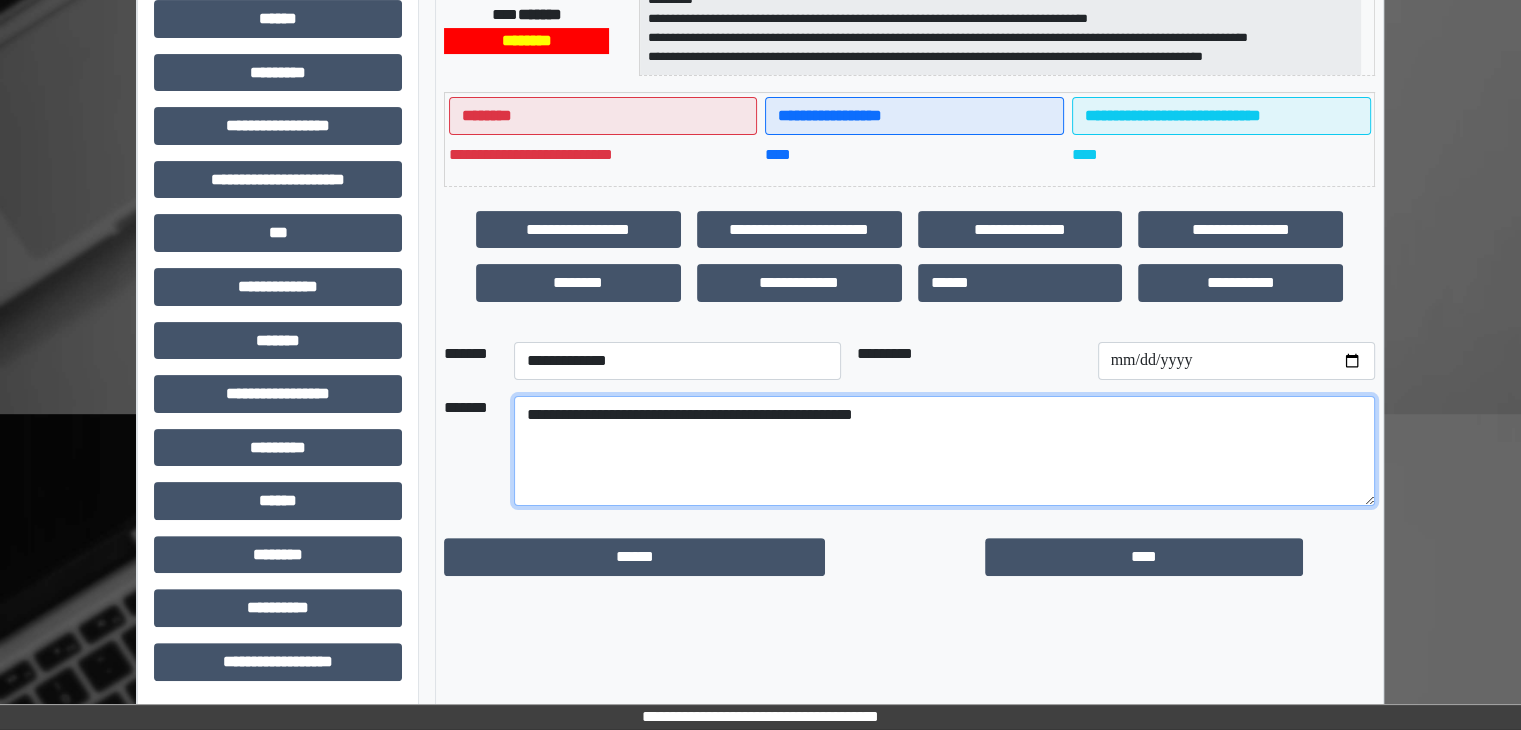 drag, startPoint x: 524, startPoint y: 409, endPoint x: 1106, endPoint y: 383, distance: 582.58044 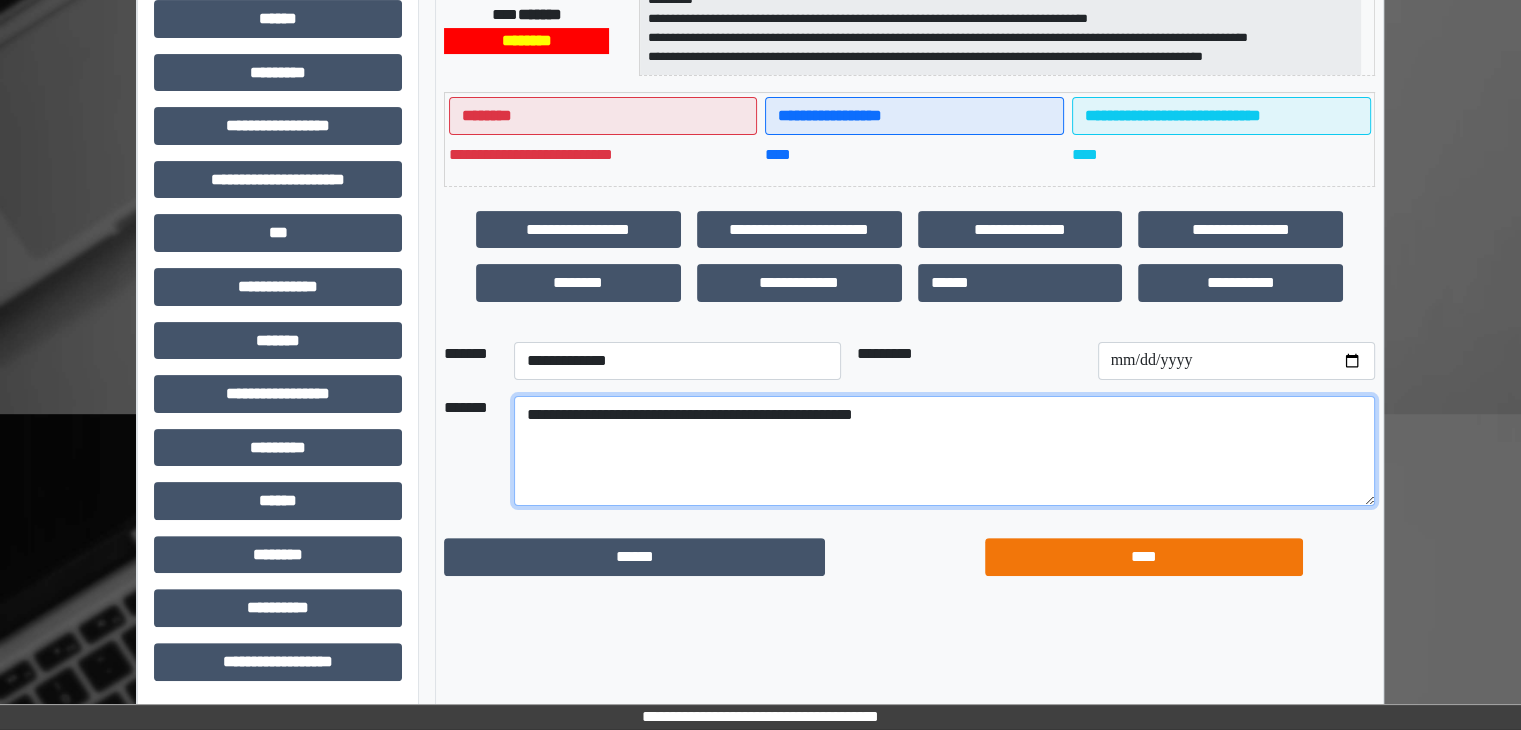 type on "**********" 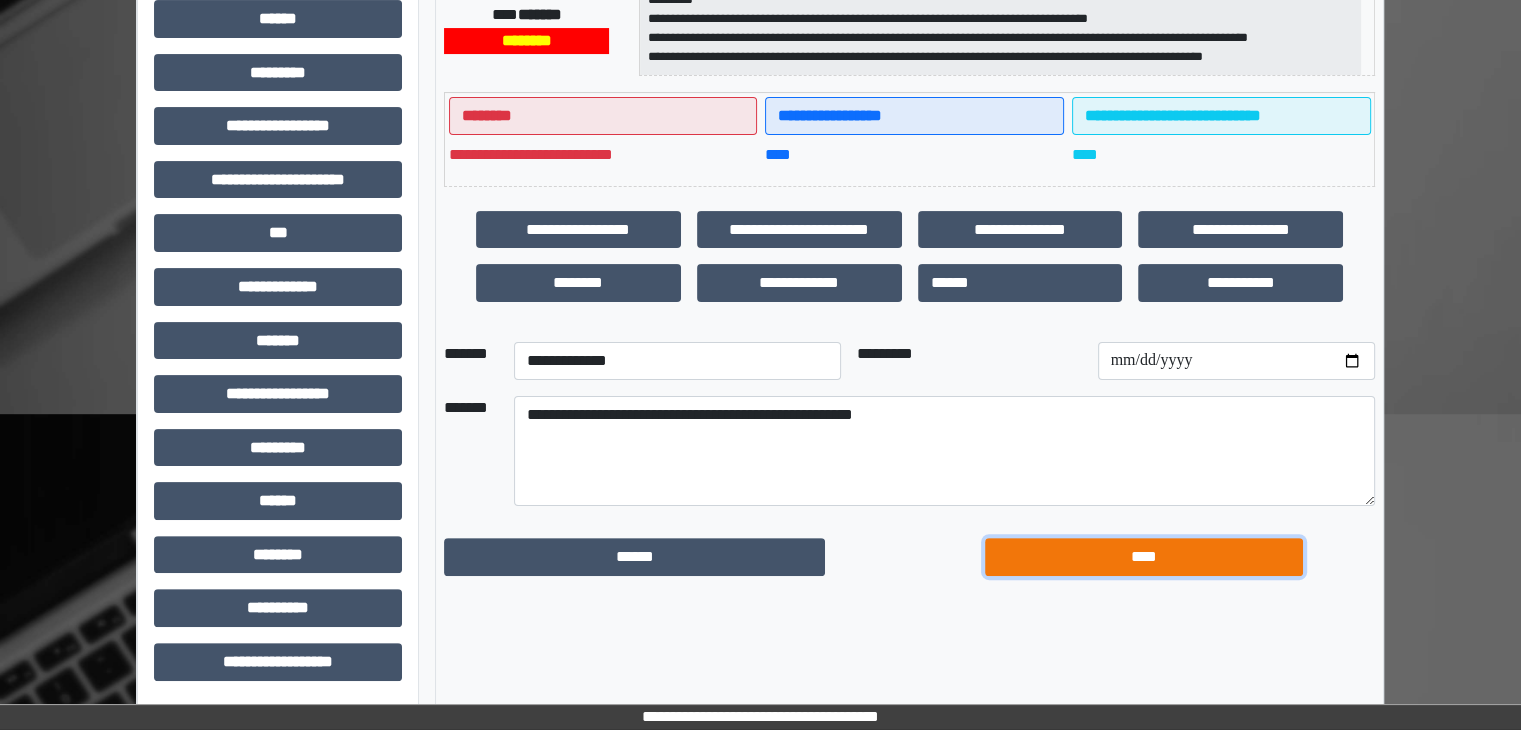 click on "****" at bounding box center (1144, 557) 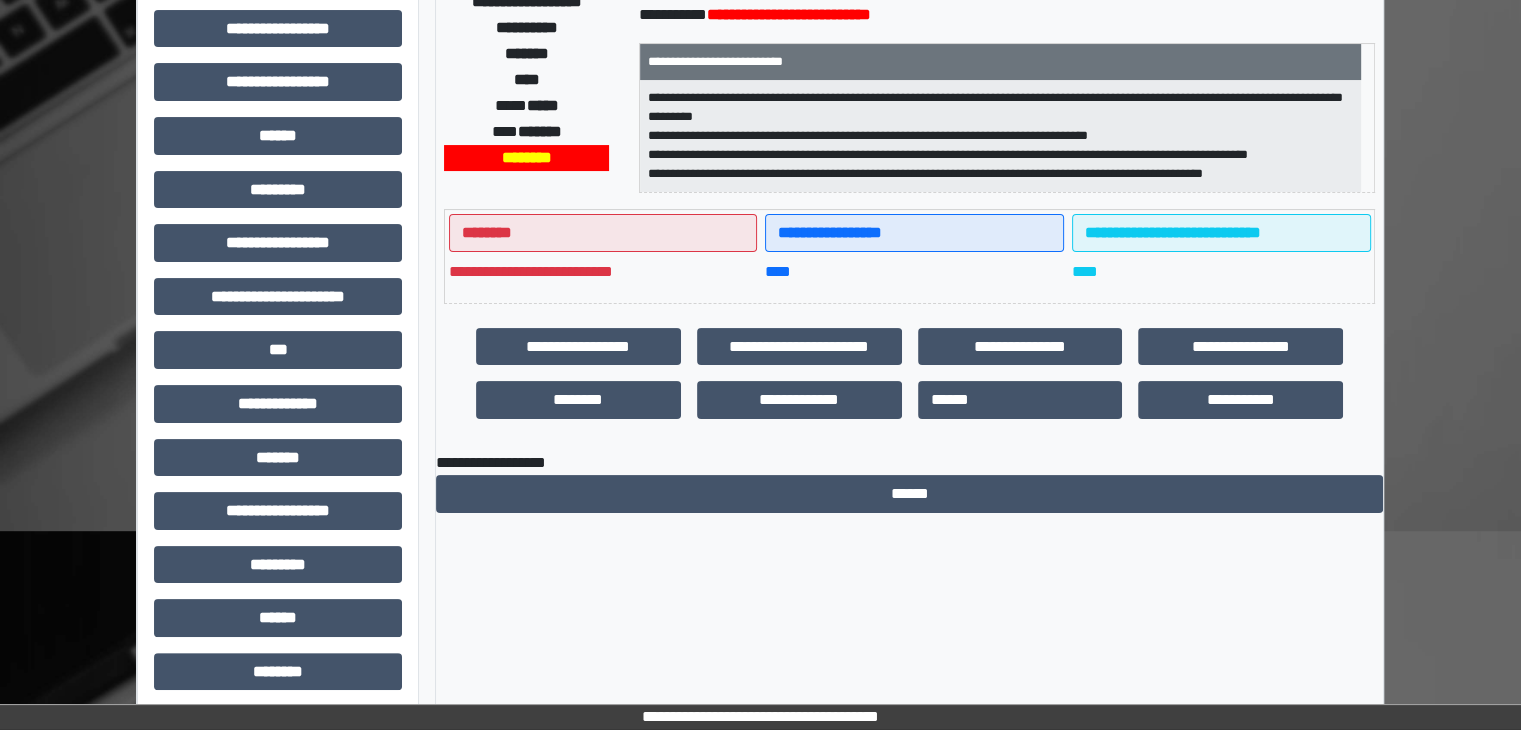 scroll, scrollTop: 0, scrollLeft: 0, axis: both 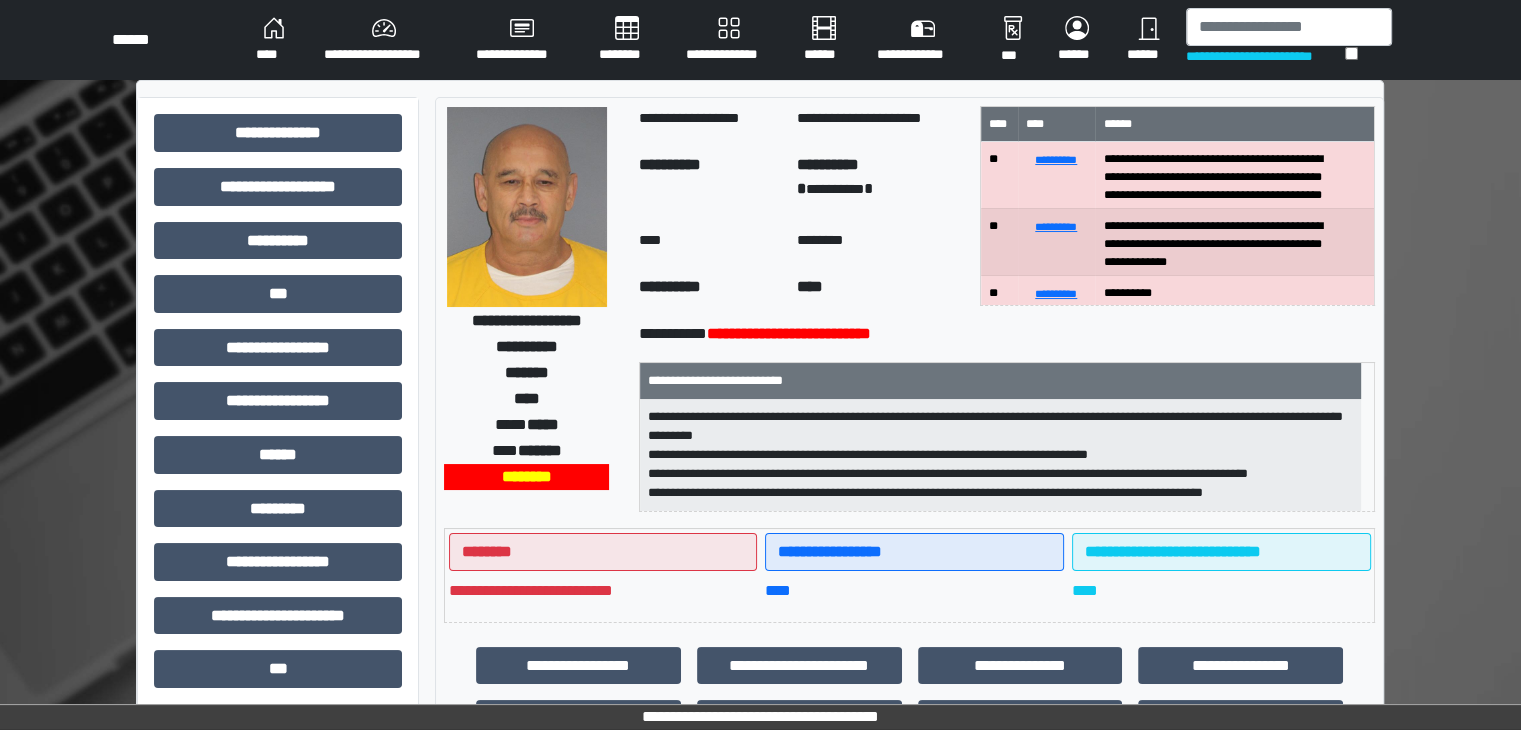 click on "********" at bounding box center [626, 40] 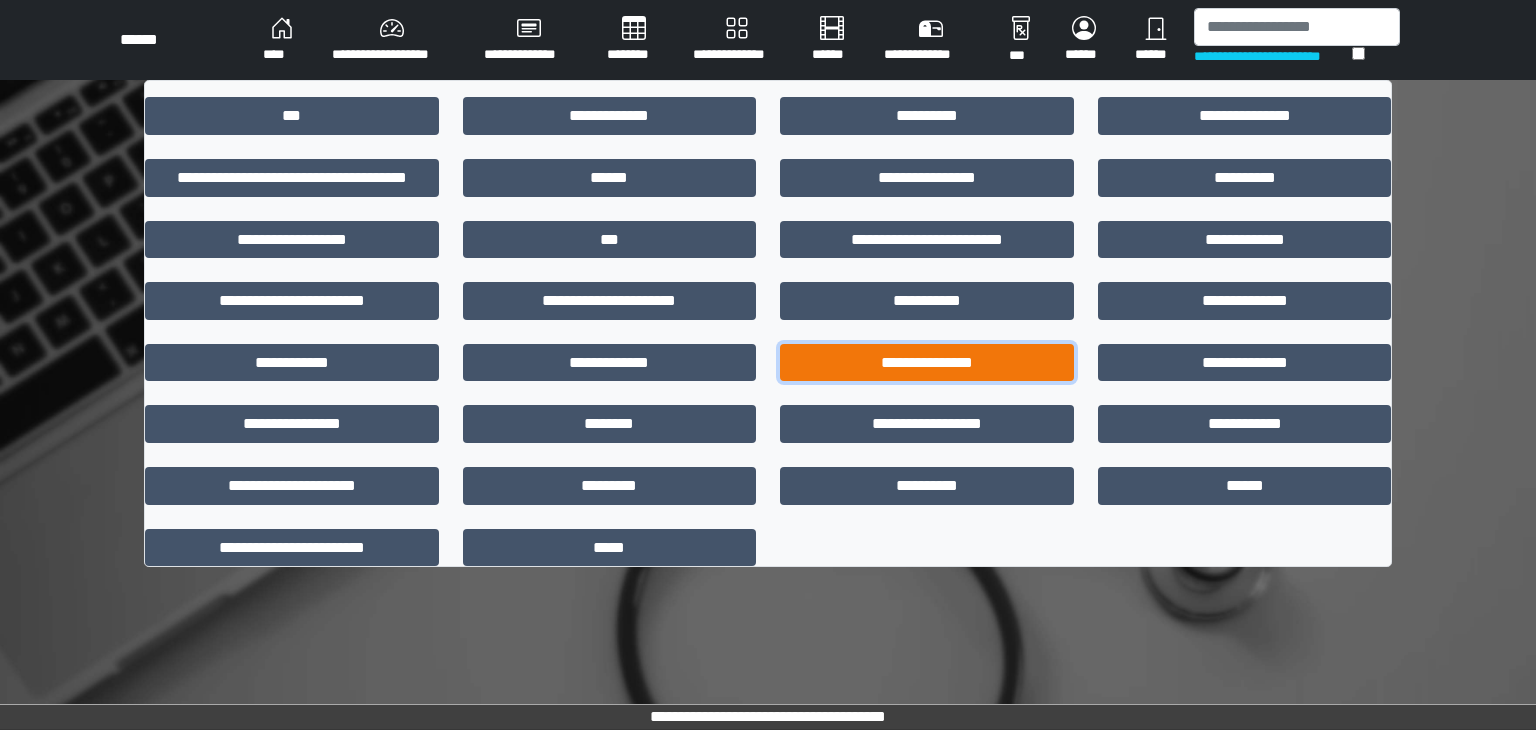 click on "**********" at bounding box center (927, 363) 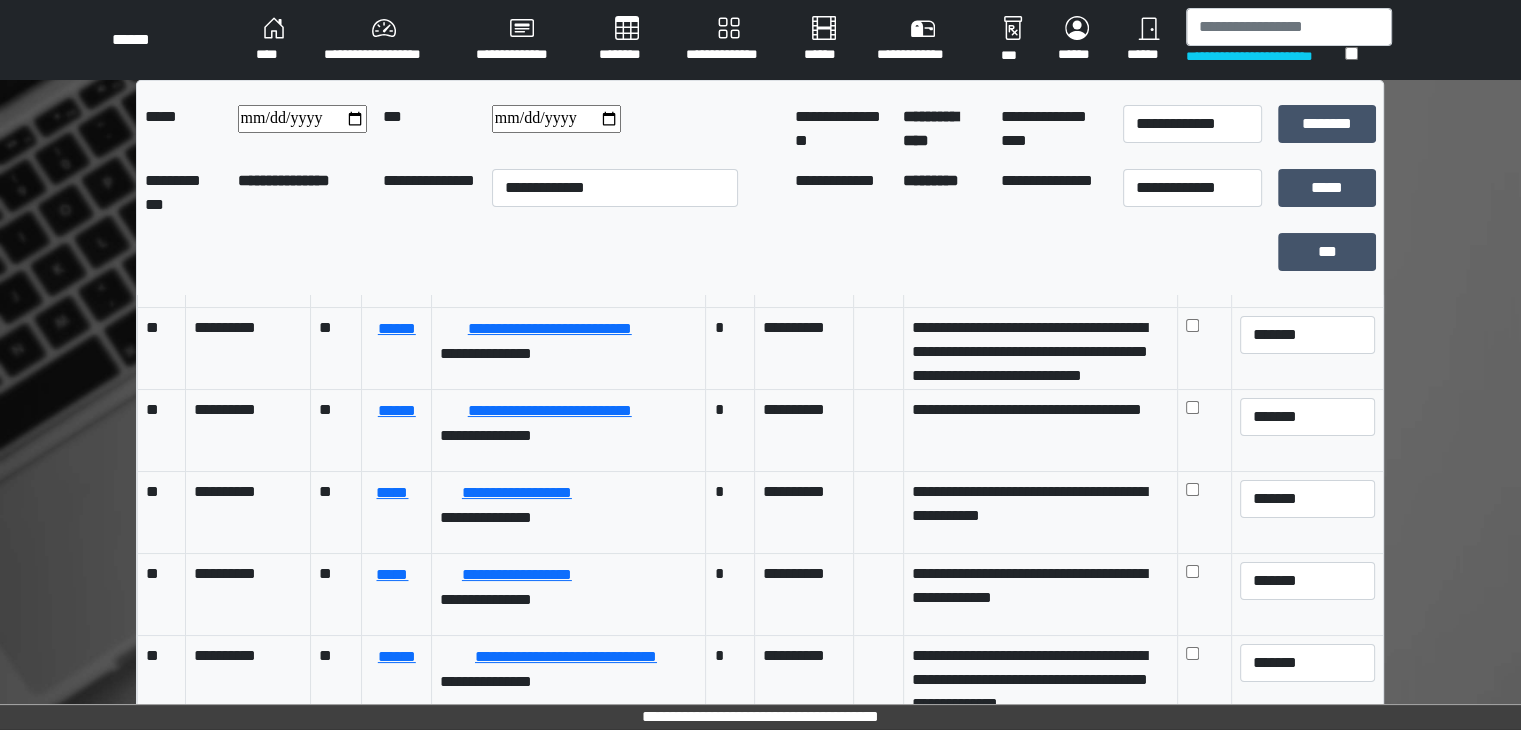 scroll, scrollTop: 900, scrollLeft: 0, axis: vertical 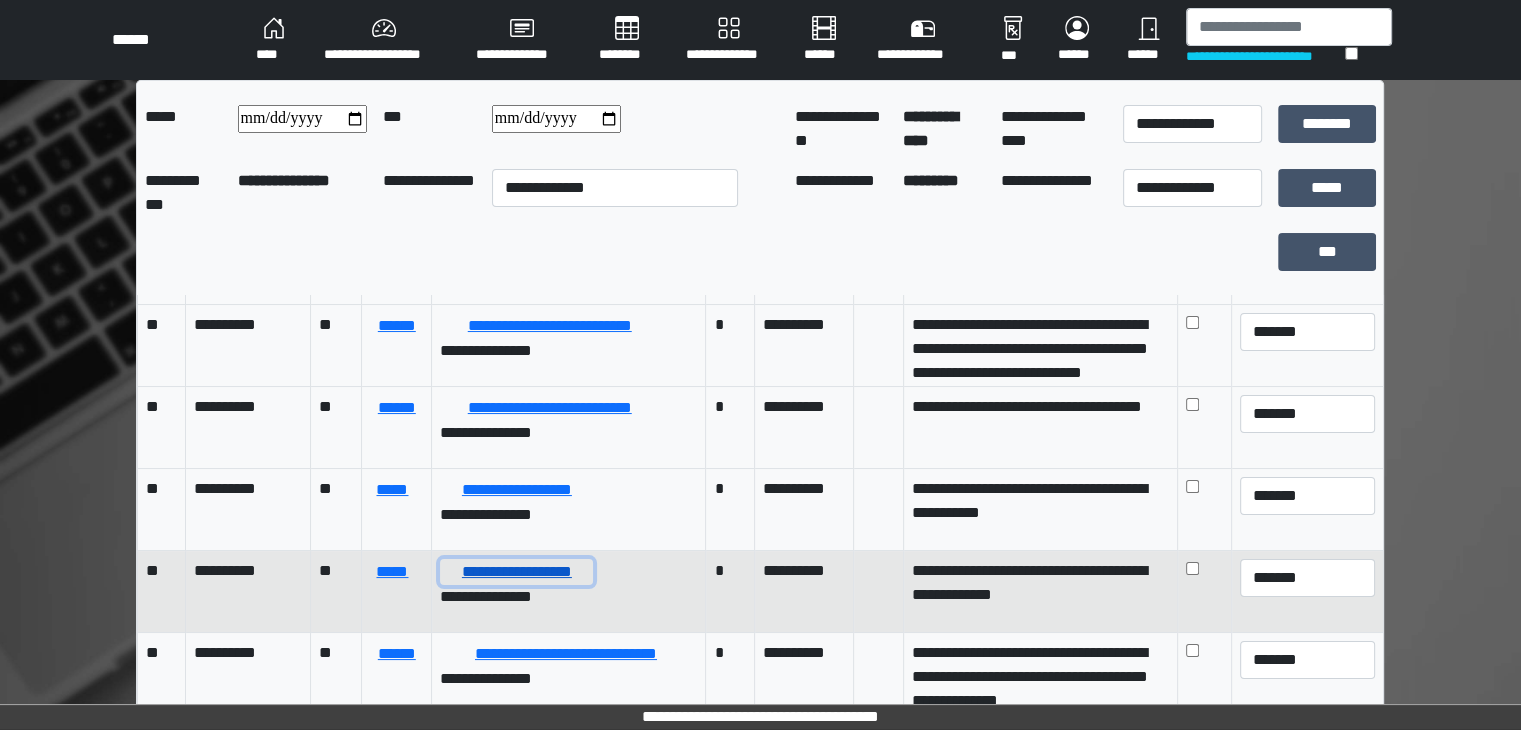 drag, startPoint x: 498, startPoint y: 570, endPoint x: 456, endPoint y: 581, distance: 43.416588 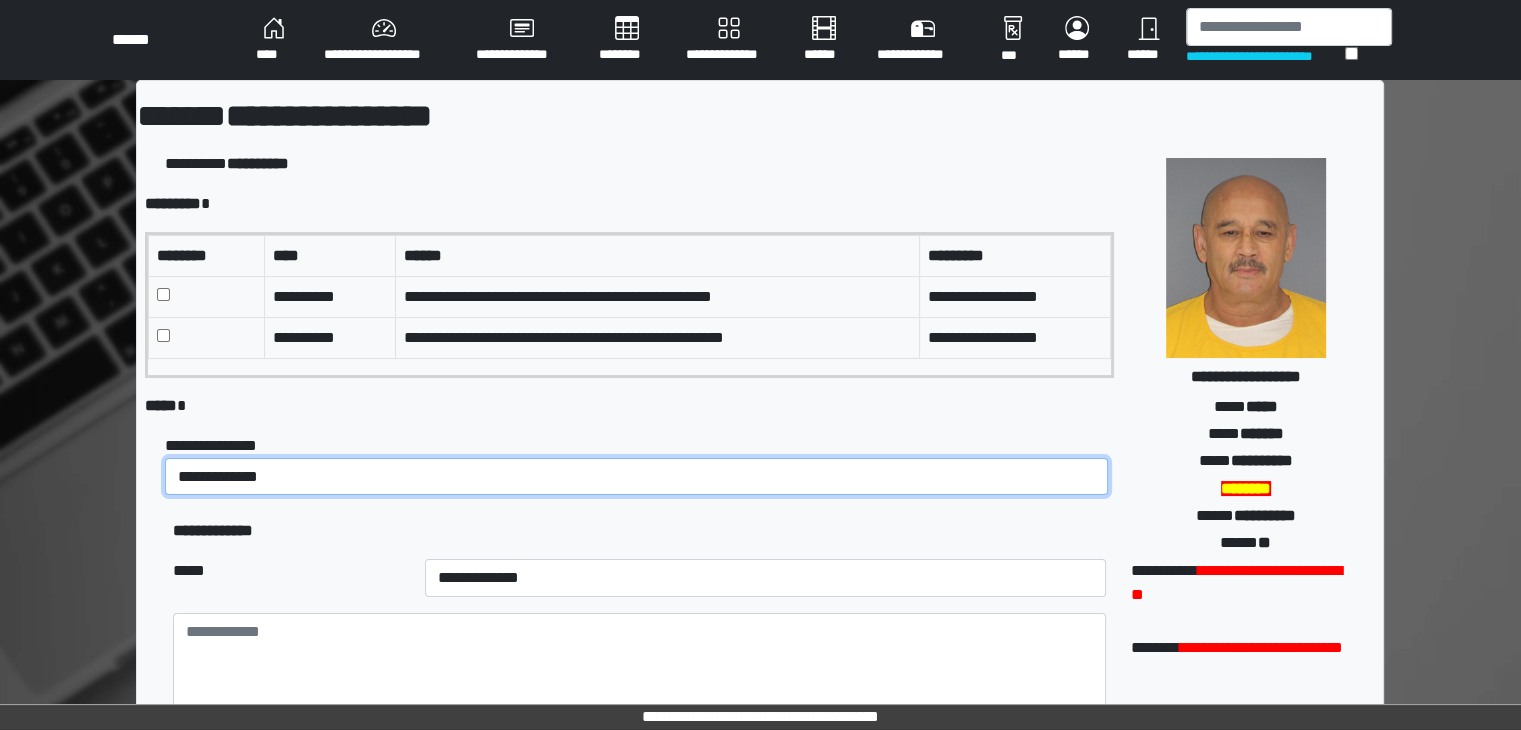 click on "**********" at bounding box center (636, 477) 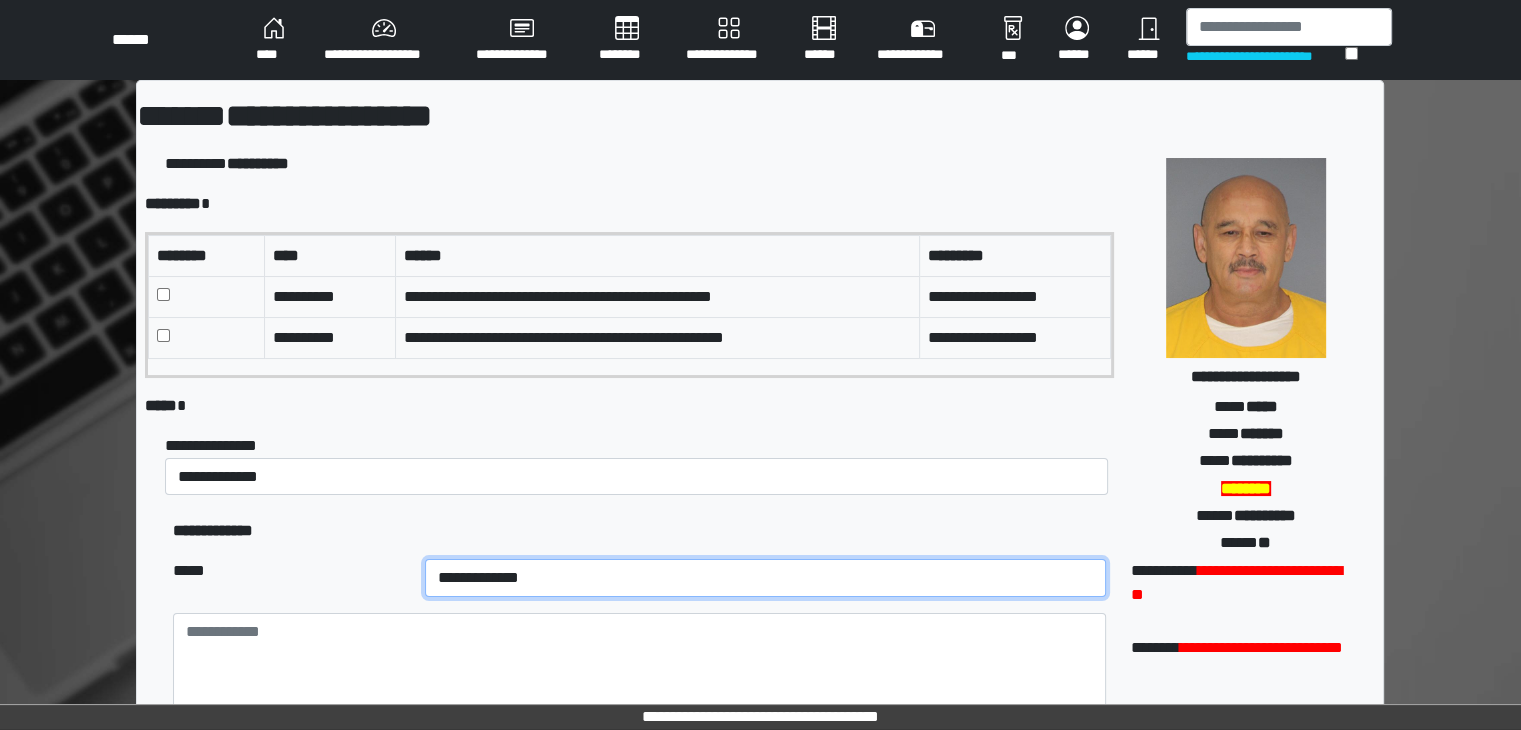 click on "**********" at bounding box center (765, 578) 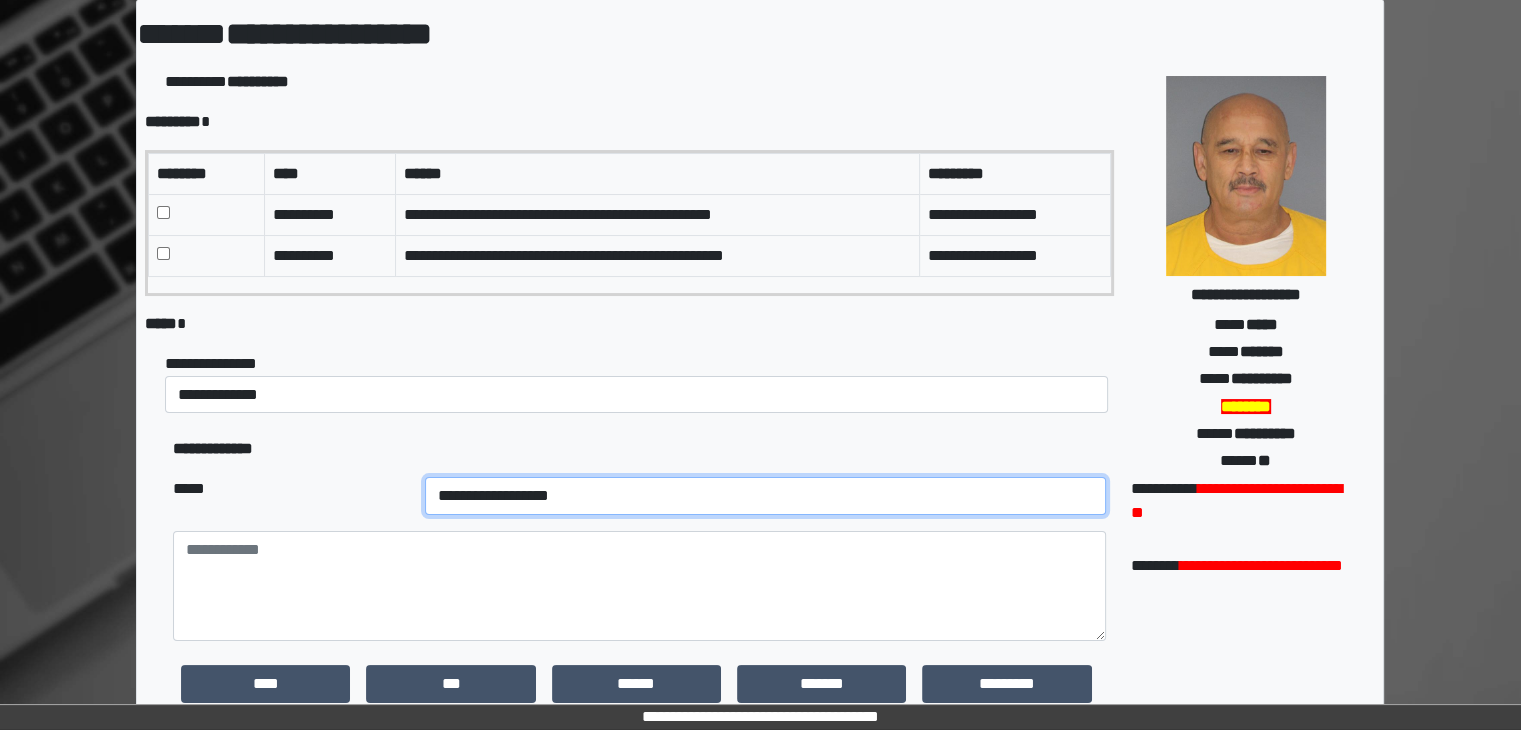 scroll, scrollTop: 100, scrollLeft: 0, axis: vertical 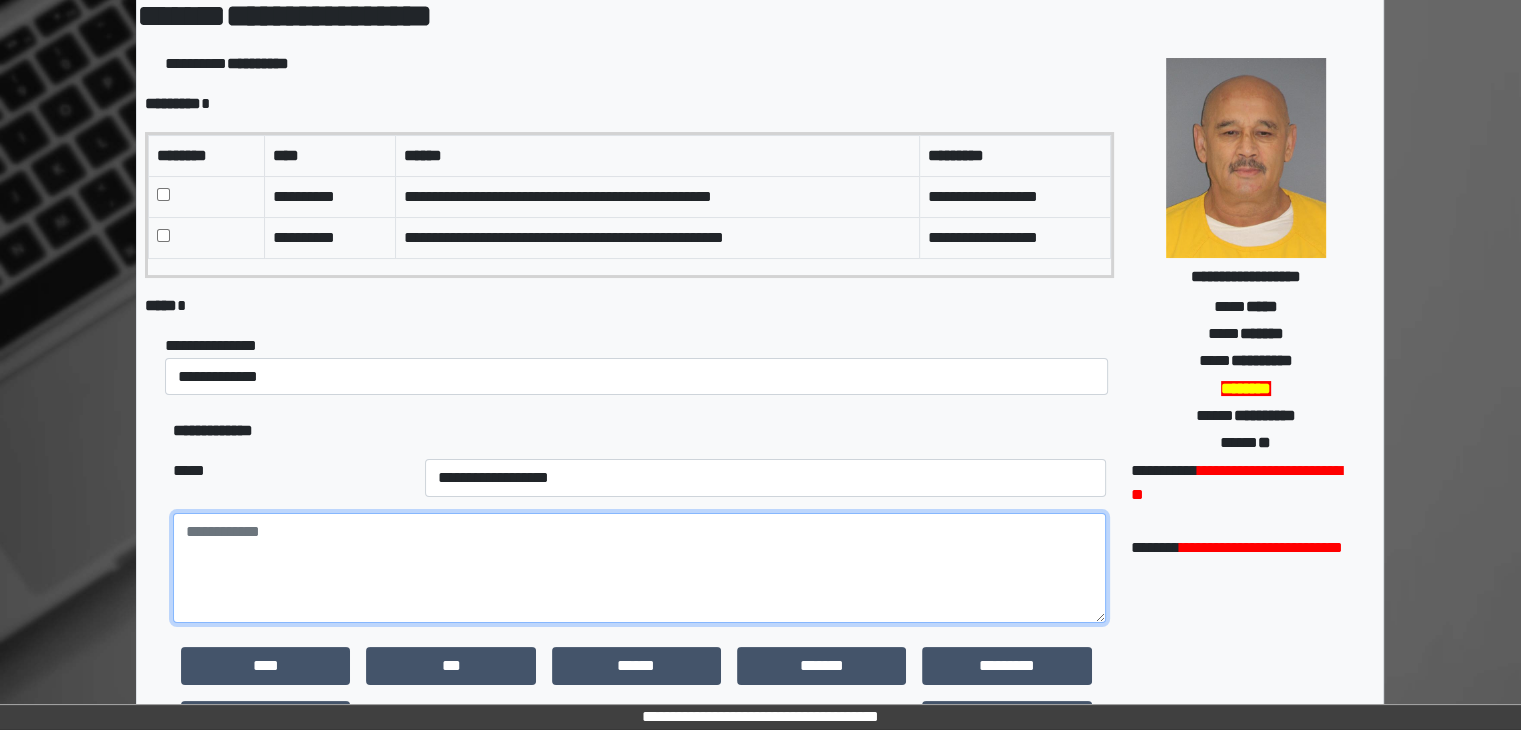 paste on "**********" 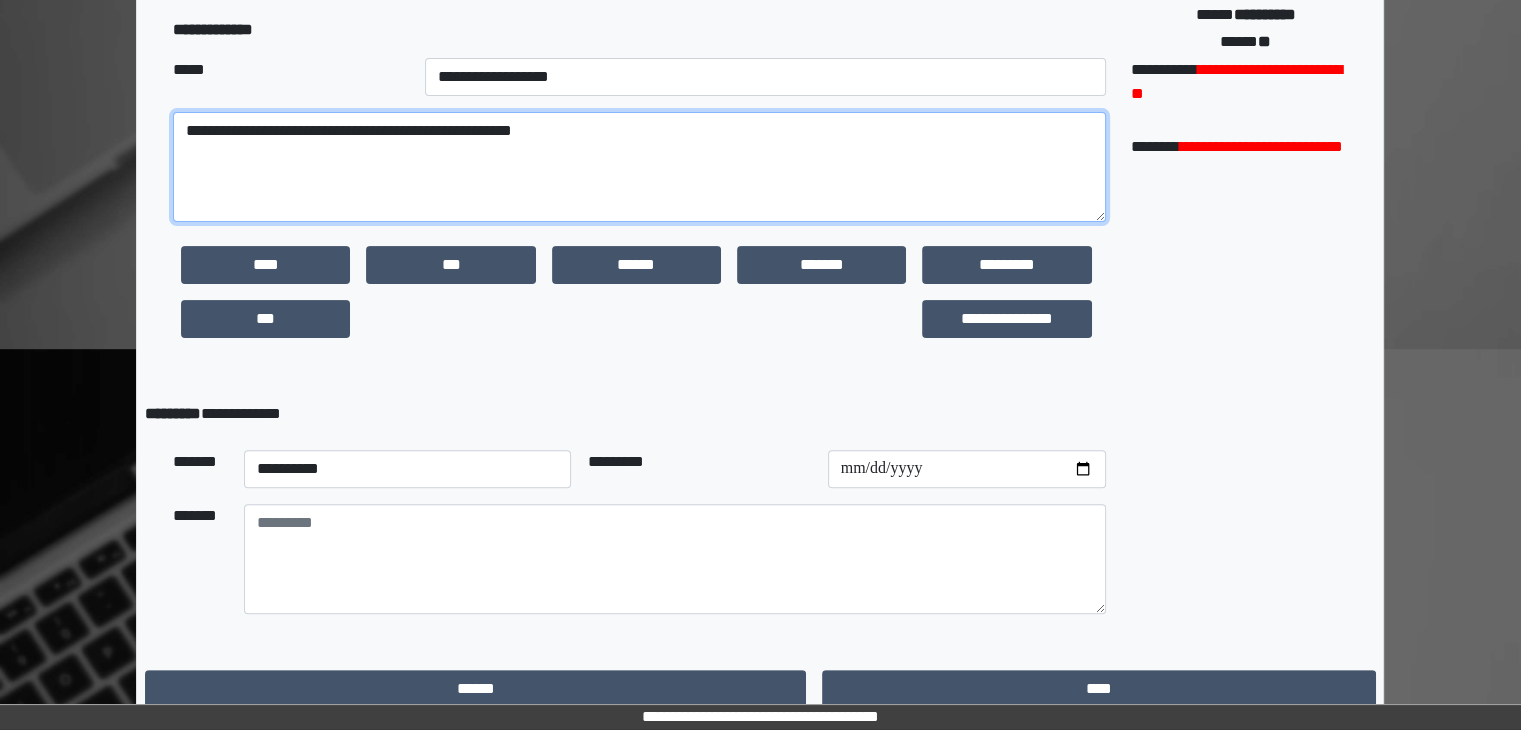 scroll, scrollTop: 516, scrollLeft: 0, axis: vertical 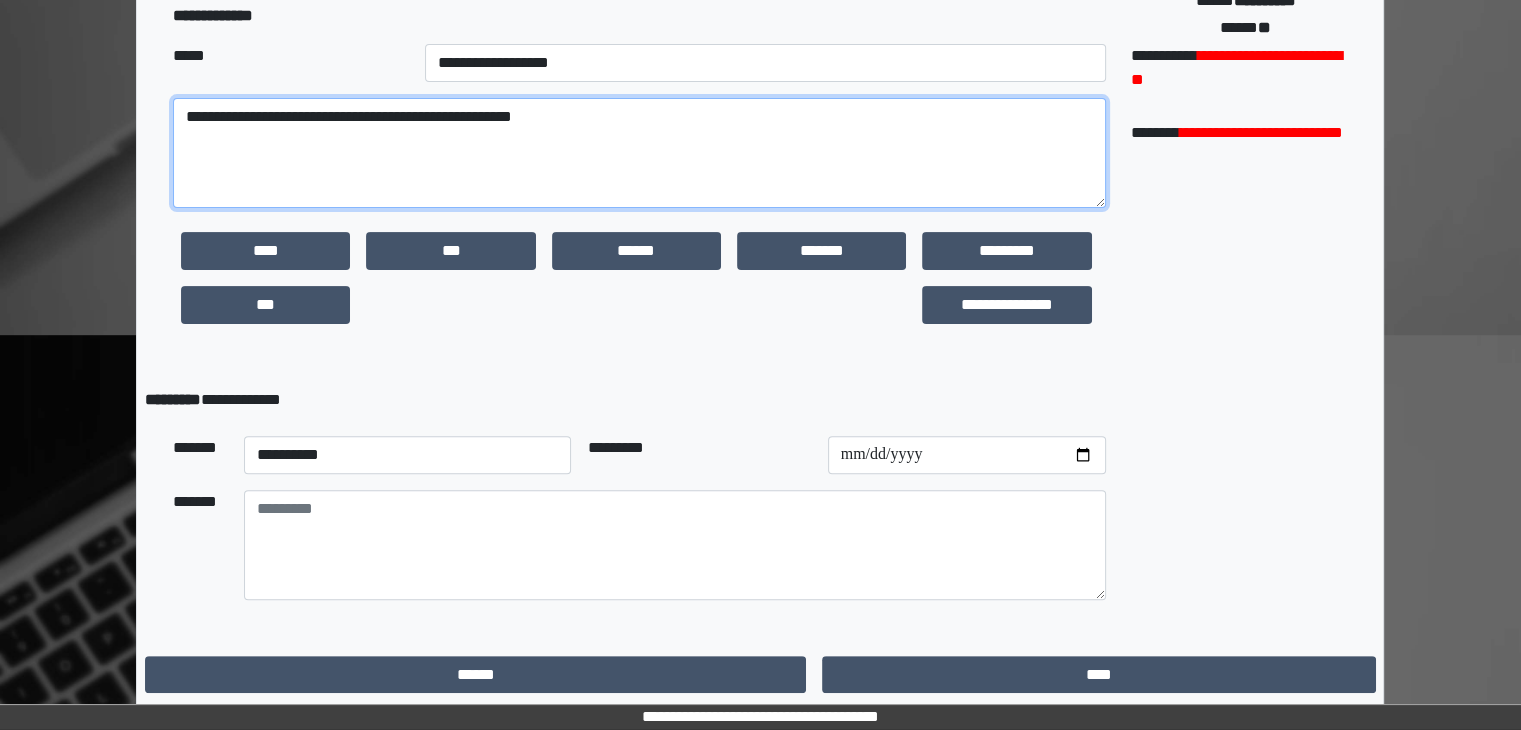 type on "**********" 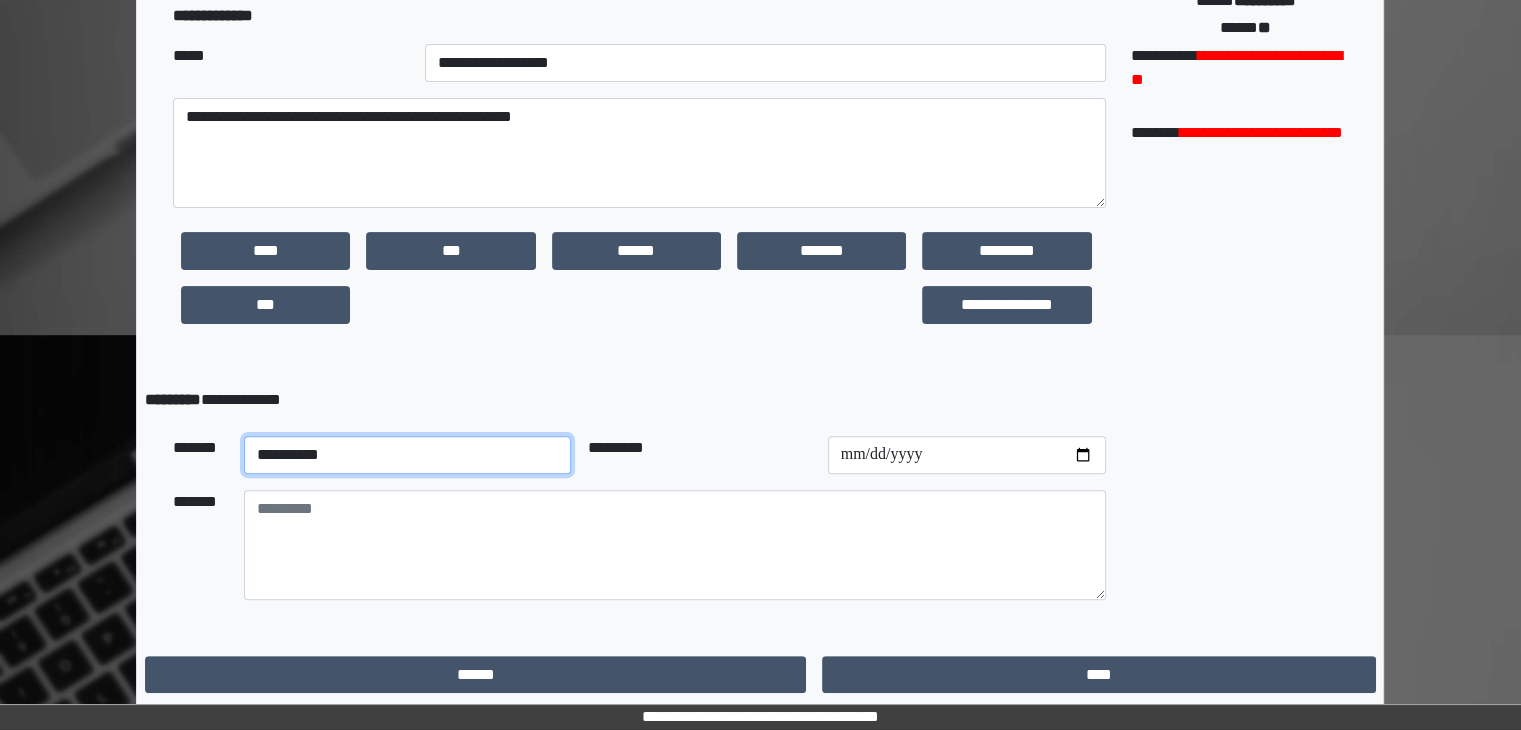 click on "**********" at bounding box center [408, 455] 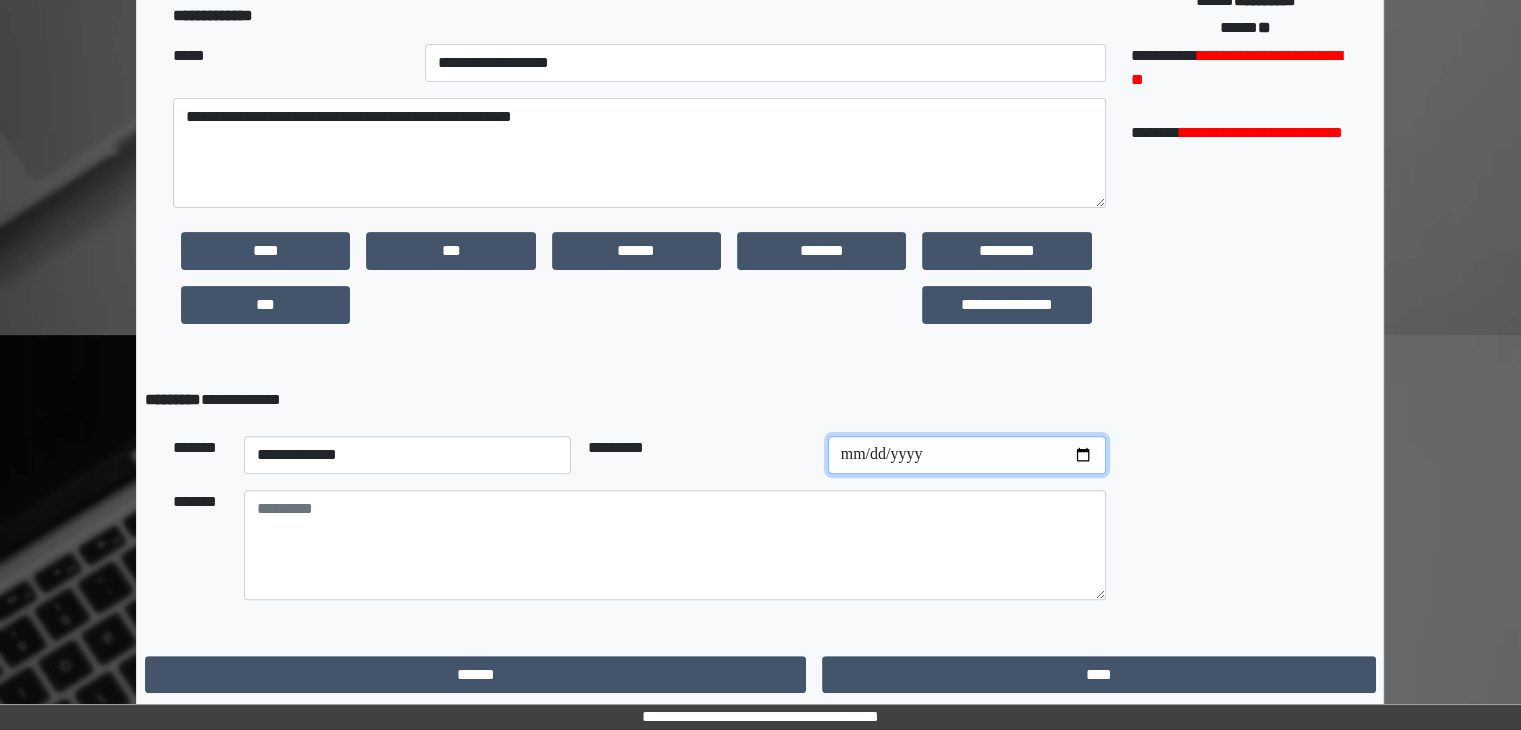 click at bounding box center [967, 455] 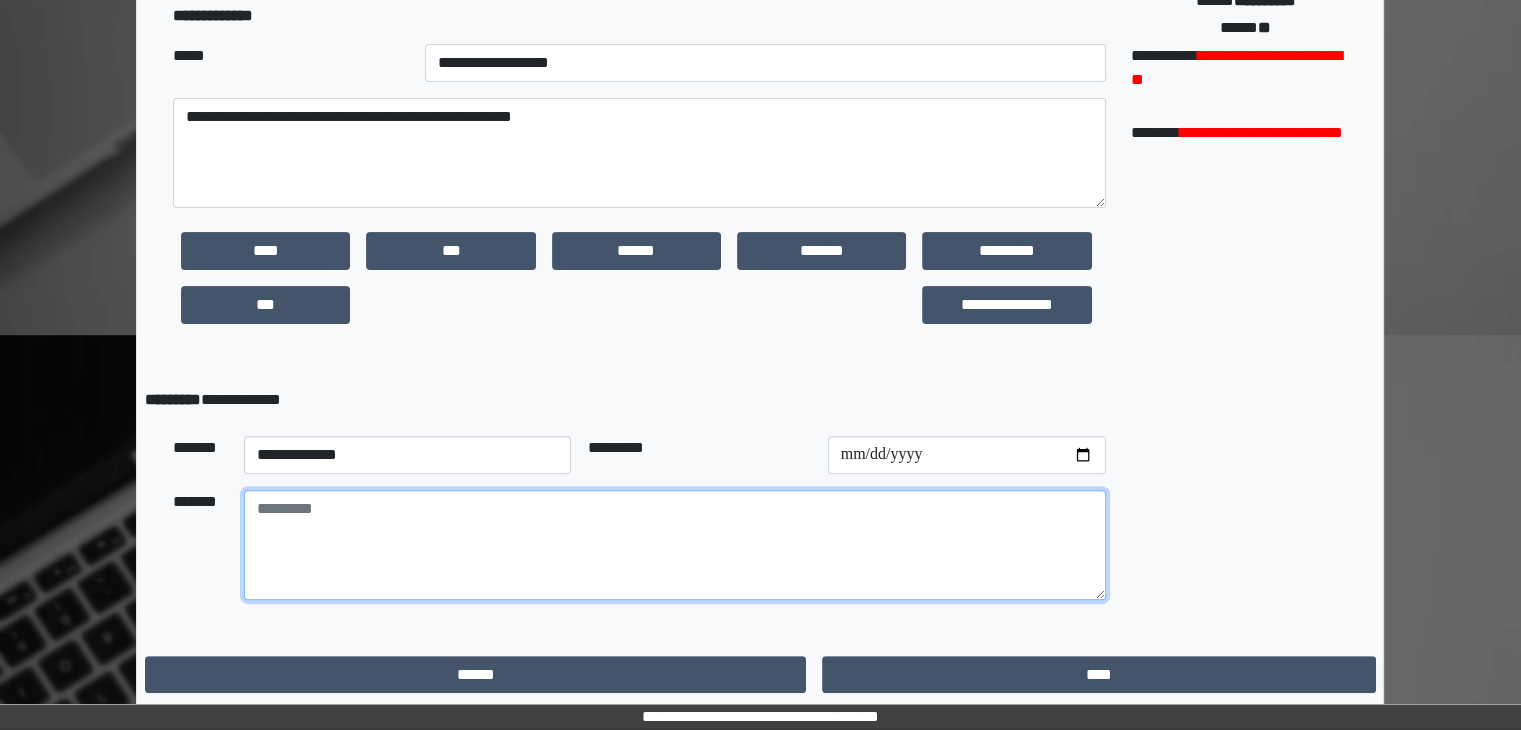 paste on "**********" 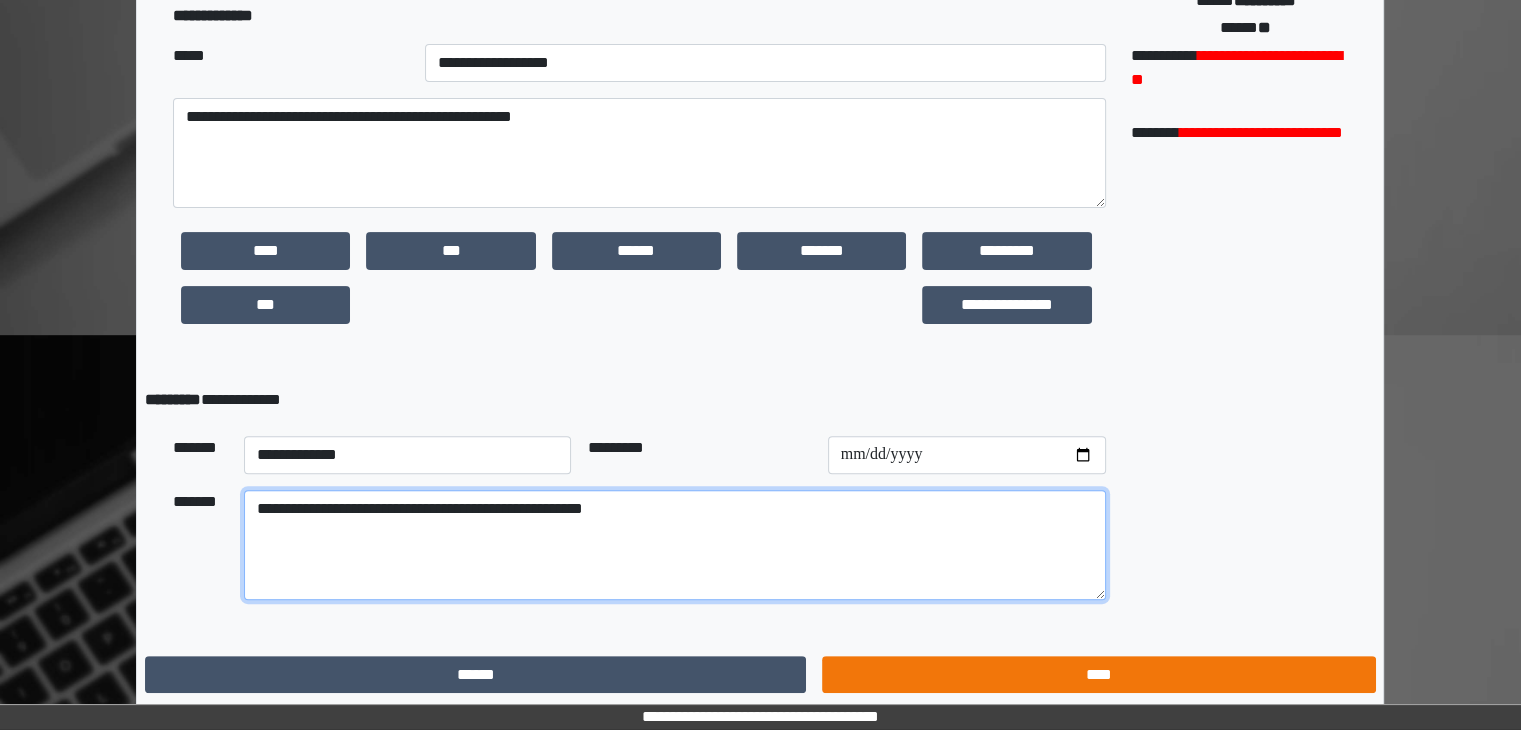 type on "**********" 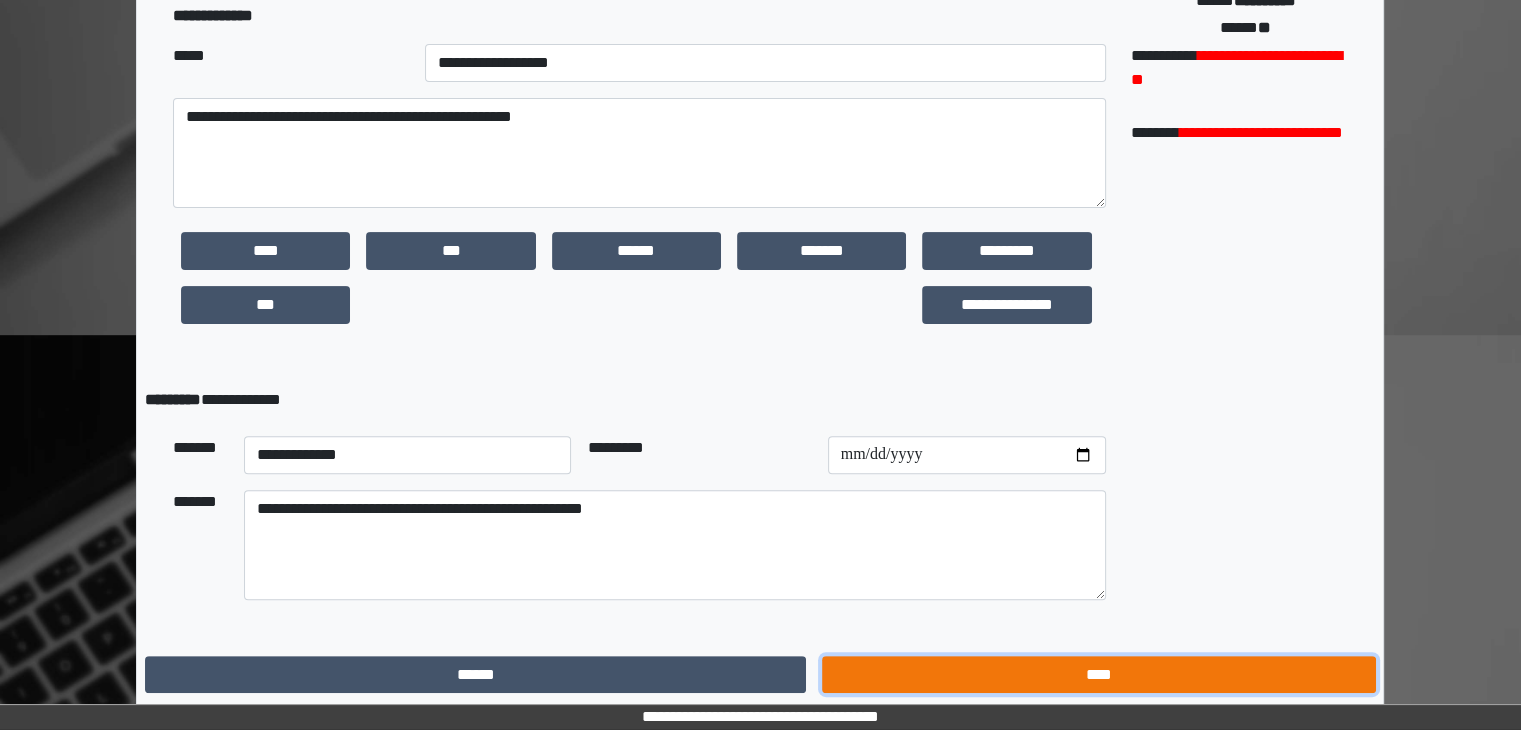 click on "****" at bounding box center (1098, 675) 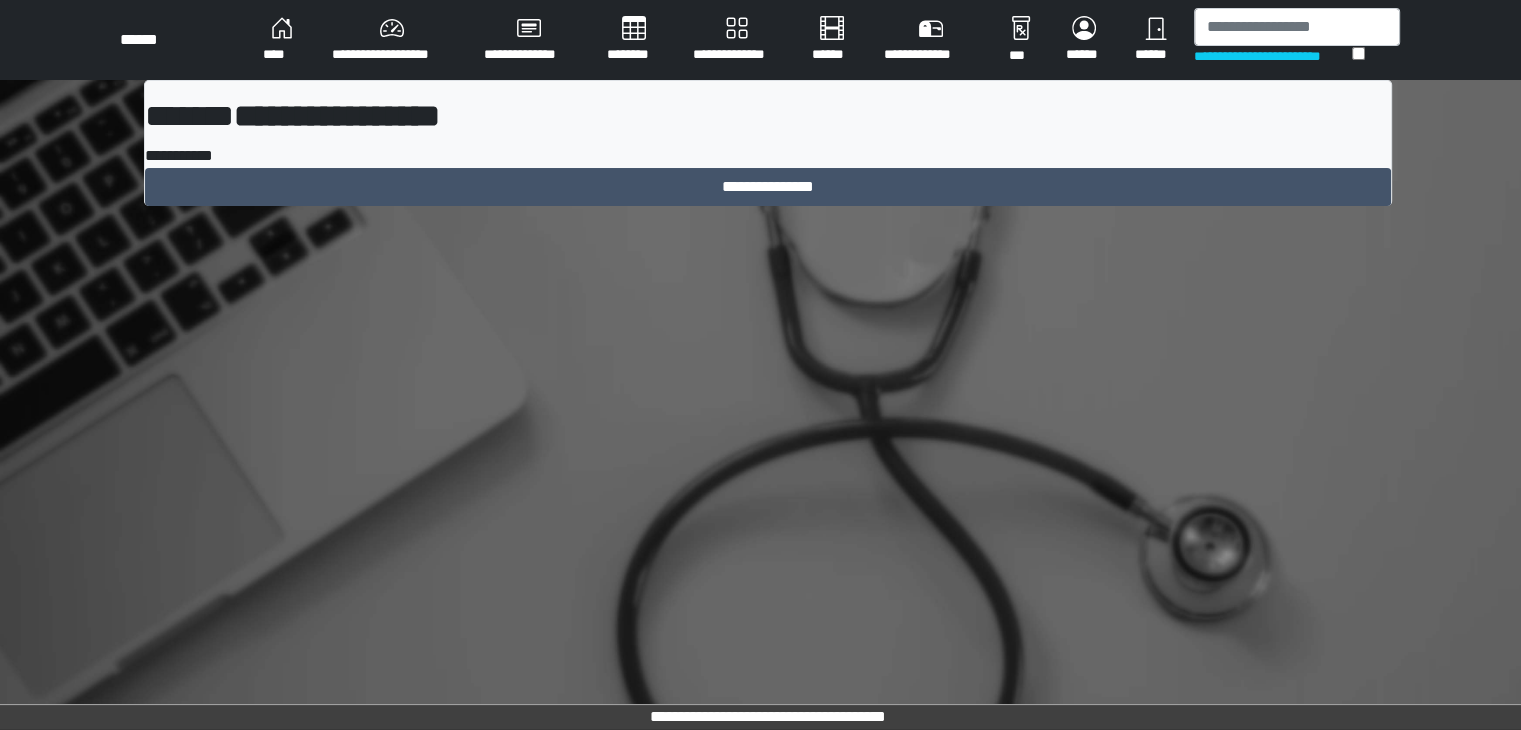scroll, scrollTop: 0, scrollLeft: 0, axis: both 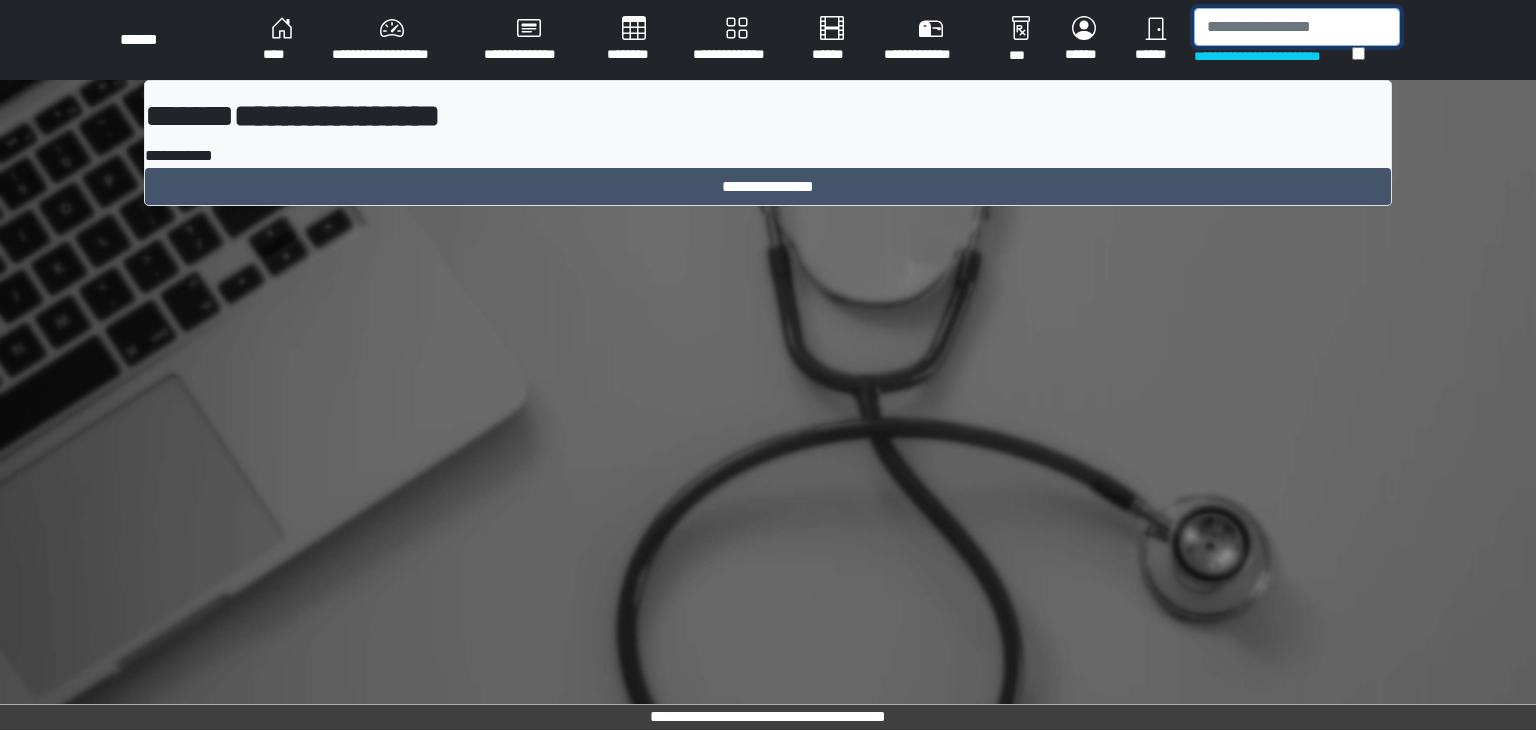 click at bounding box center [1297, 27] 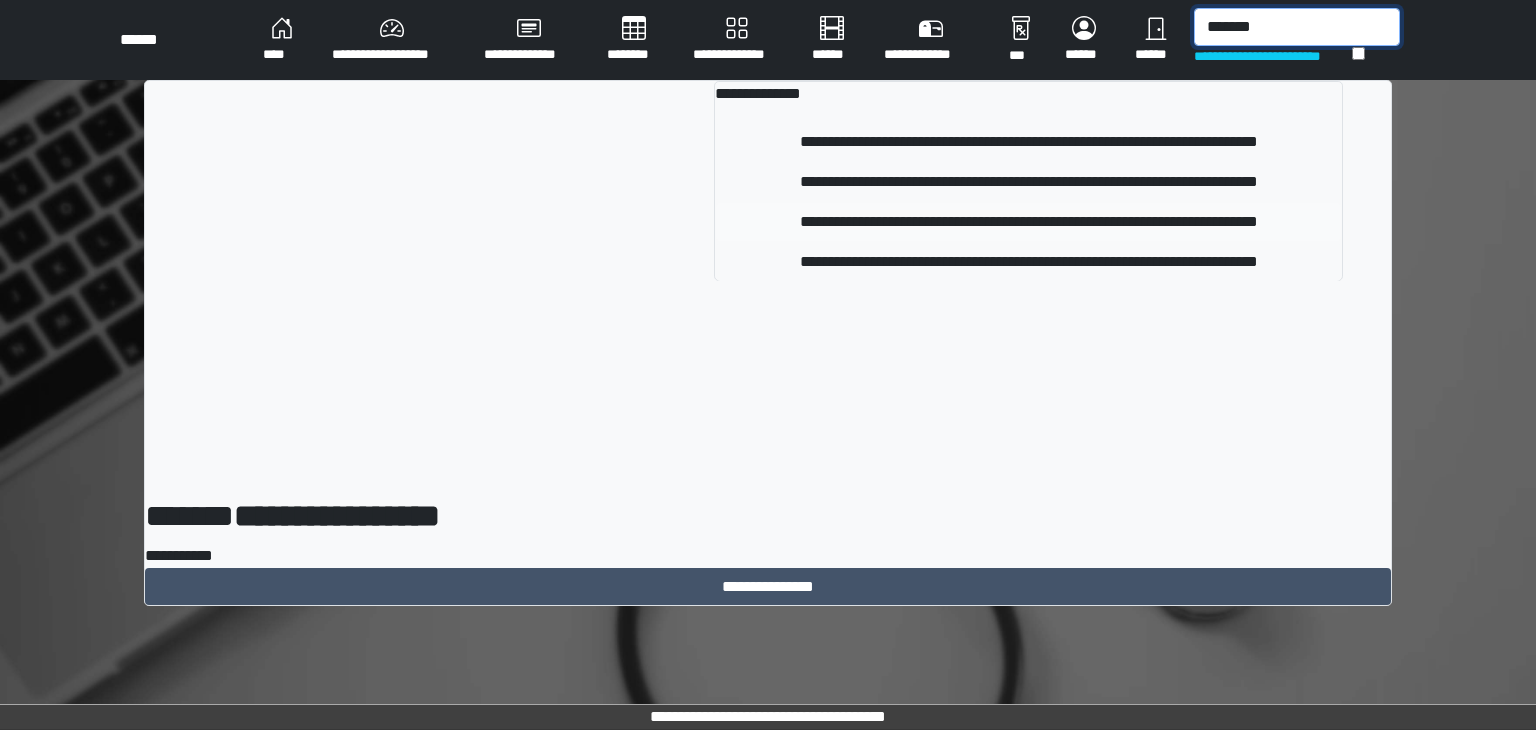 type on "*******" 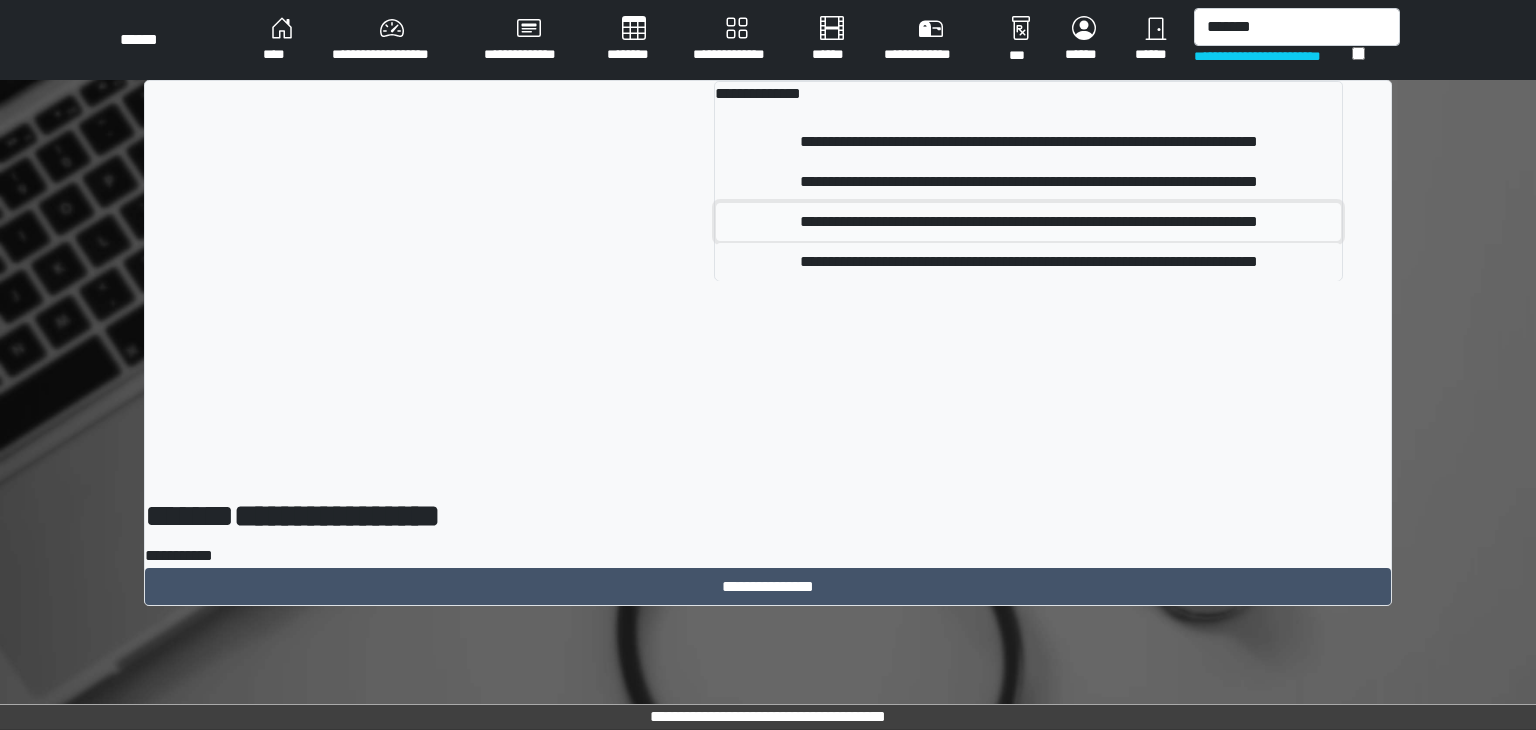 click on "**********" at bounding box center [1029, 222] 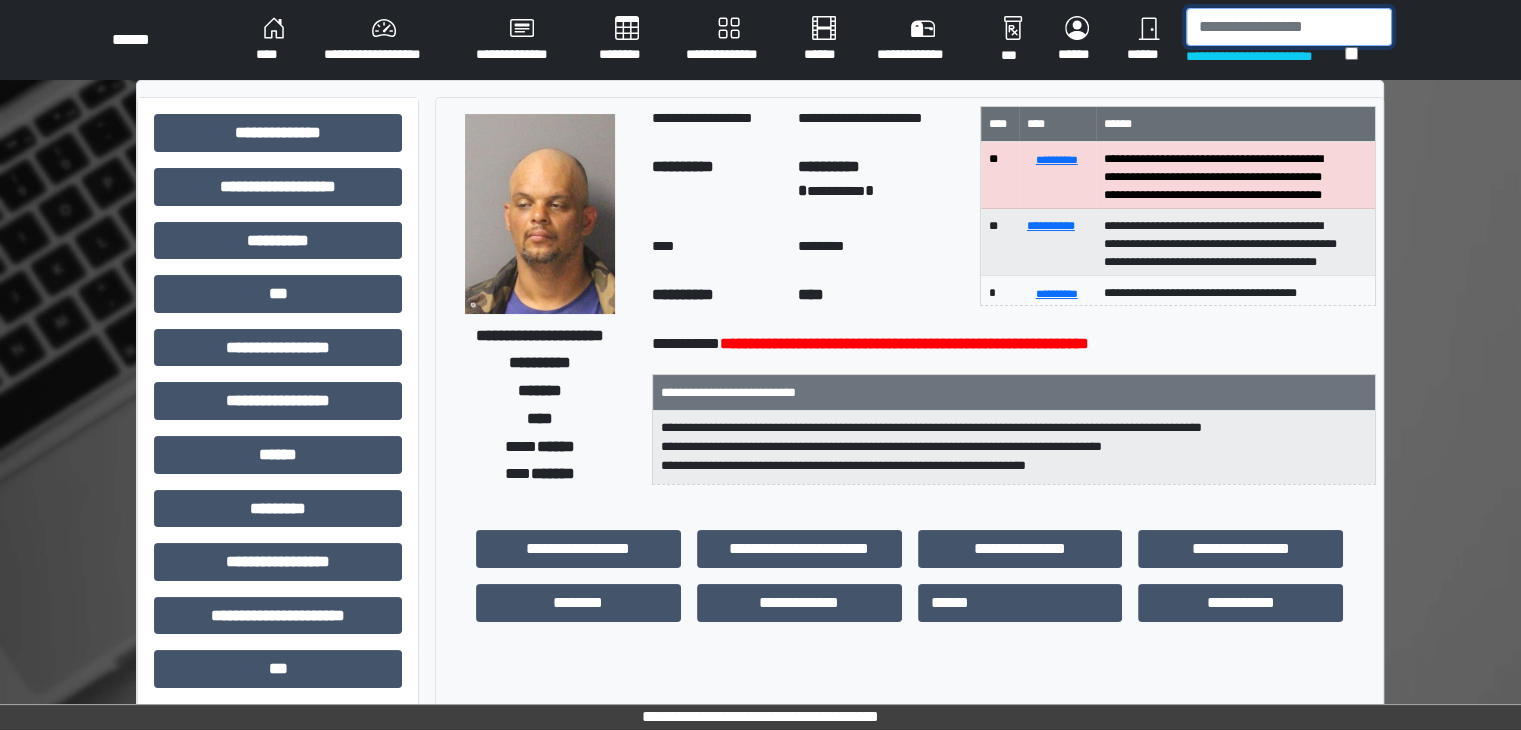 click at bounding box center (1289, 27) 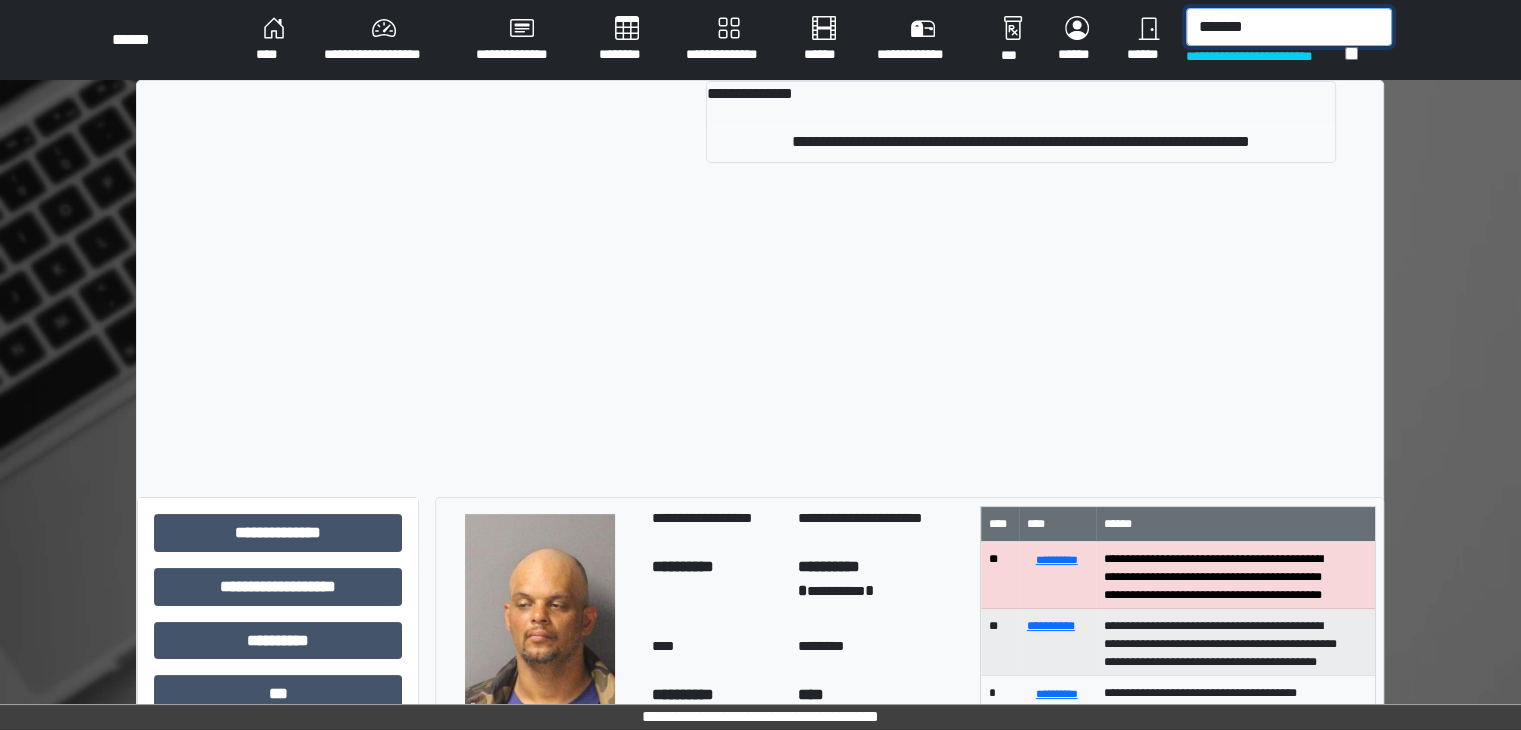 type on "*******" 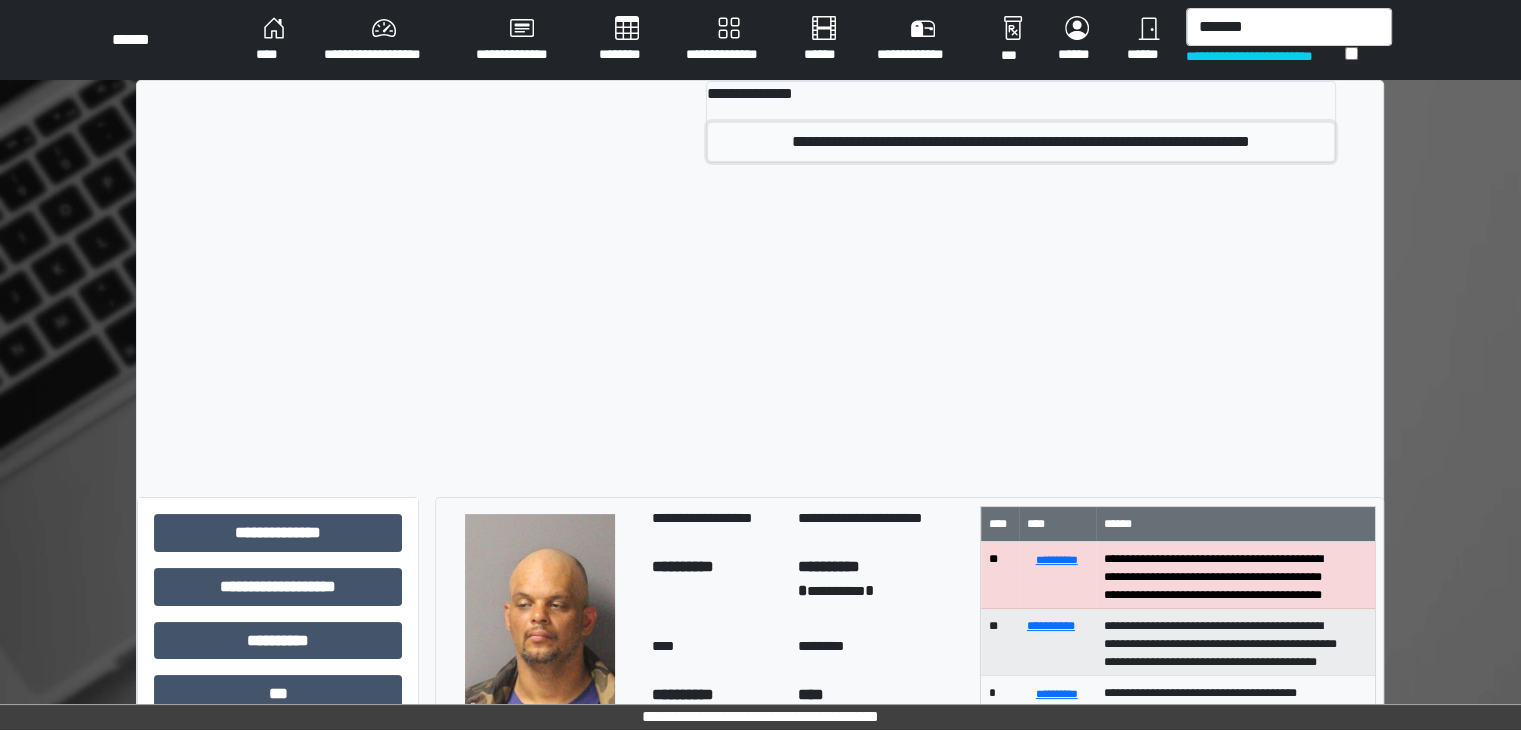 click on "**********" at bounding box center [1021, 142] 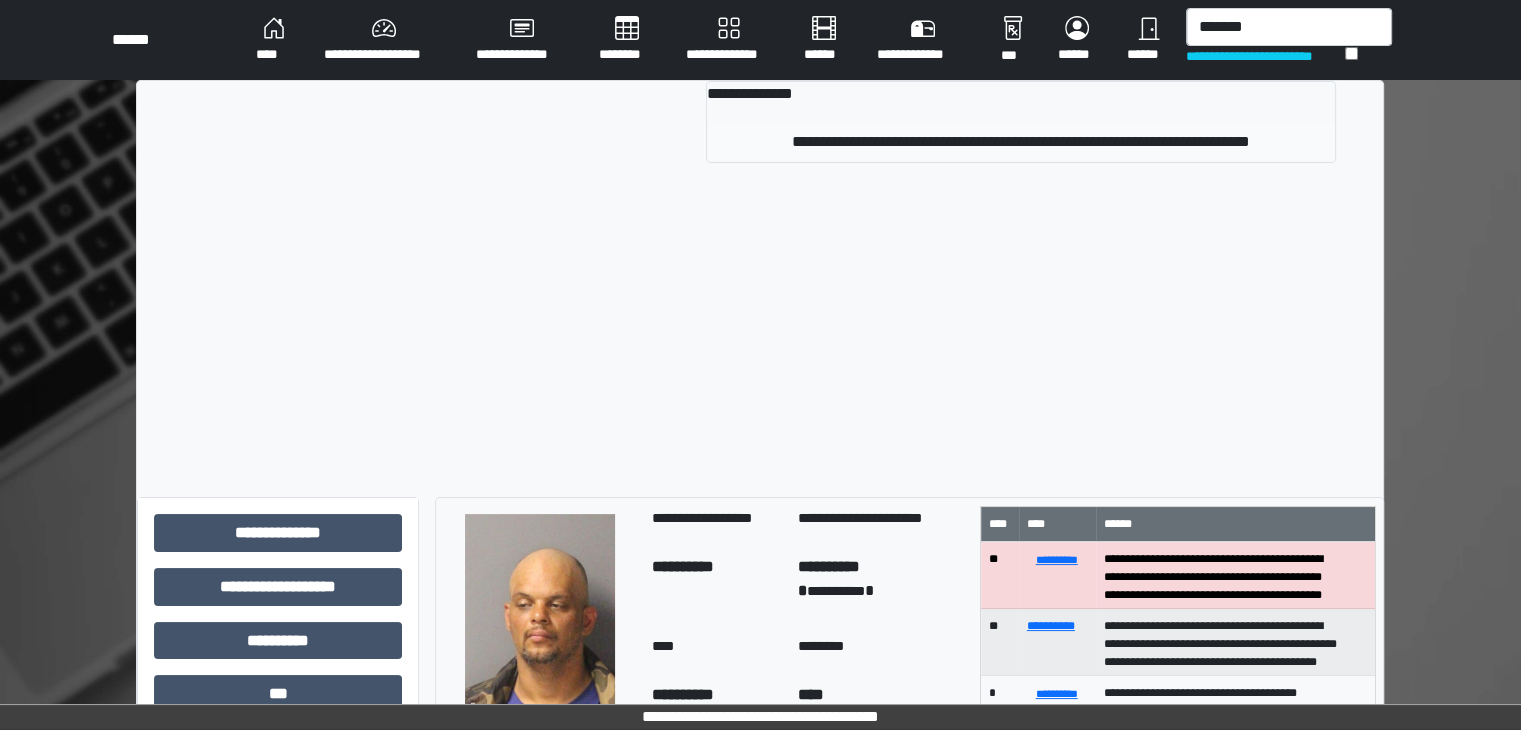 type 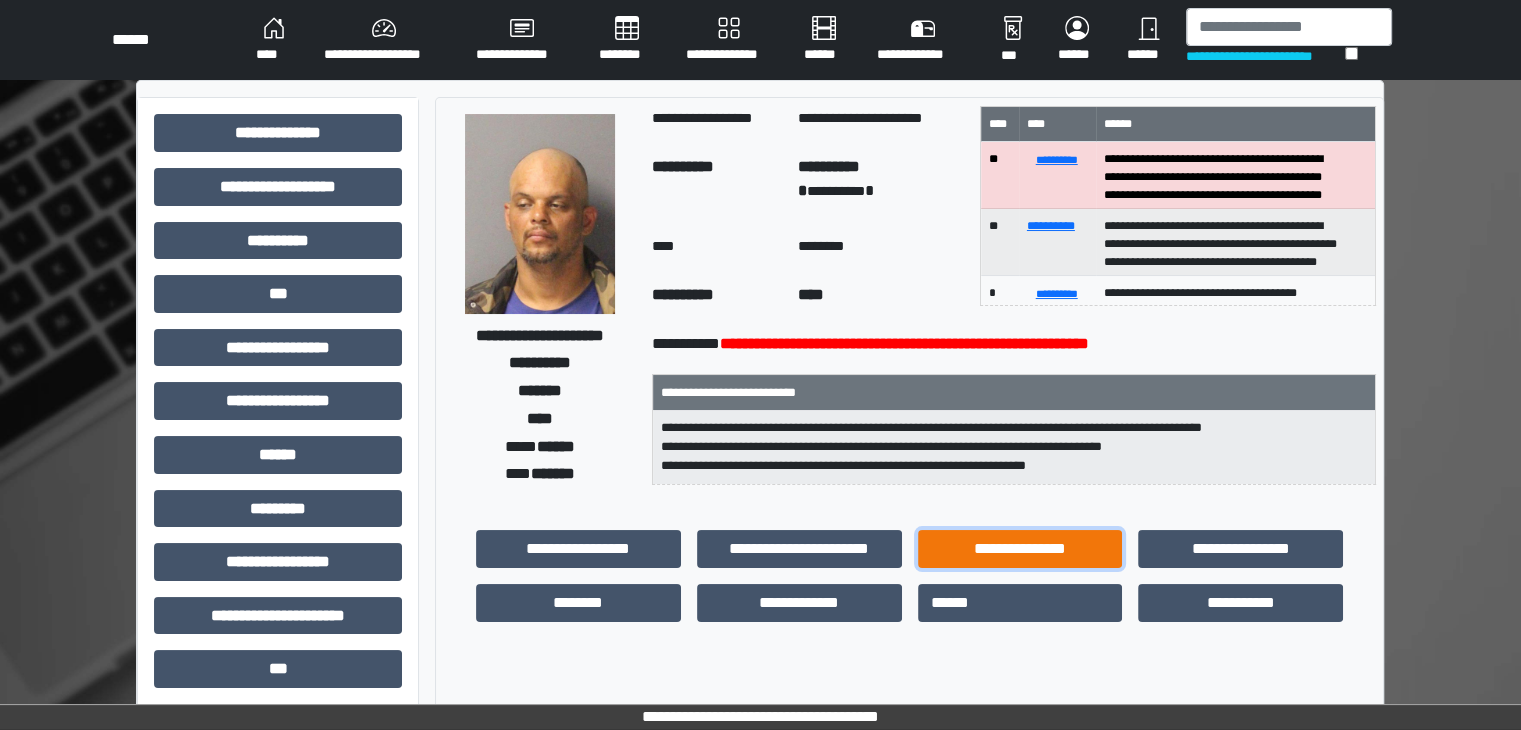 click on "**********" at bounding box center [1020, 549] 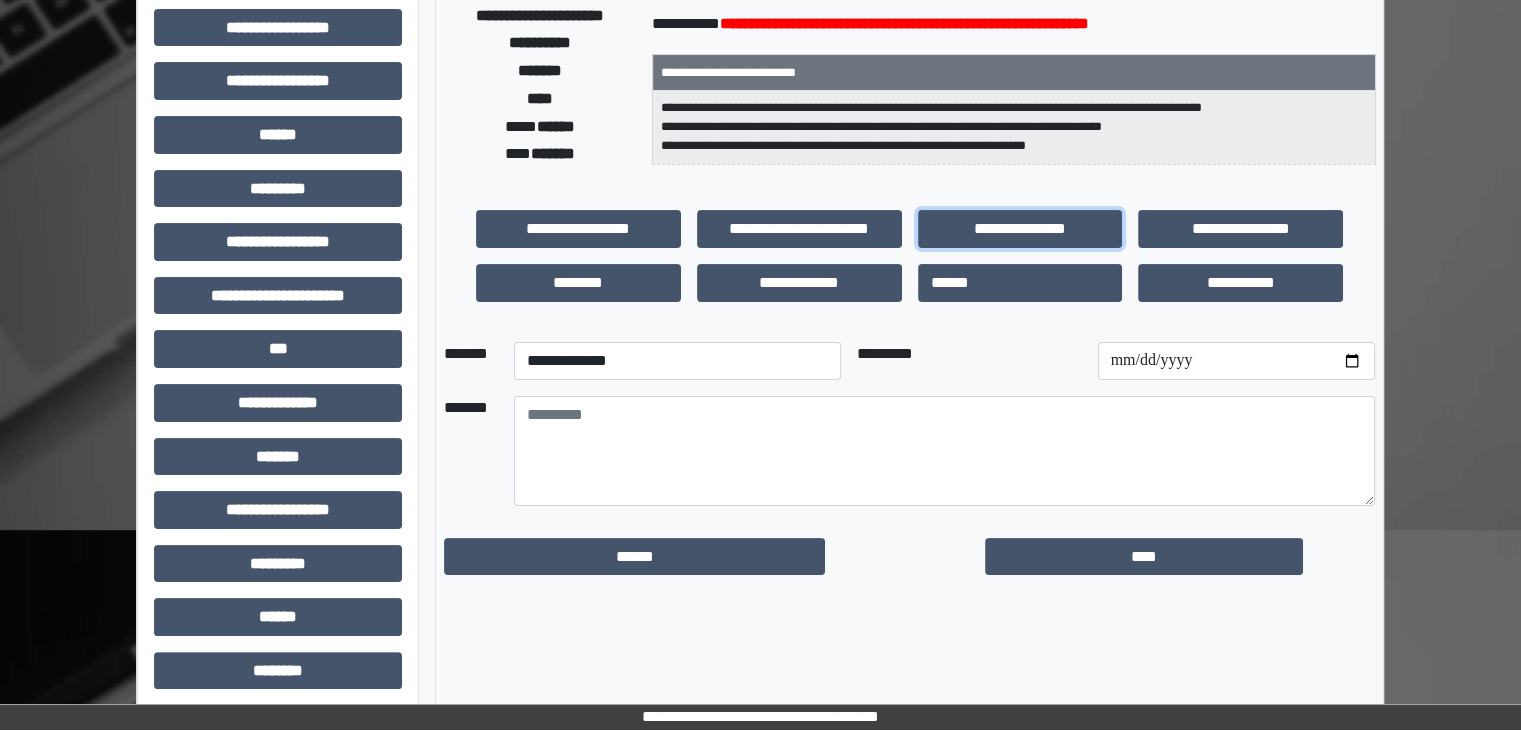scroll, scrollTop: 400, scrollLeft: 0, axis: vertical 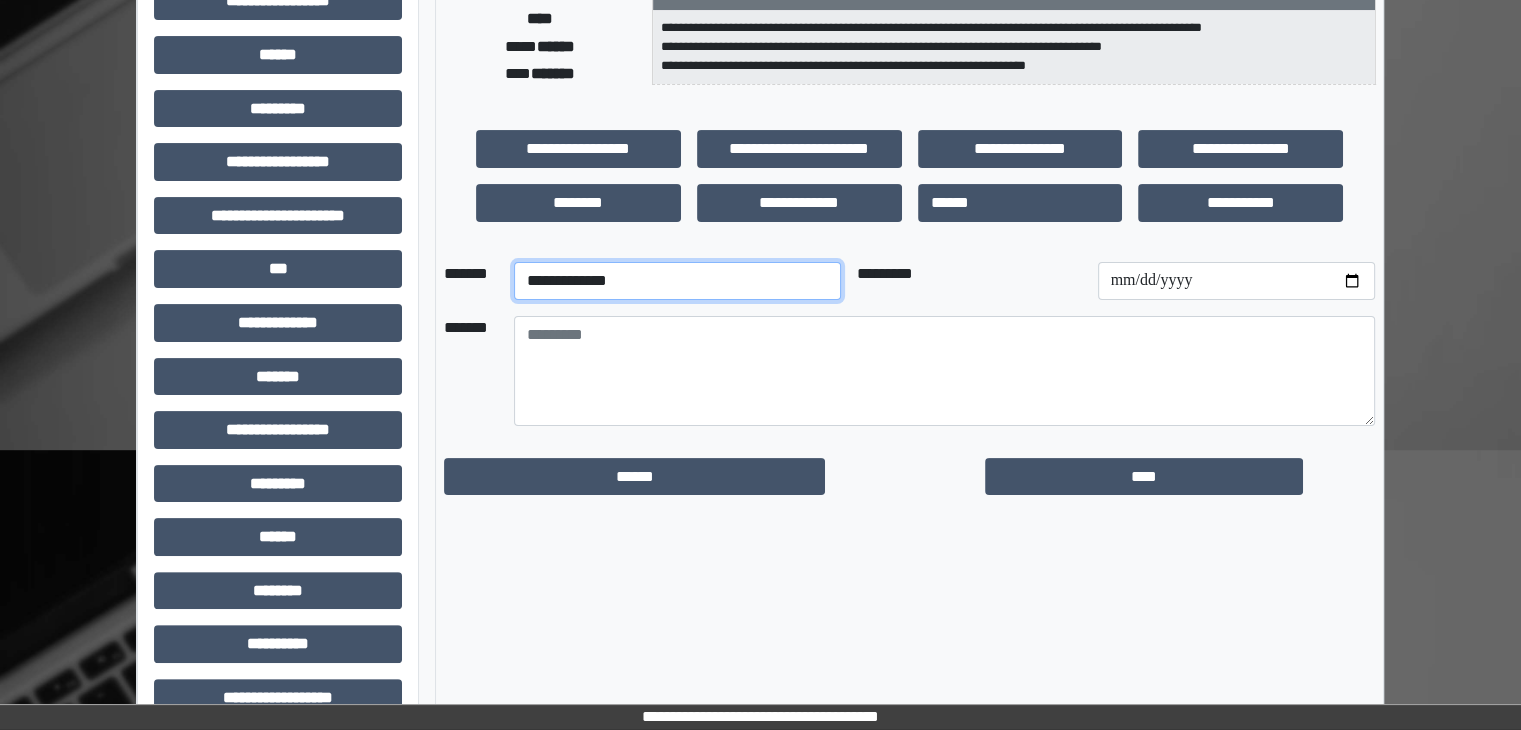 click on "**********" at bounding box center (677, 281) 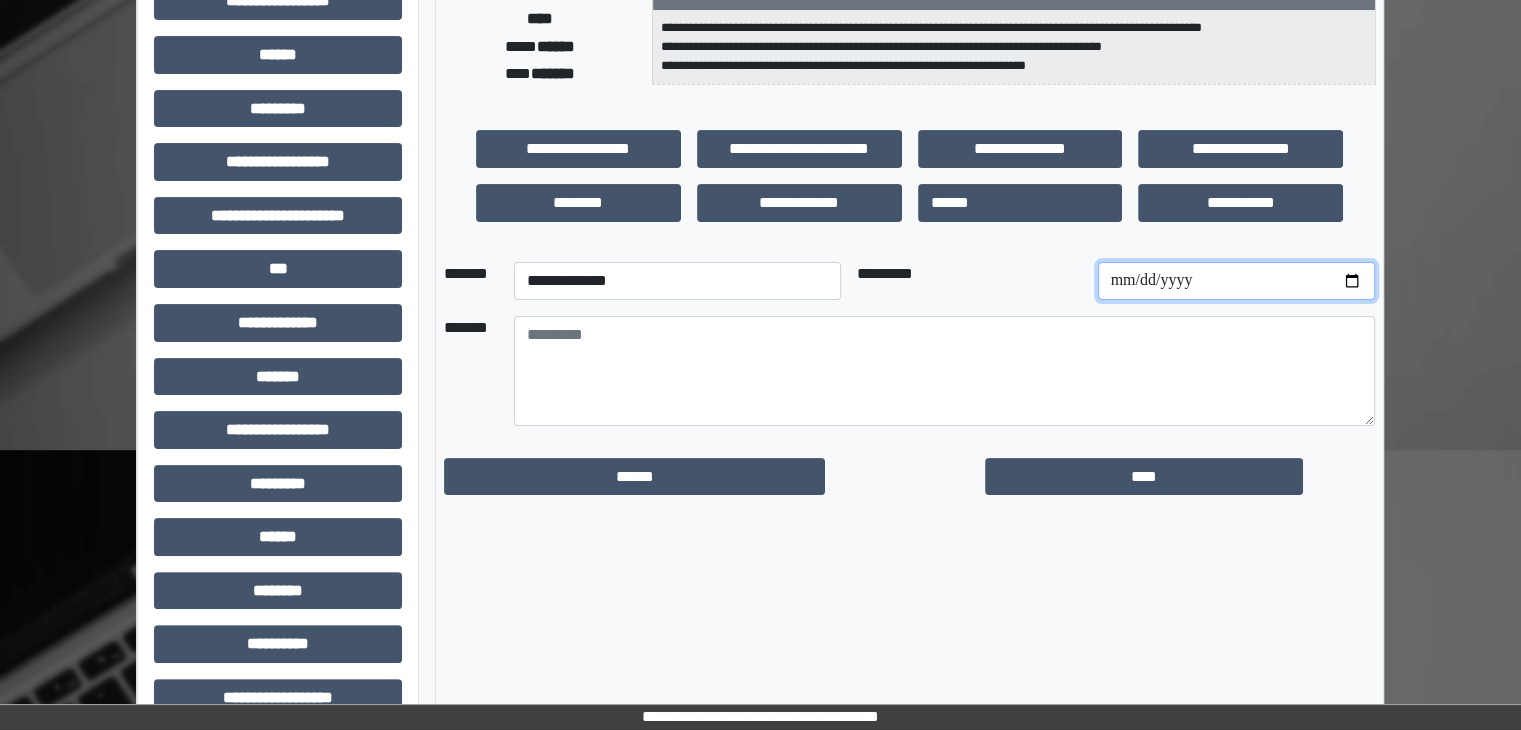 click at bounding box center (1236, 281) 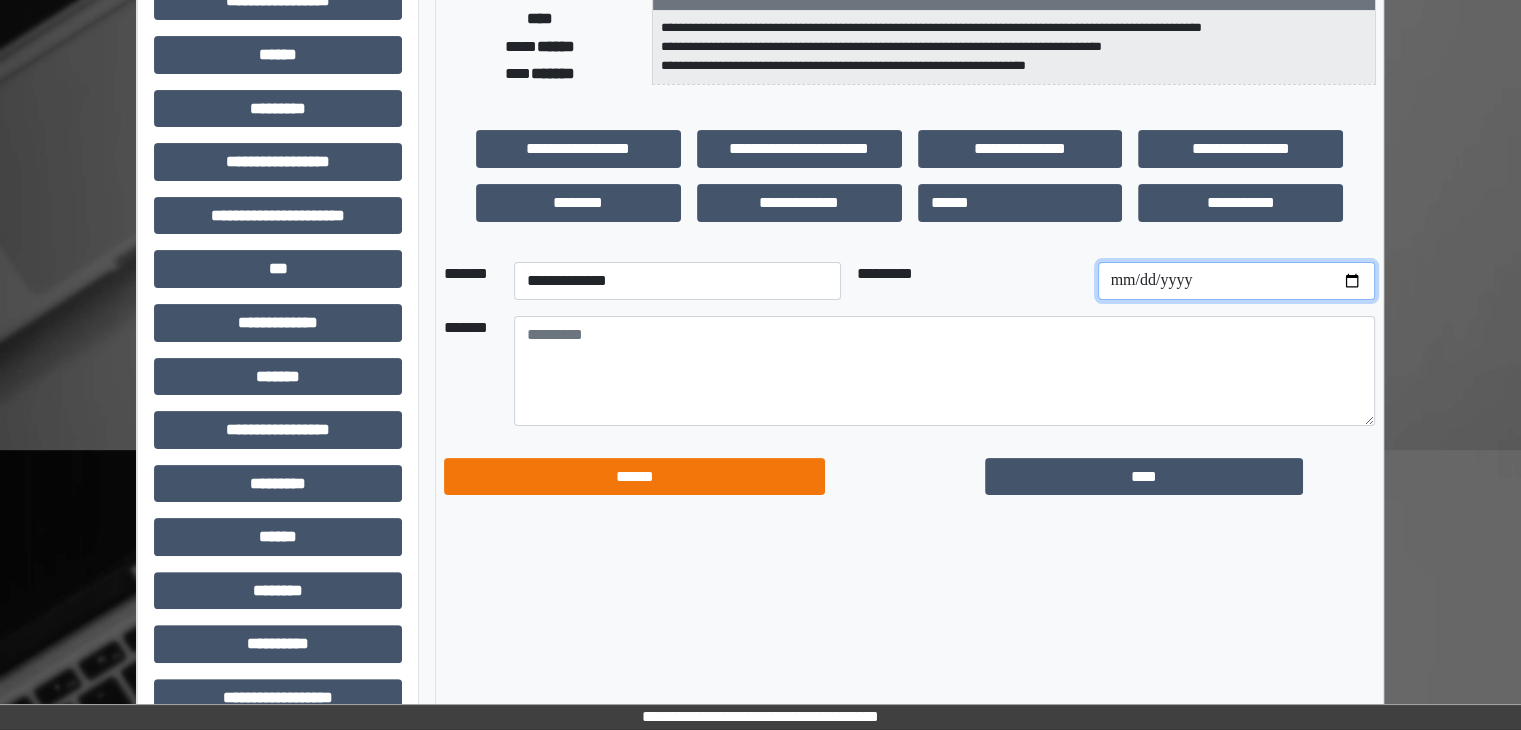 type on "**********" 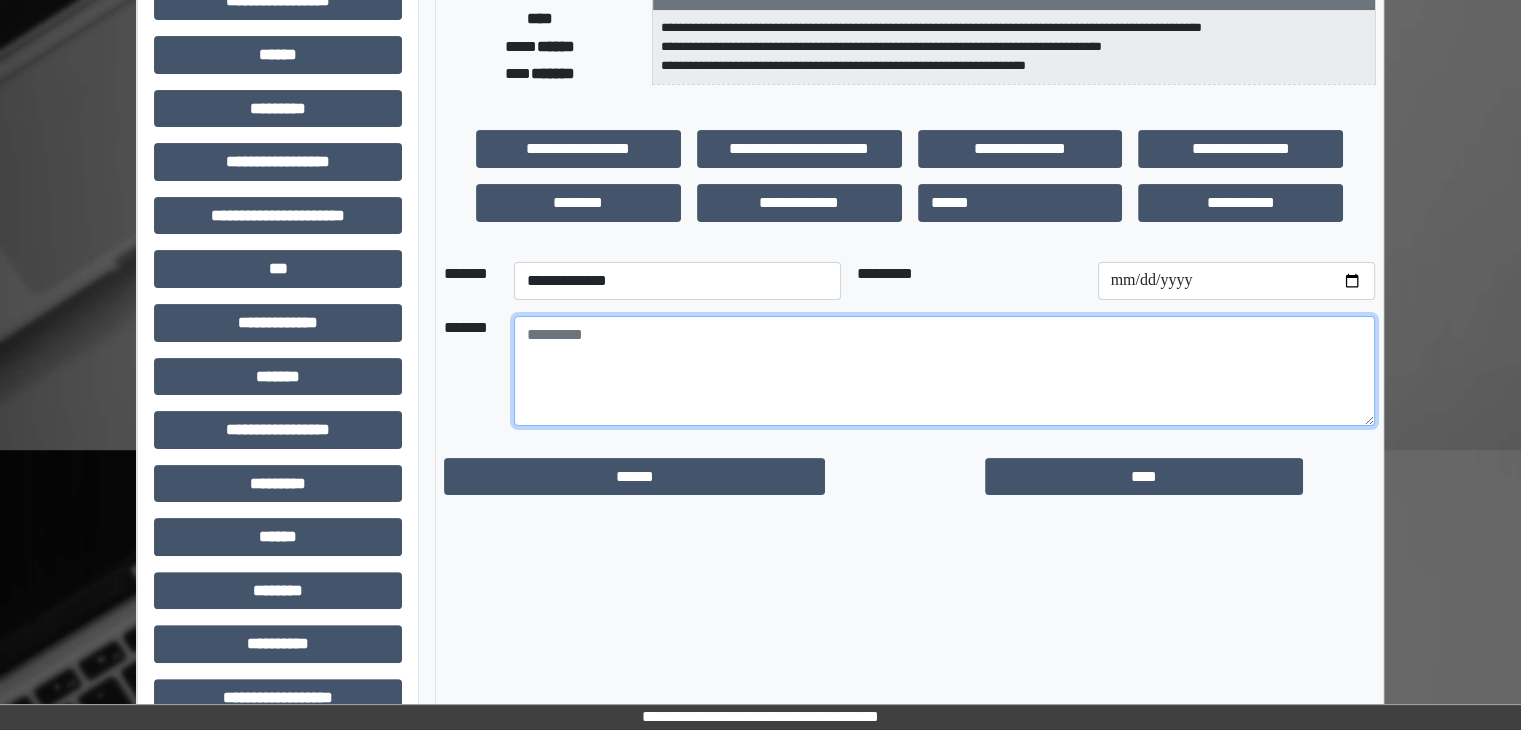 click at bounding box center [944, 371] 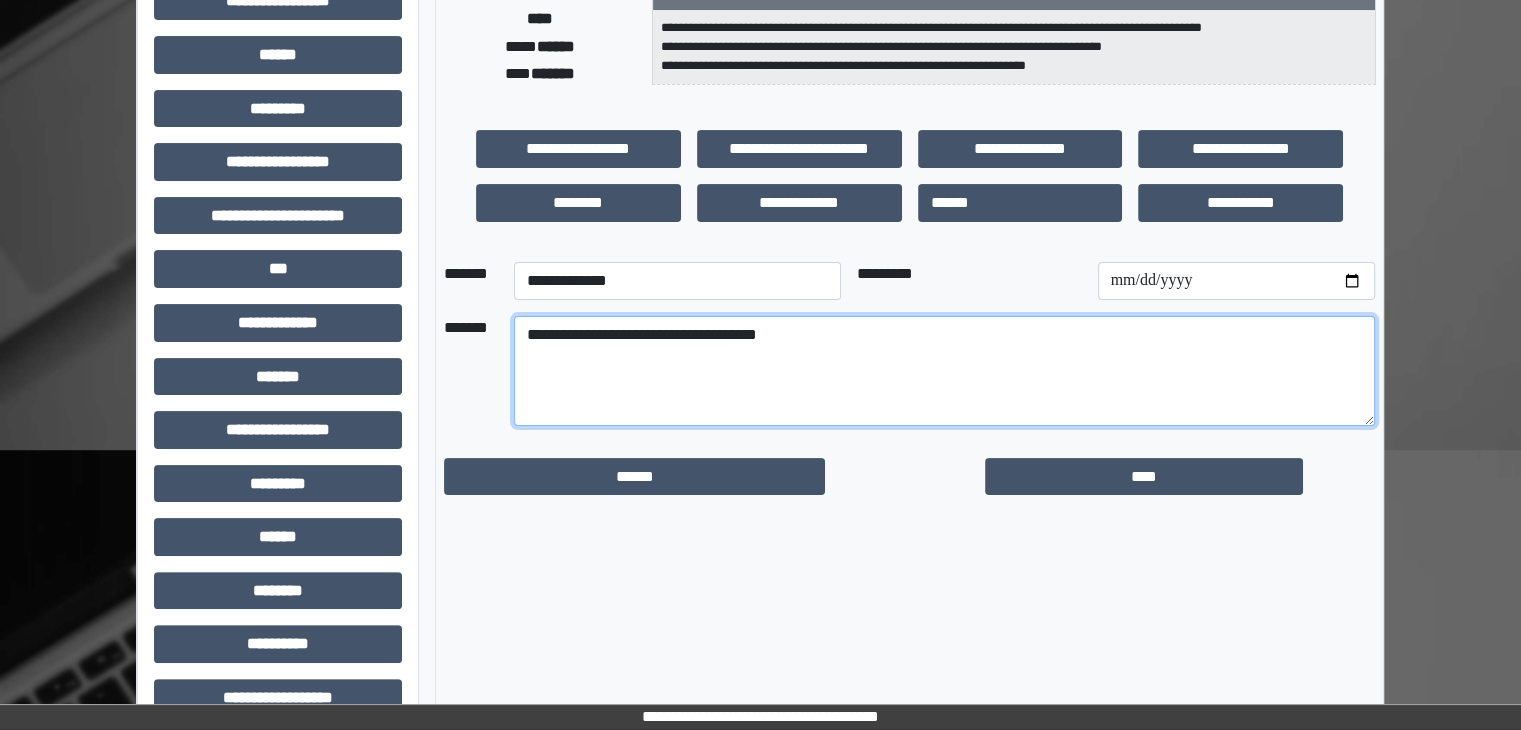 click on "**********" at bounding box center (944, 371) 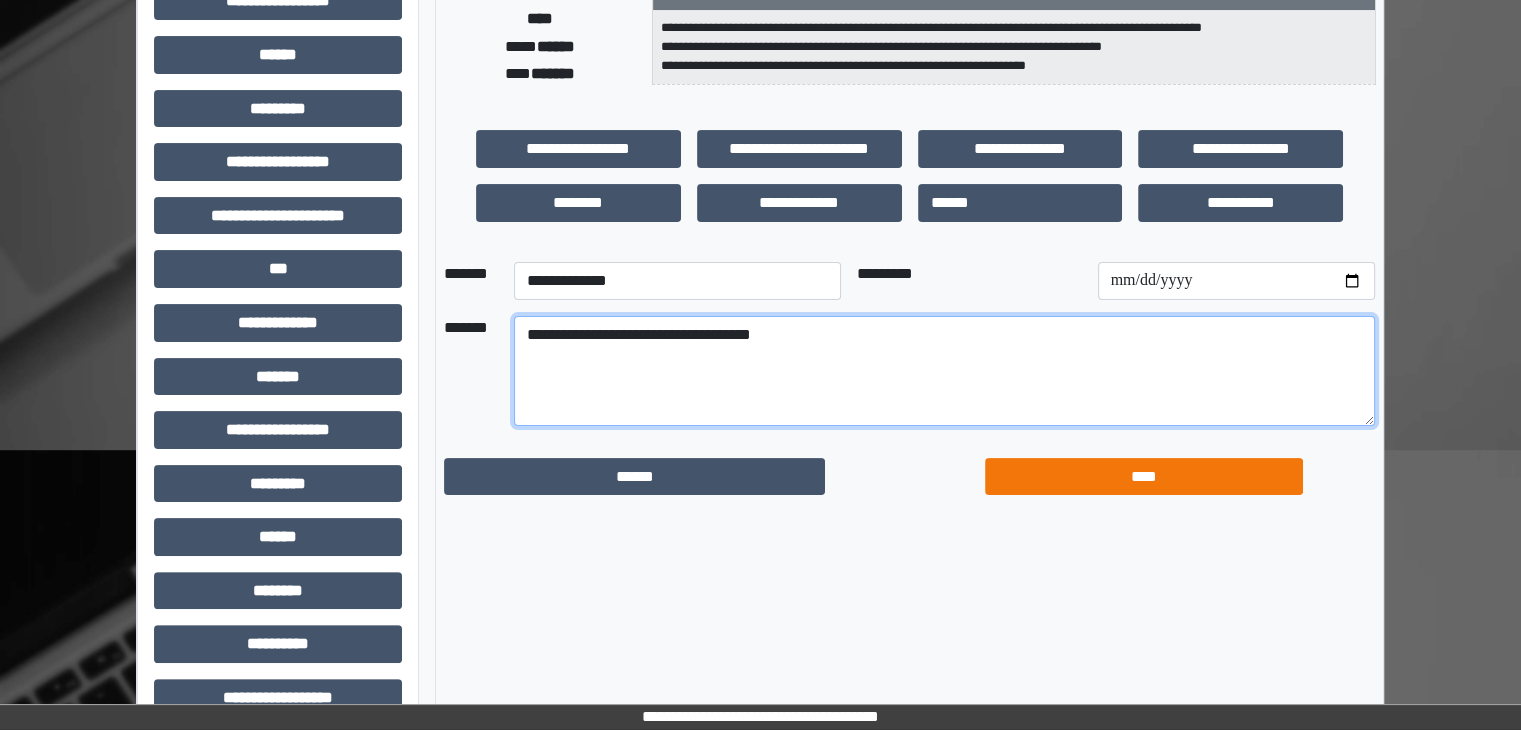 type on "**********" 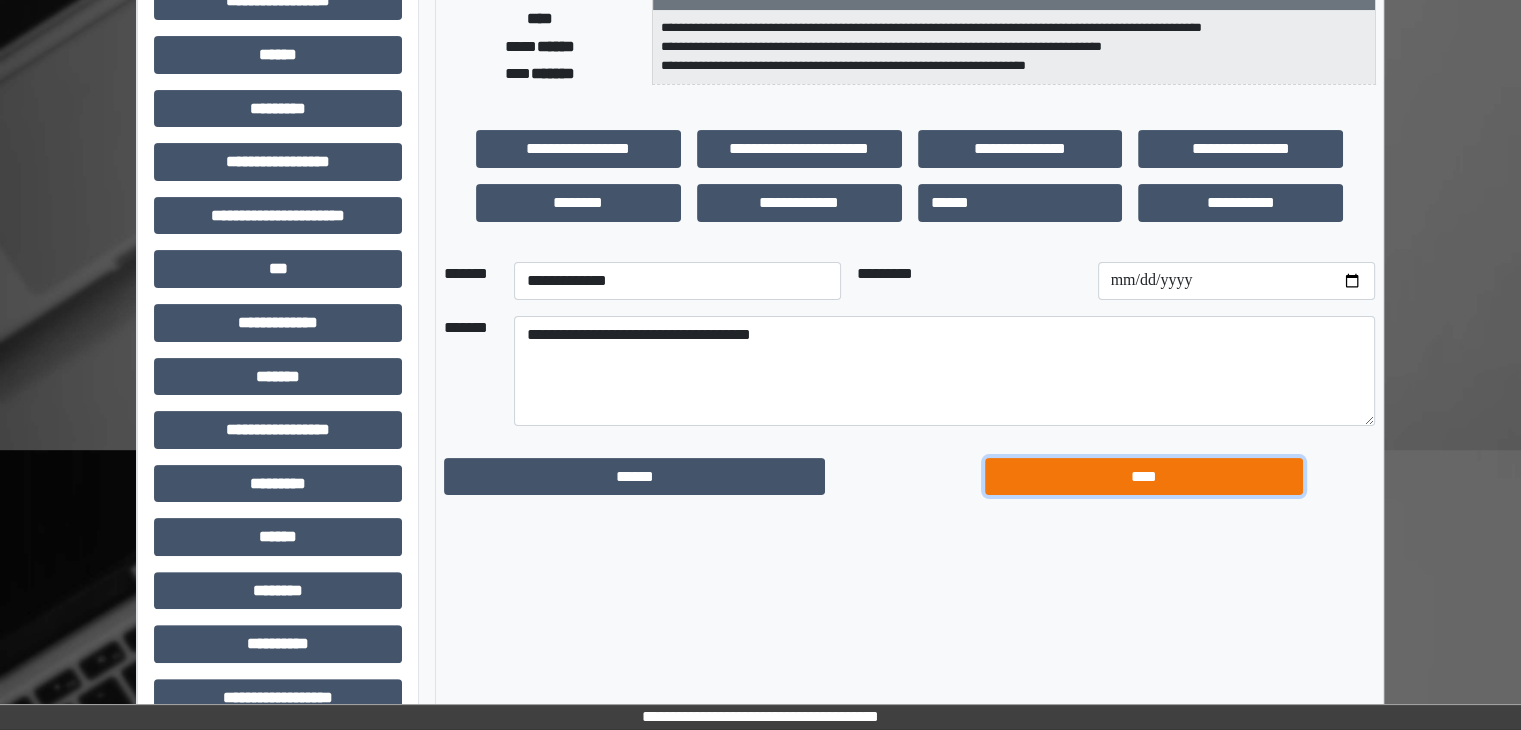 click on "****" at bounding box center (1144, 477) 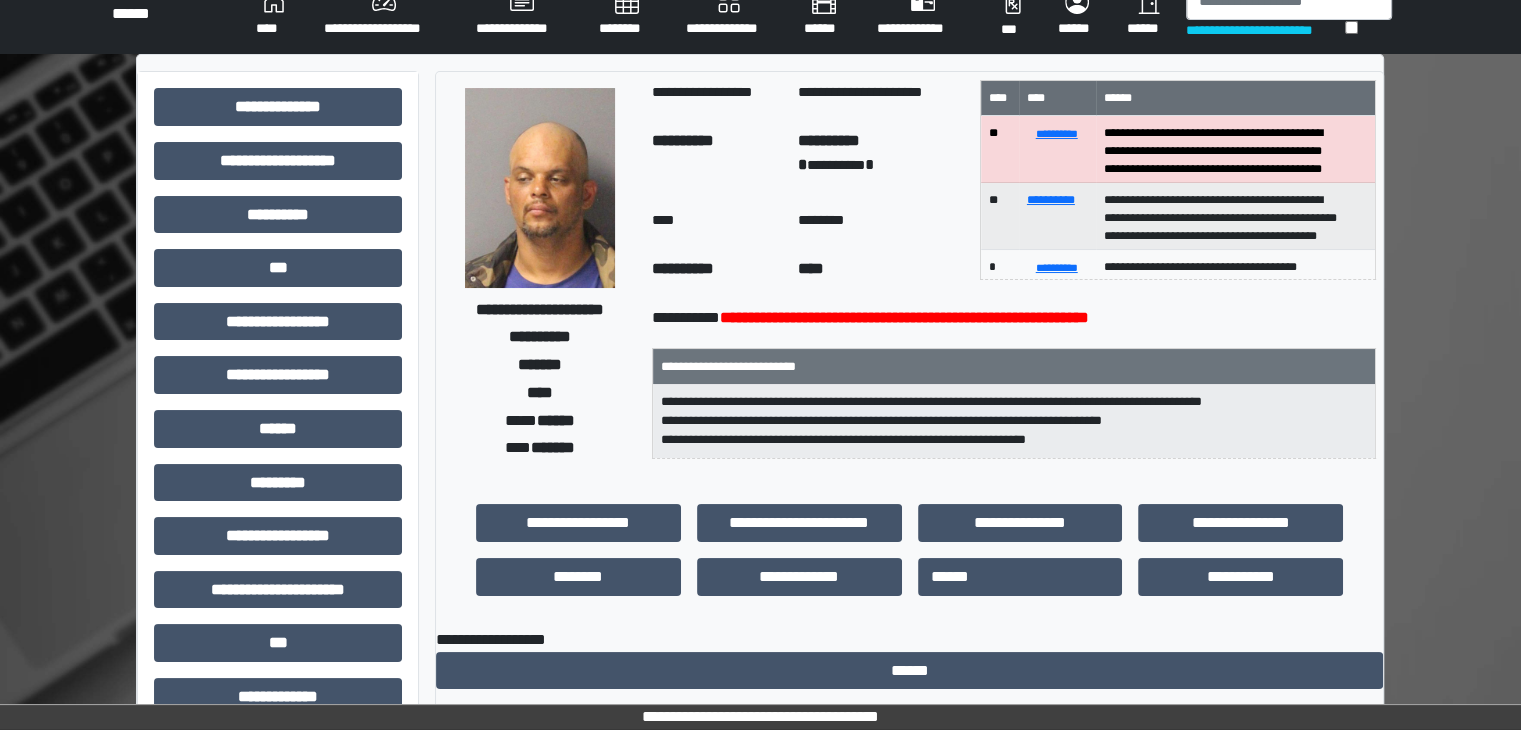 scroll, scrollTop: 0, scrollLeft: 0, axis: both 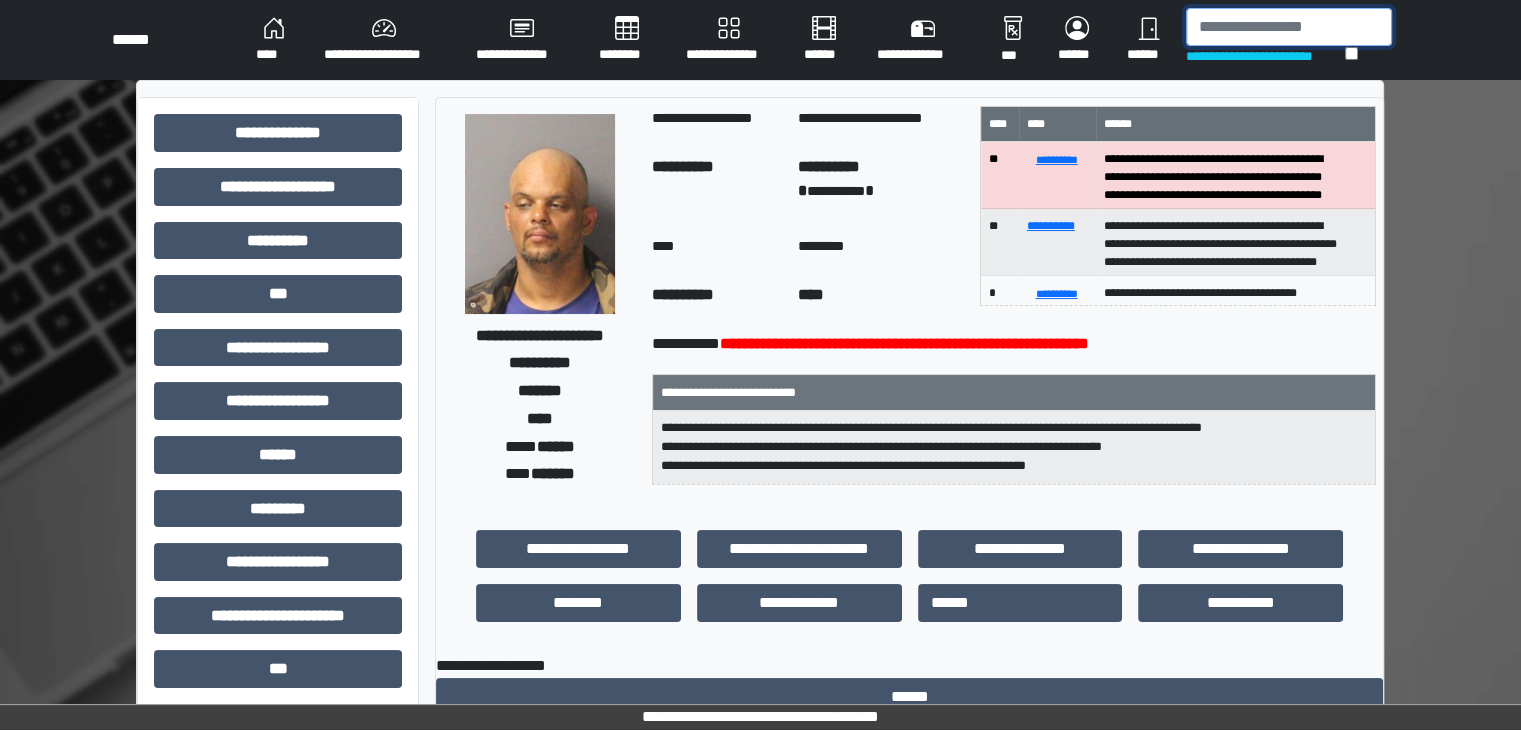 click at bounding box center [1289, 27] 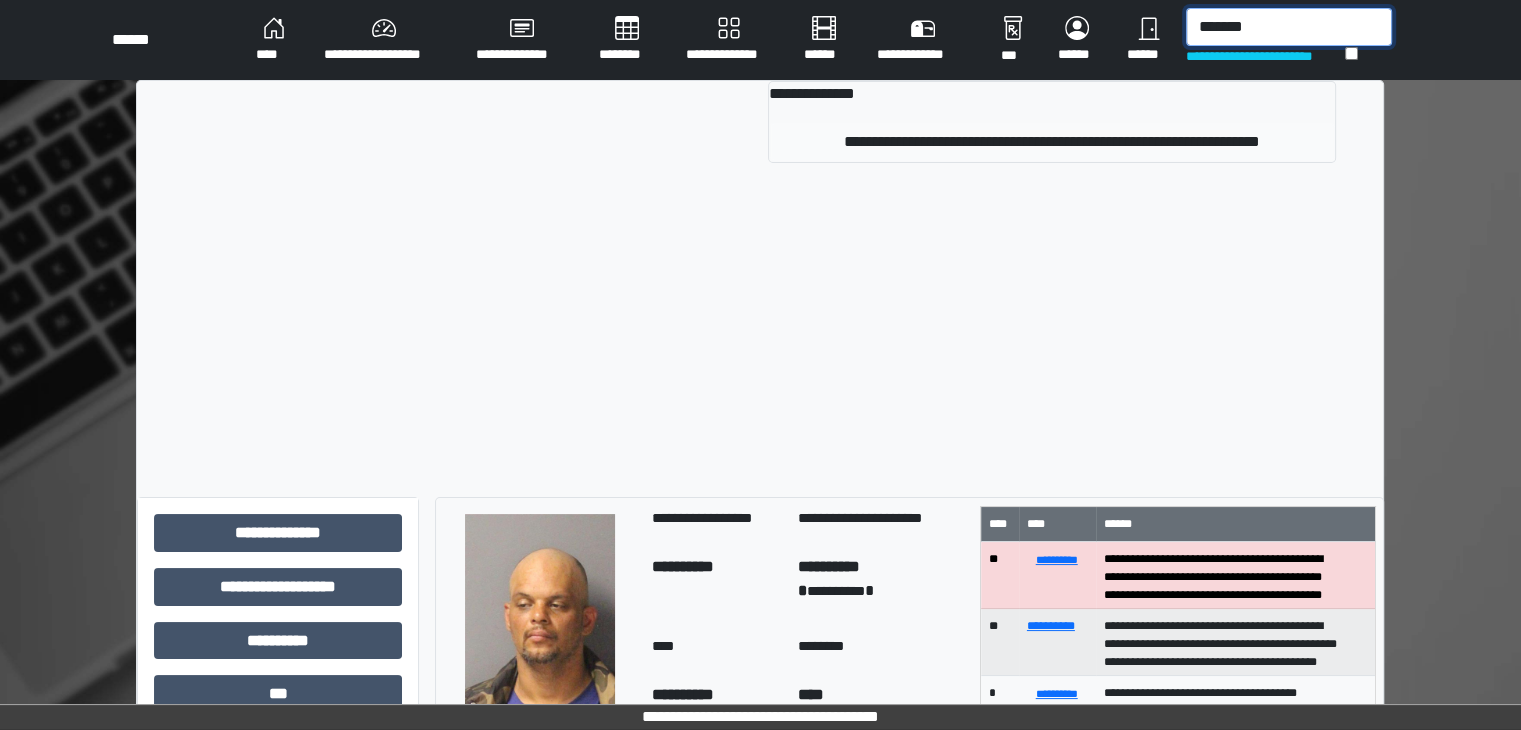 type on "*******" 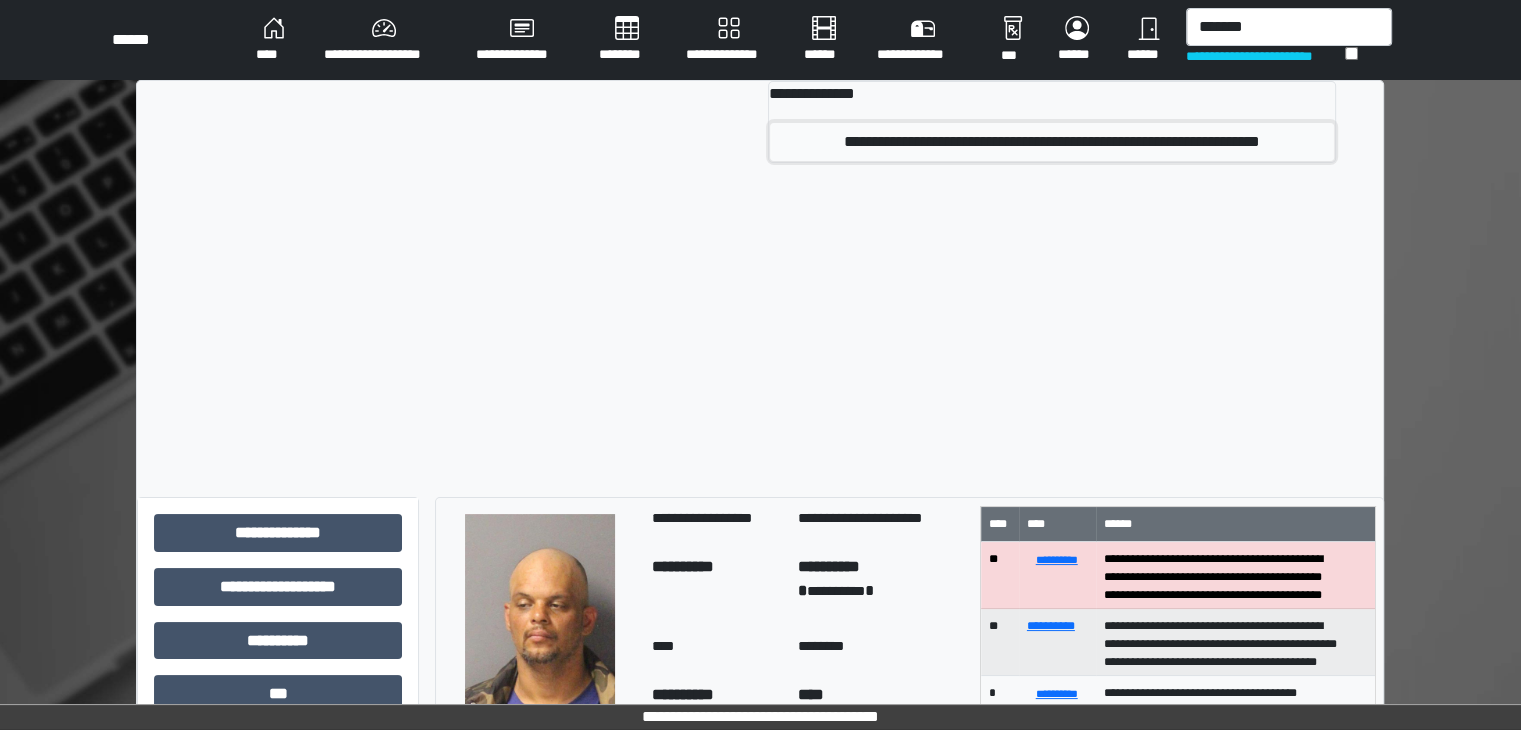 click on "**********" at bounding box center [1052, 142] 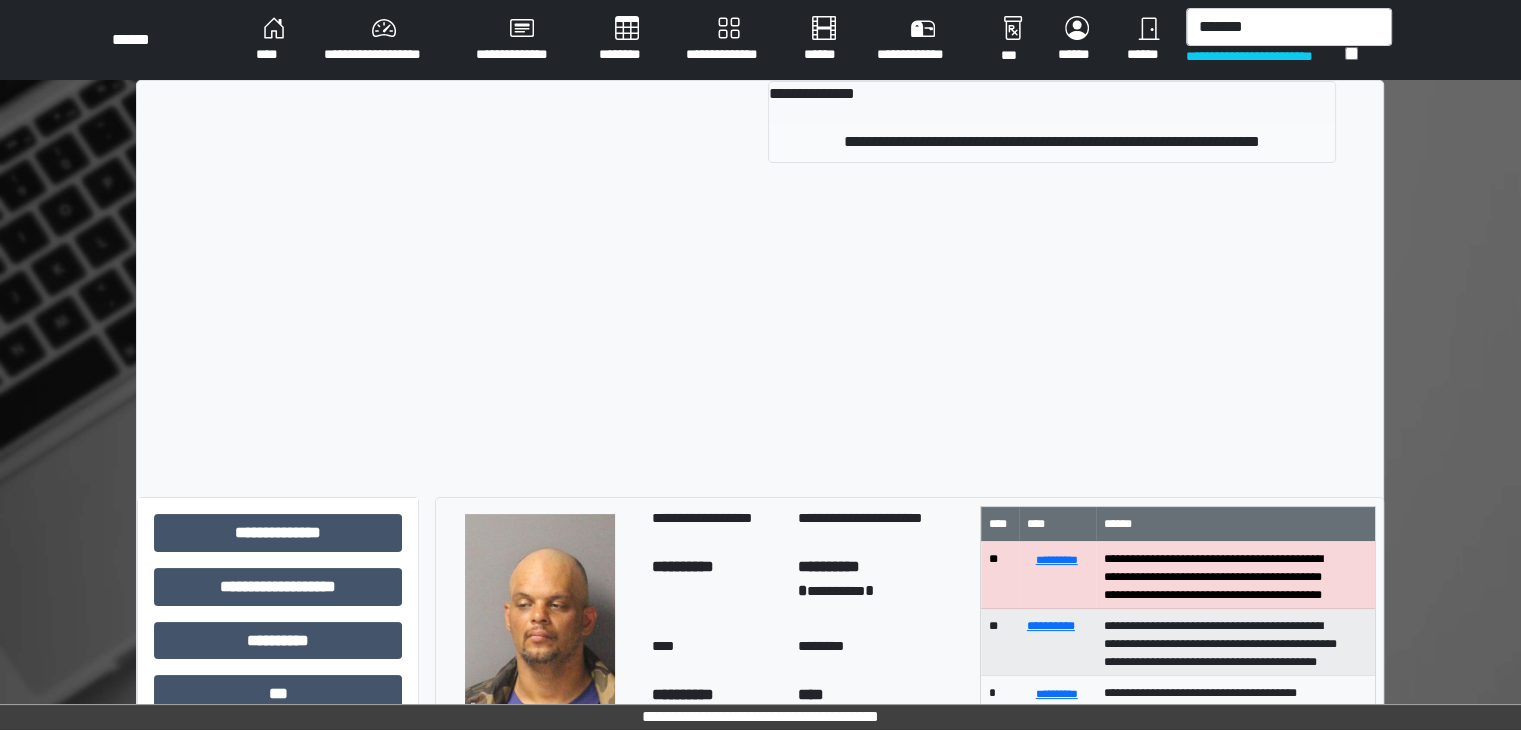 type 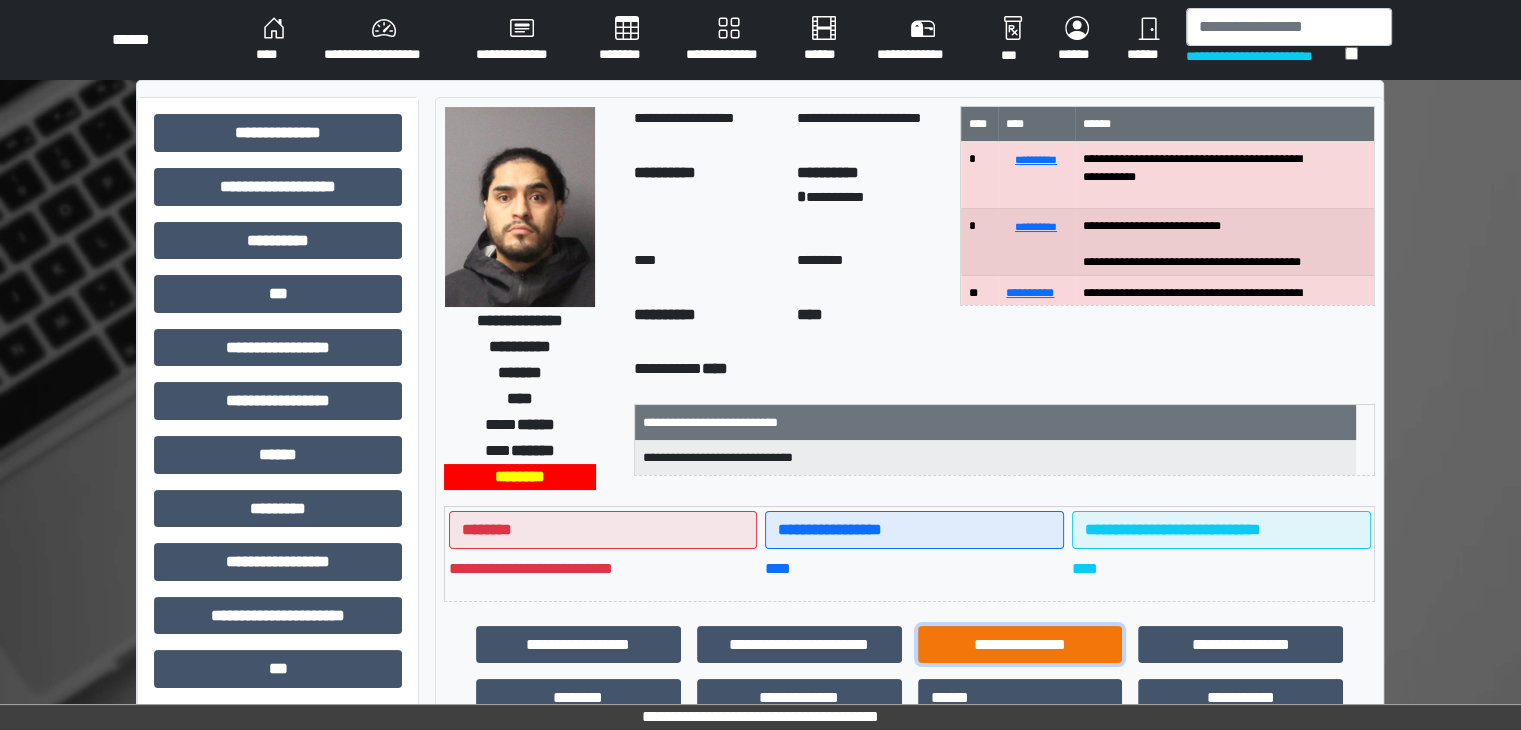 click on "**********" at bounding box center [1020, 645] 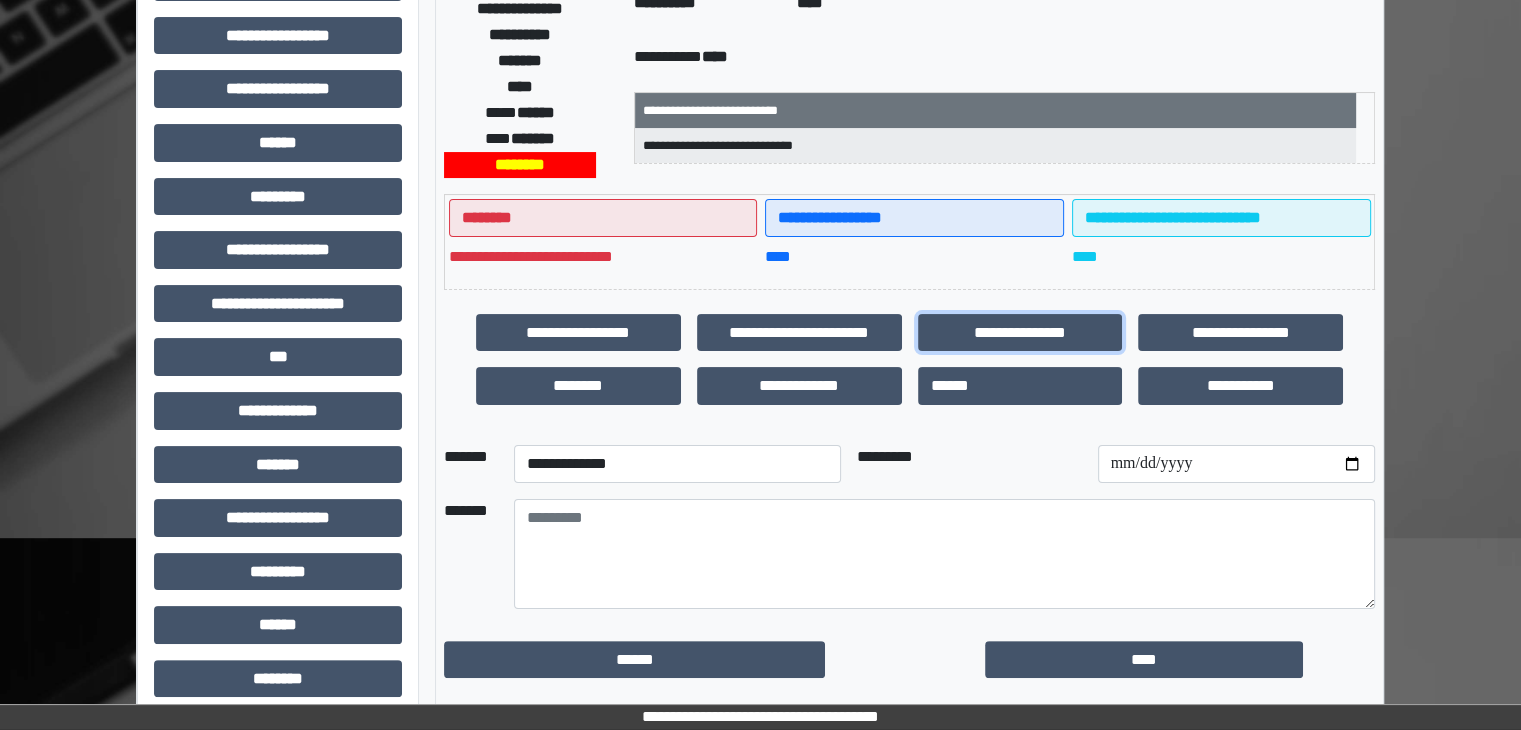scroll, scrollTop: 400, scrollLeft: 0, axis: vertical 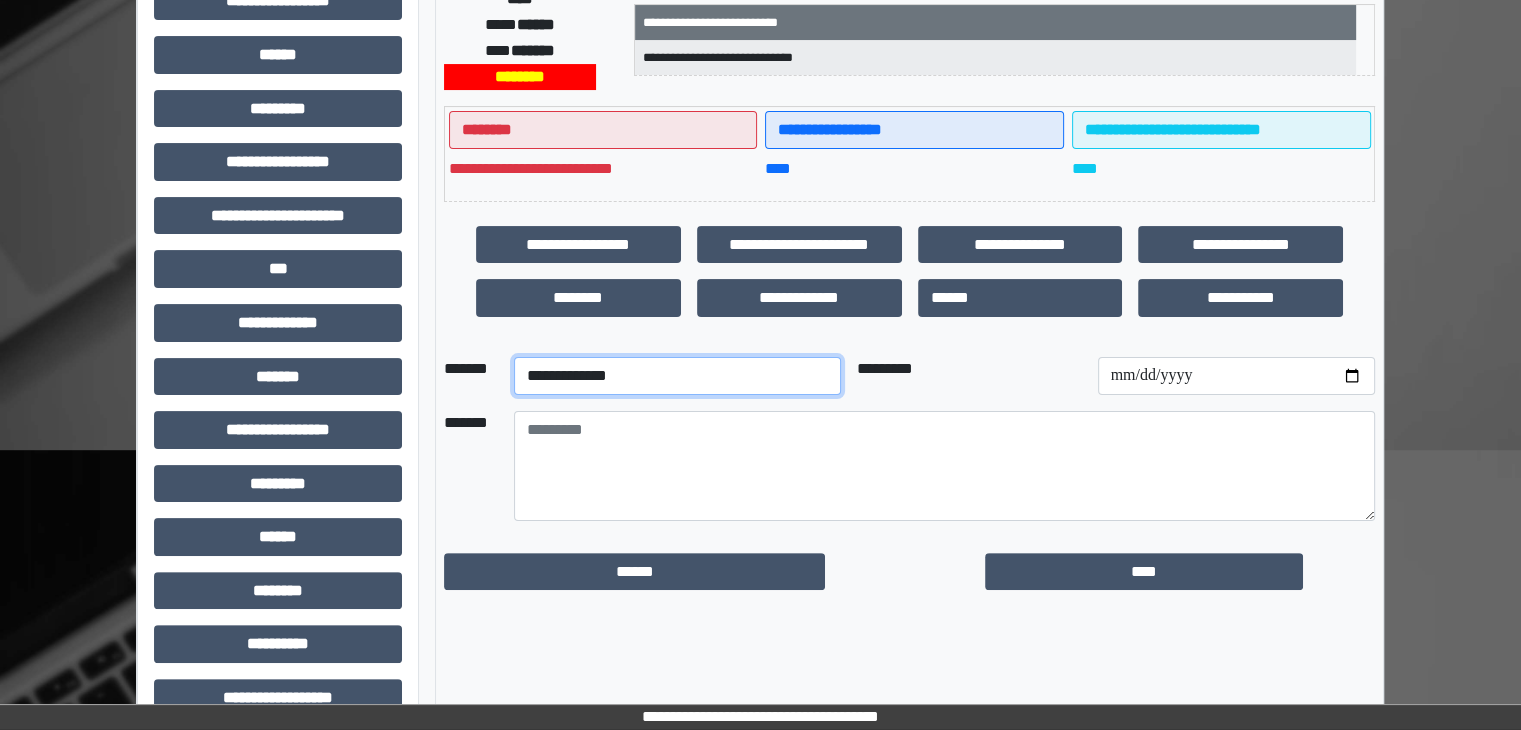 click on "**********" at bounding box center (677, 376) 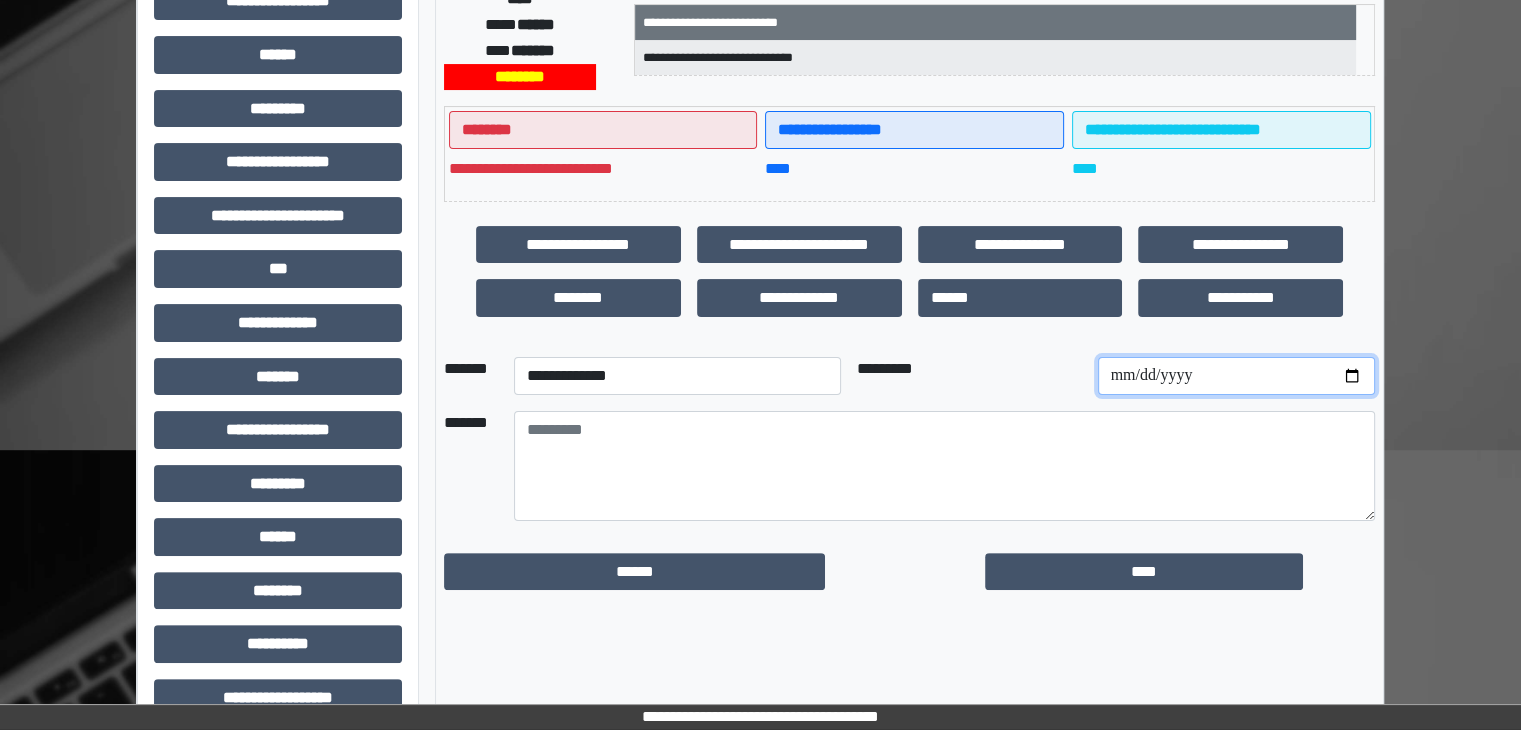click at bounding box center [1236, 376] 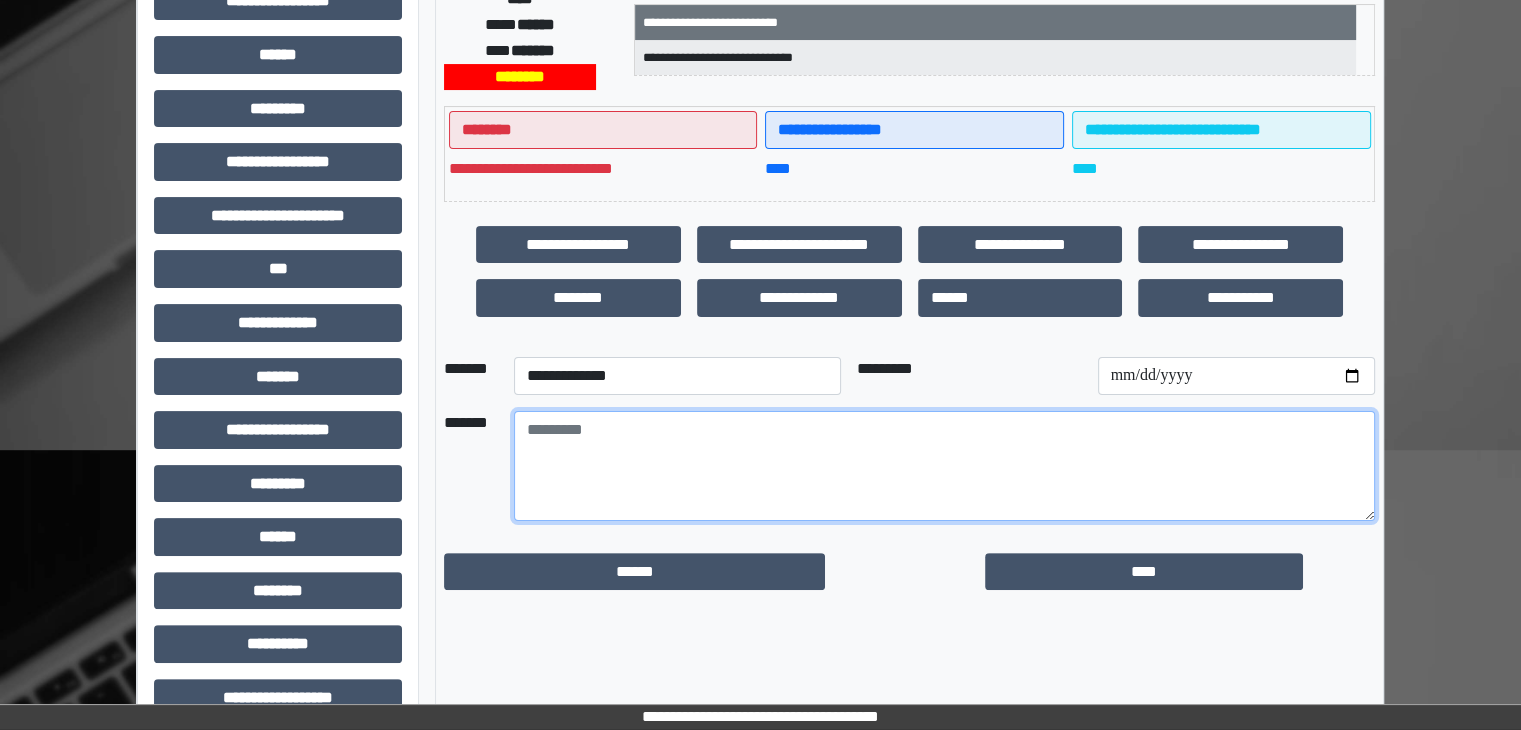 click at bounding box center [944, 466] 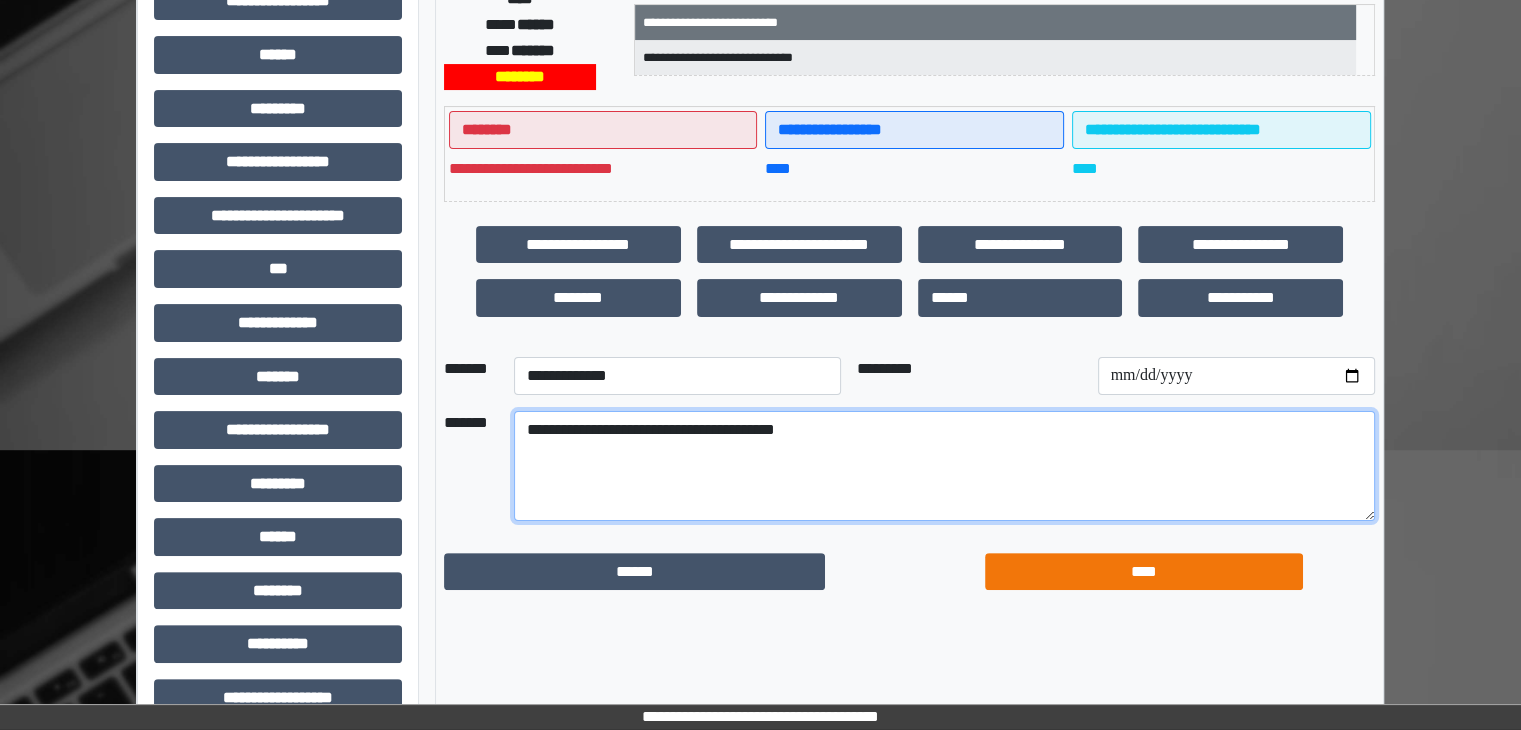 type on "**********" 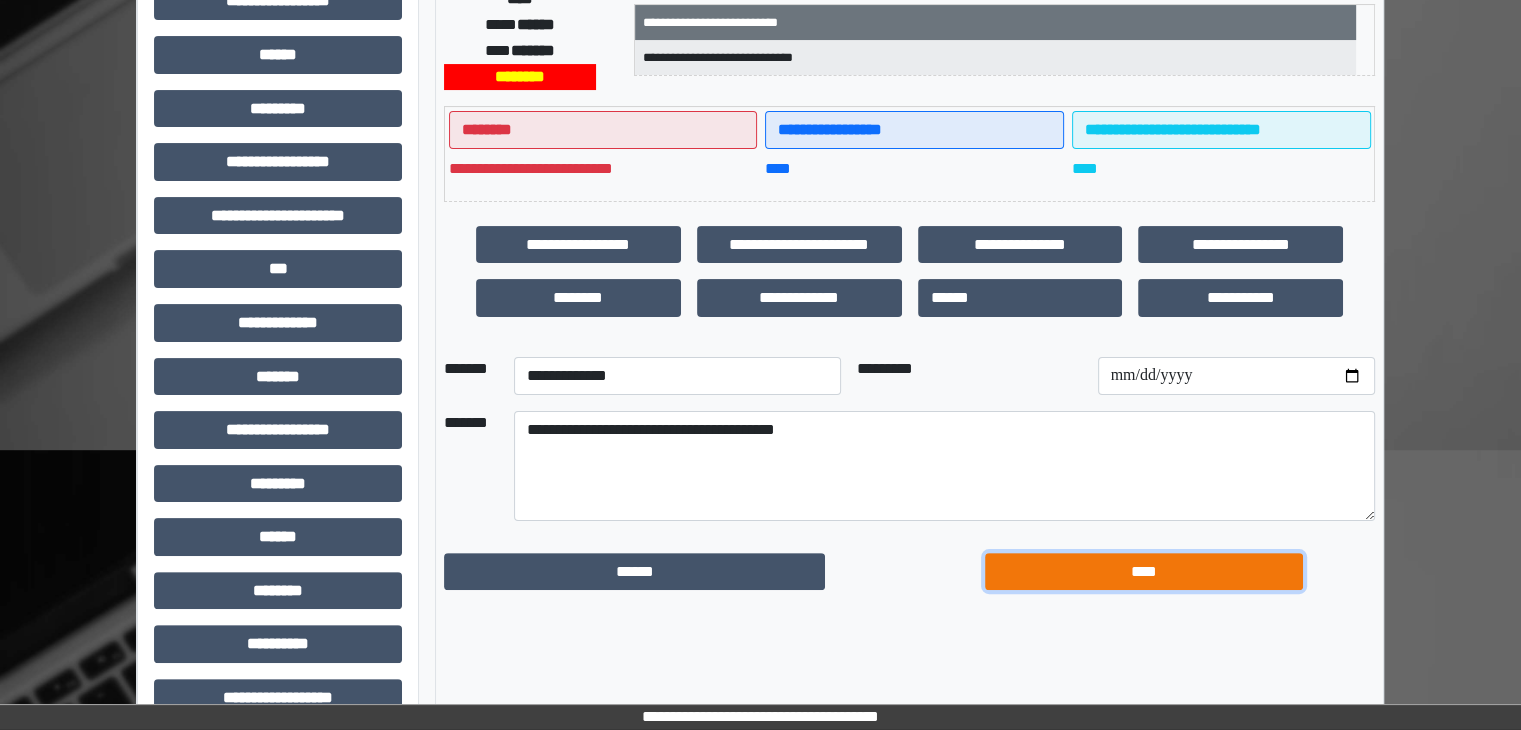 click on "****" at bounding box center [1144, 572] 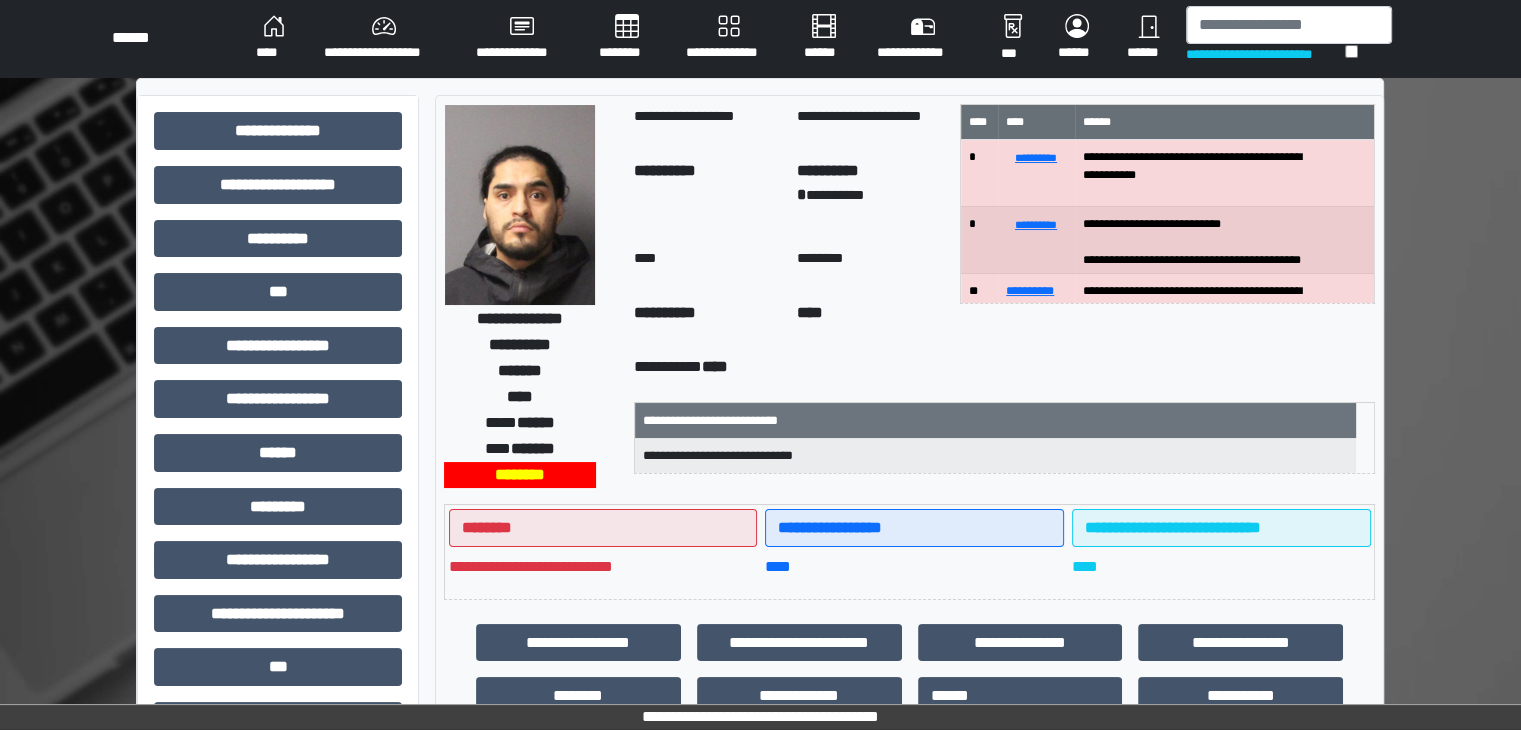 scroll, scrollTop: 0, scrollLeft: 0, axis: both 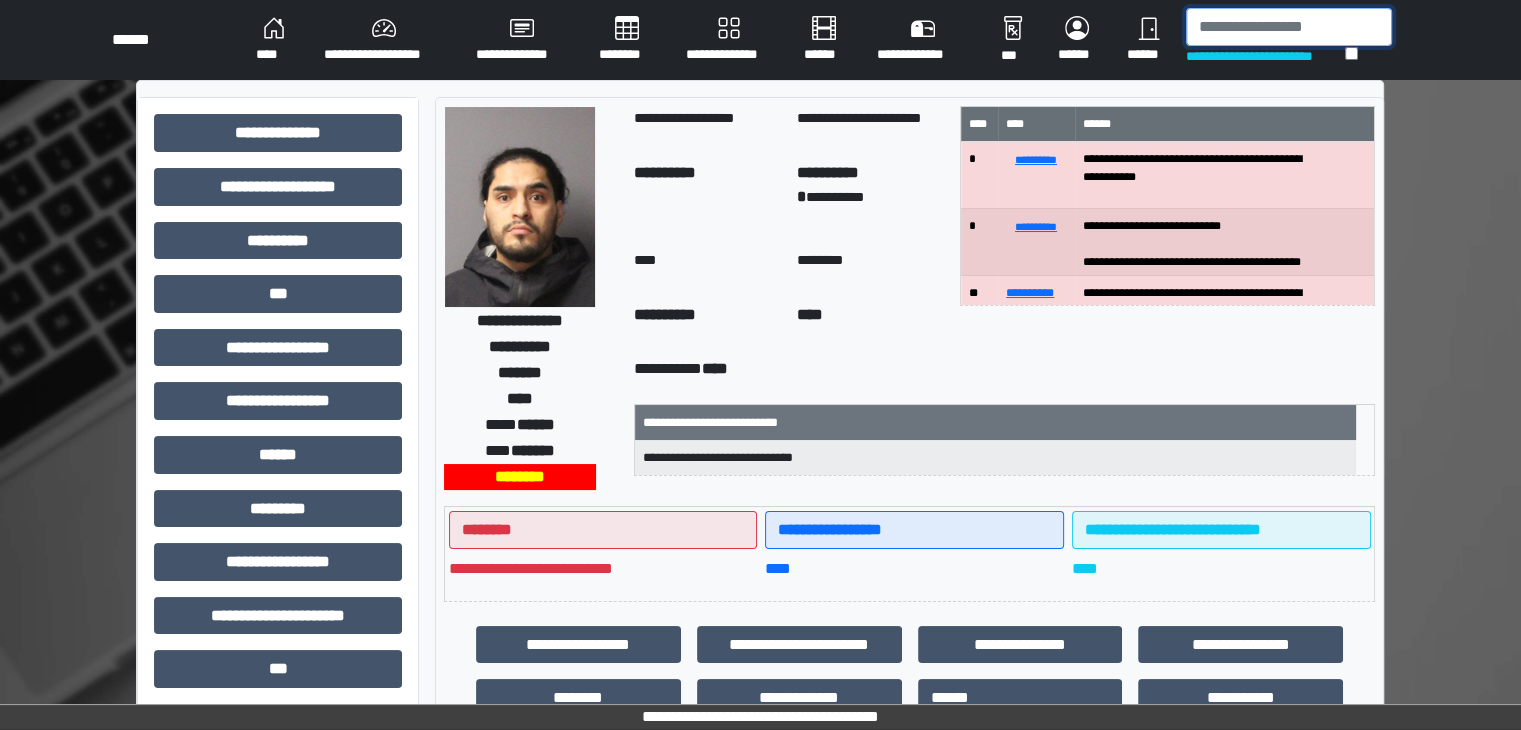 click at bounding box center (1289, 27) 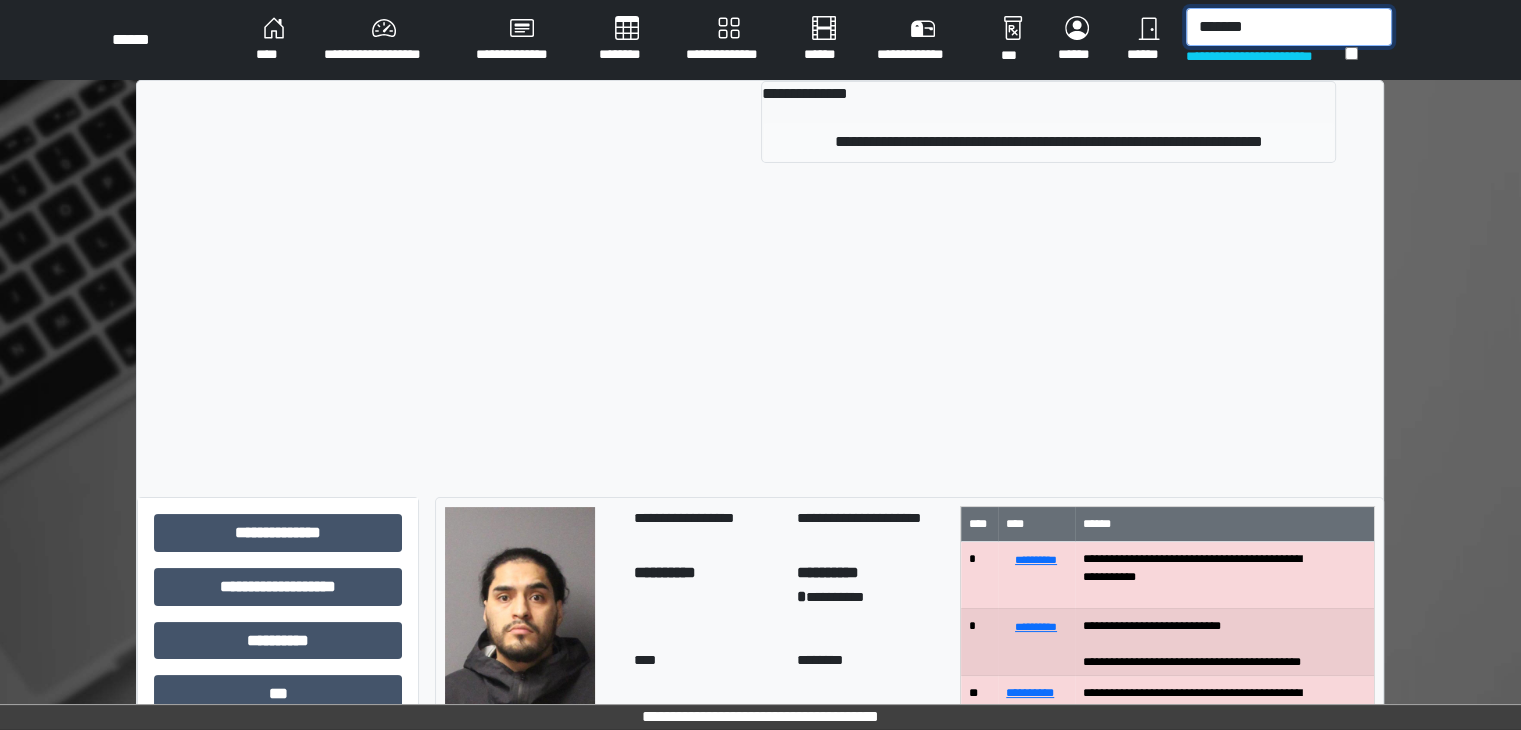 type on "*******" 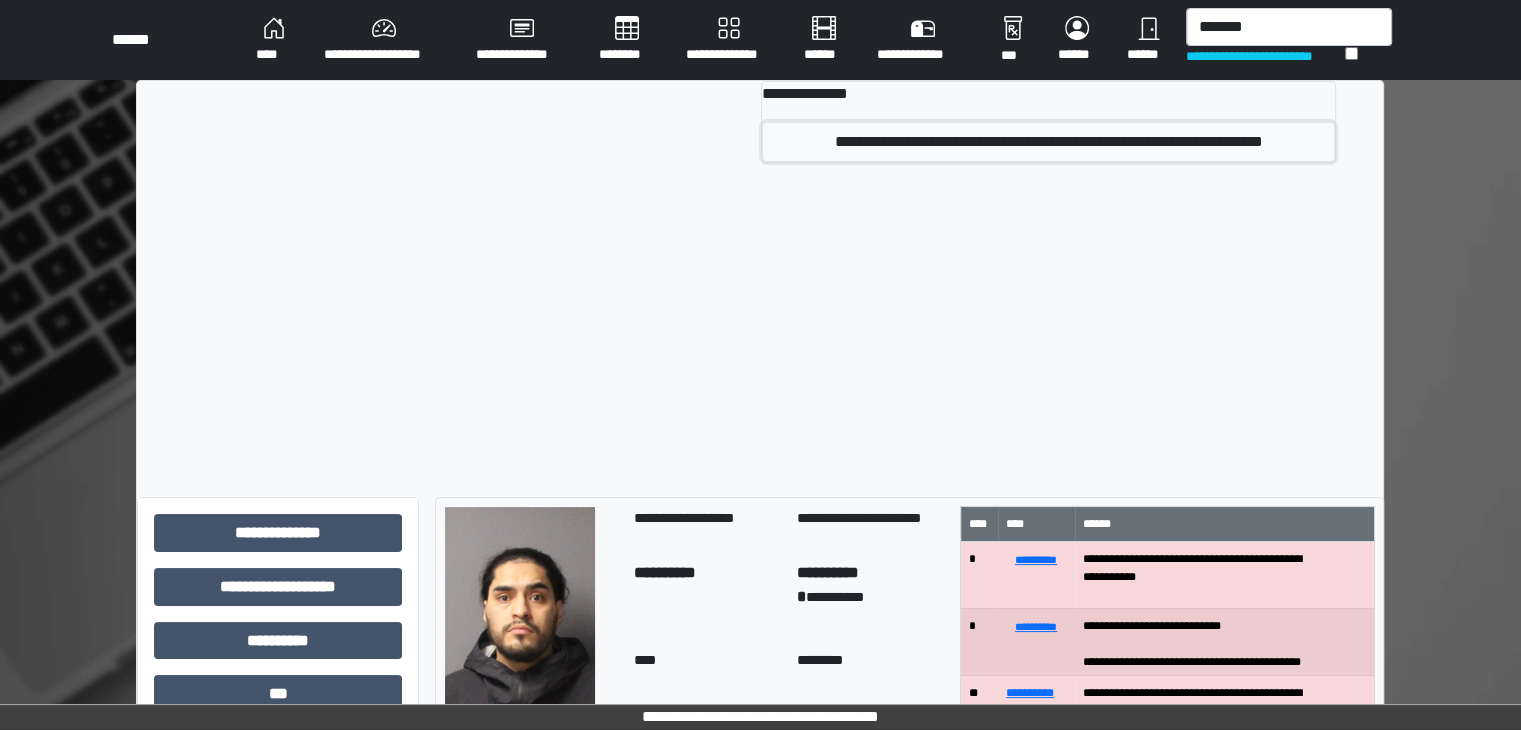click on "**********" at bounding box center [1048, 142] 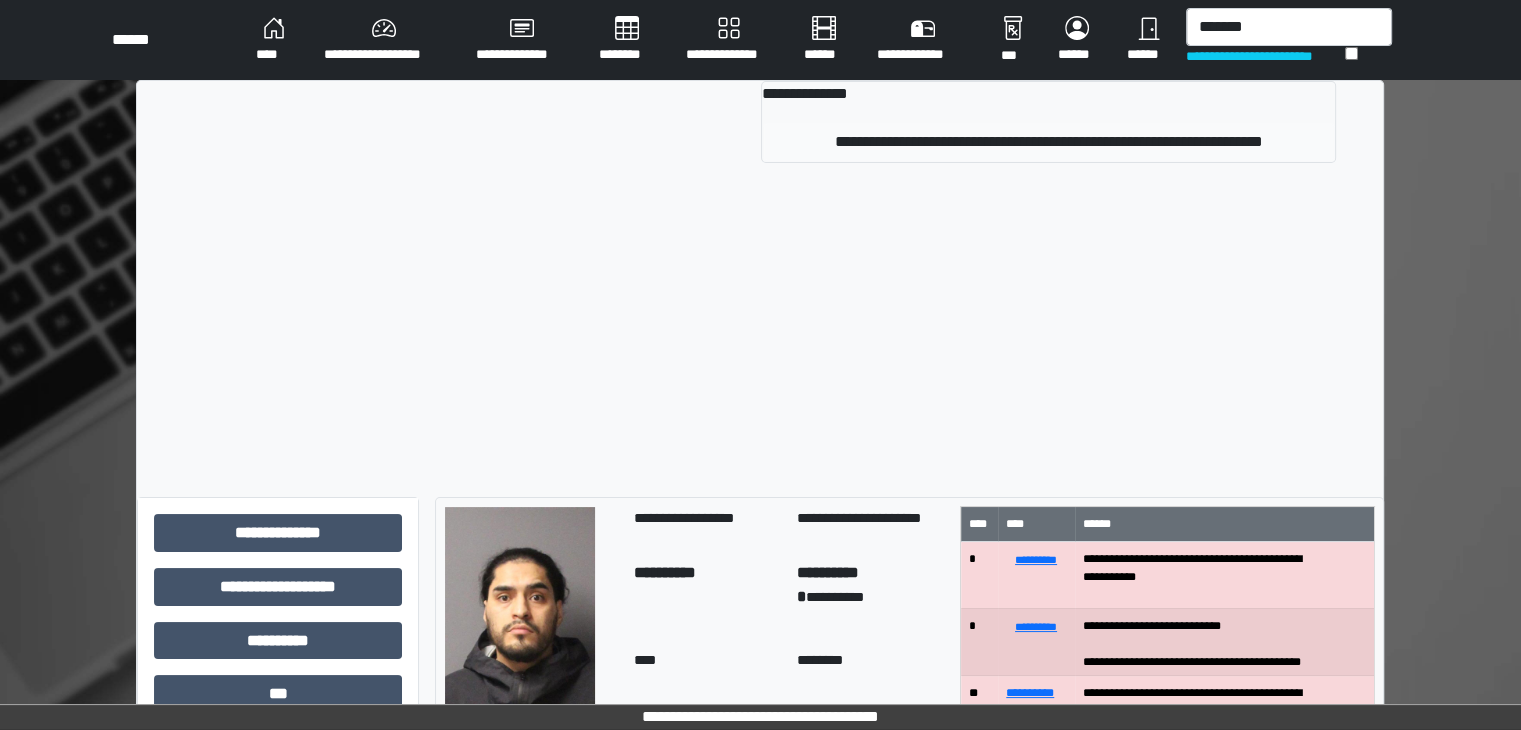 type 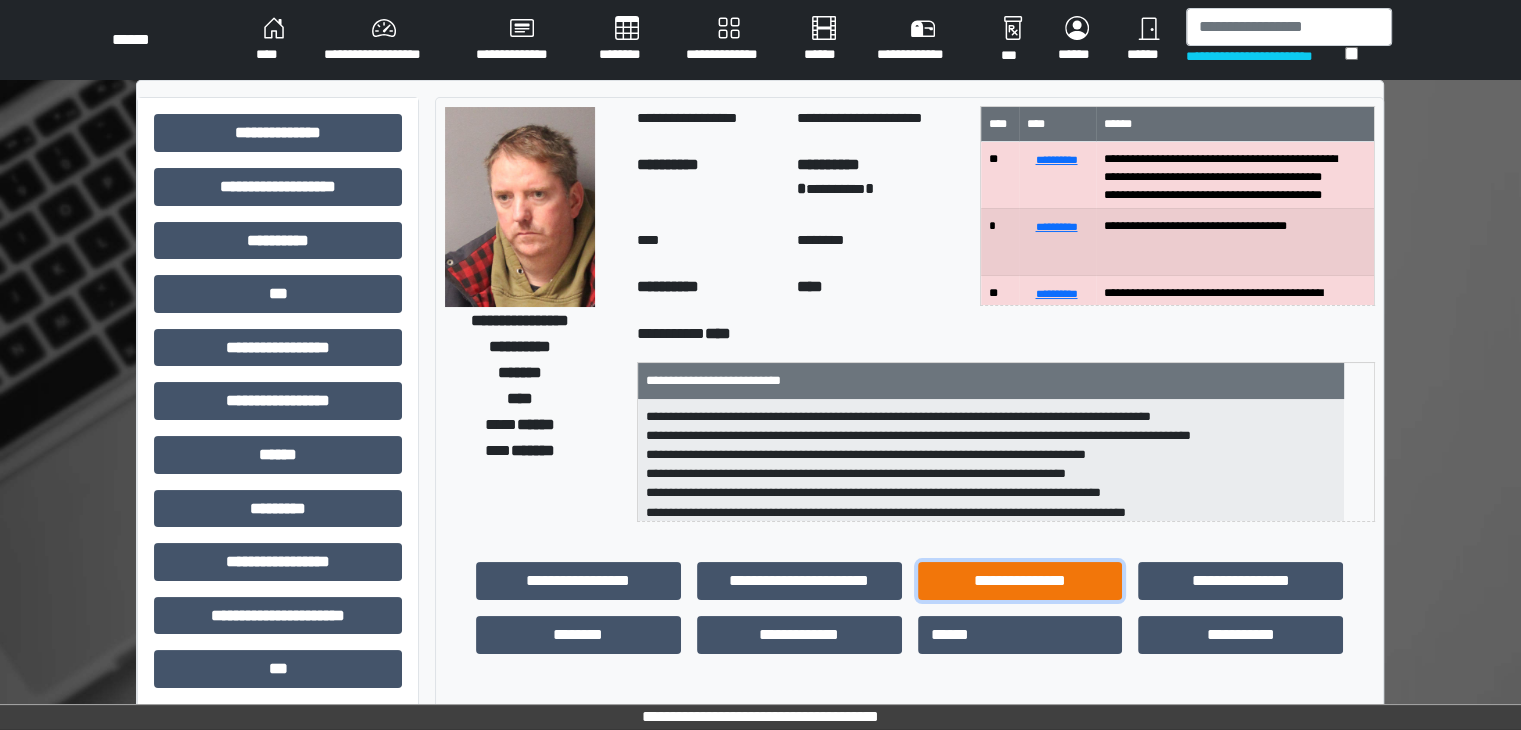click on "**********" at bounding box center [1020, 581] 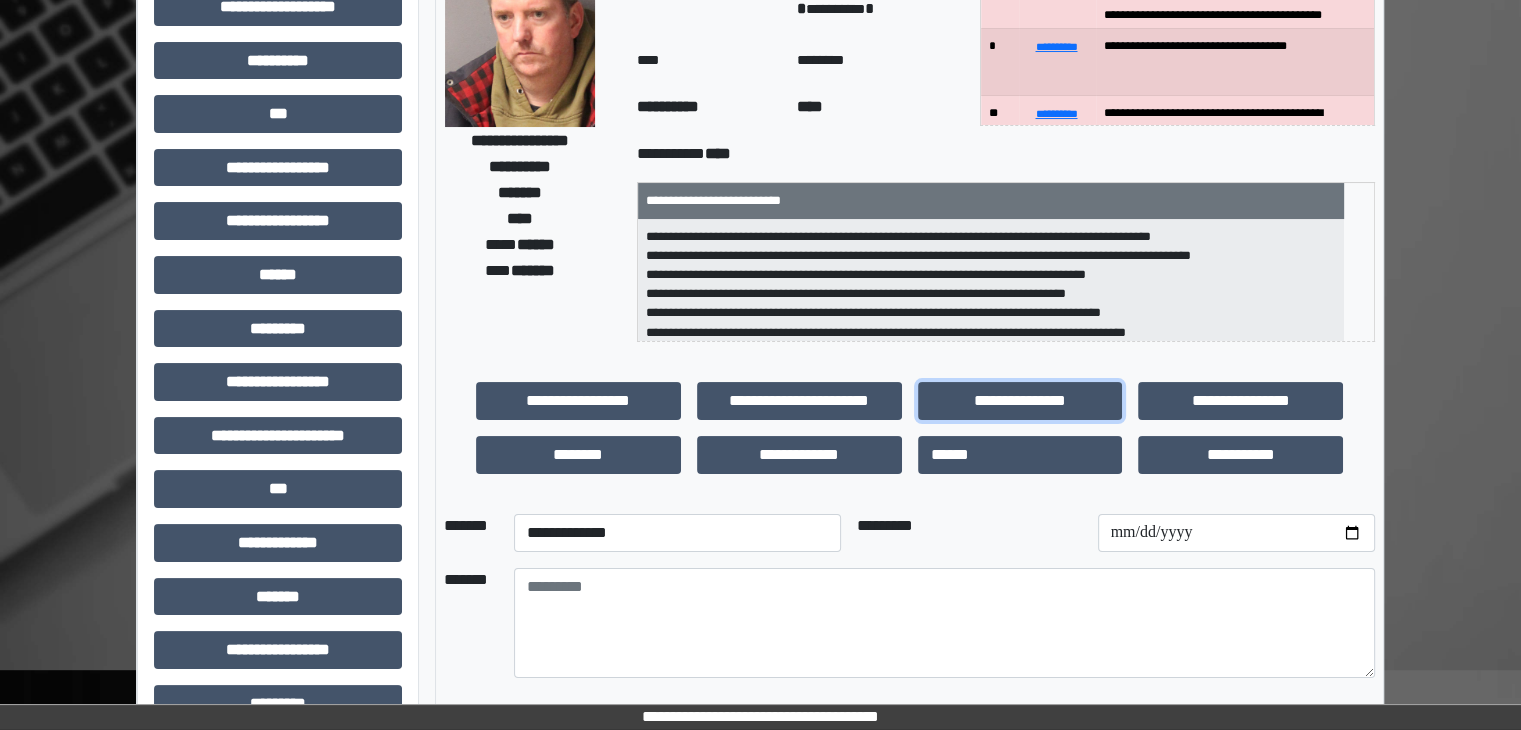 scroll, scrollTop: 300, scrollLeft: 0, axis: vertical 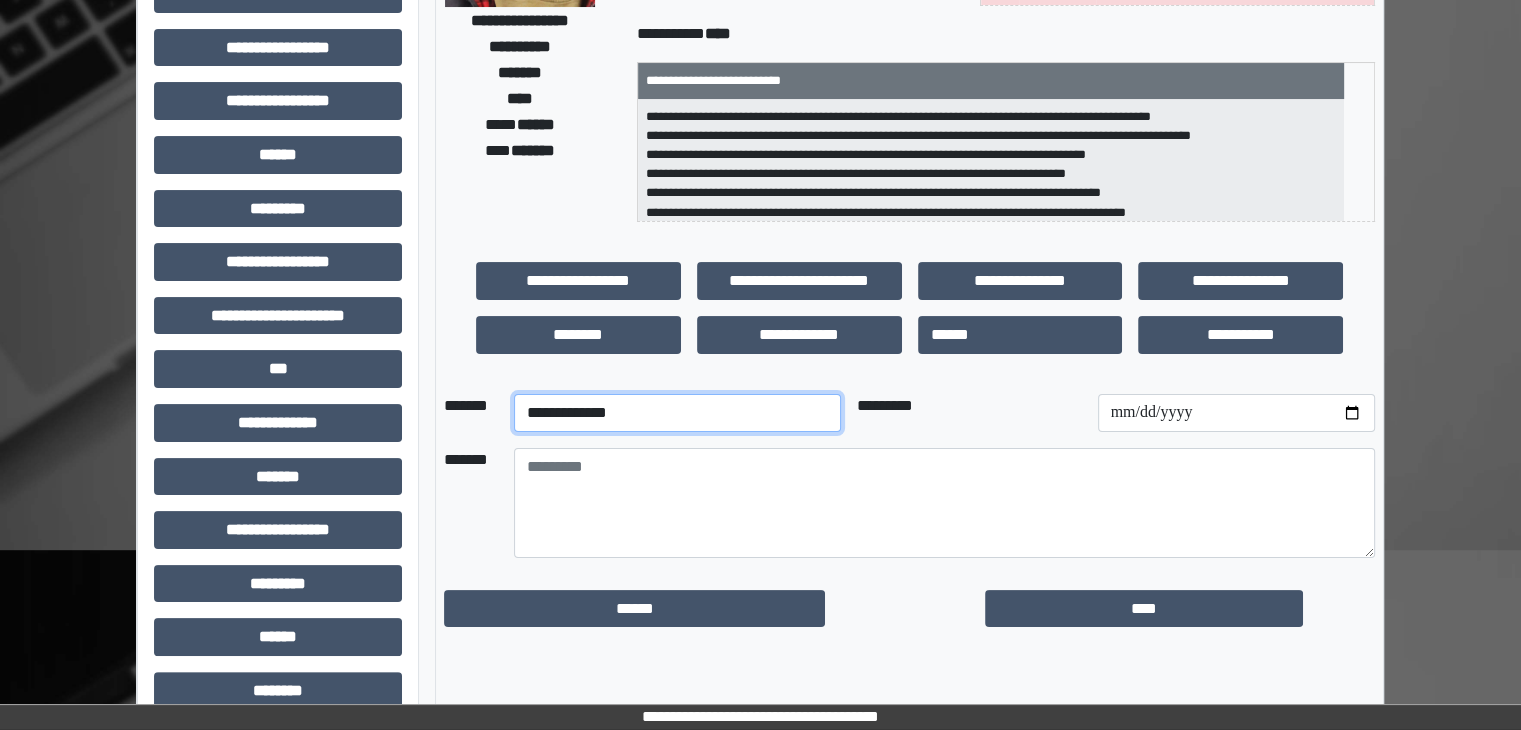 click on "**********" at bounding box center [677, 413] 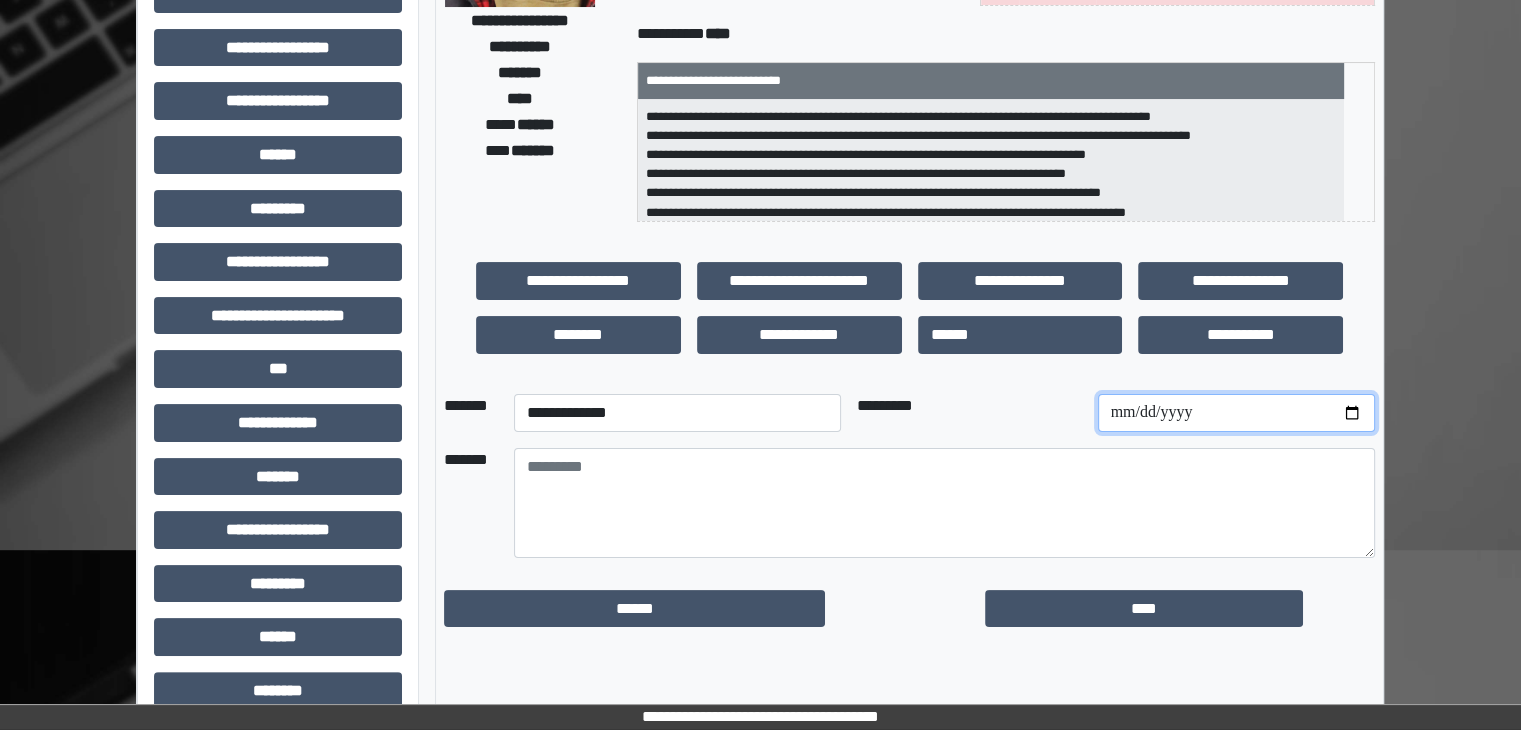 click at bounding box center (1236, 413) 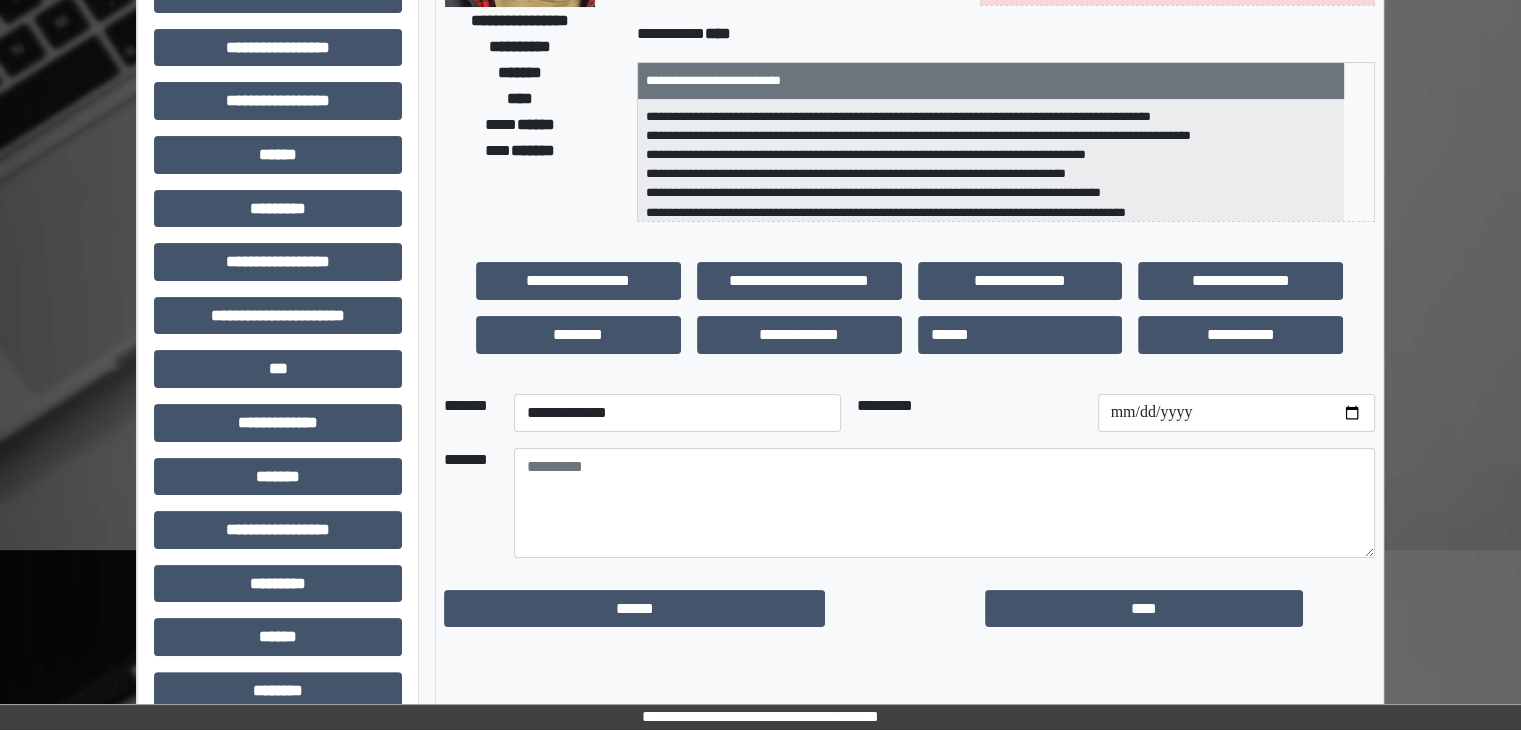 click at bounding box center [944, 503] 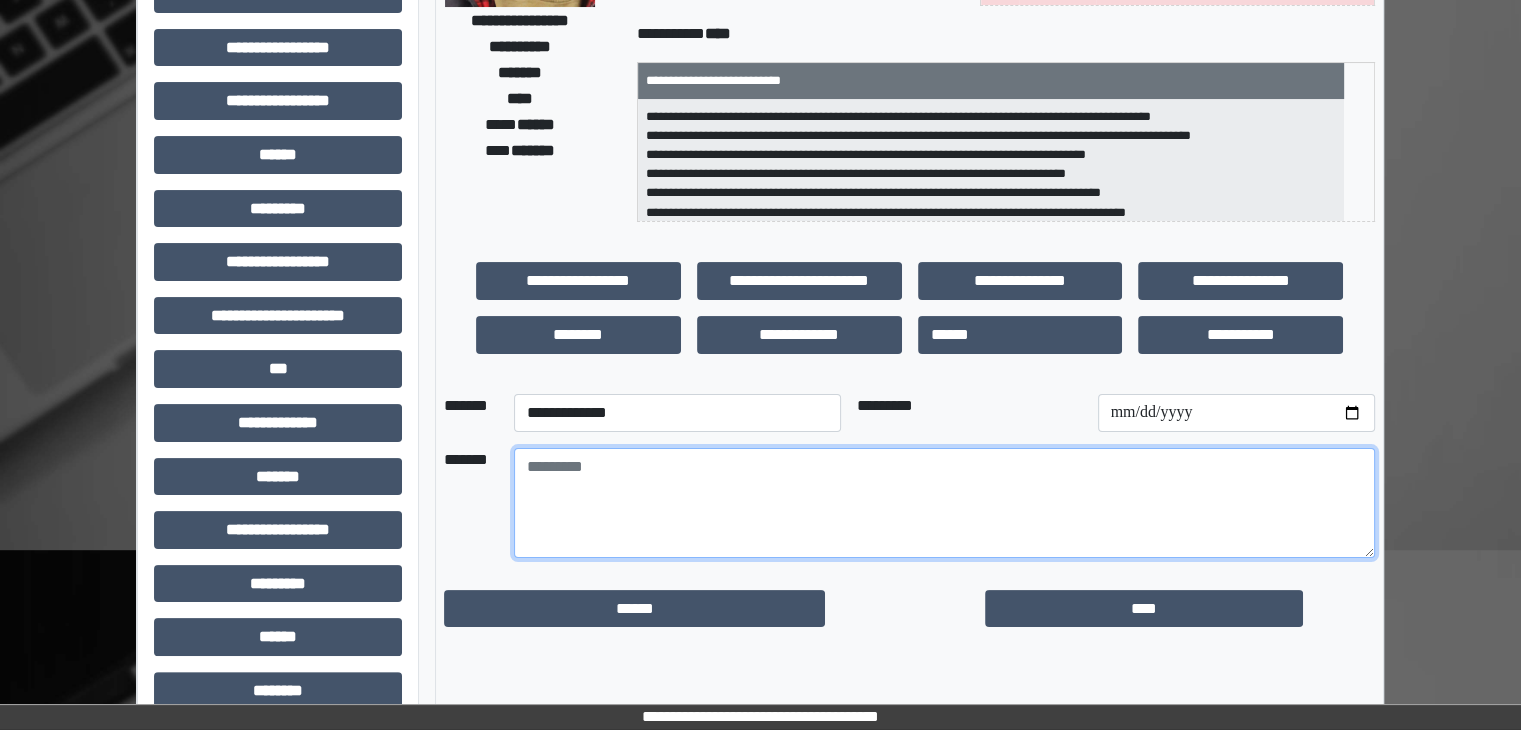 click at bounding box center (944, 503) 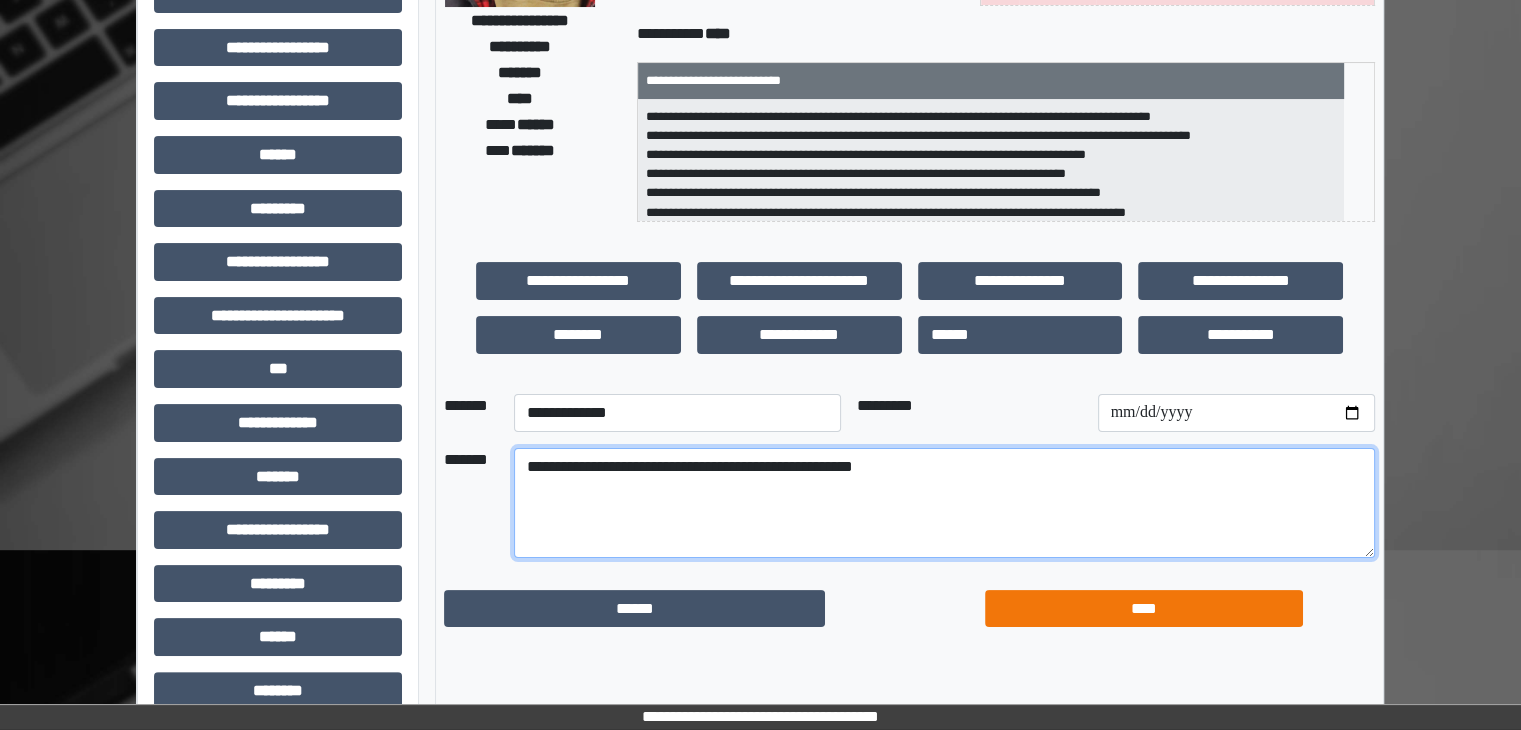 type on "**********" 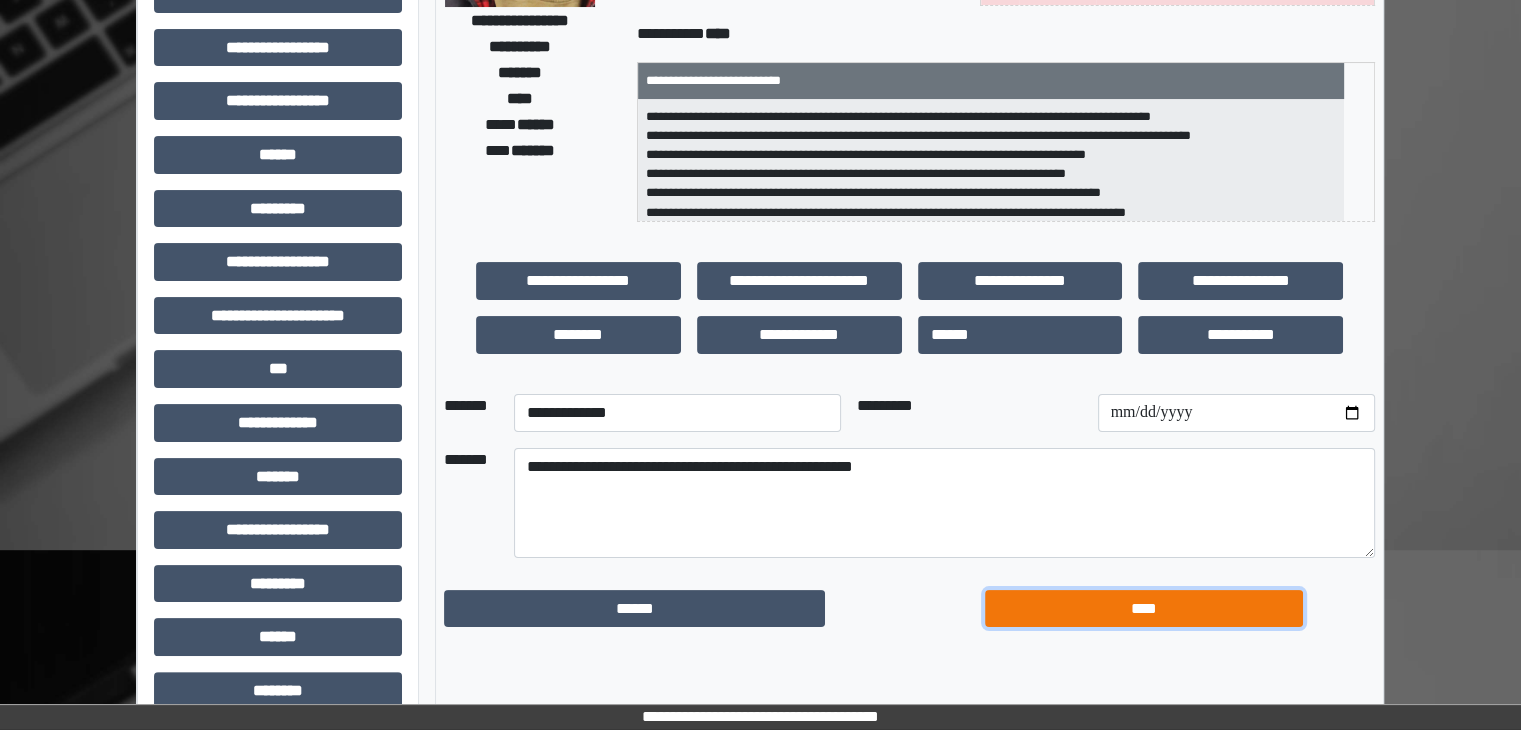 click on "****" at bounding box center (1144, 609) 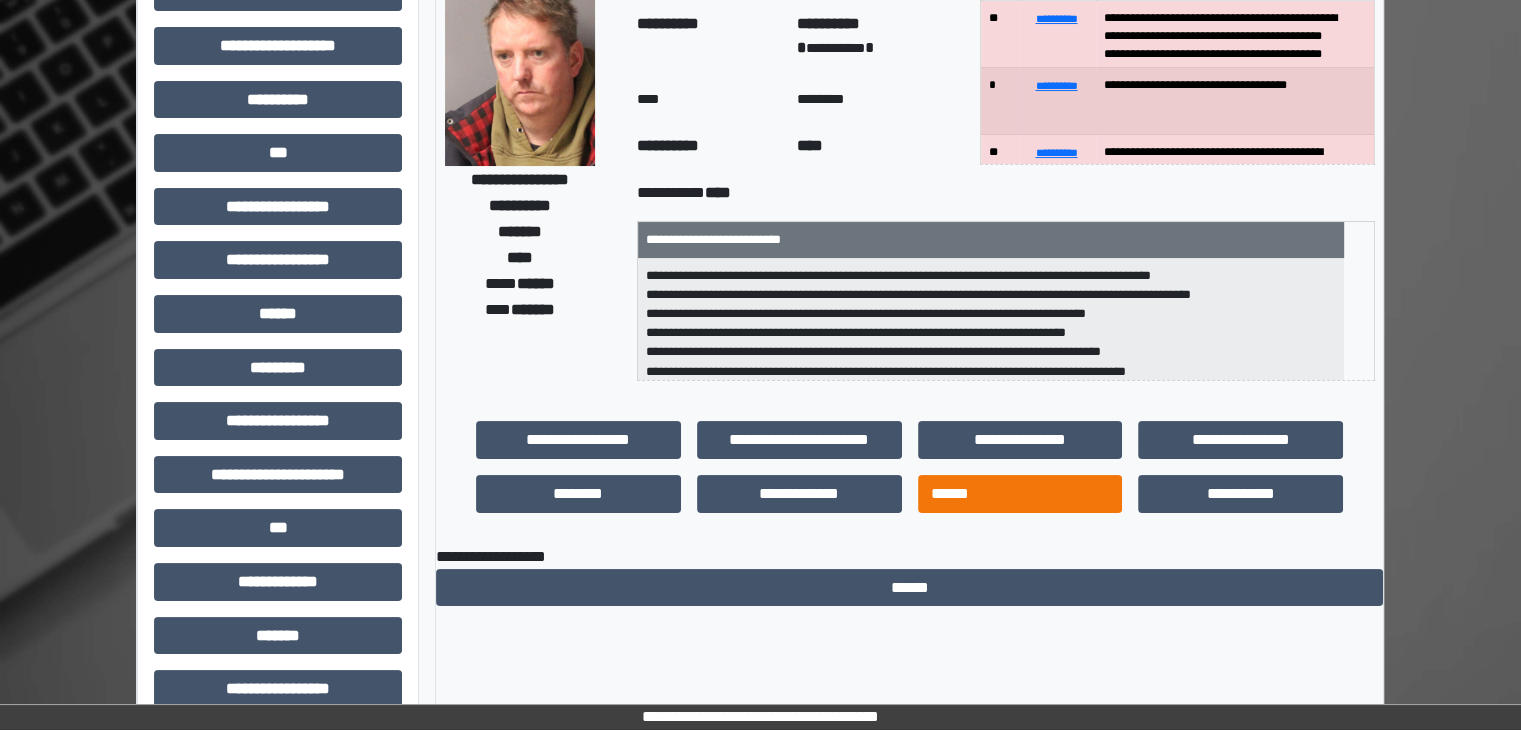 scroll, scrollTop: 0, scrollLeft: 0, axis: both 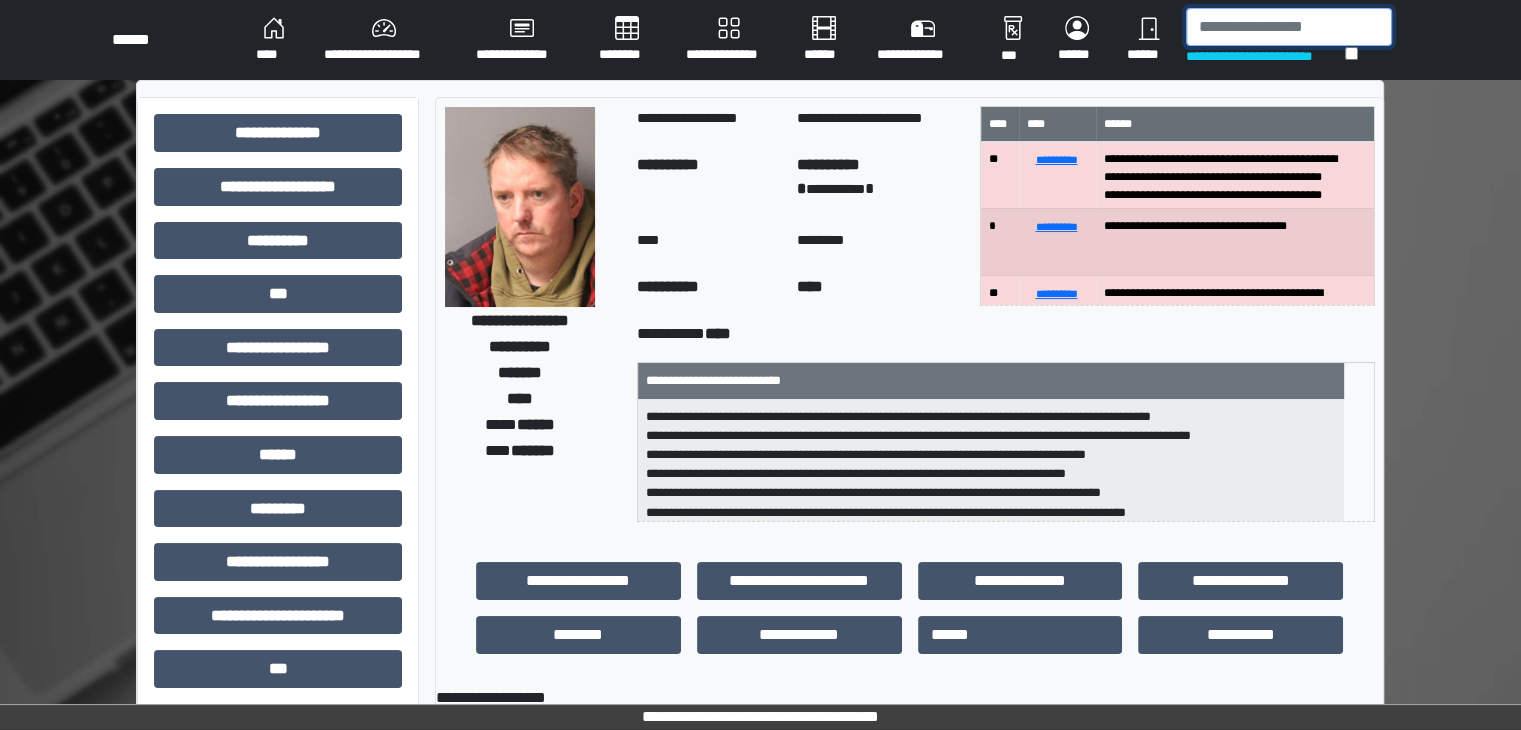 click at bounding box center [1289, 27] 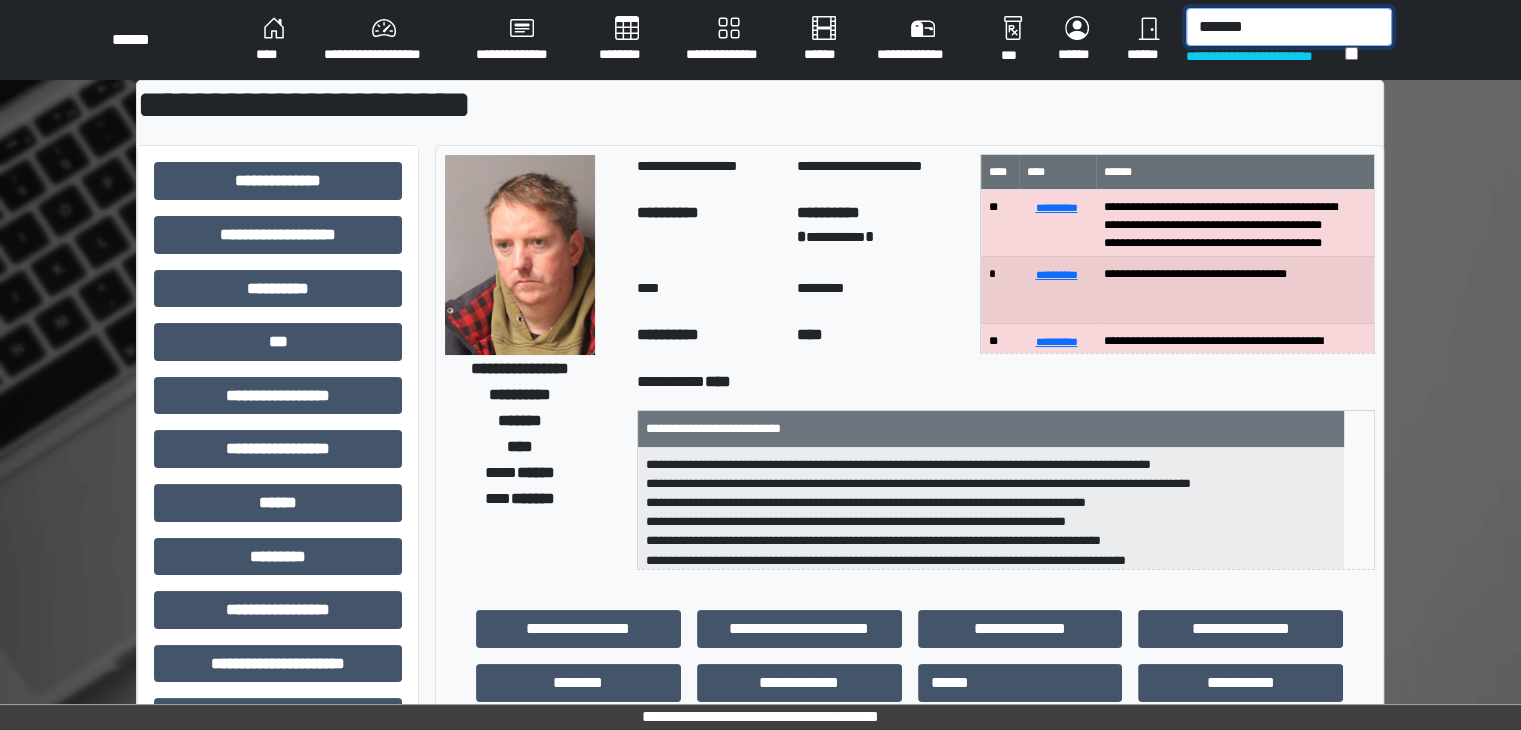 click on "*******" at bounding box center (1289, 27) 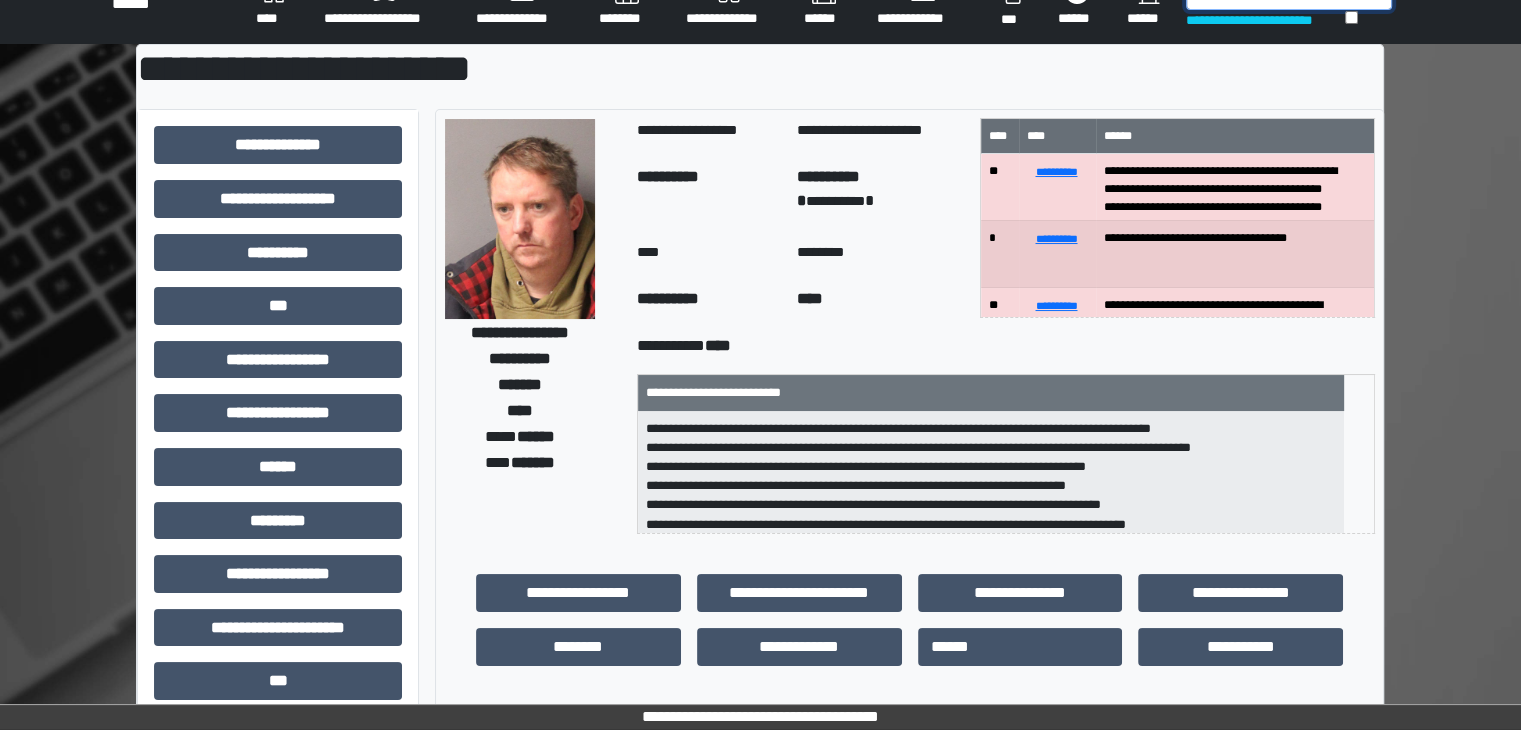 scroll, scrollTop: 0, scrollLeft: 0, axis: both 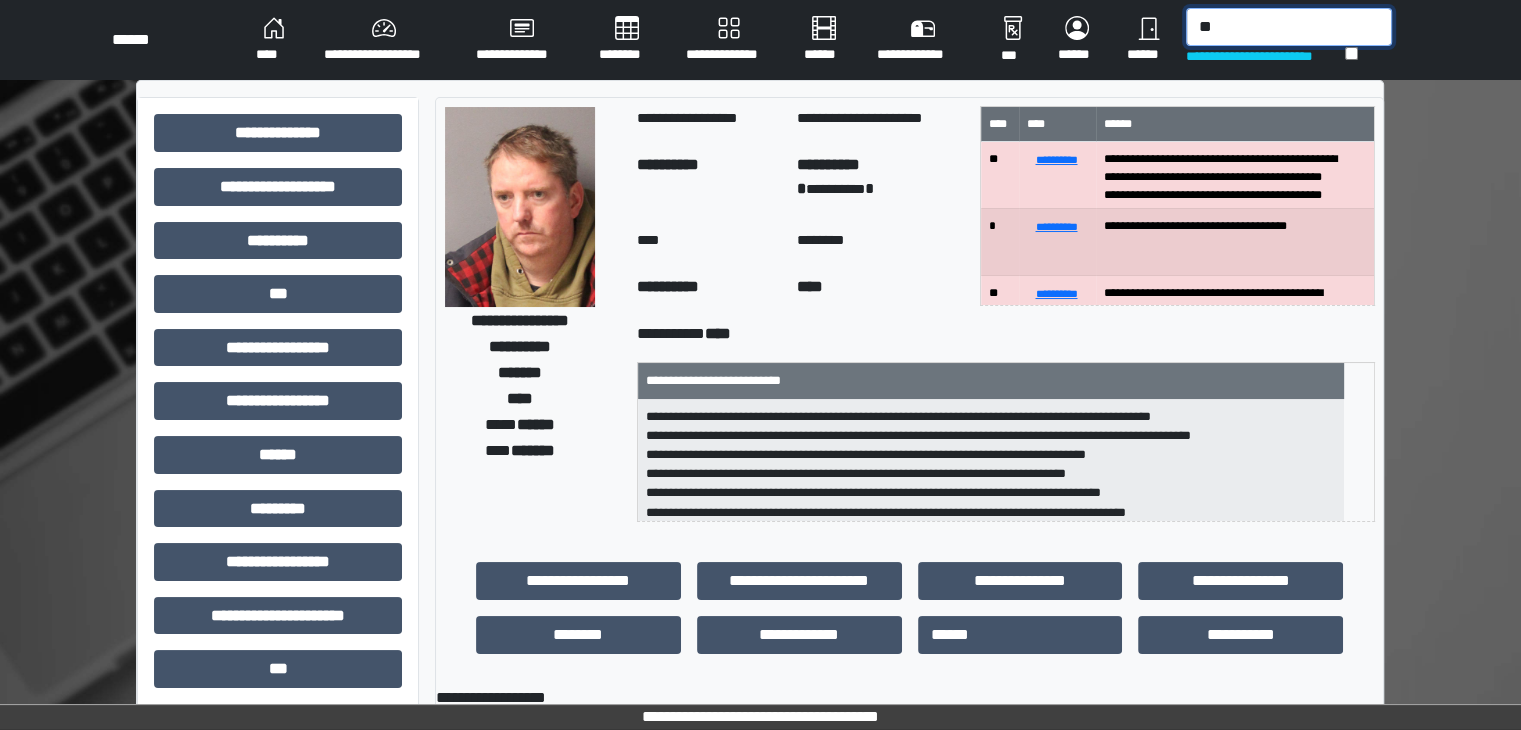 type on "*" 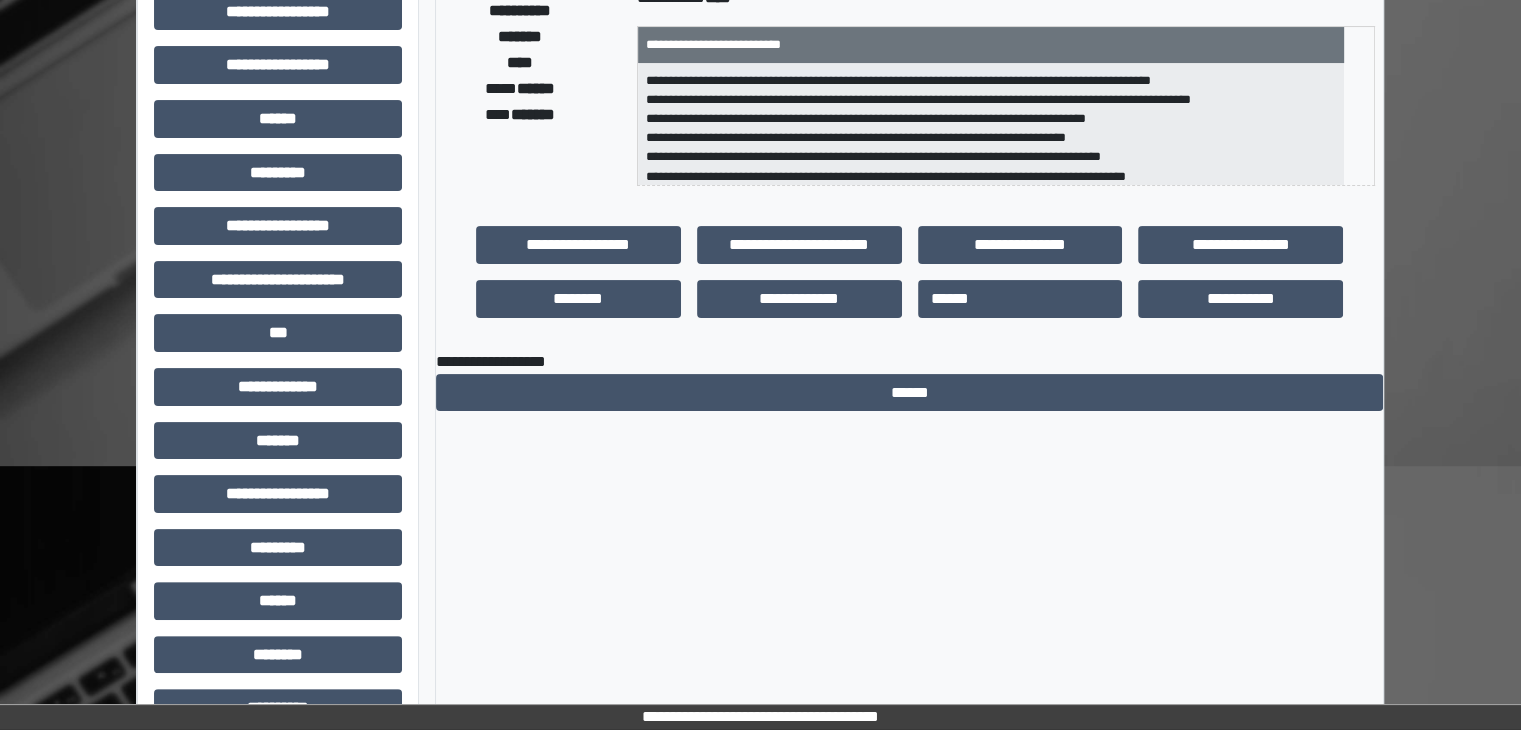 scroll, scrollTop: 0, scrollLeft: 0, axis: both 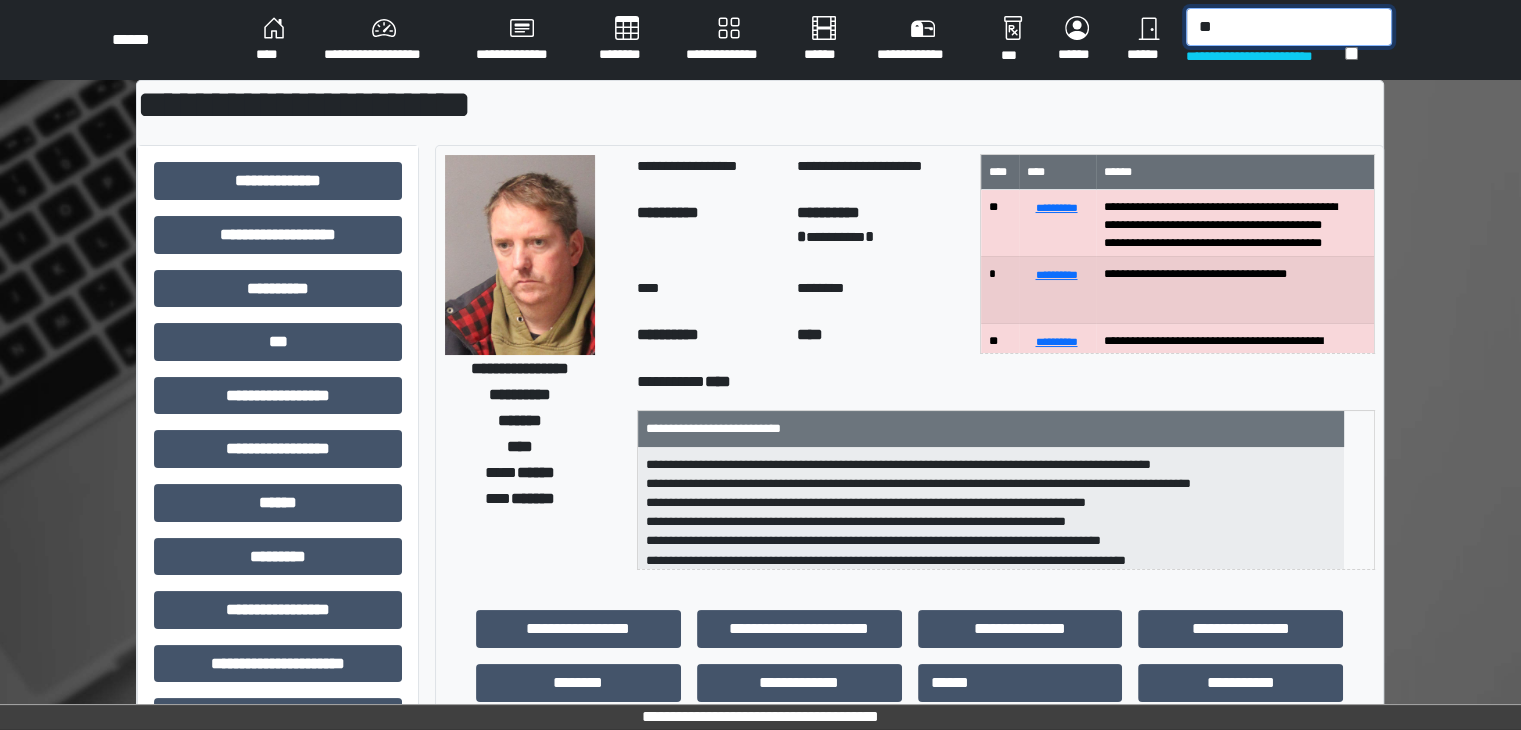 type on "*" 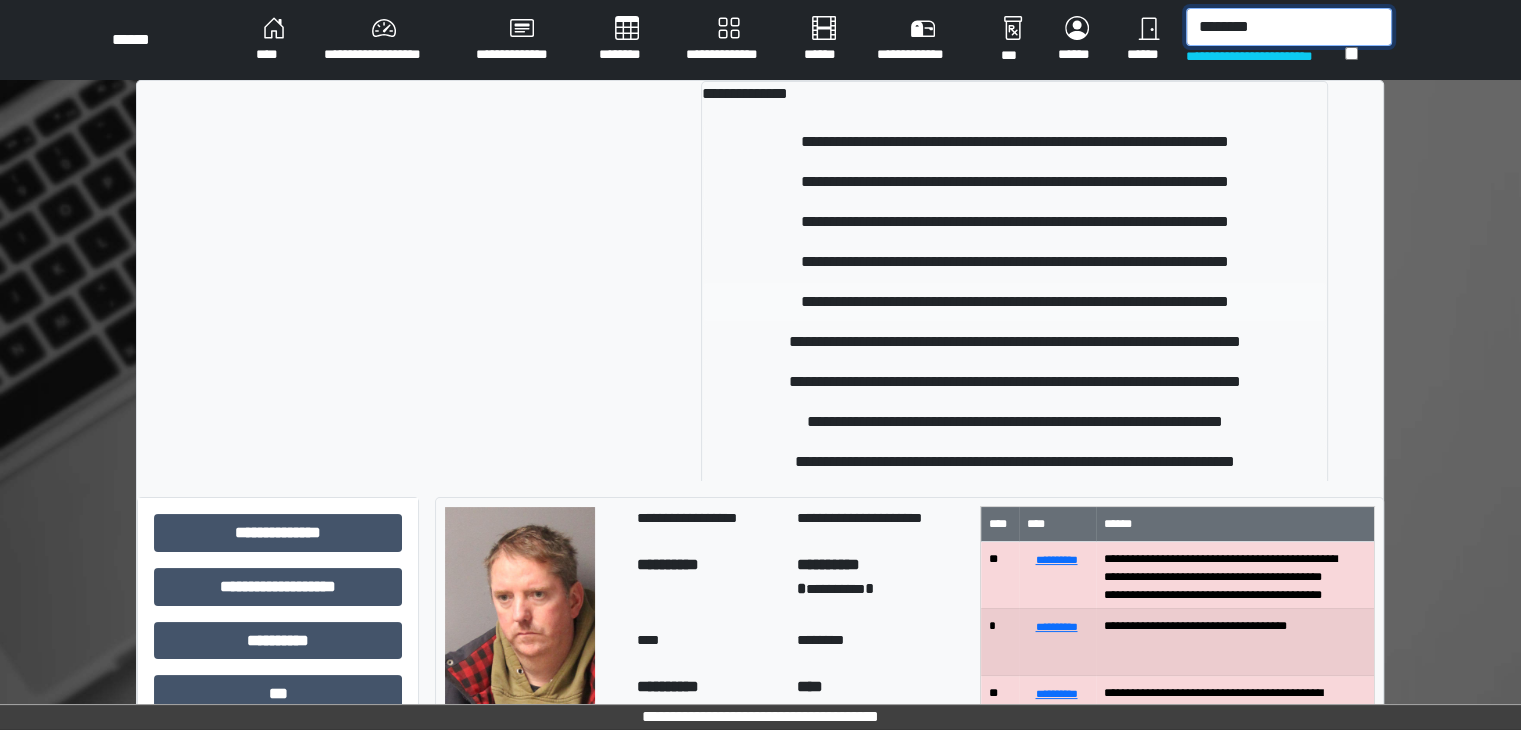 type on "********" 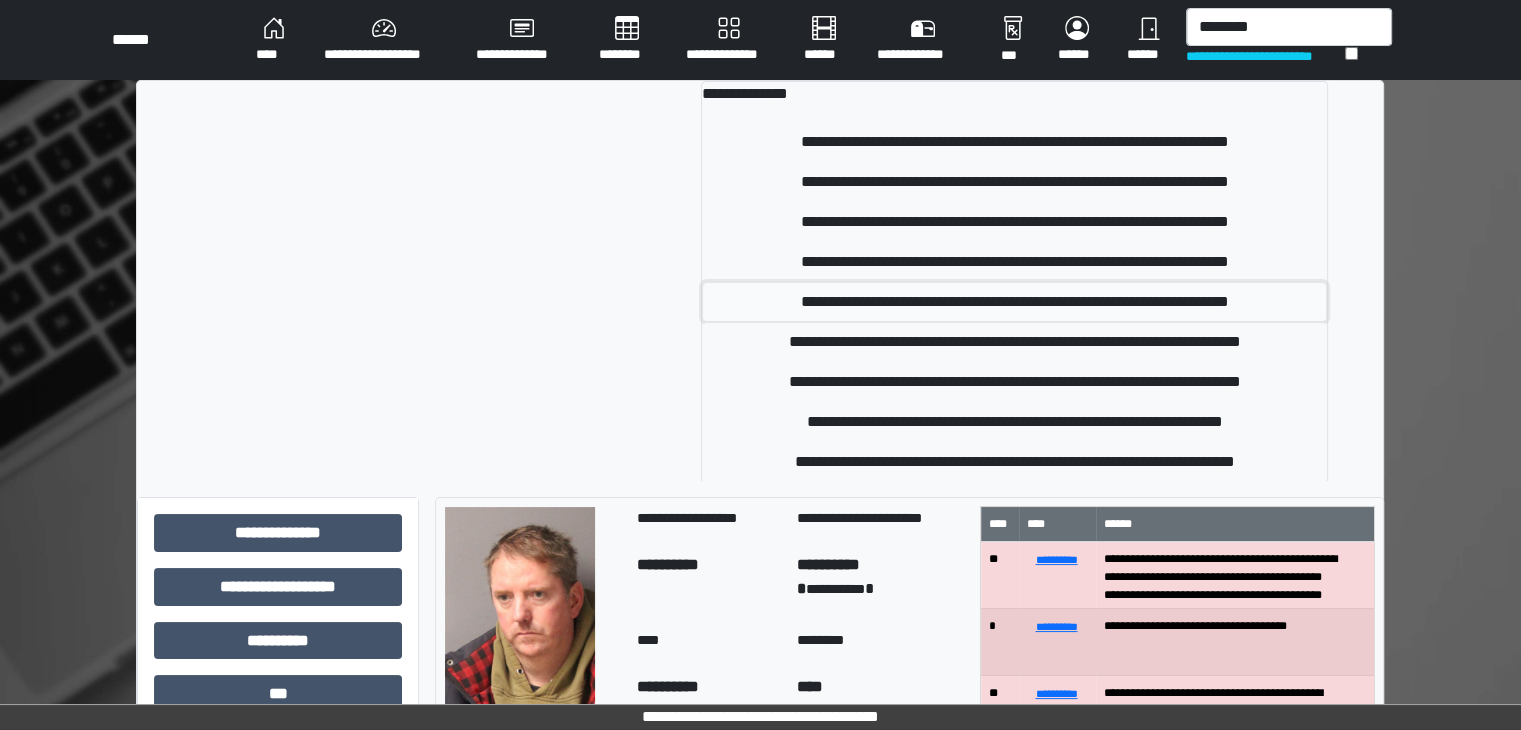 click on "**********" at bounding box center (1014, 302) 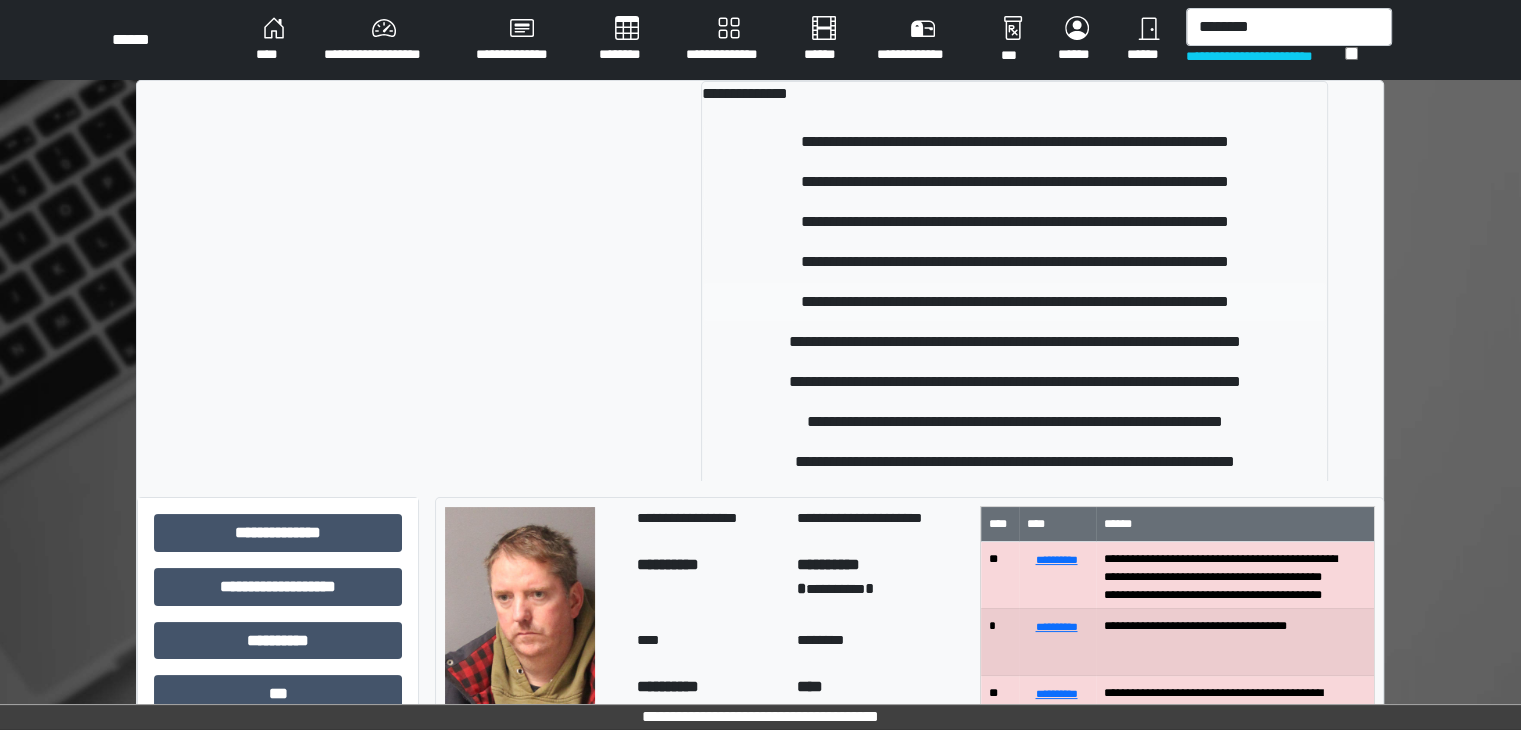 type 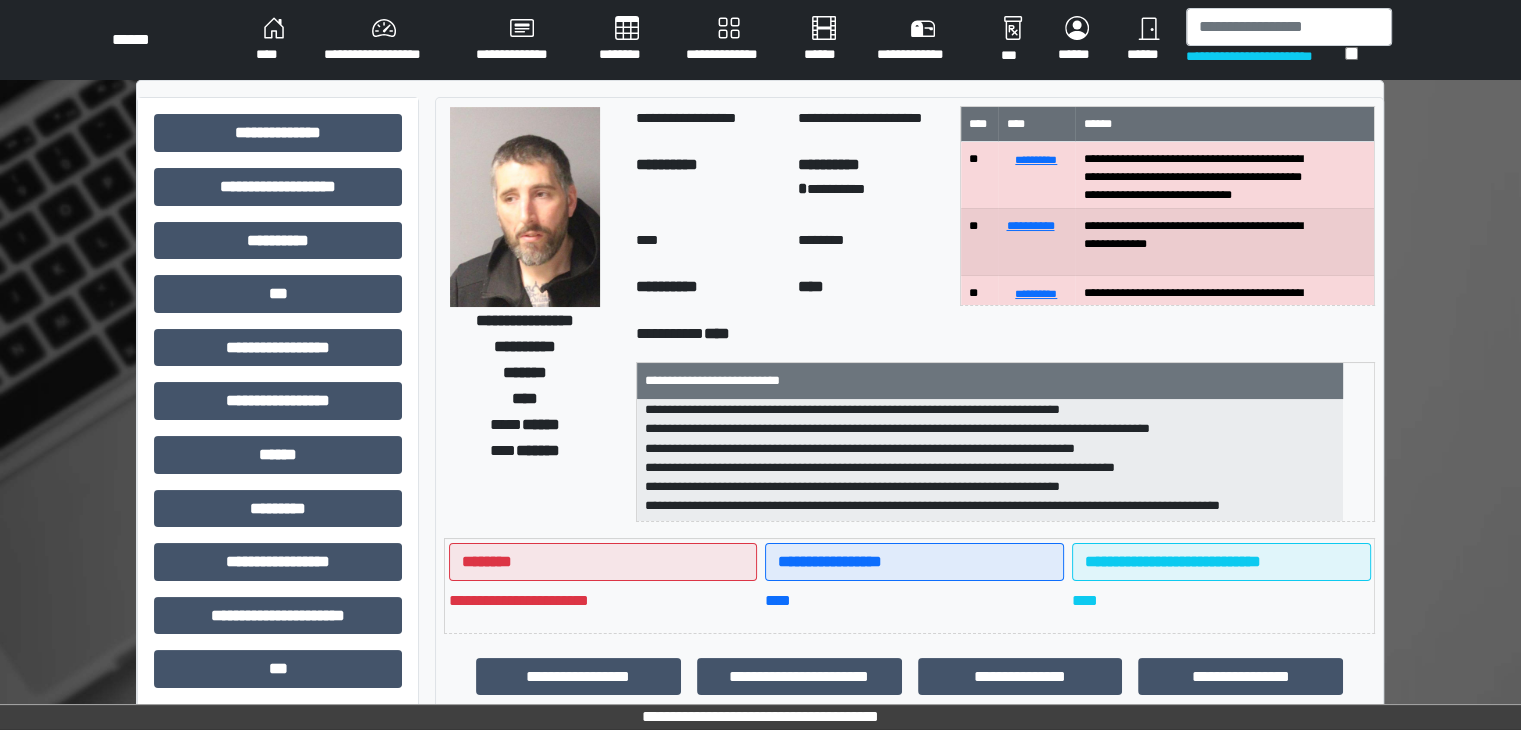scroll, scrollTop: 102, scrollLeft: 0, axis: vertical 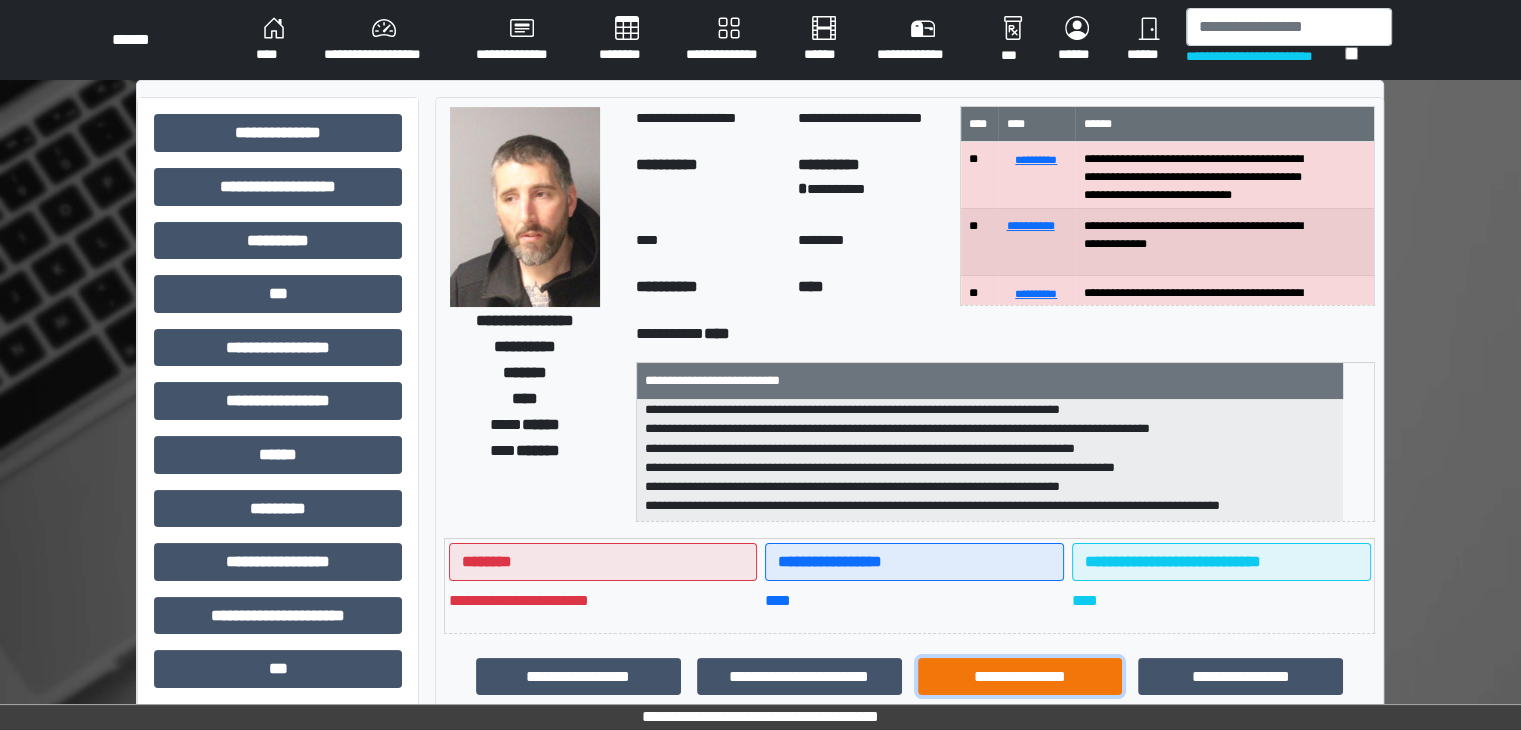 click on "**********" at bounding box center (1020, 677) 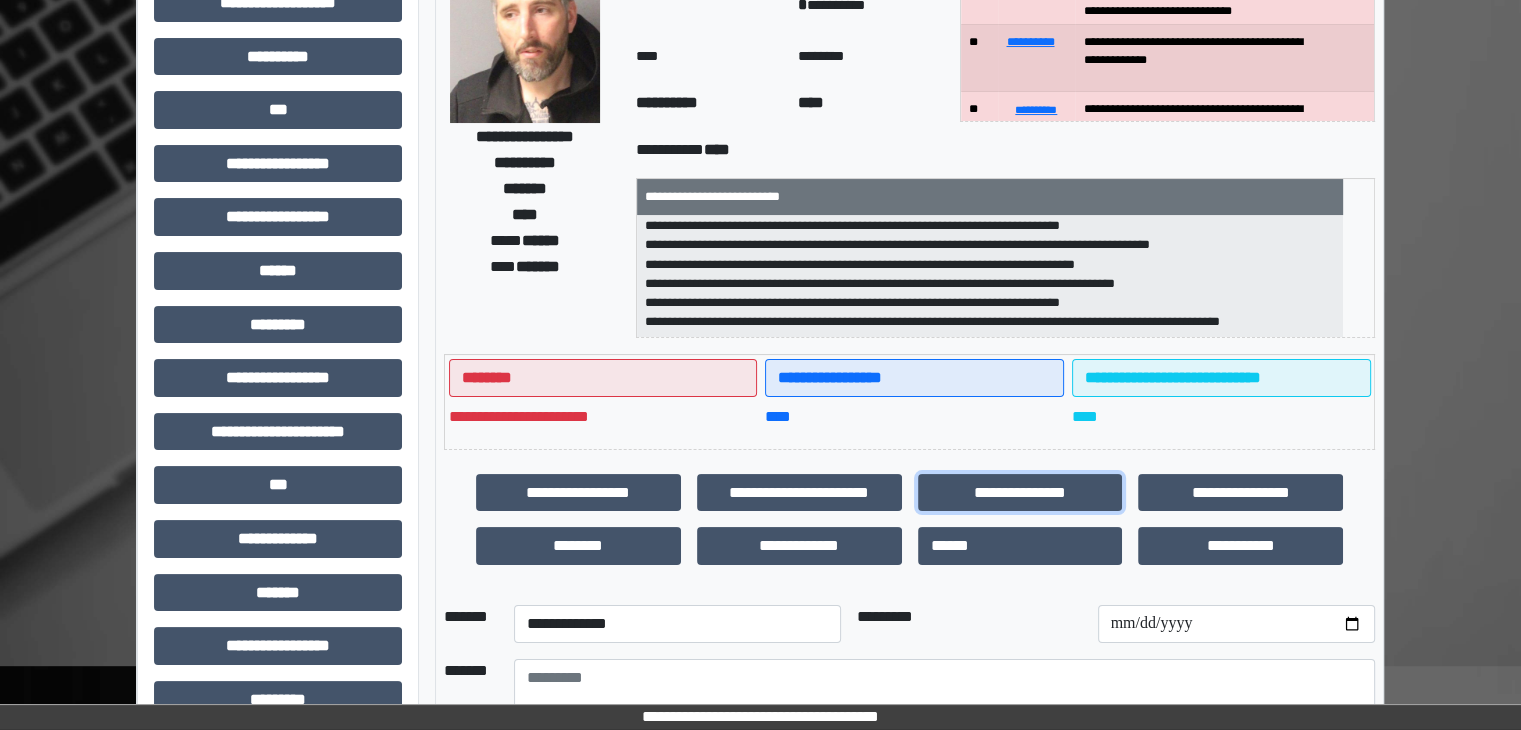 scroll, scrollTop: 400, scrollLeft: 0, axis: vertical 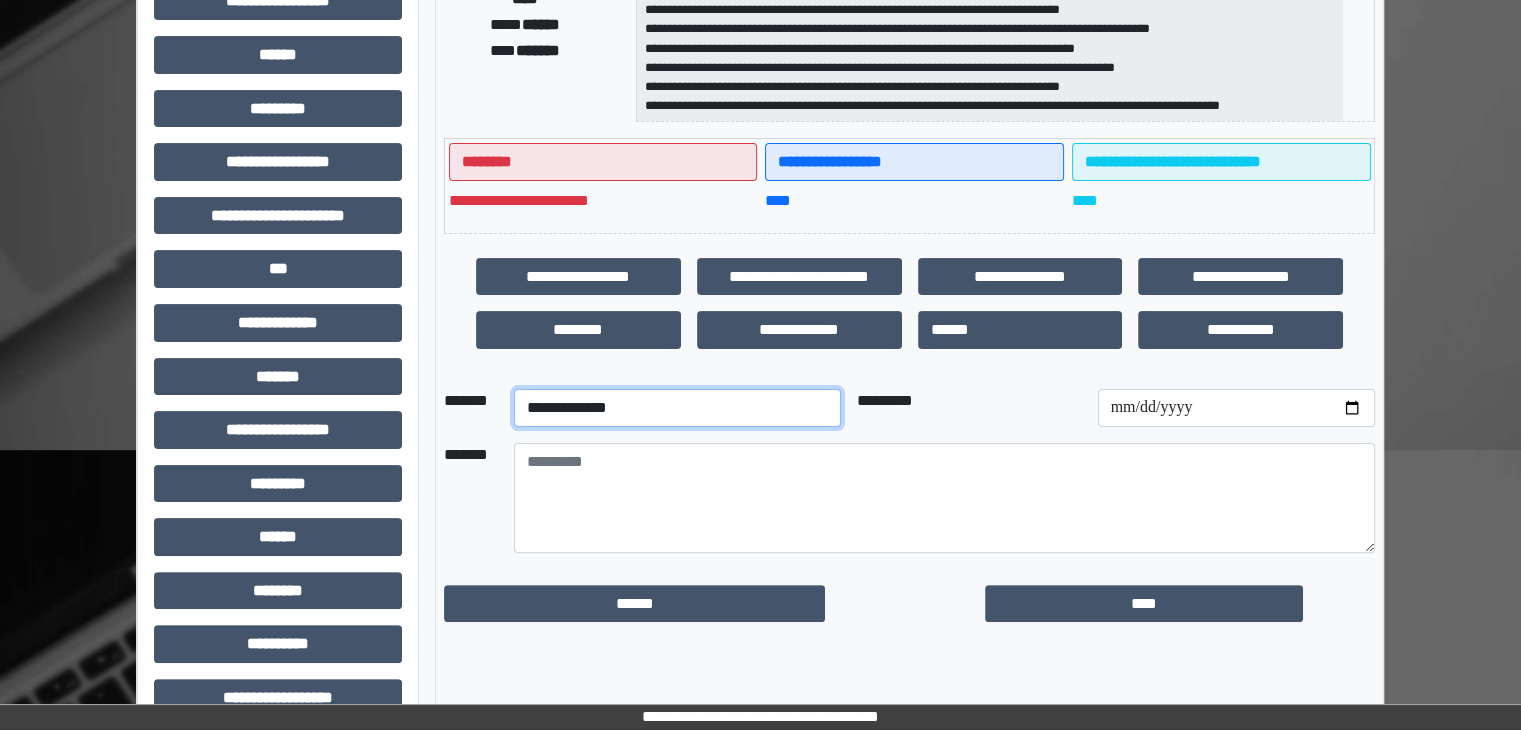 click on "**********" at bounding box center (677, 408) 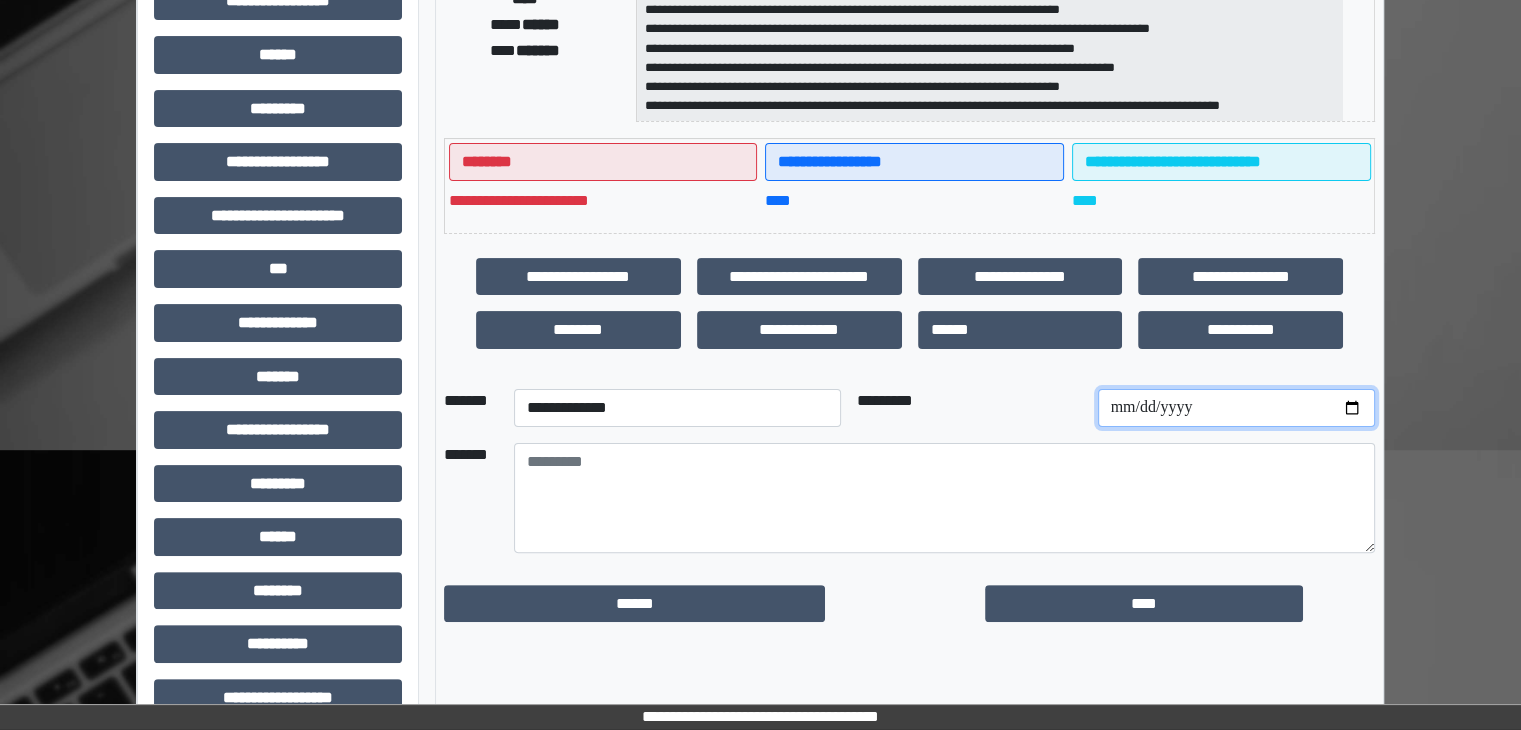 click at bounding box center (1236, 408) 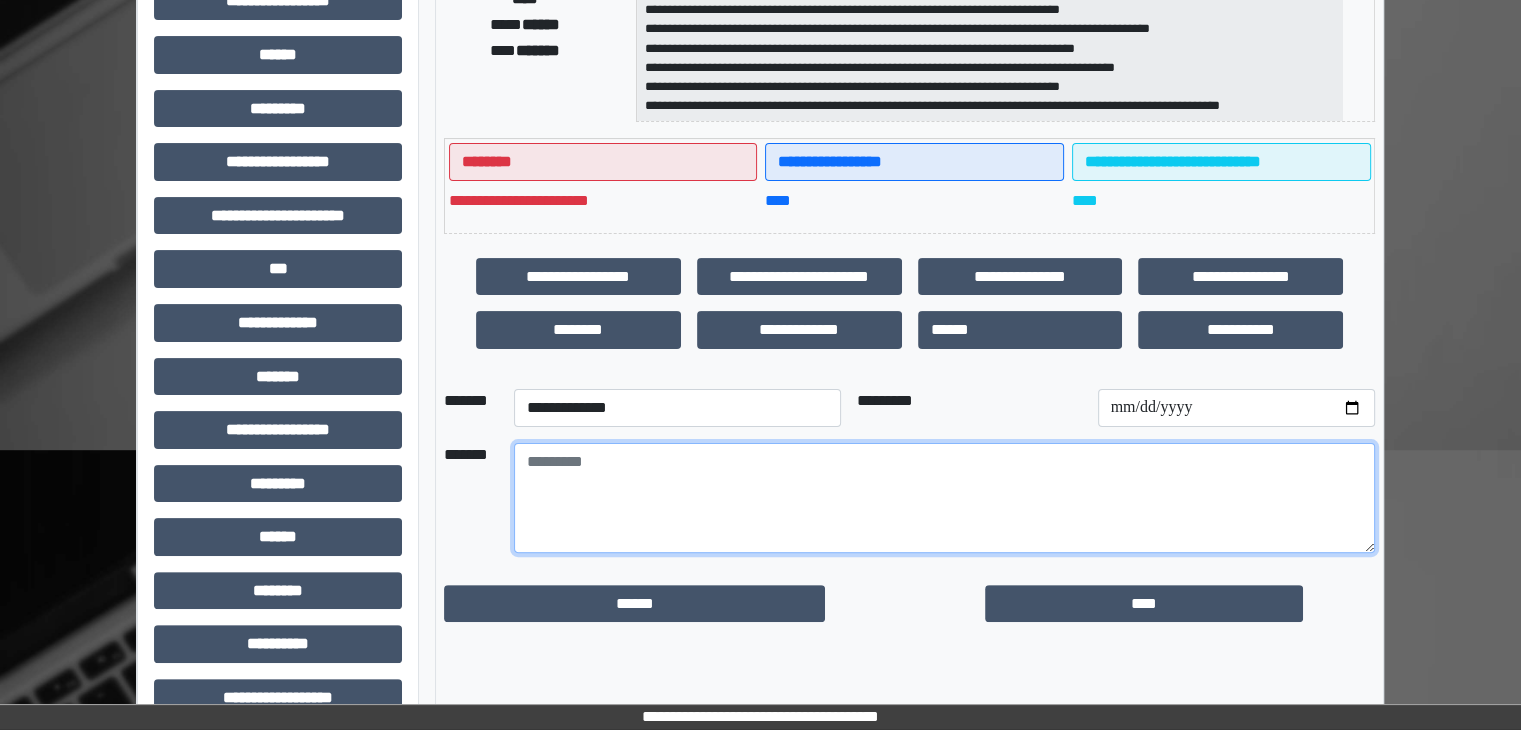 click at bounding box center [944, 498] 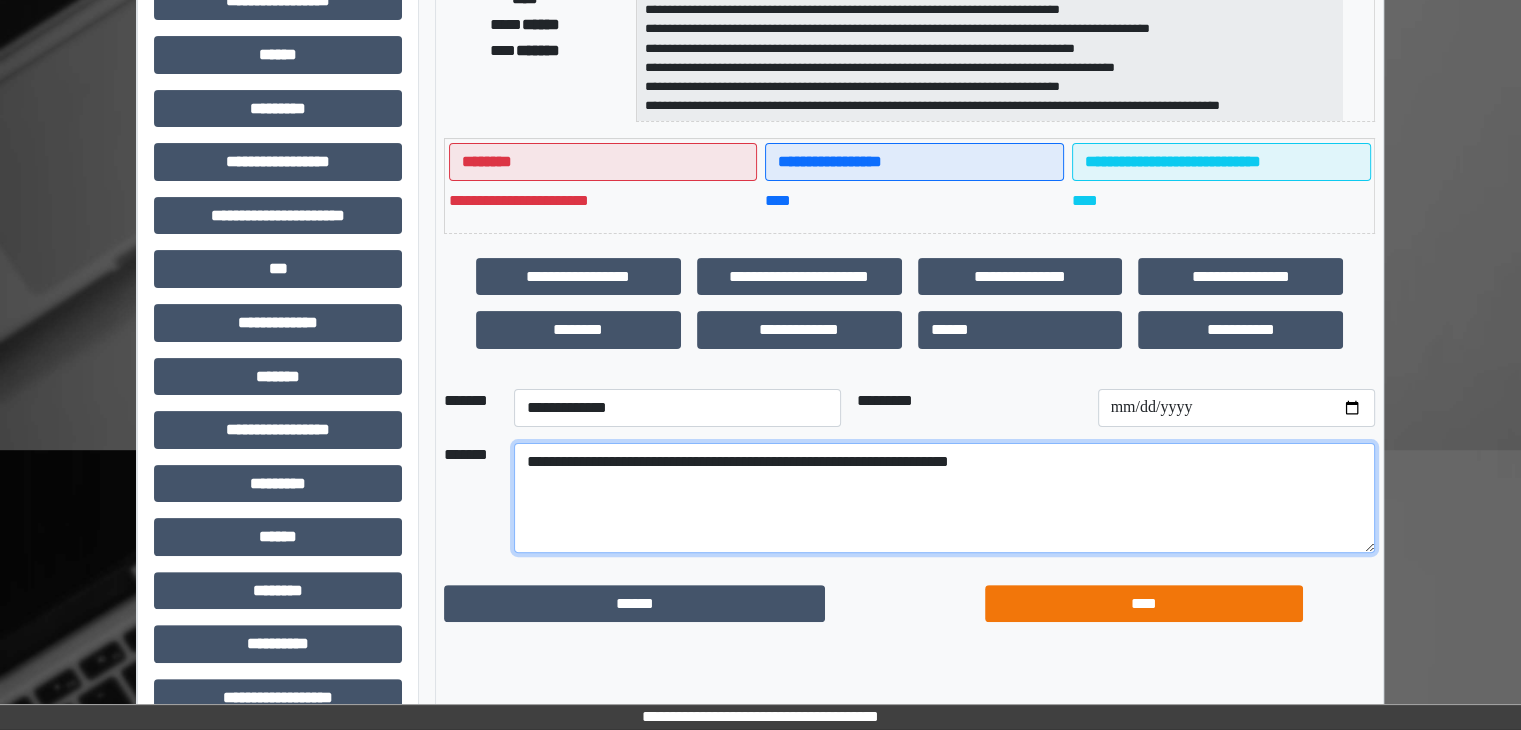 type on "**********" 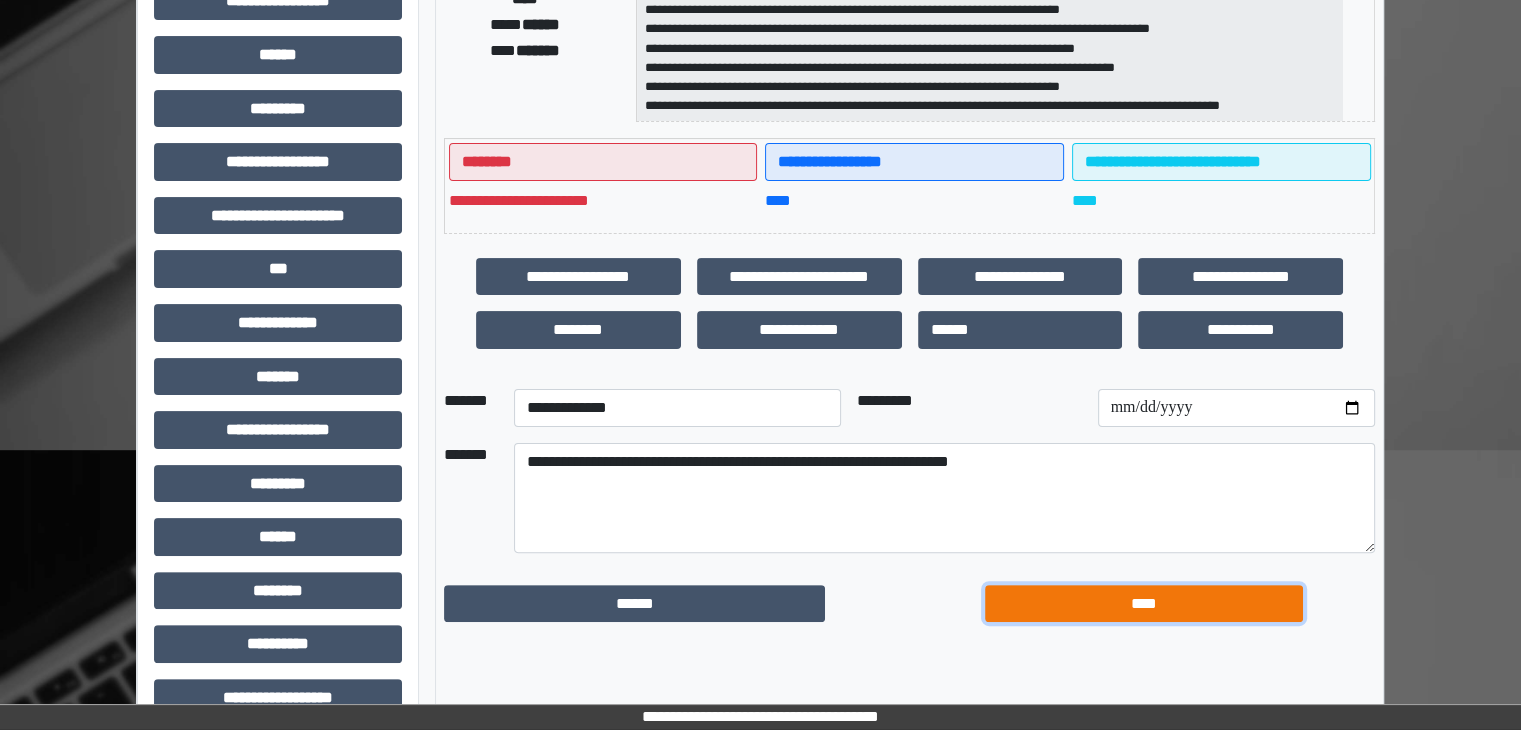 click on "****" at bounding box center (1144, 604) 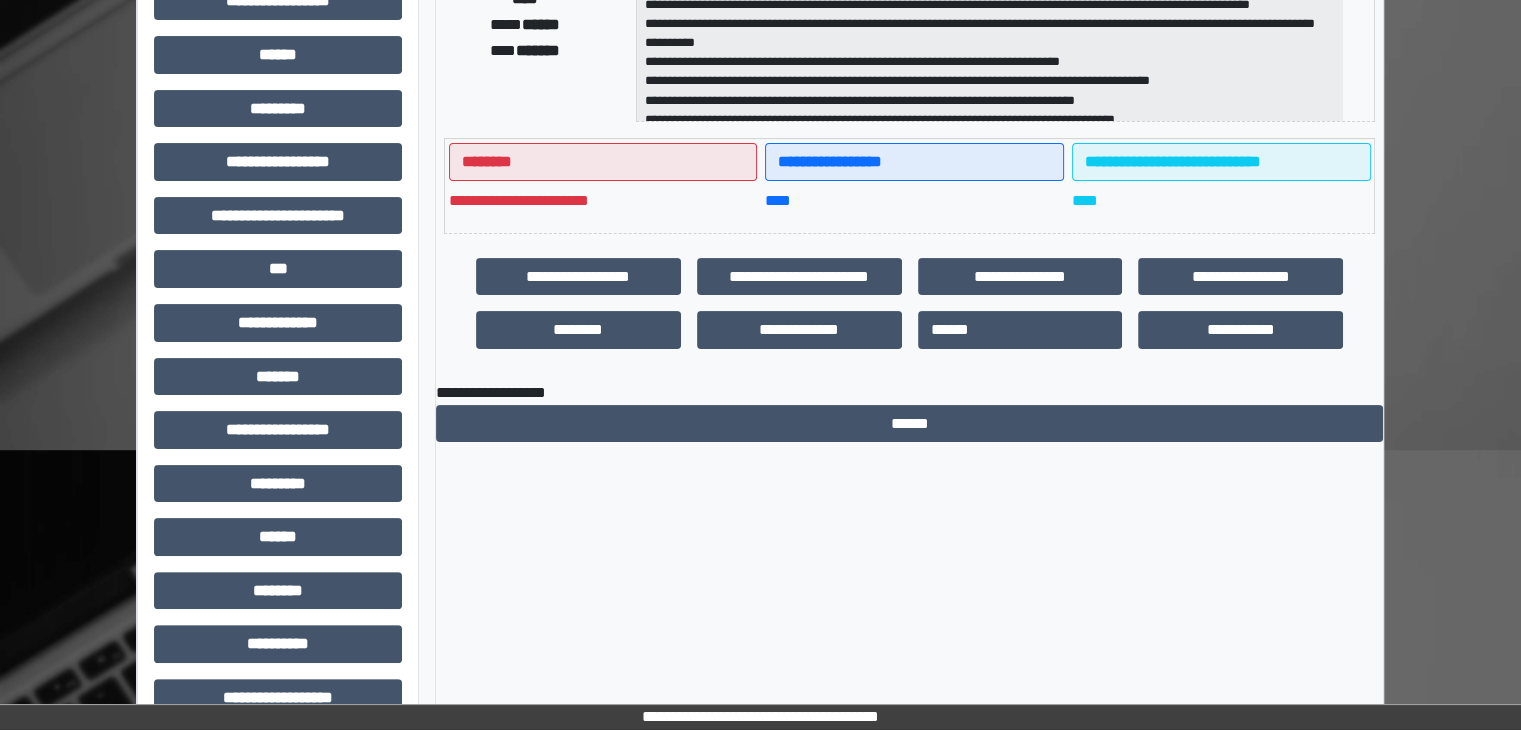 scroll, scrollTop: 0, scrollLeft: 0, axis: both 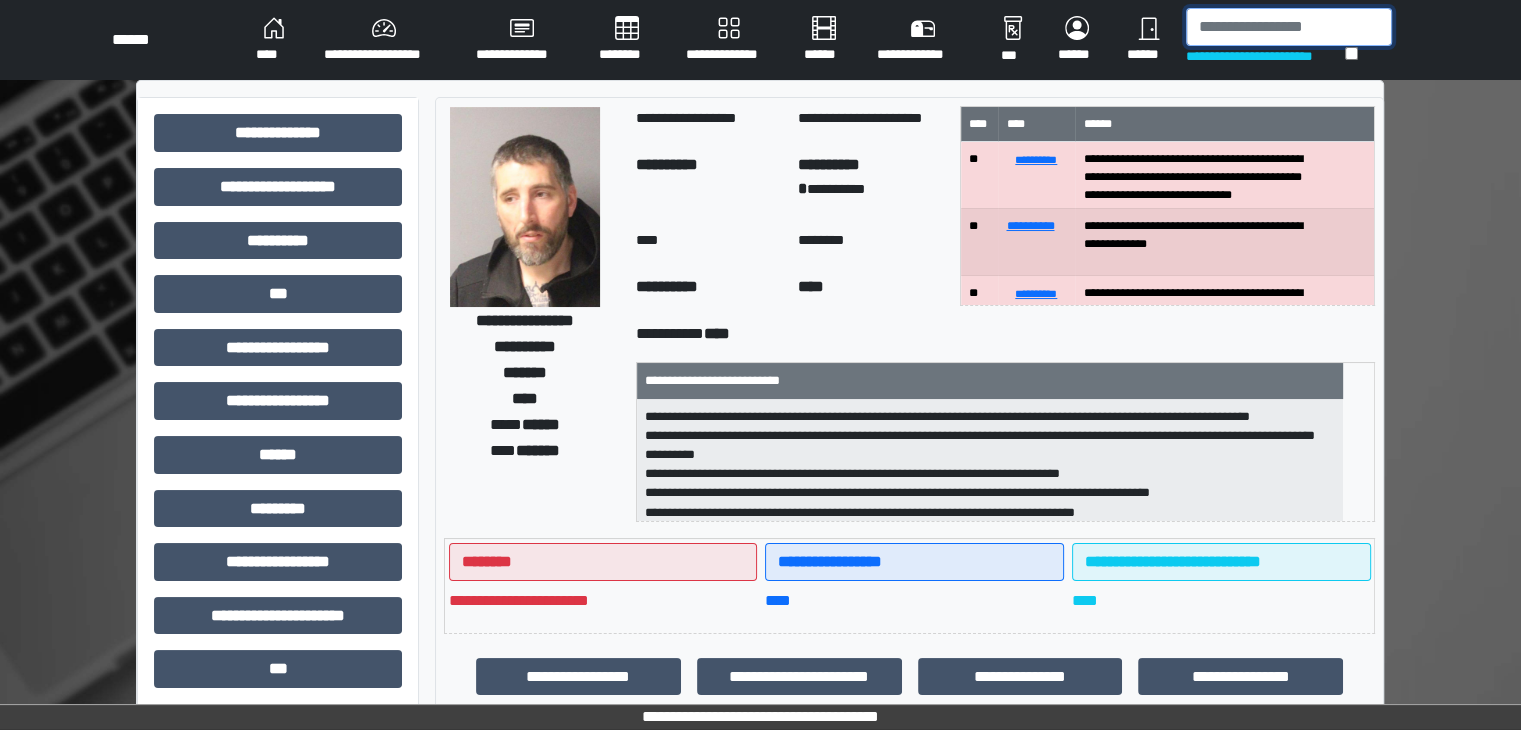 click at bounding box center [1289, 27] 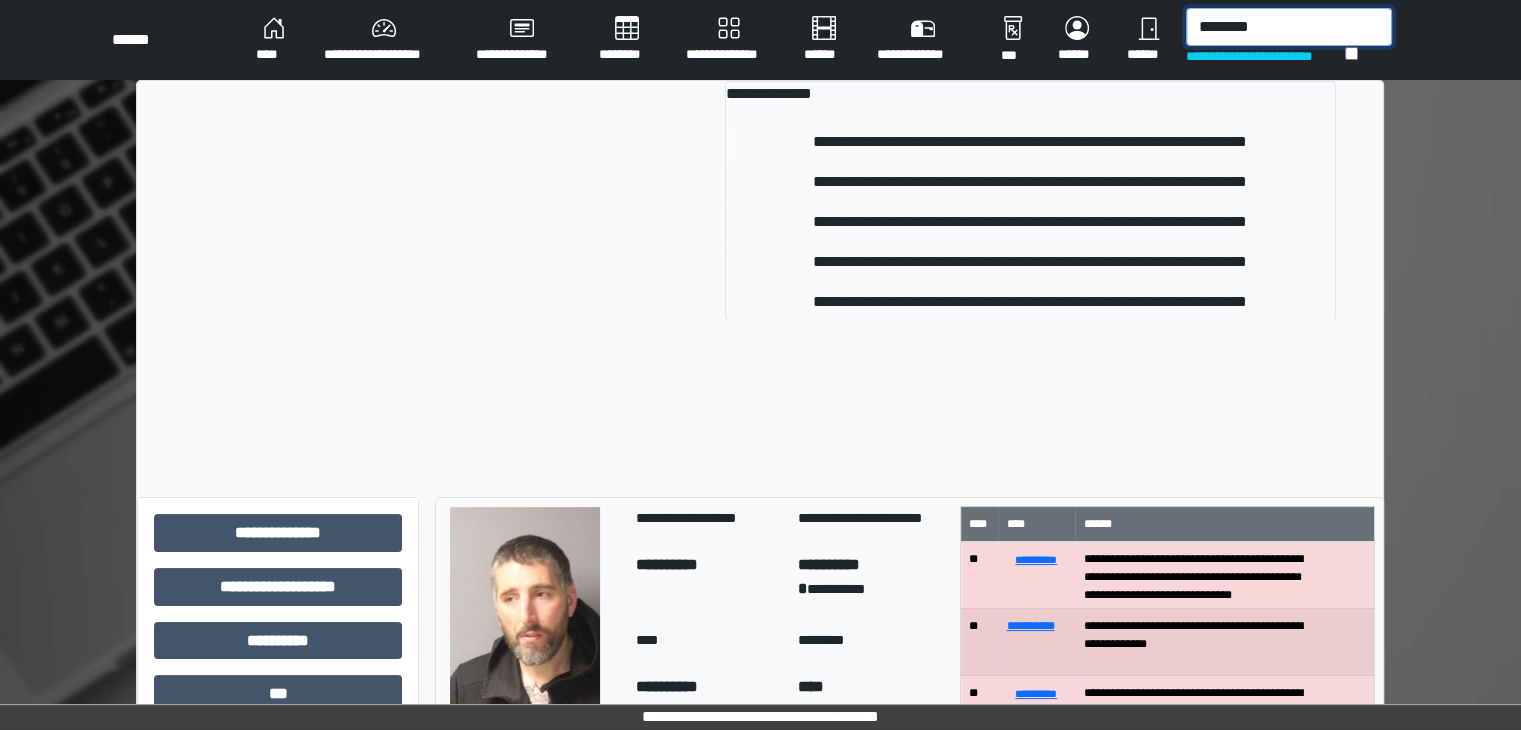type on "********" 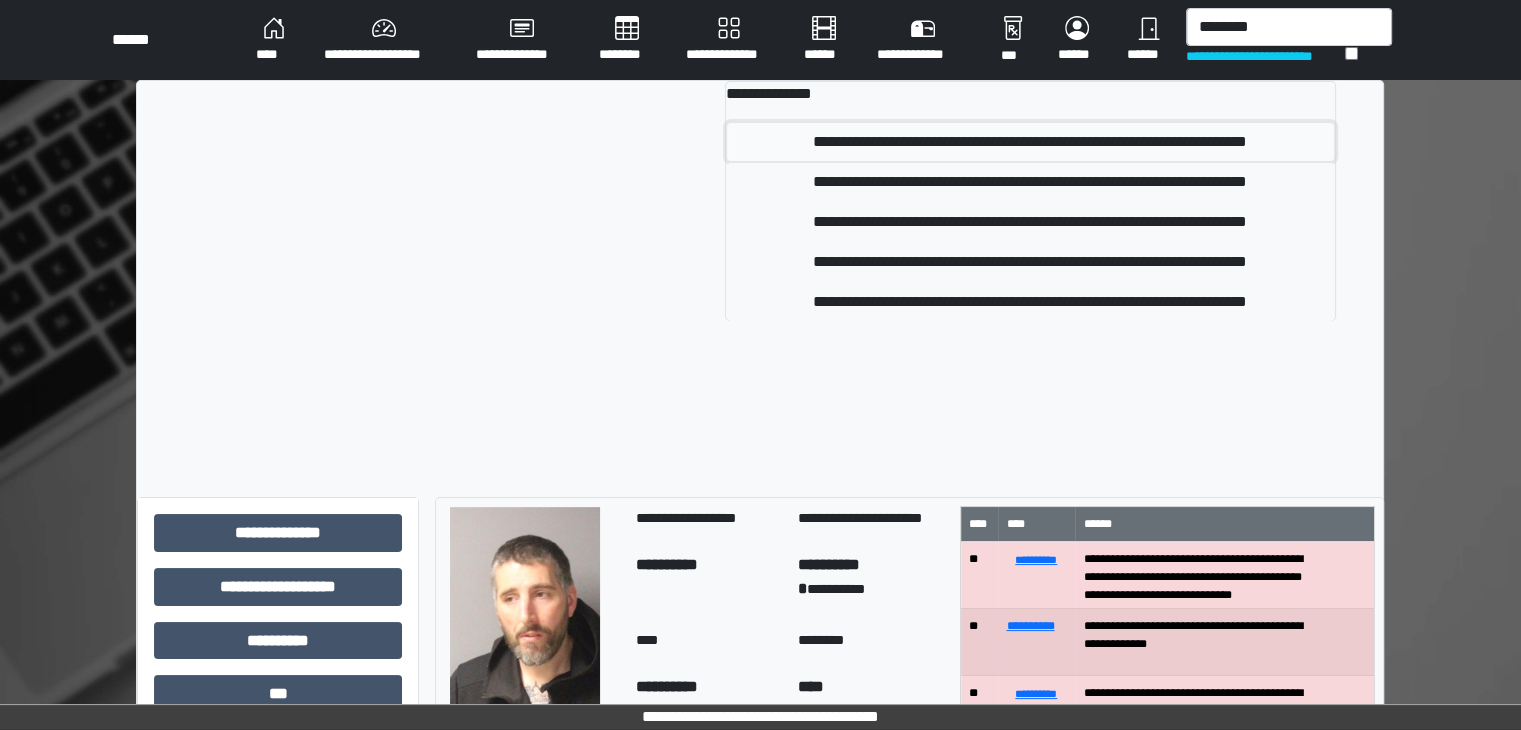 click on "**********" at bounding box center [1030, 142] 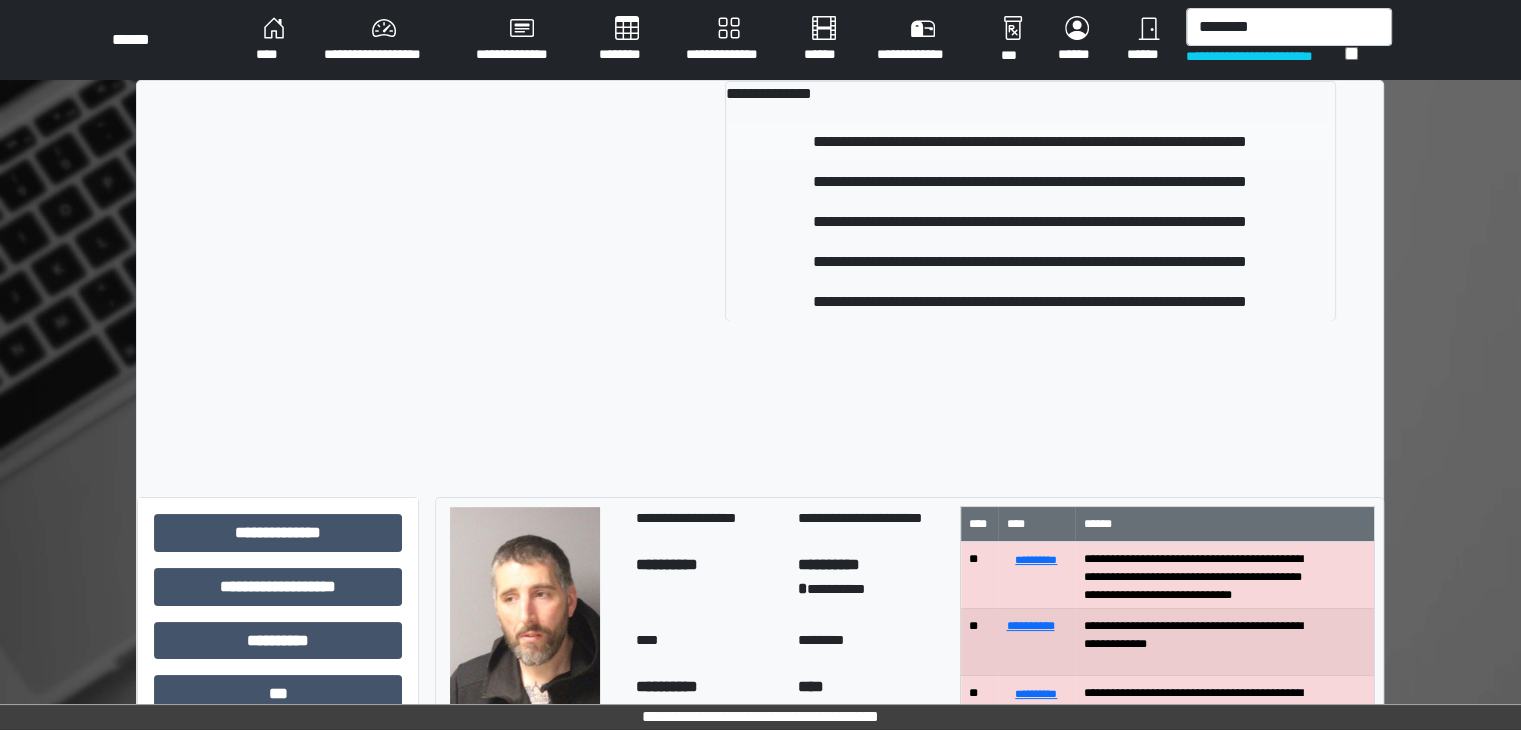 type 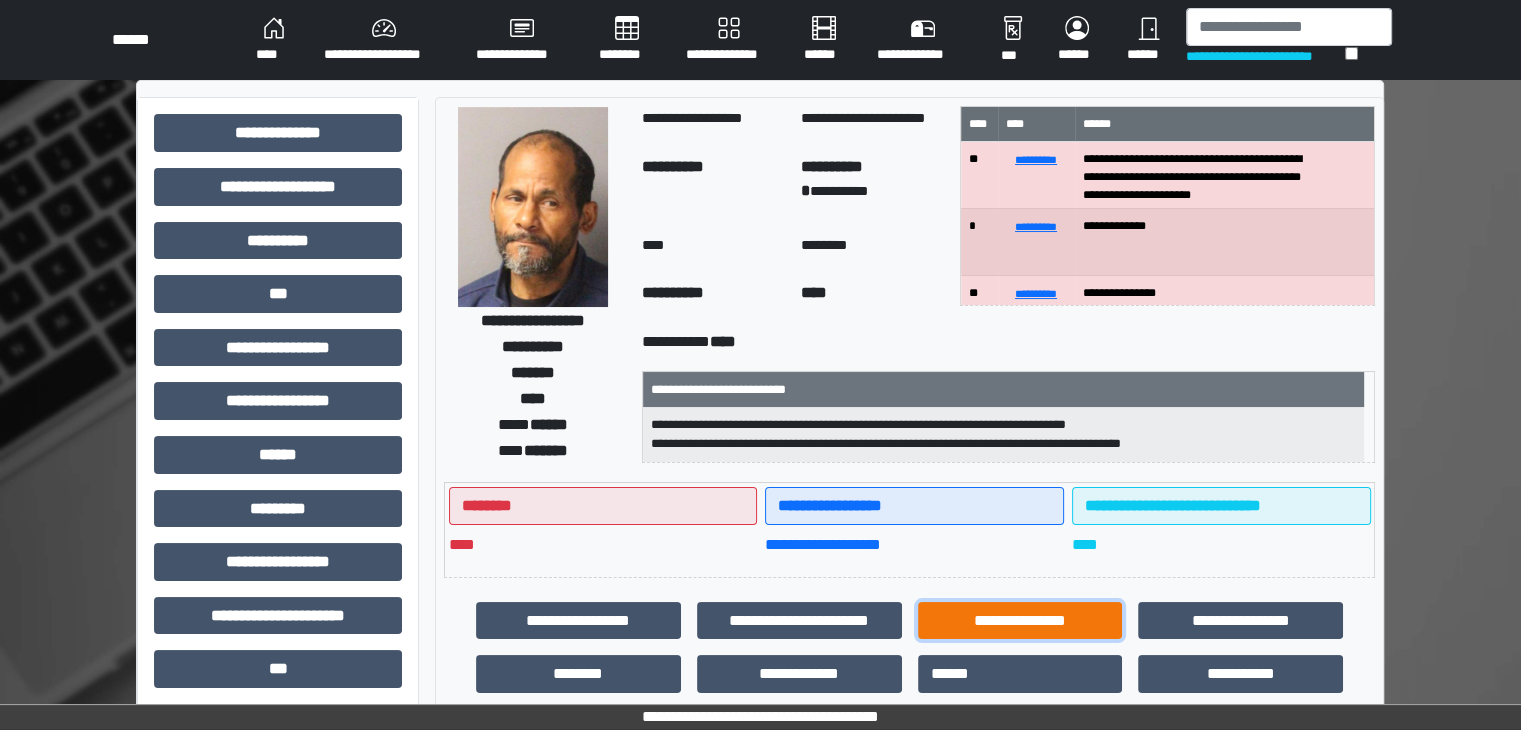 click on "**********" at bounding box center (1020, 621) 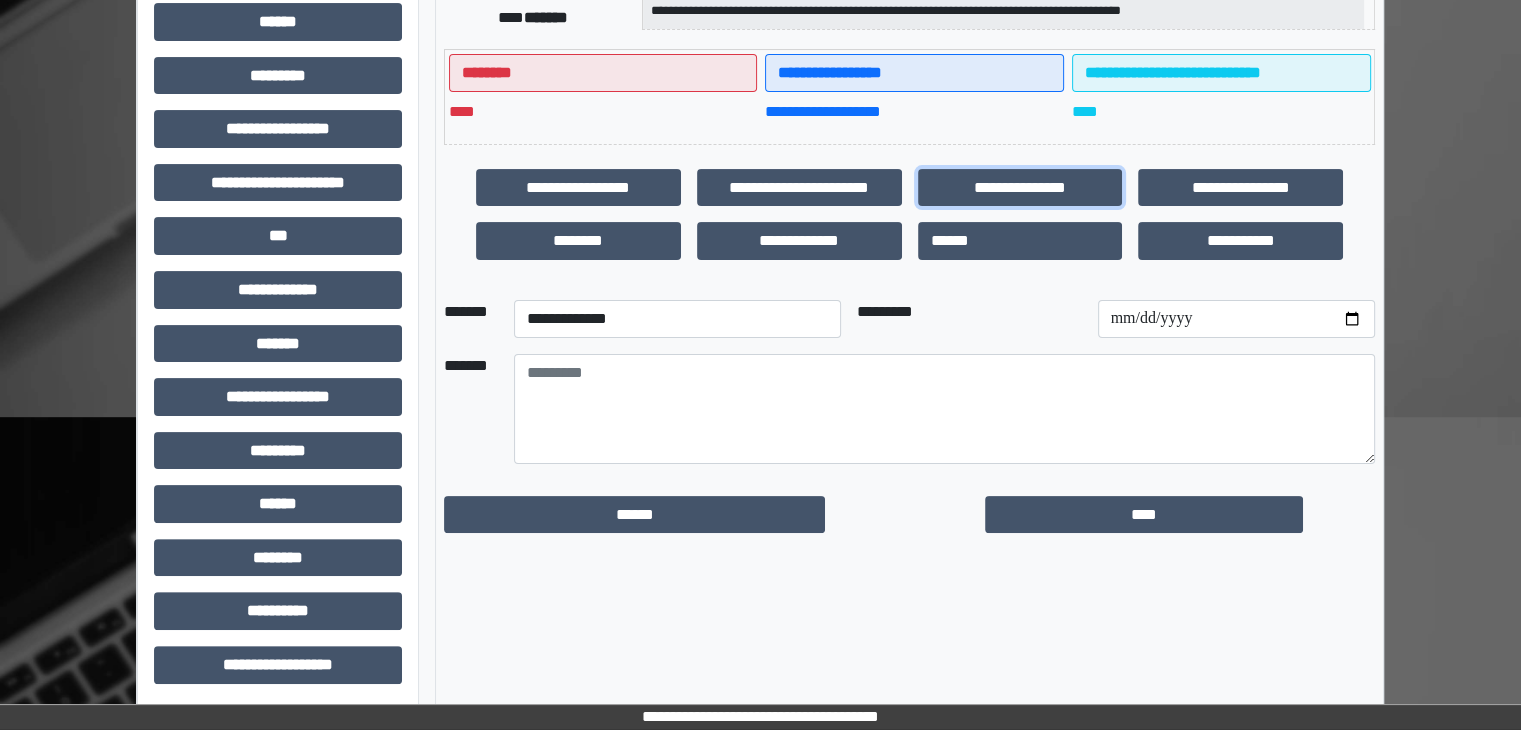 scroll, scrollTop: 436, scrollLeft: 0, axis: vertical 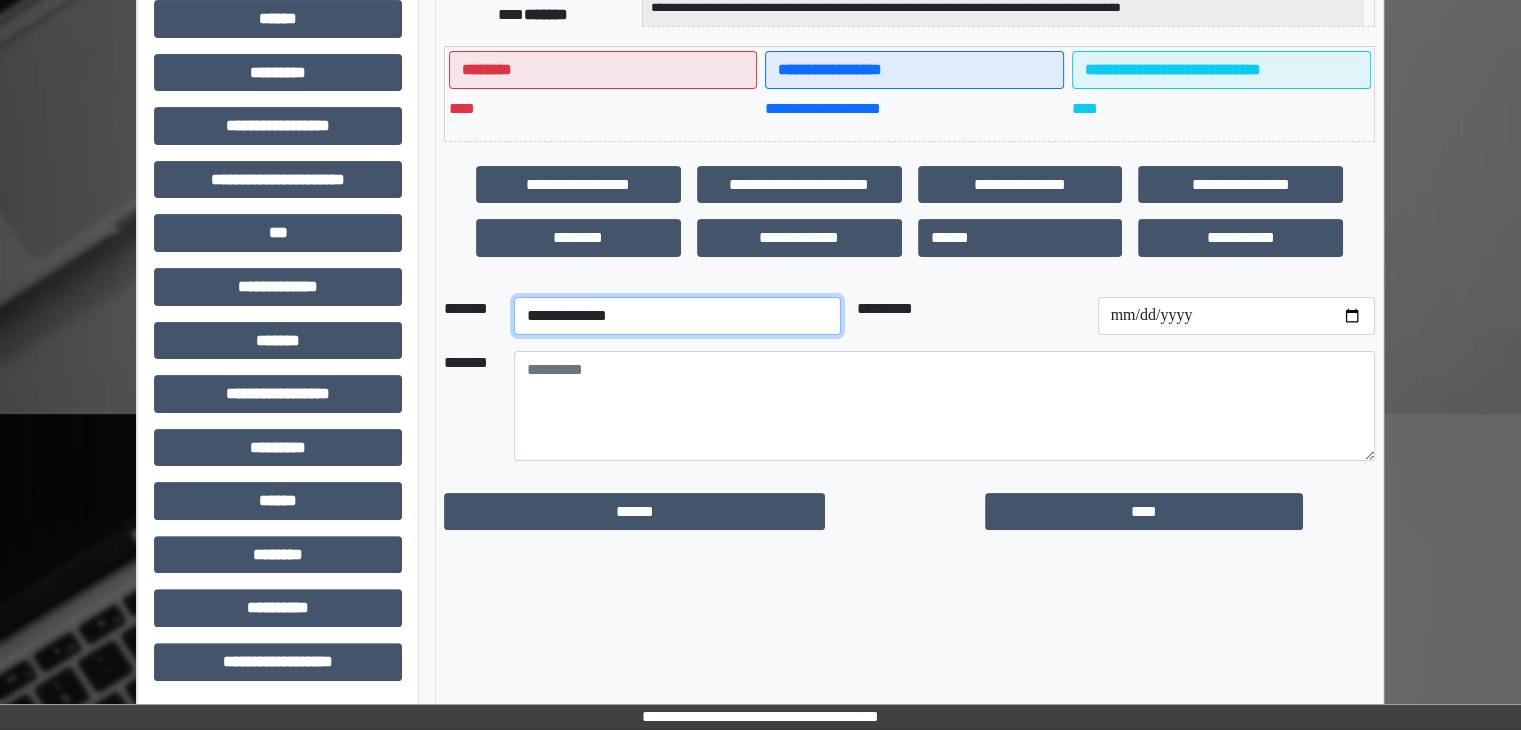 click on "**********" at bounding box center (677, 316) 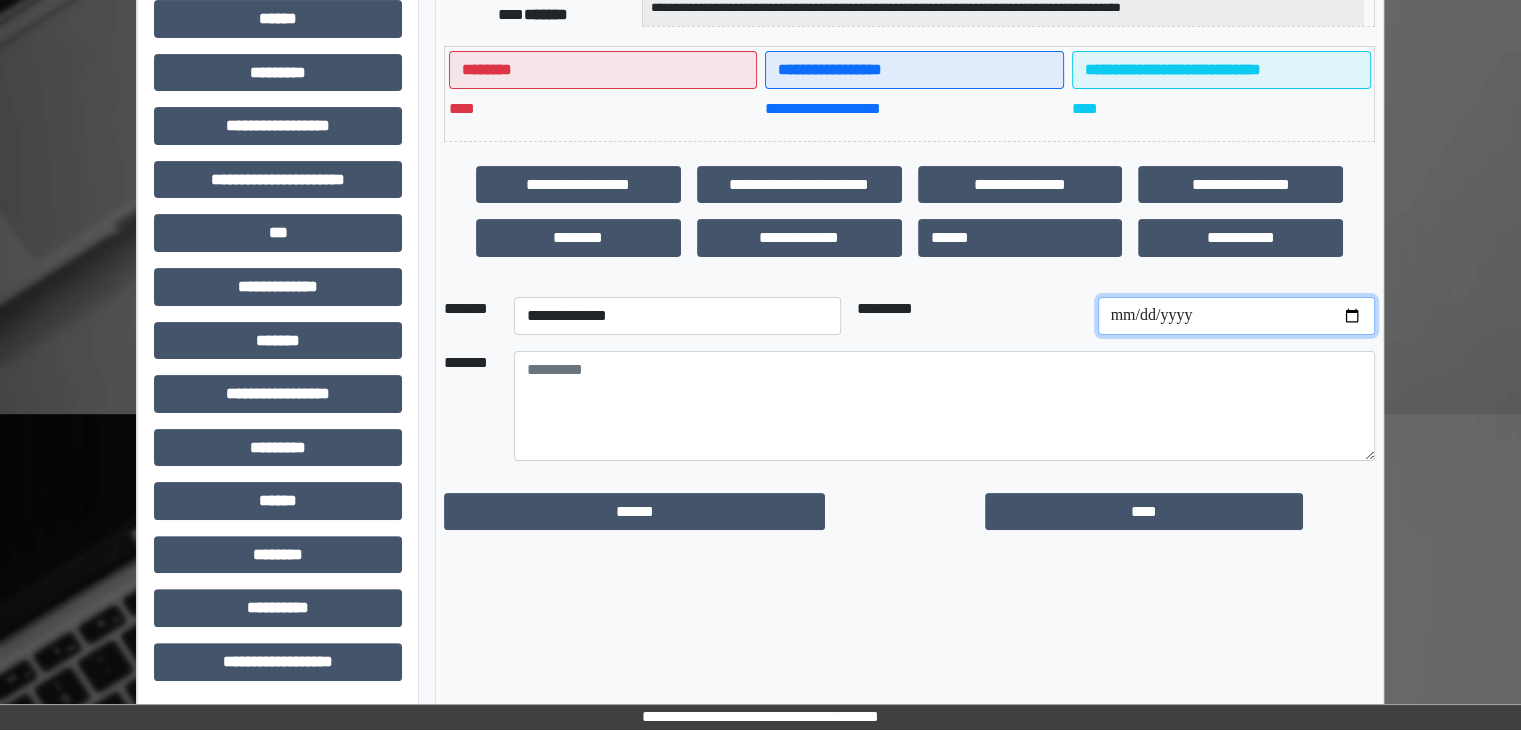 click at bounding box center [1236, 316] 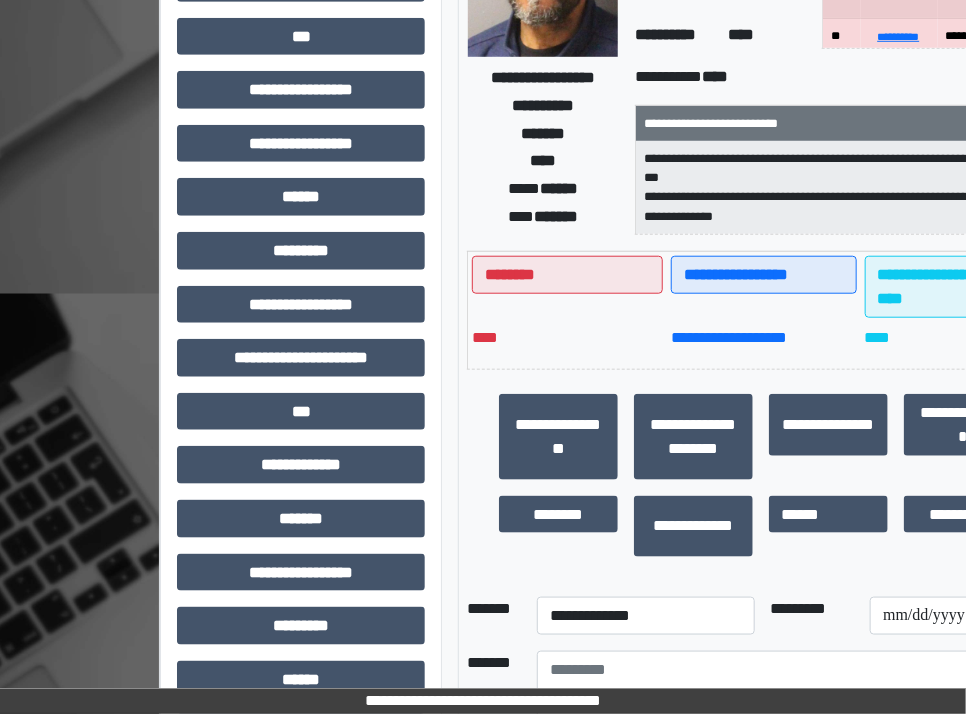 click on "**********" at bounding box center (761, 475) 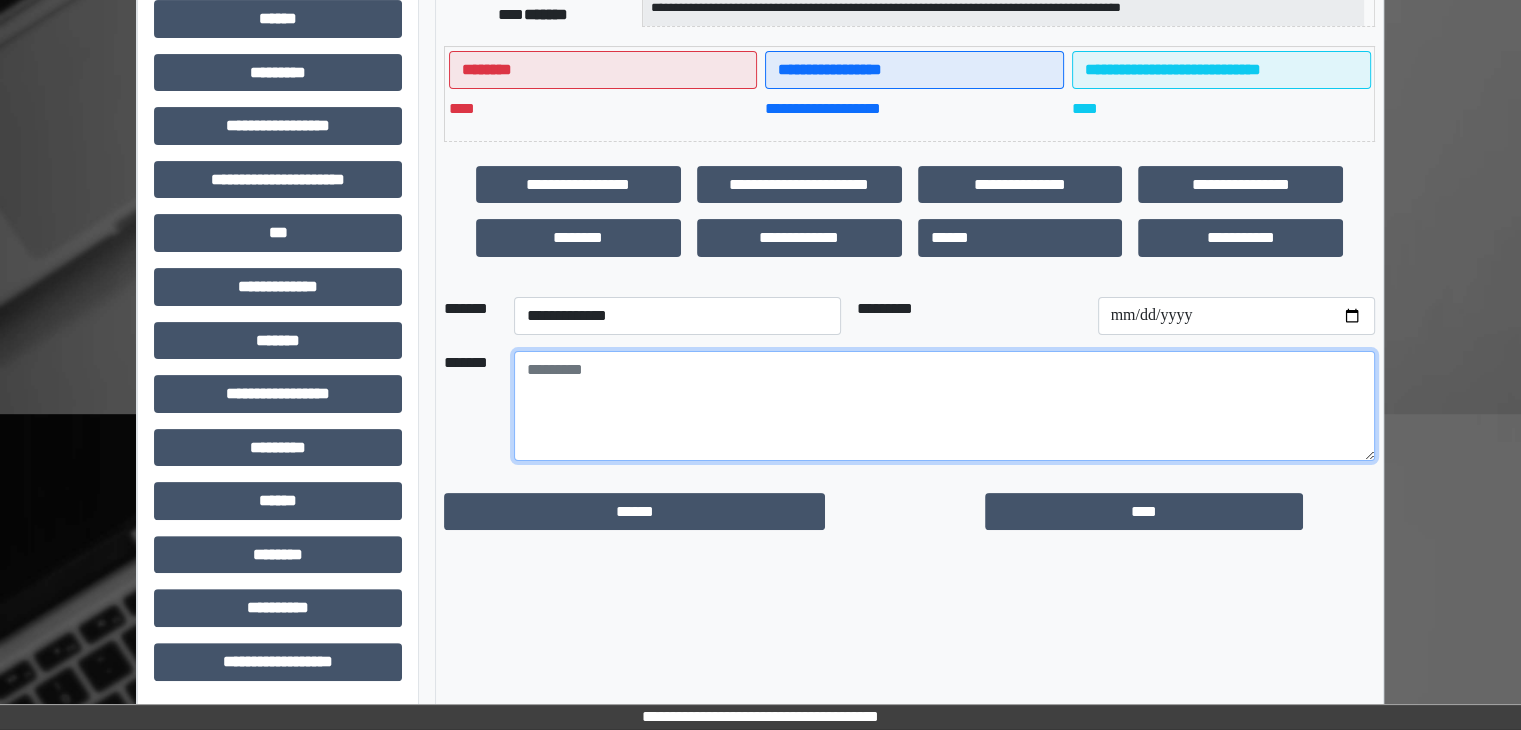drag, startPoint x: 558, startPoint y: 373, endPoint x: 548, endPoint y: 367, distance: 11.661903 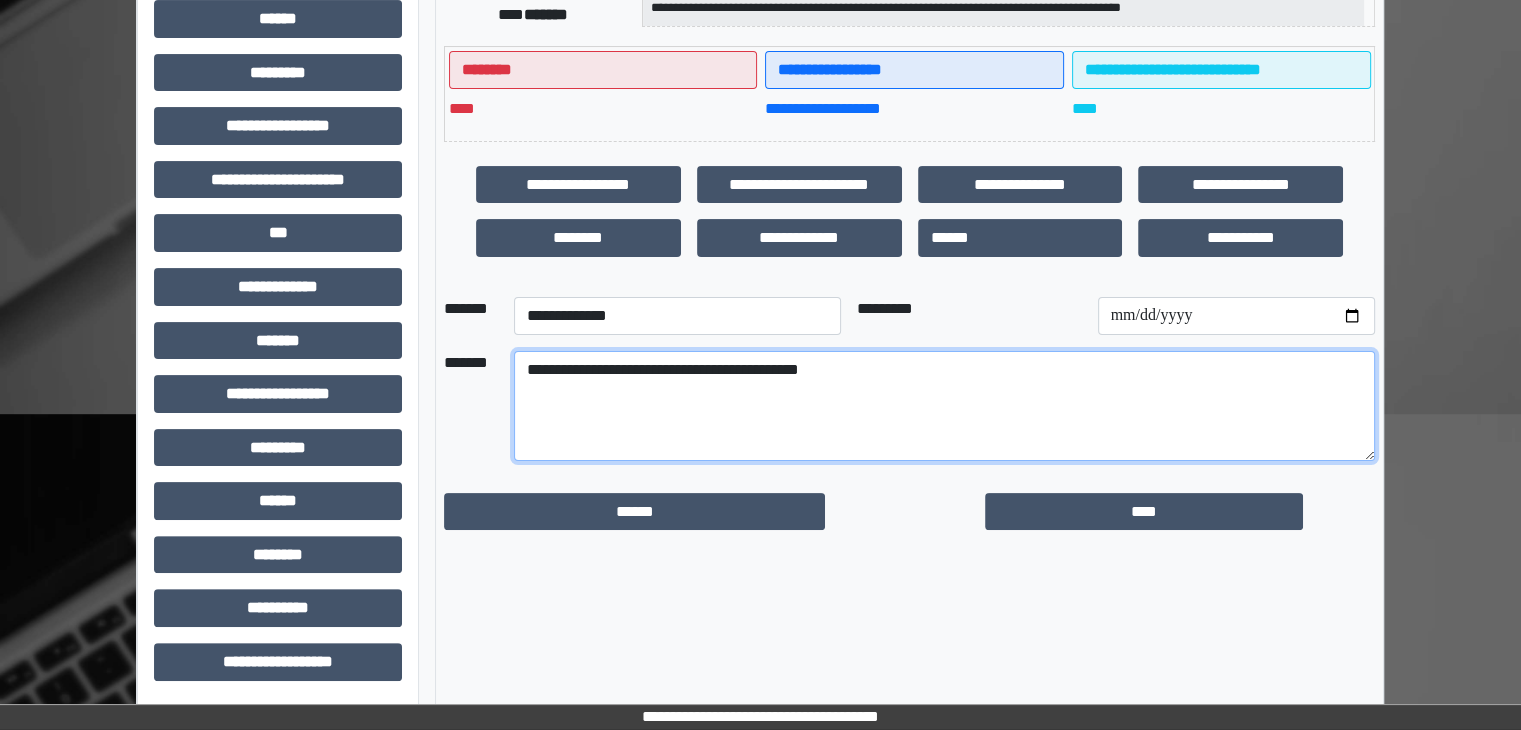 drag, startPoint x: 521, startPoint y: 363, endPoint x: 964, endPoint y: 375, distance: 443.1625 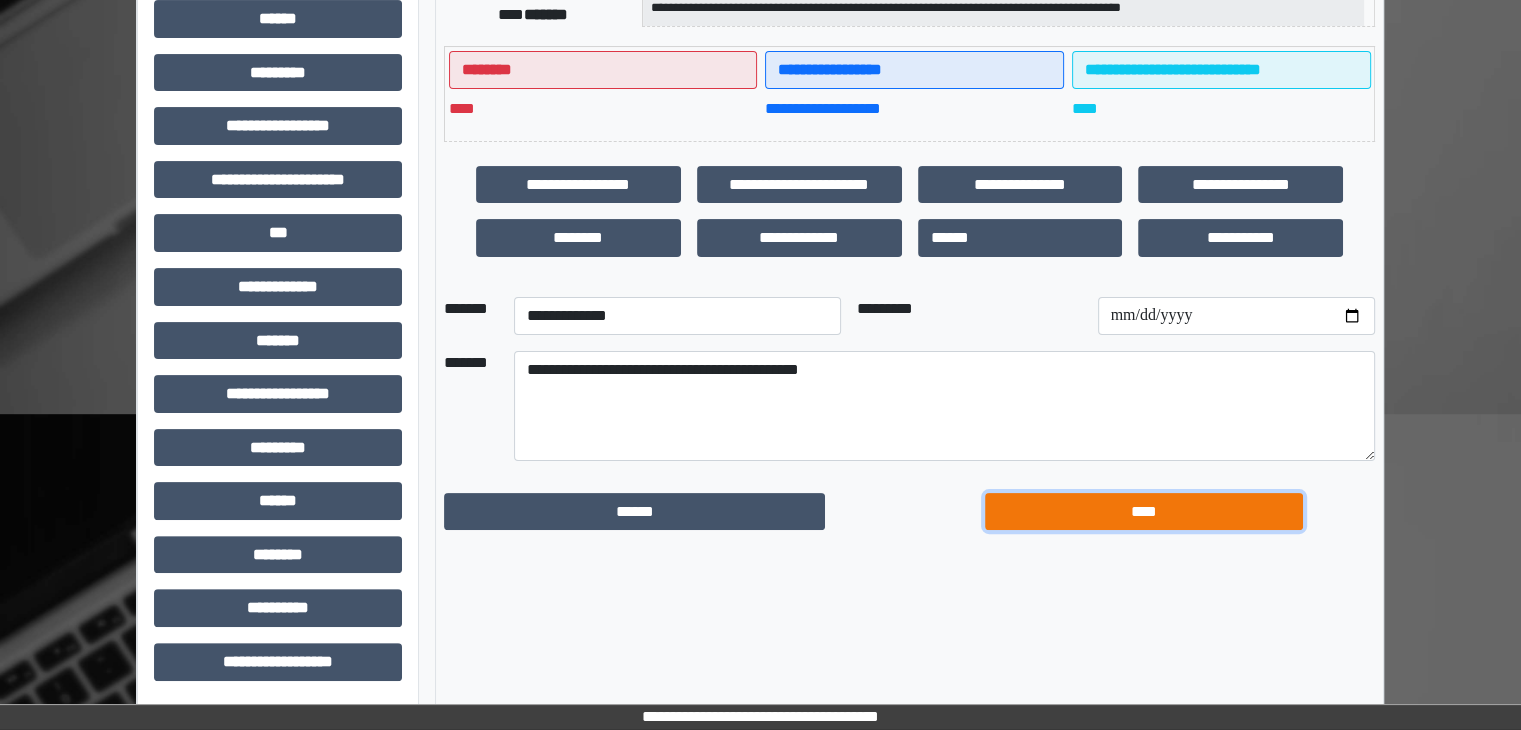 click on "****" at bounding box center [1144, 512] 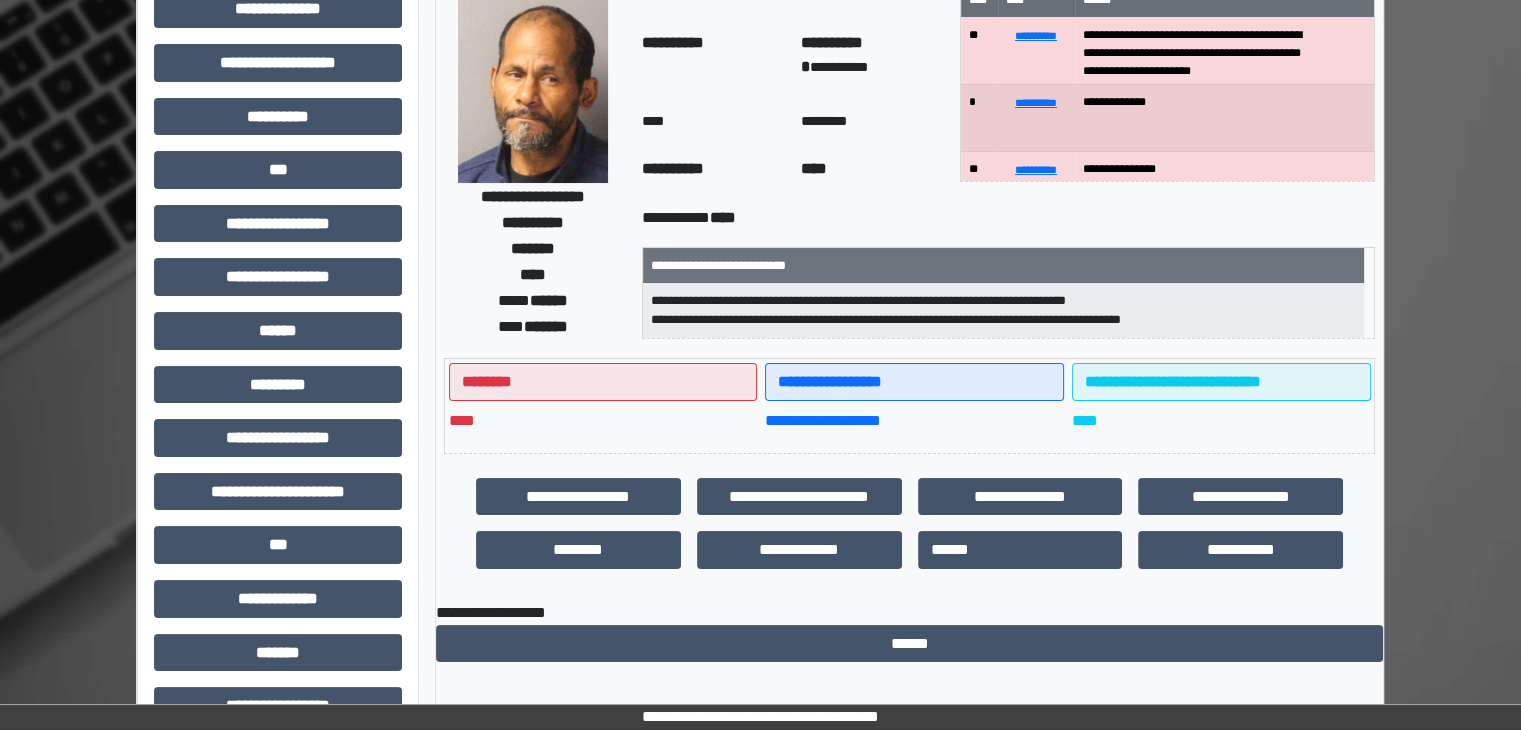 scroll, scrollTop: 0, scrollLeft: 0, axis: both 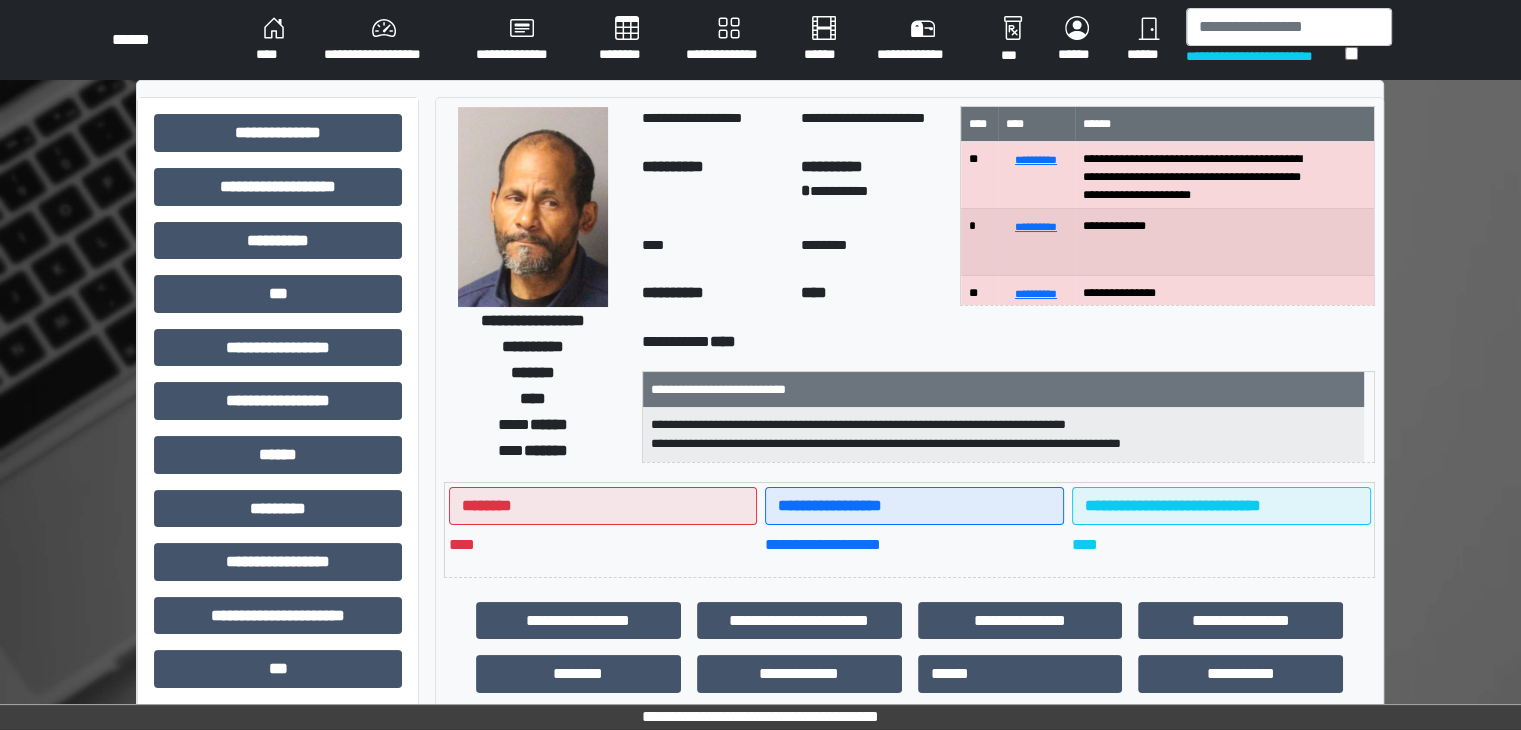 click on "********" at bounding box center (626, 40) 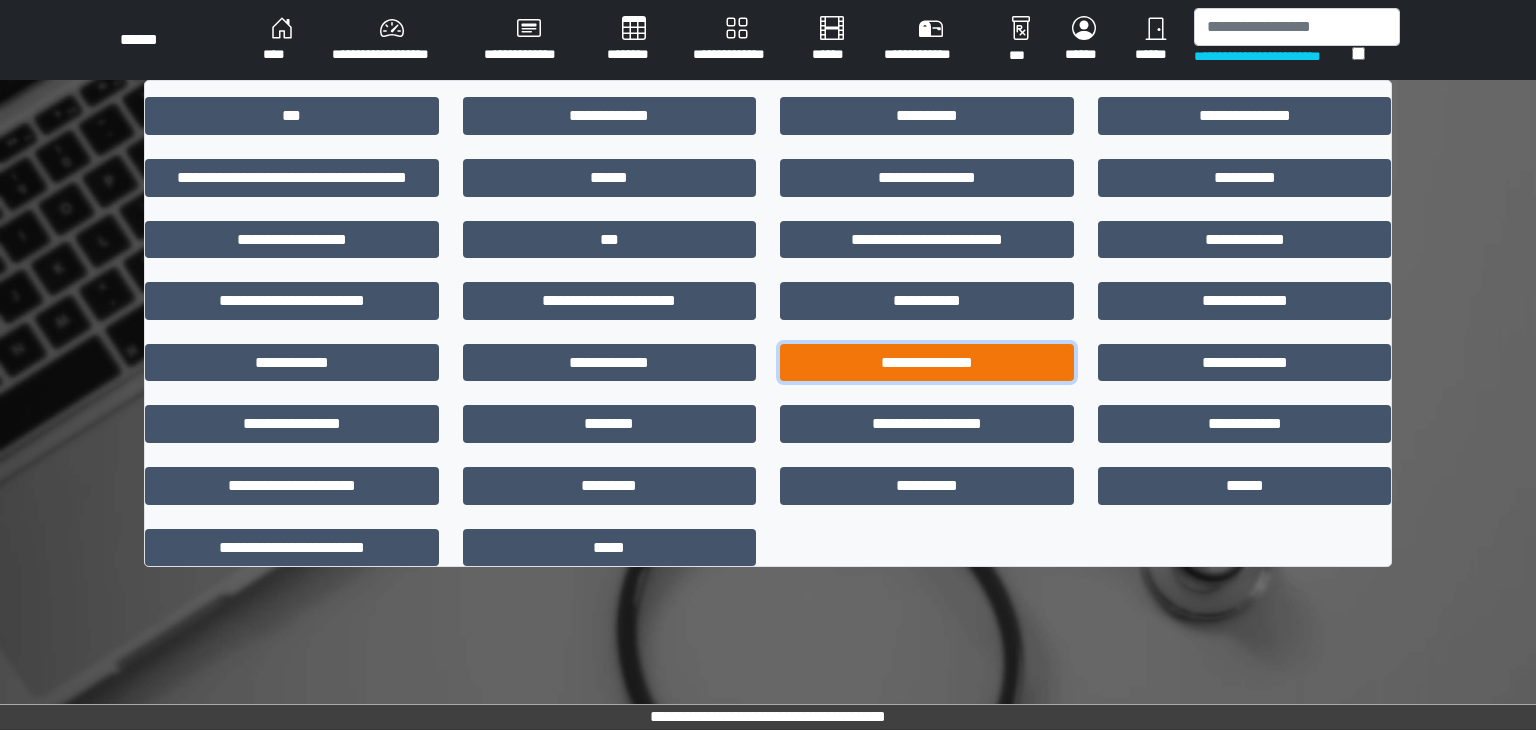 click on "**********" at bounding box center (927, 363) 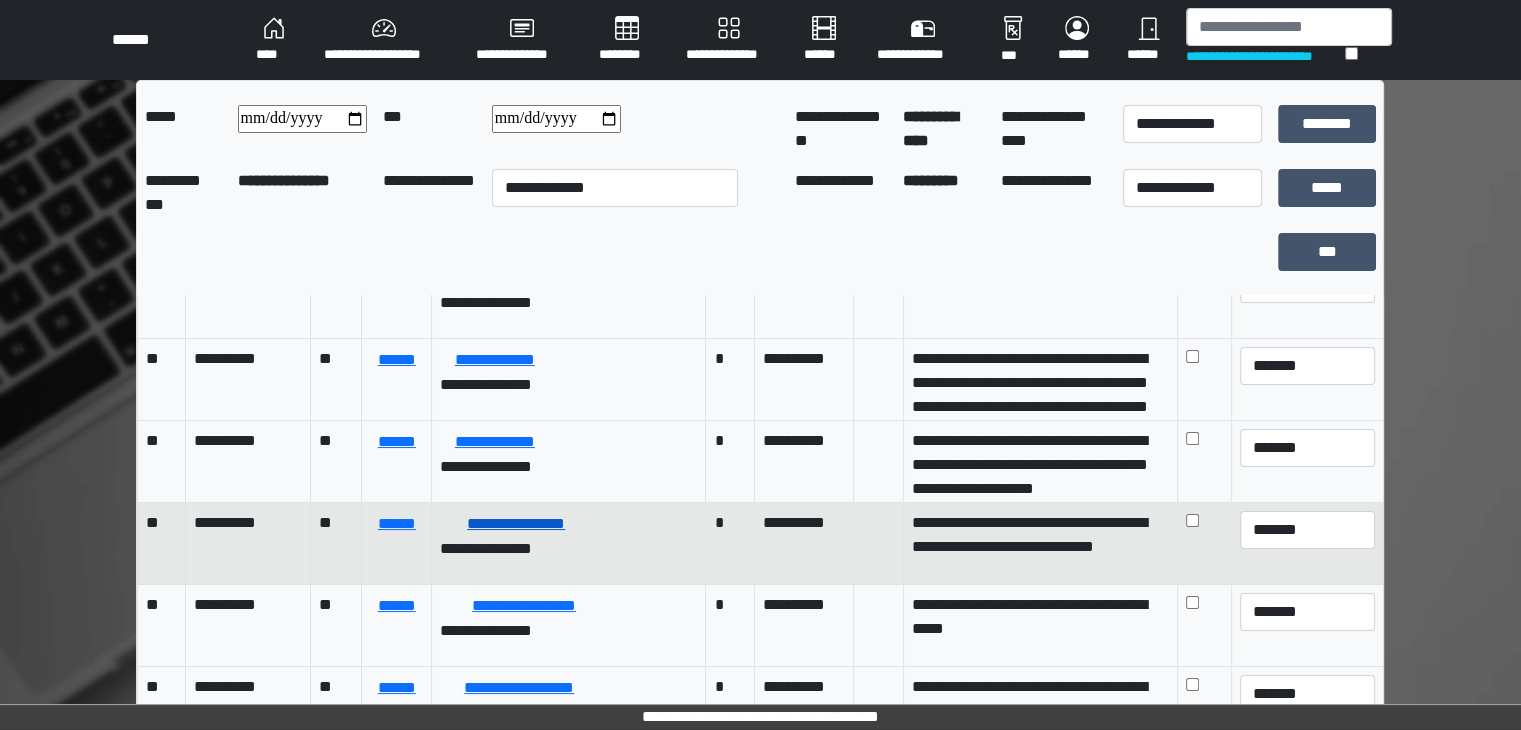 scroll, scrollTop: 1700, scrollLeft: 0, axis: vertical 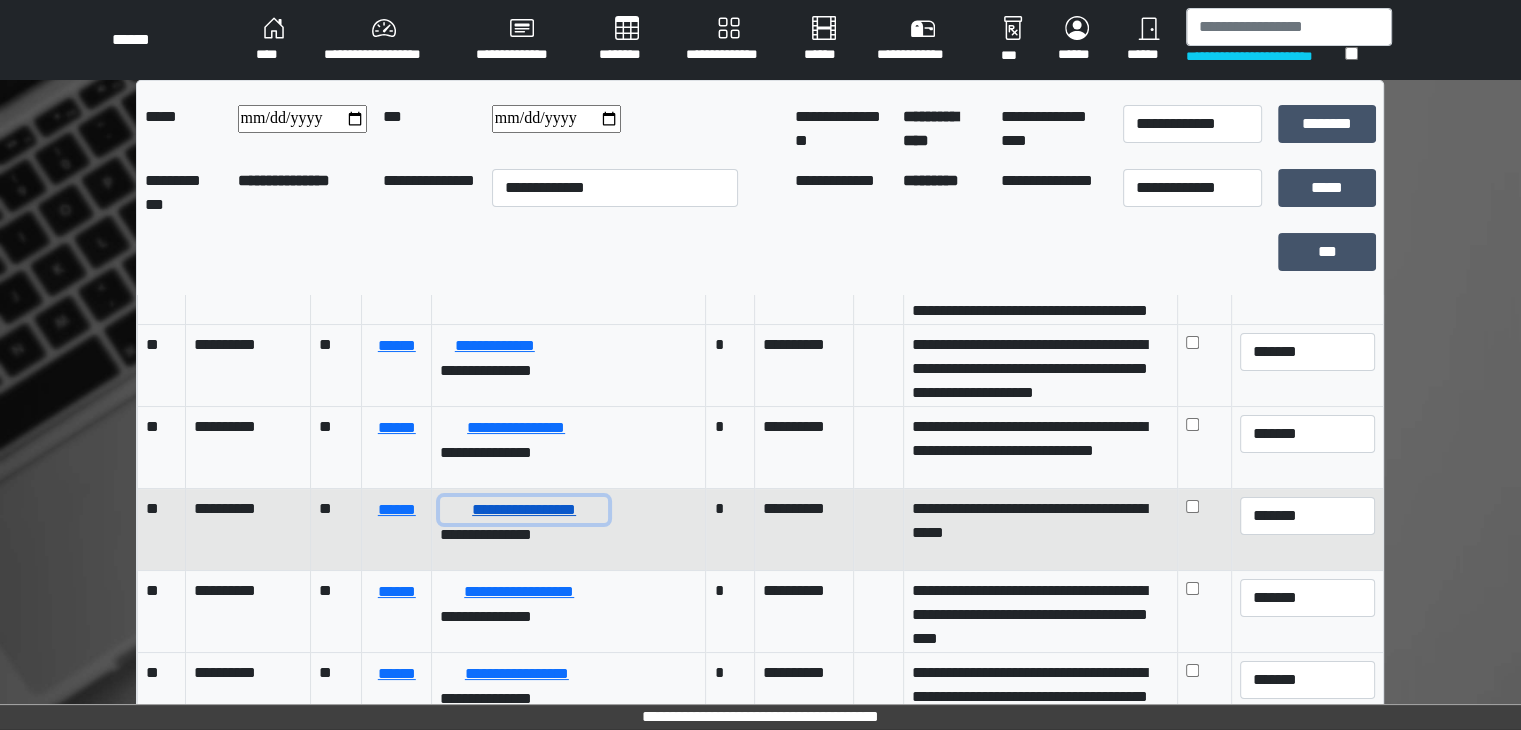 click on "**********" at bounding box center (523, 510) 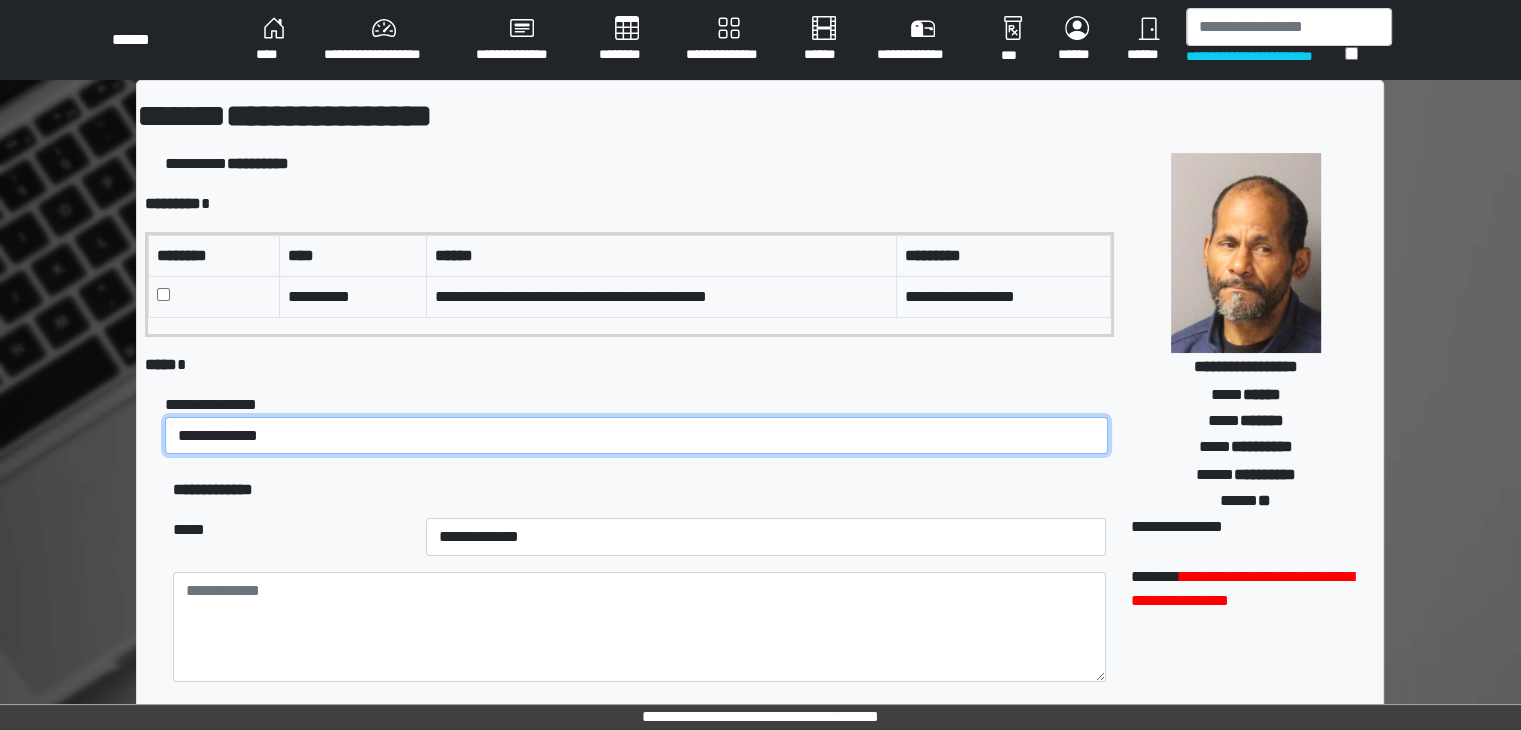 click on "**********" at bounding box center [636, 436] 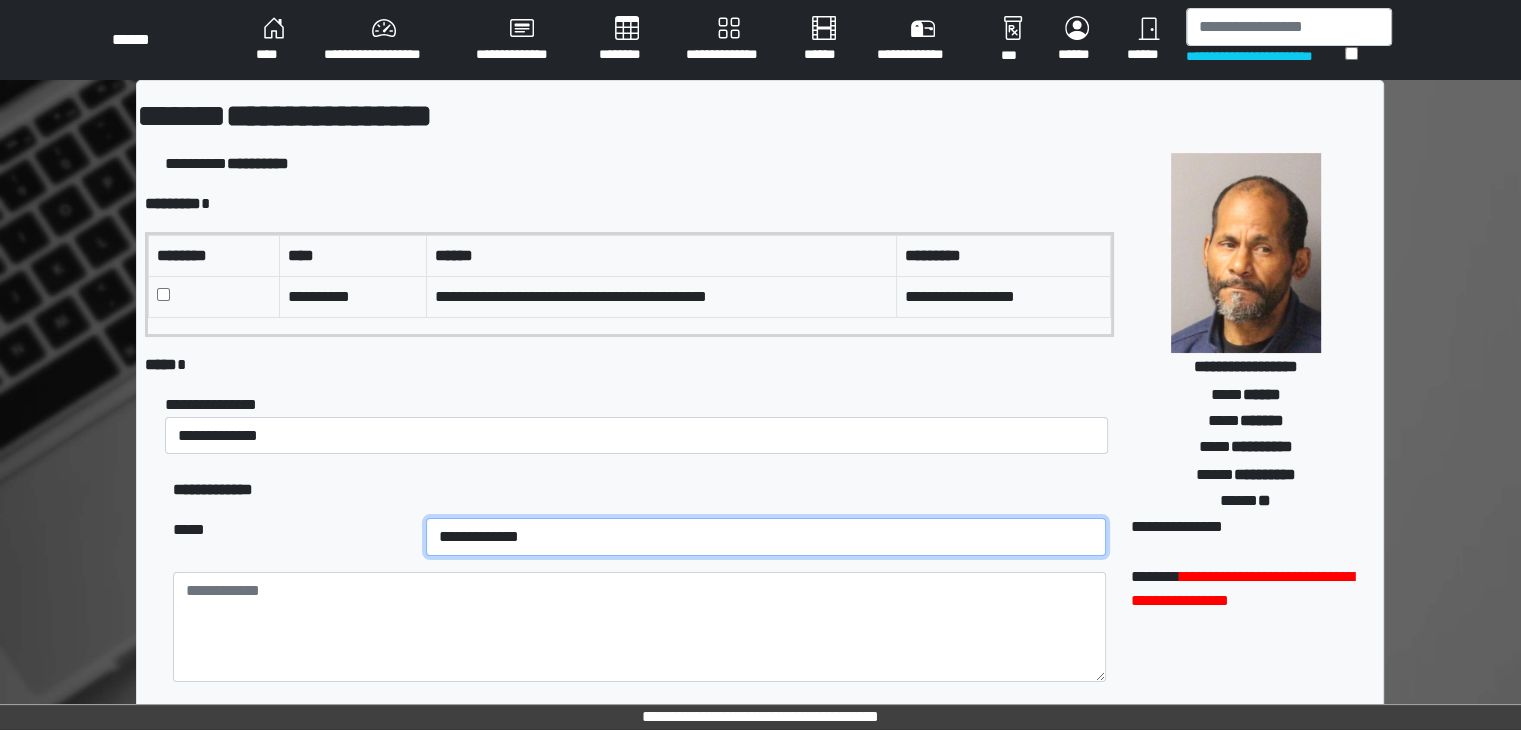 click on "**********" at bounding box center (766, 537) 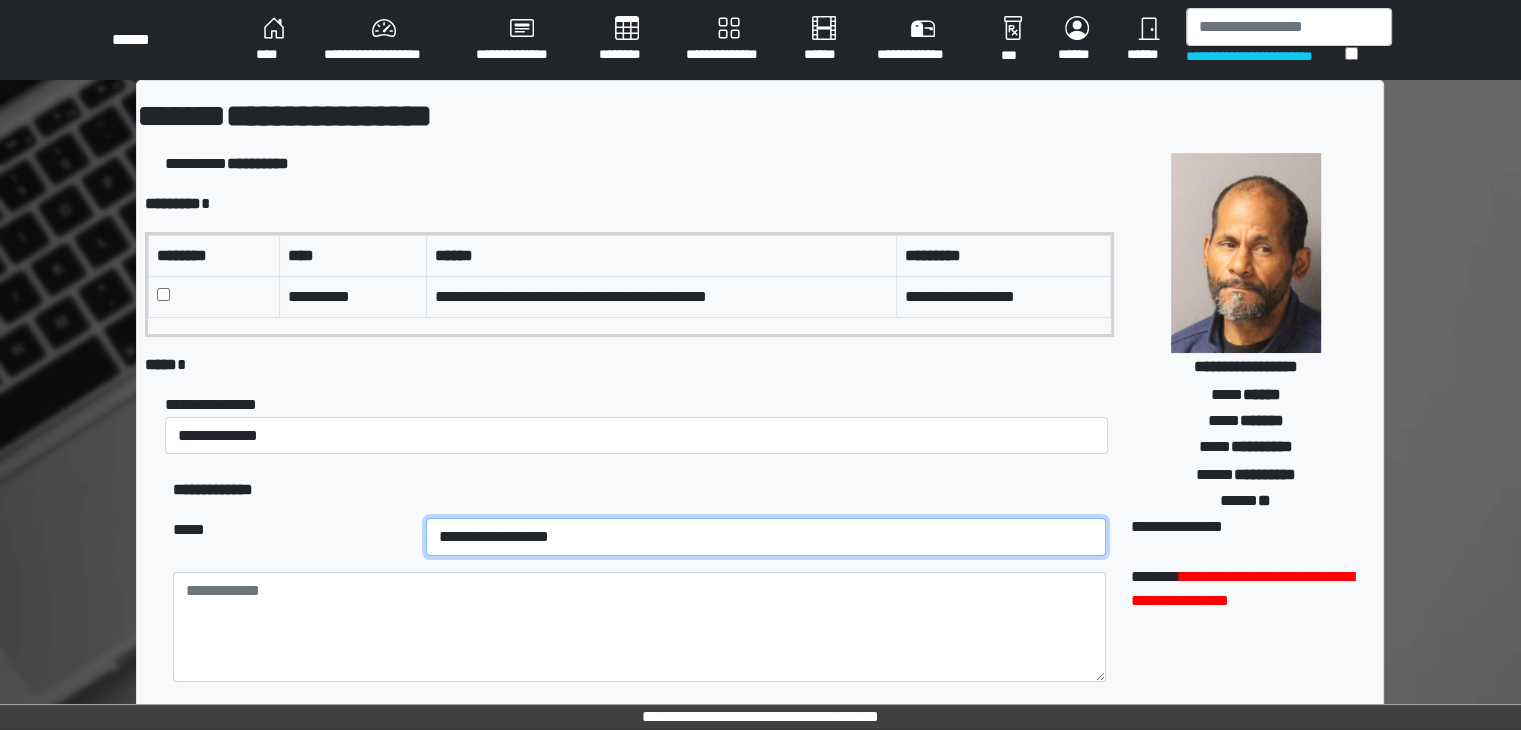 click on "**********" at bounding box center [766, 537] 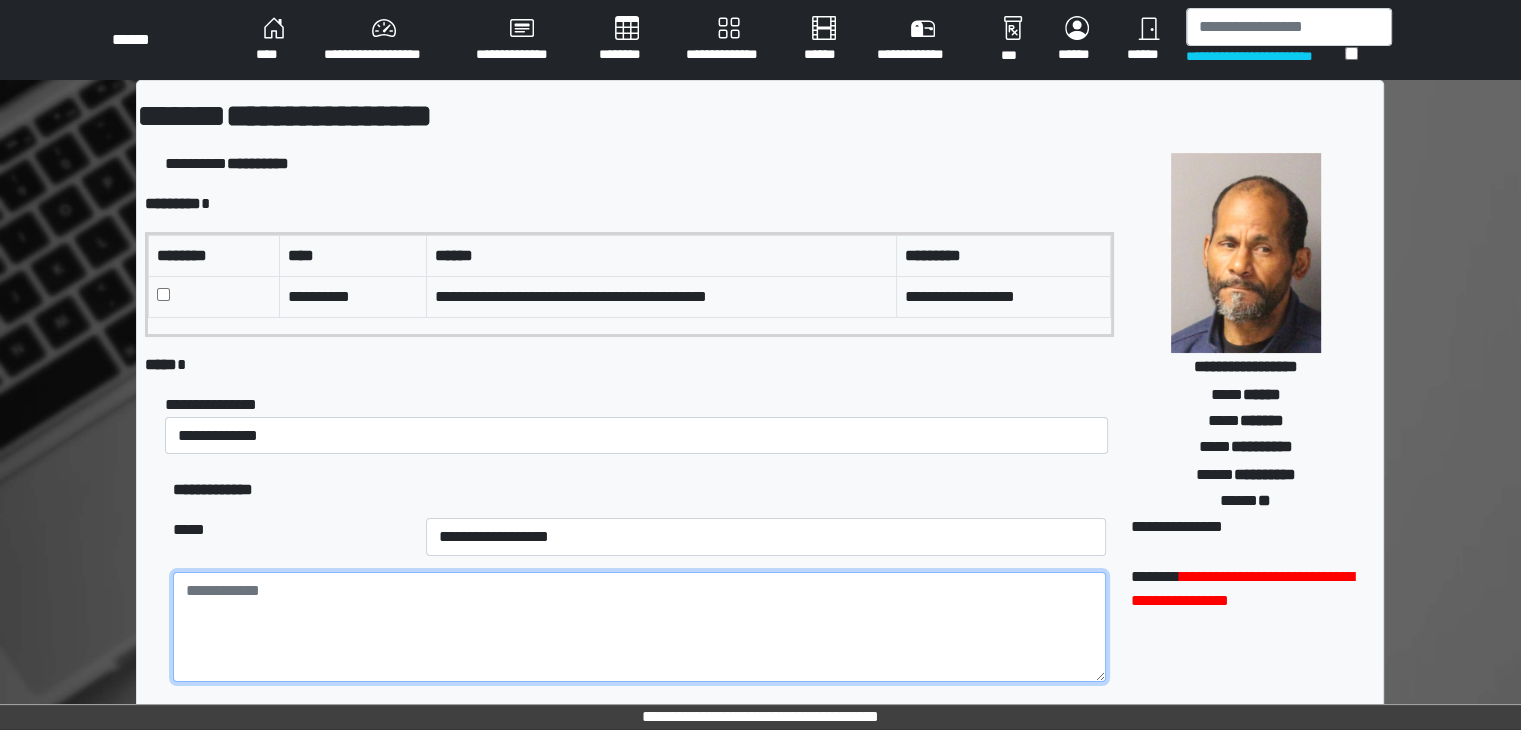 drag, startPoint x: 228, startPoint y: 615, endPoint x: 220, endPoint y: 608, distance: 10.630146 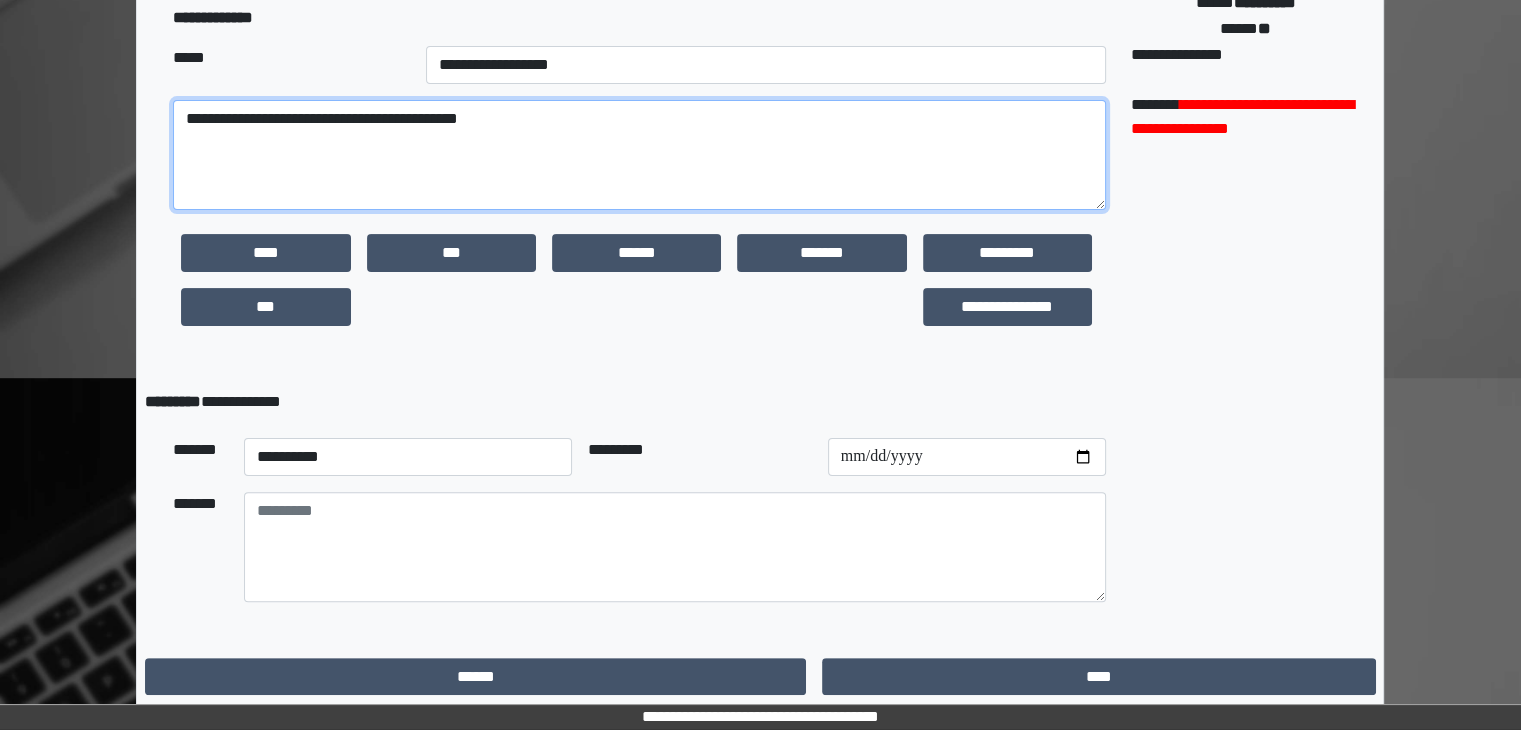 scroll, scrollTop: 475, scrollLeft: 0, axis: vertical 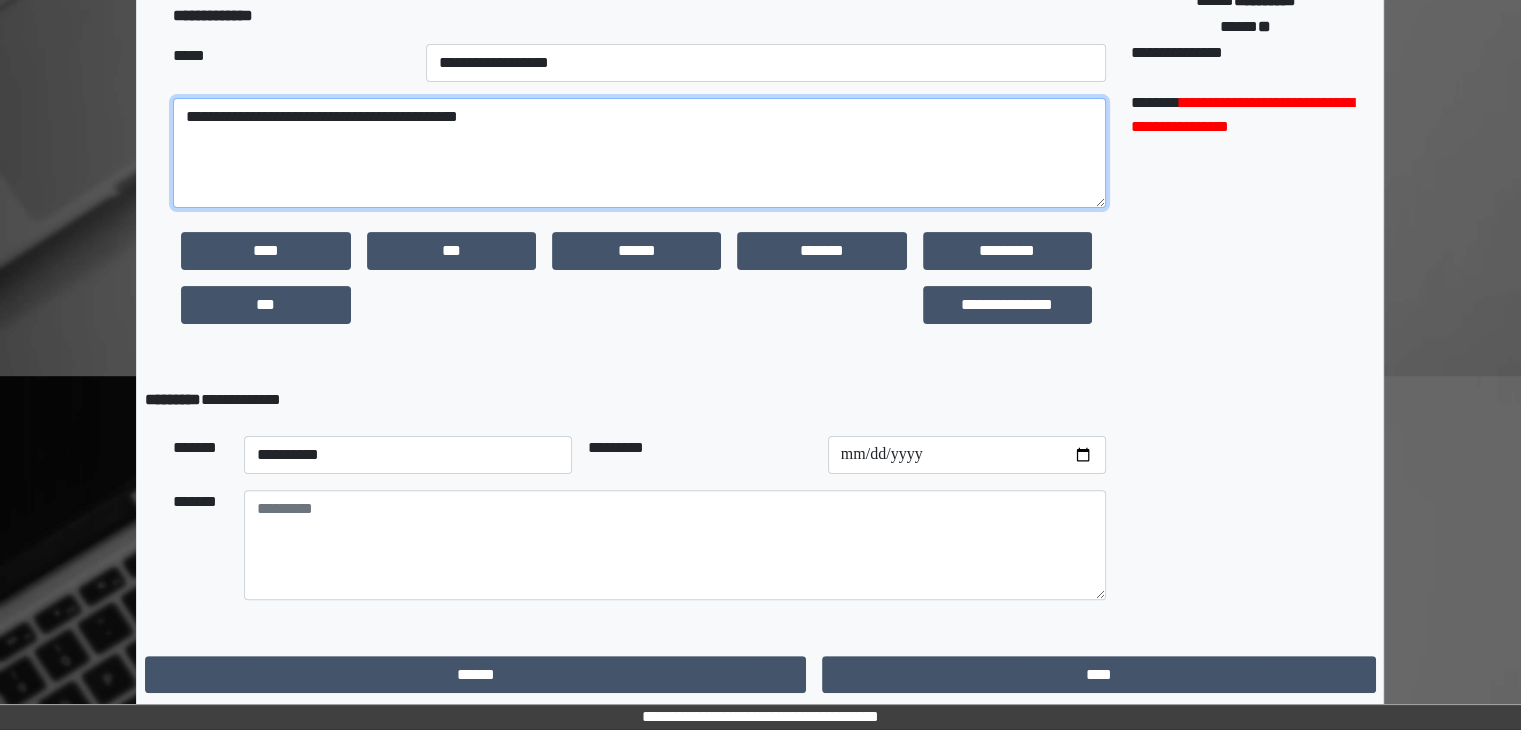 type on "**********" 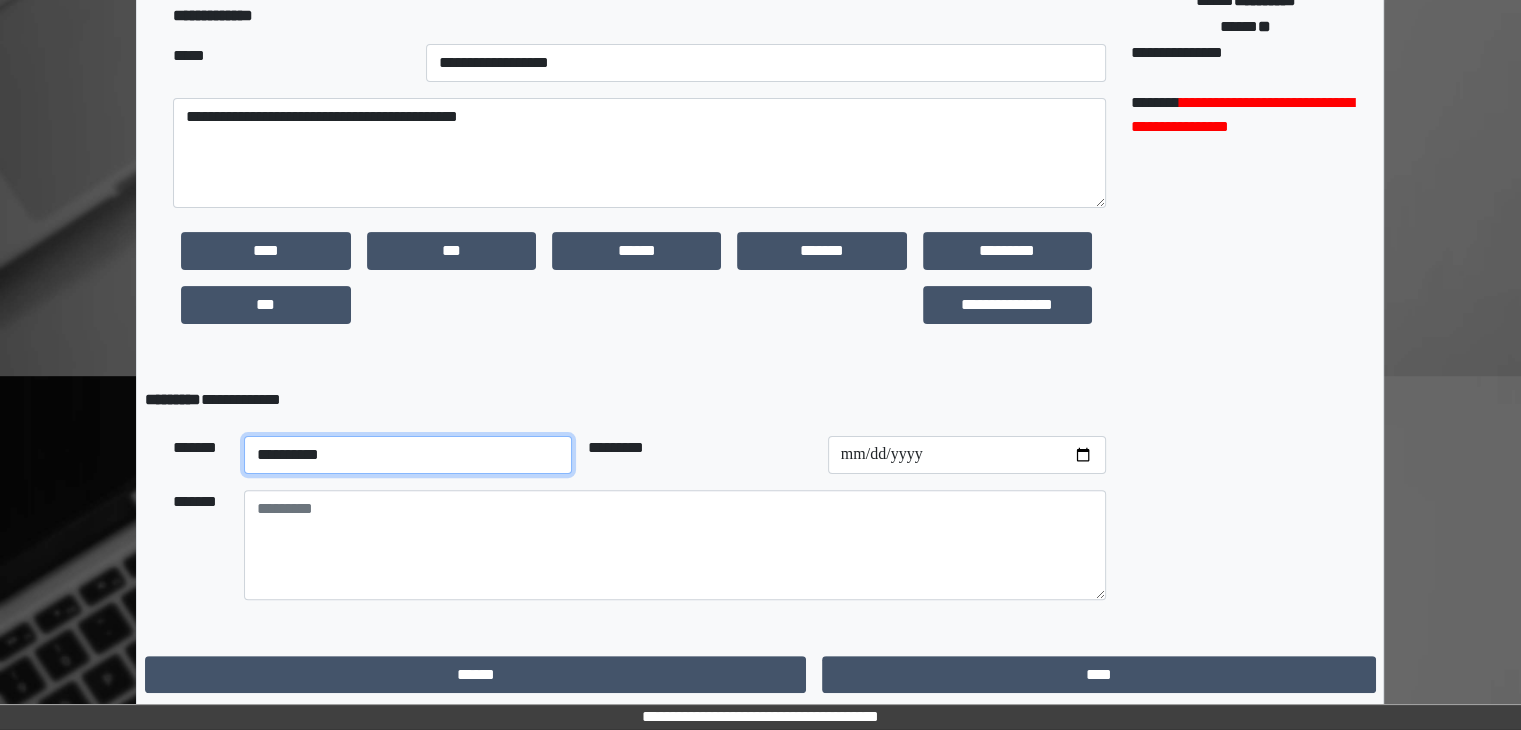 click on "**********" at bounding box center [408, 455] 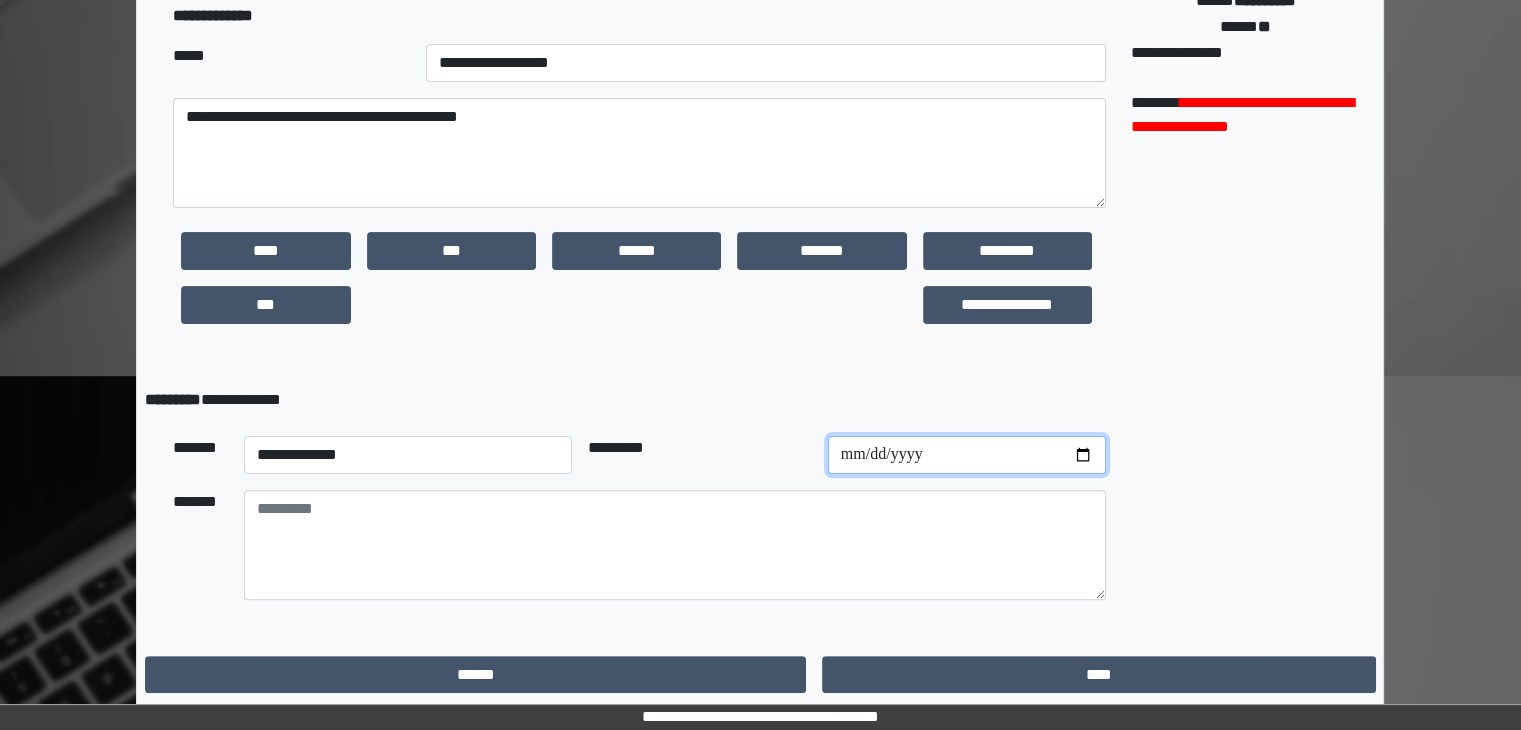 click at bounding box center [967, 455] 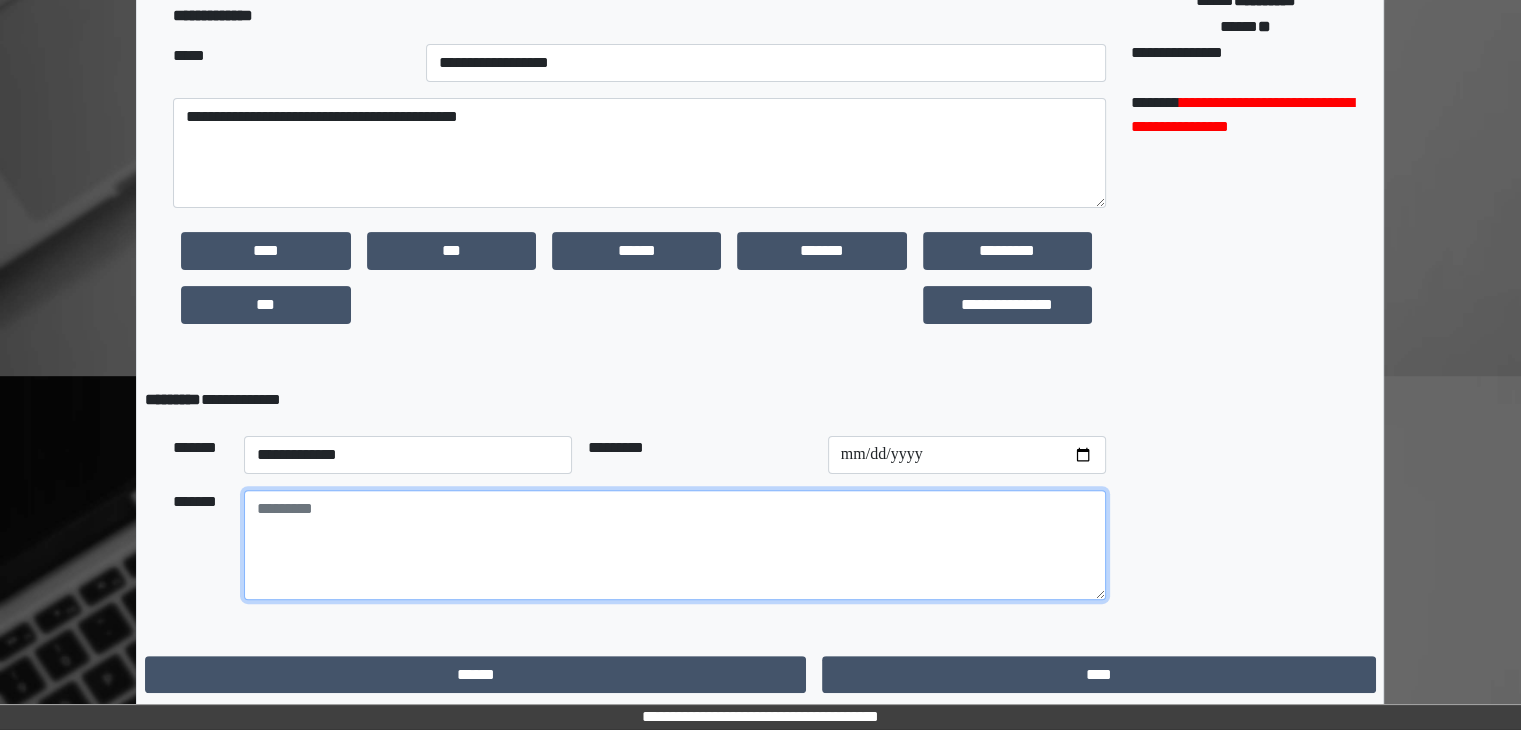paste on "**********" 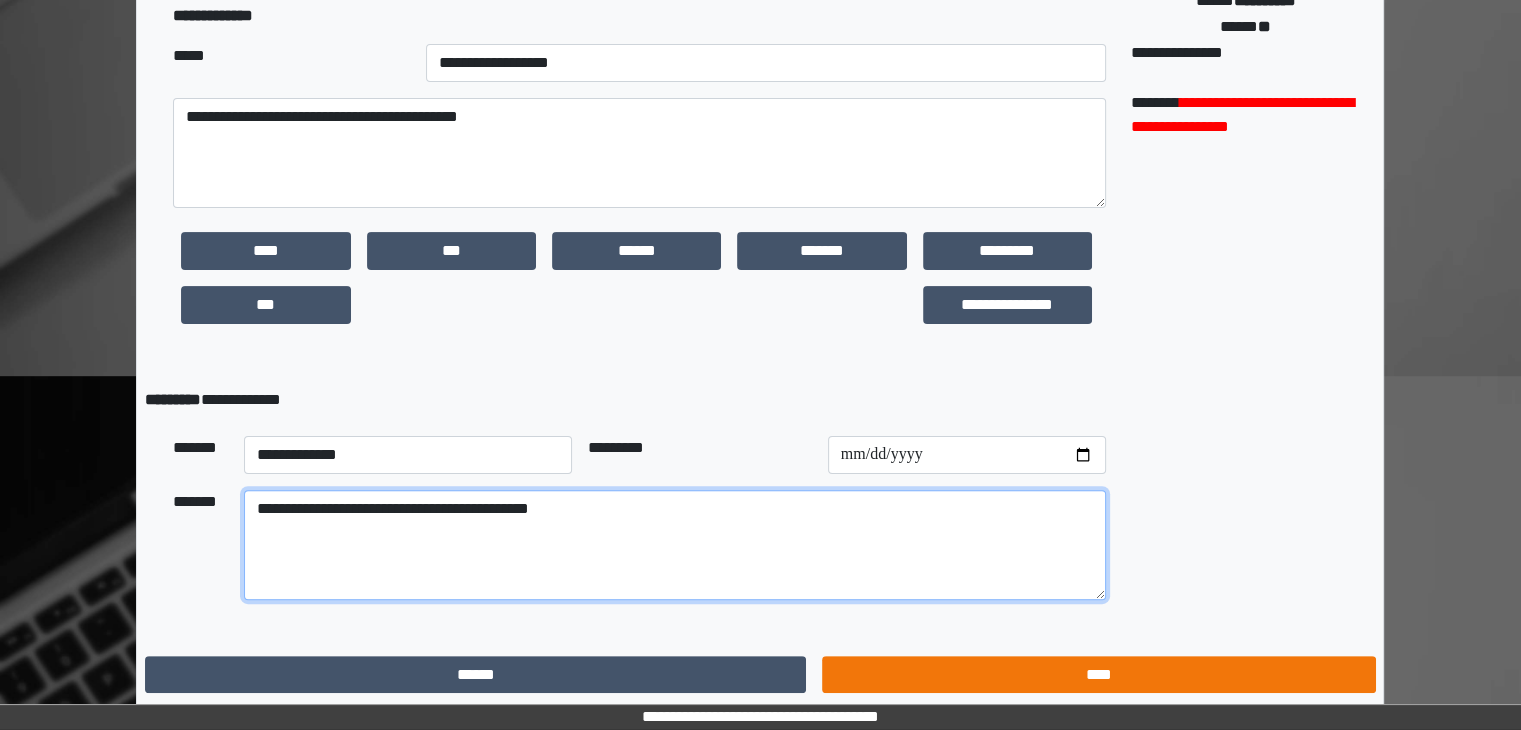 type on "**********" 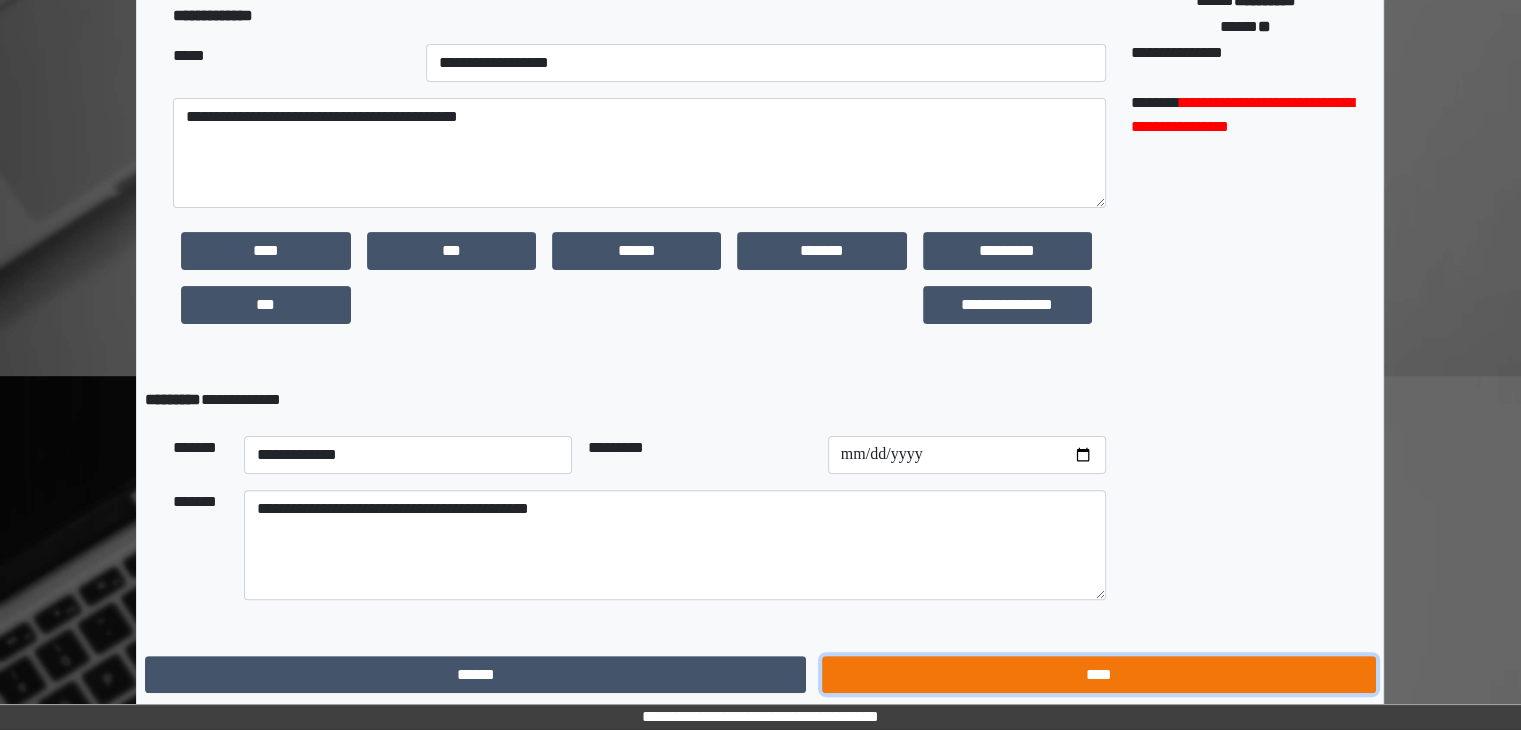 click on "****" at bounding box center [1098, 675] 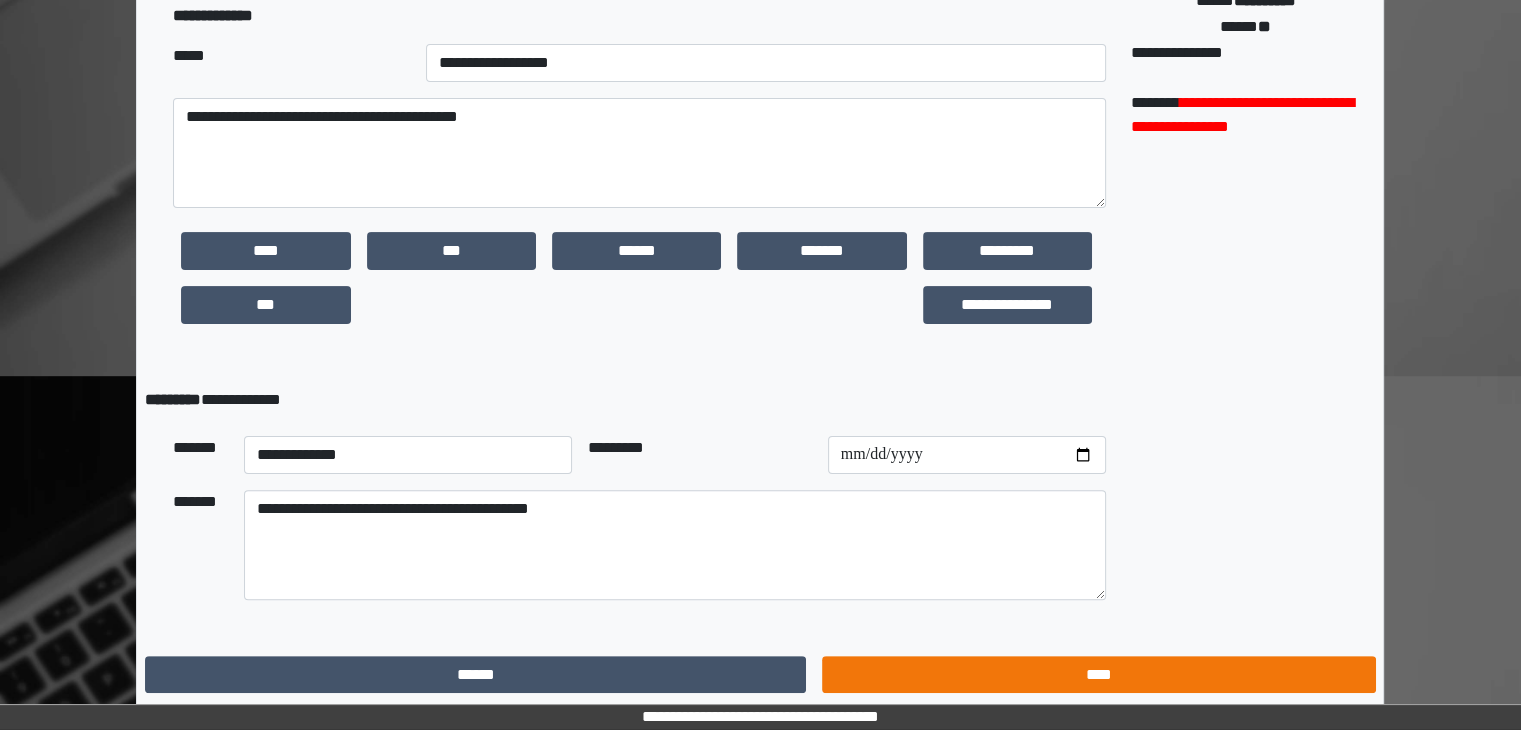 scroll, scrollTop: 0, scrollLeft: 0, axis: both 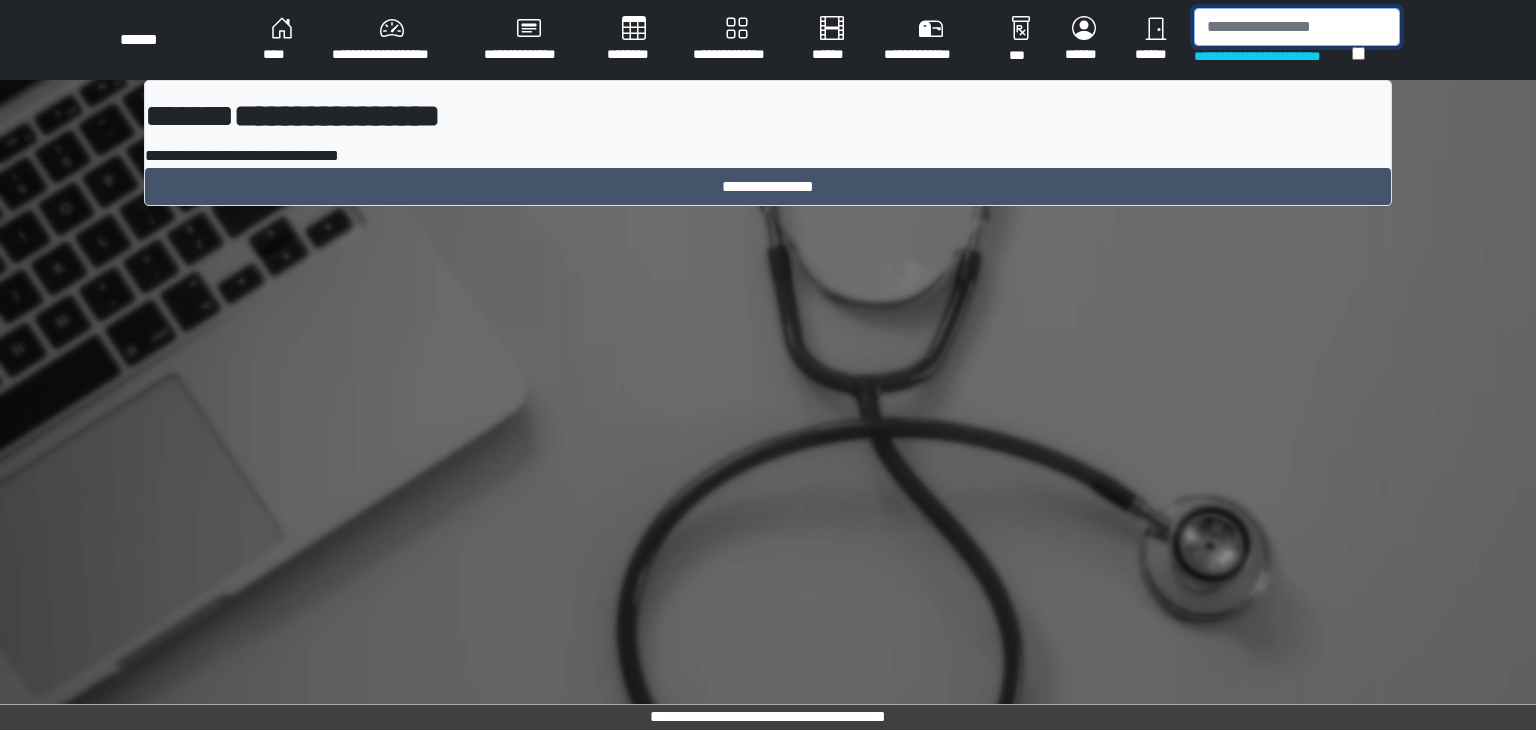 click at bounding box center [1297, 27] 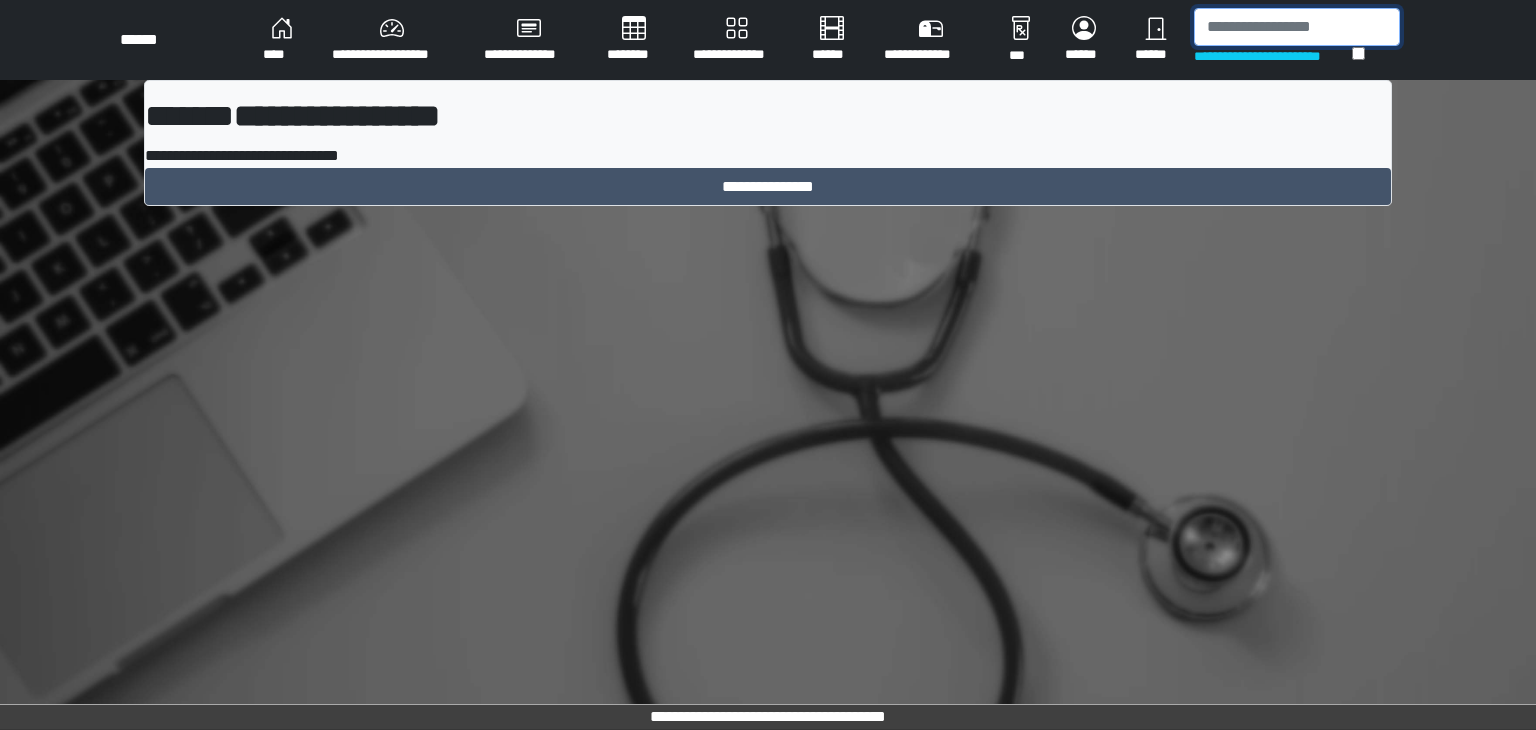 type on "*" 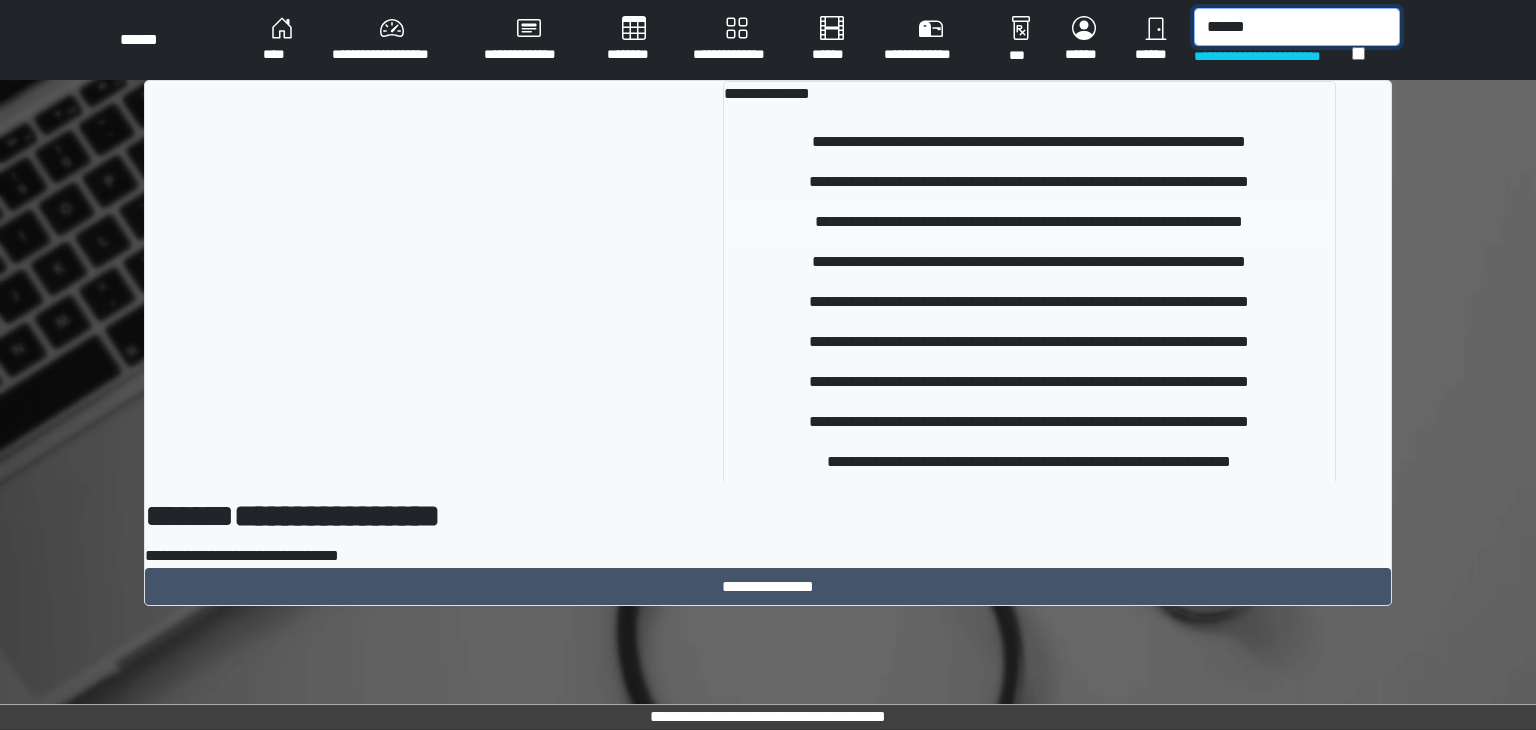 type on "******" 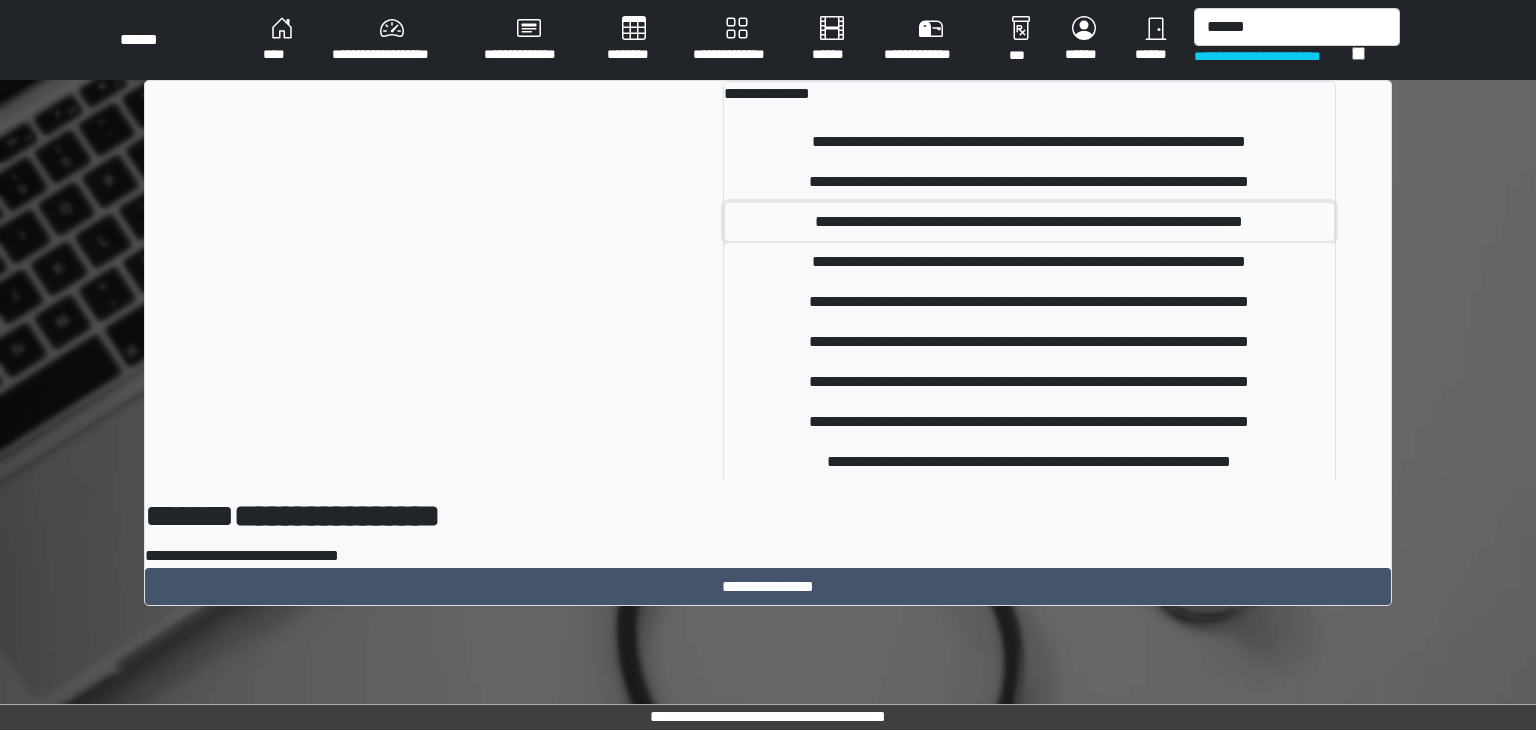 click on "**********" at bounding box center [1029, 222] 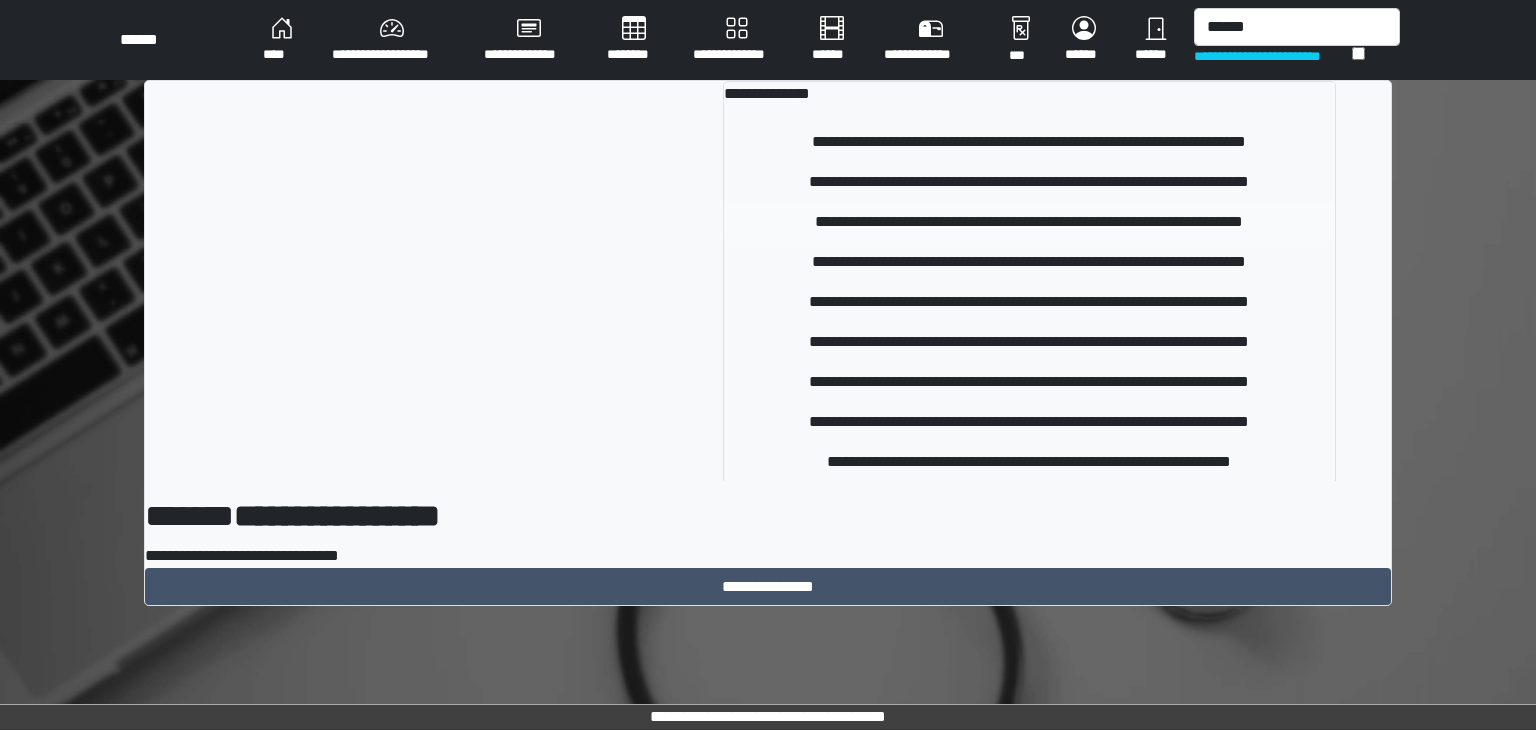 type 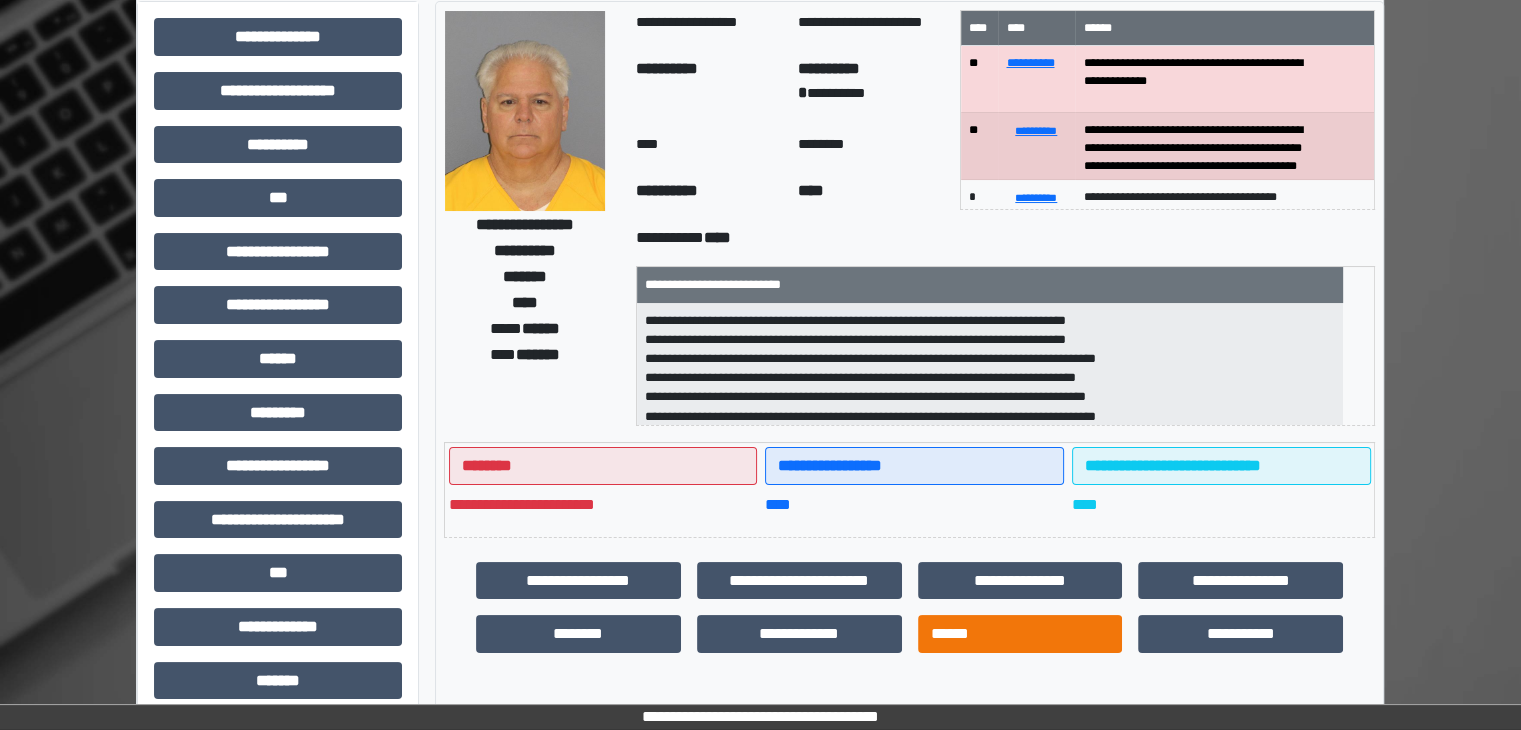 scroll, scrollTop: 100, scrollLeft: 0, axis: vertical 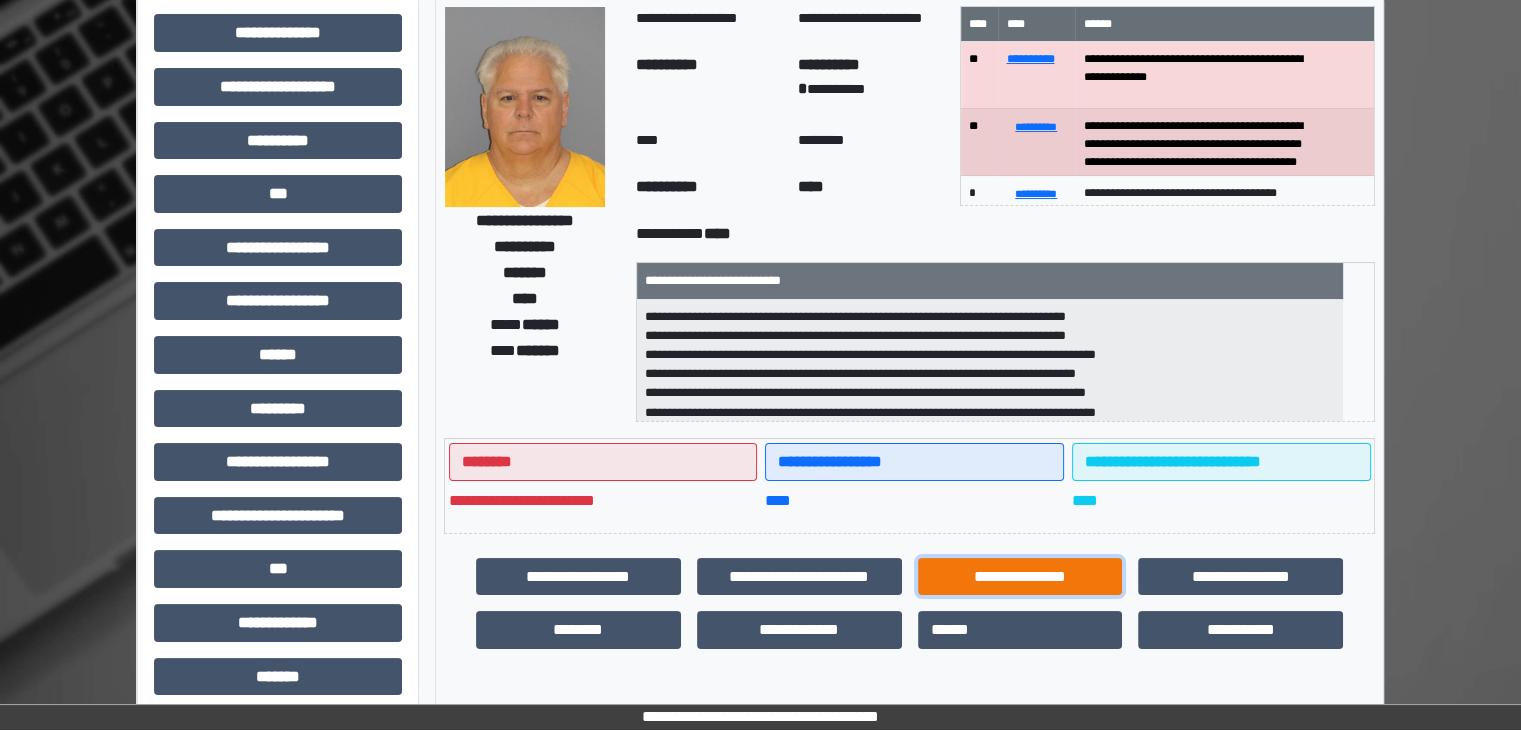 click on "**********" at bounding box center [1020, 577] 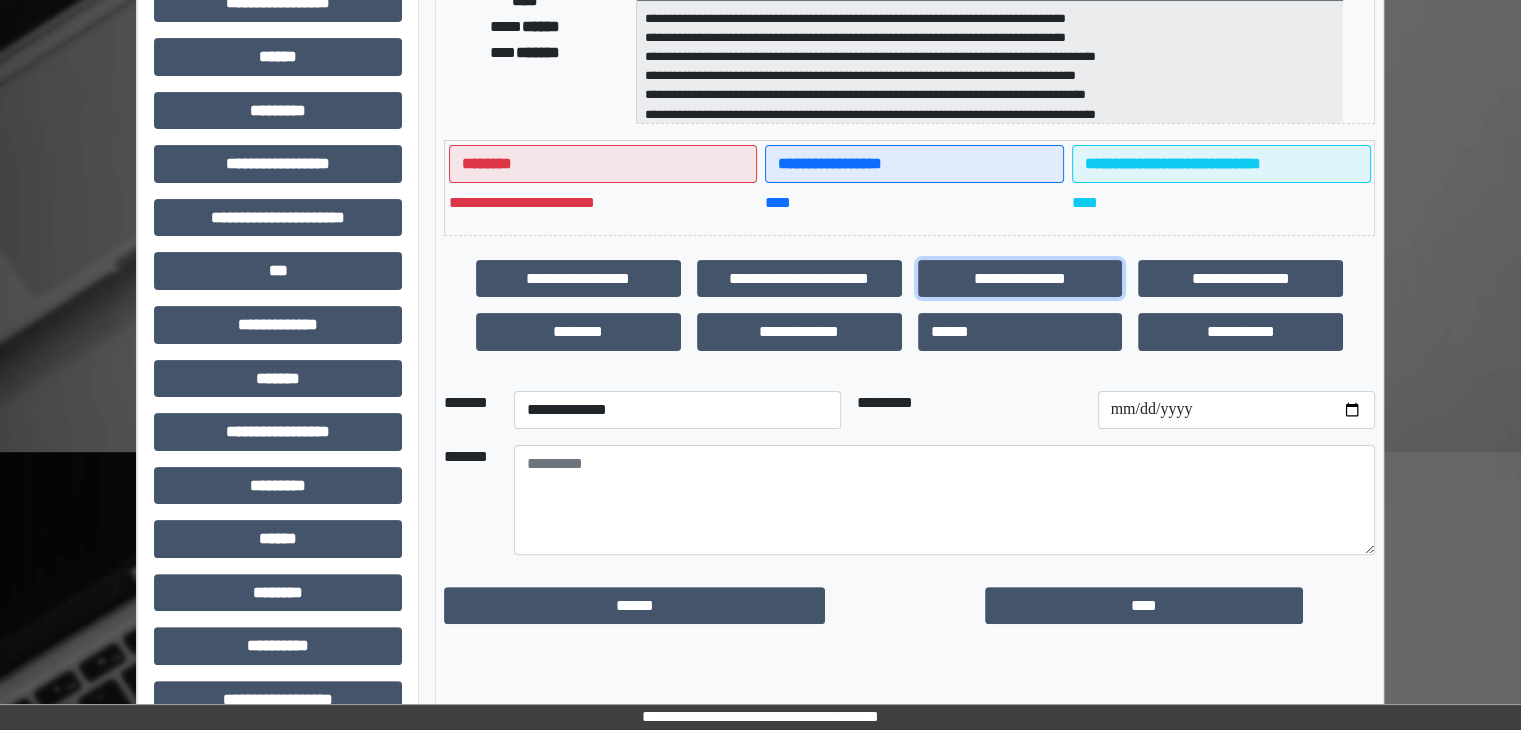 scroll, scrollTop: 400, scrollLeft: 0, axis: vertical 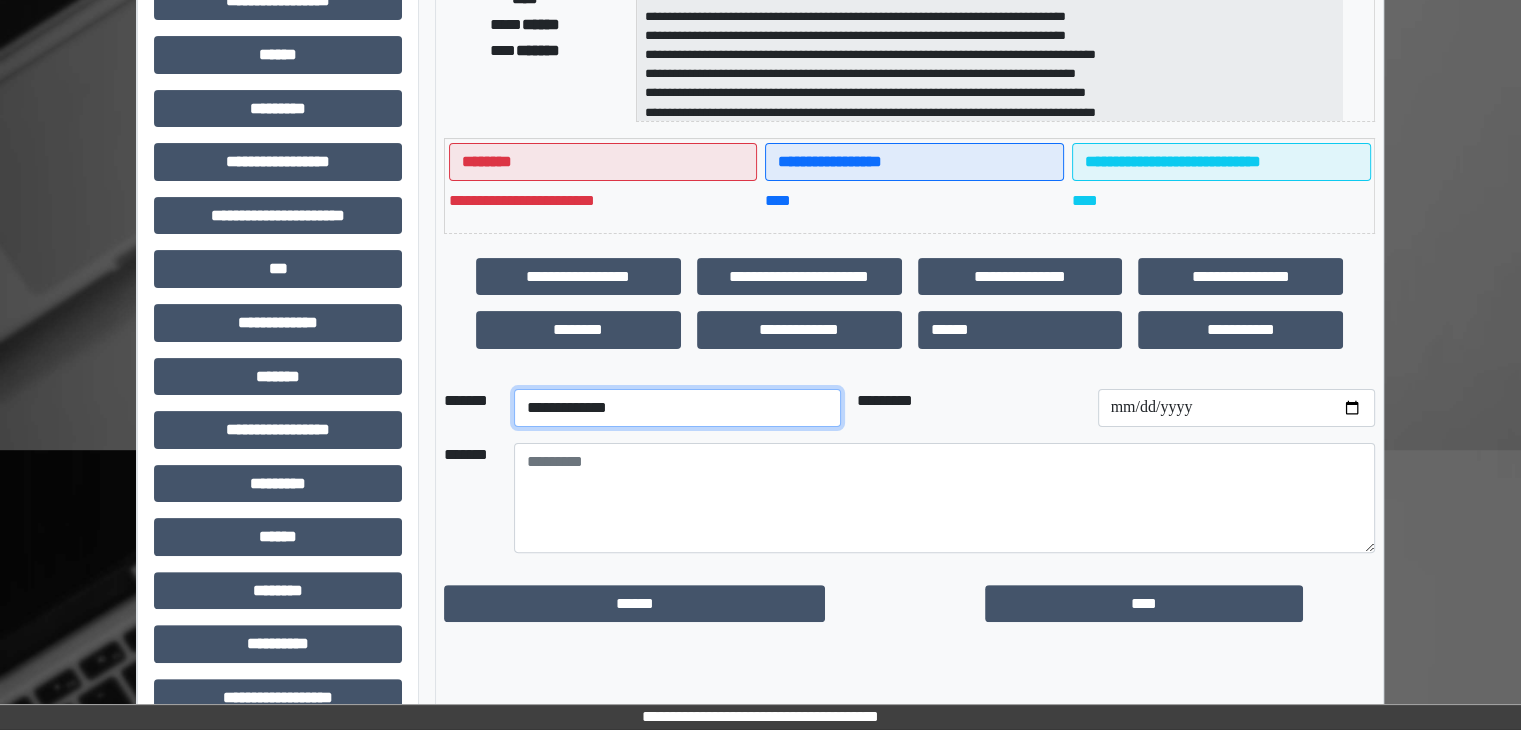 click on "**********" at bounding box center (677, 408) 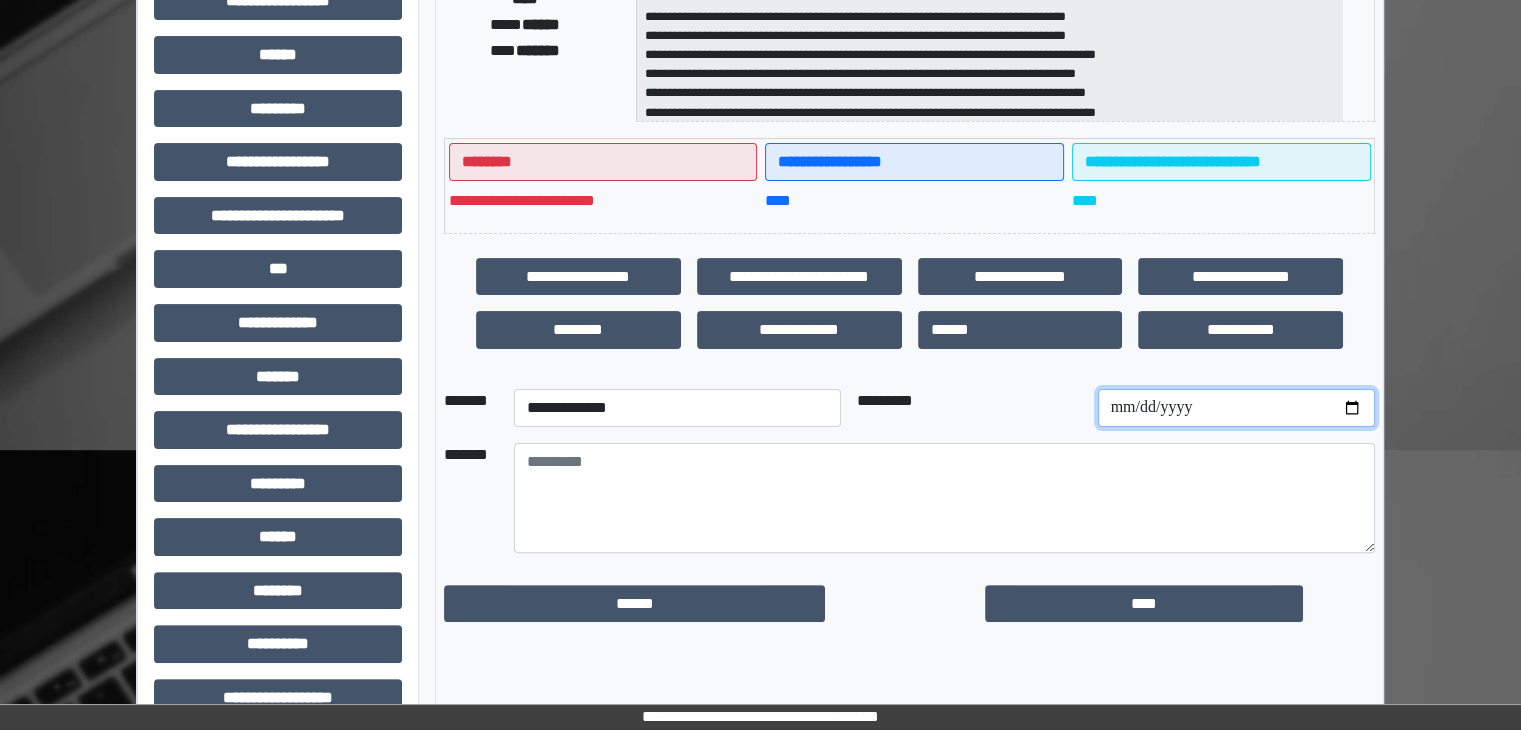 click at bounding box center (1236, 408) 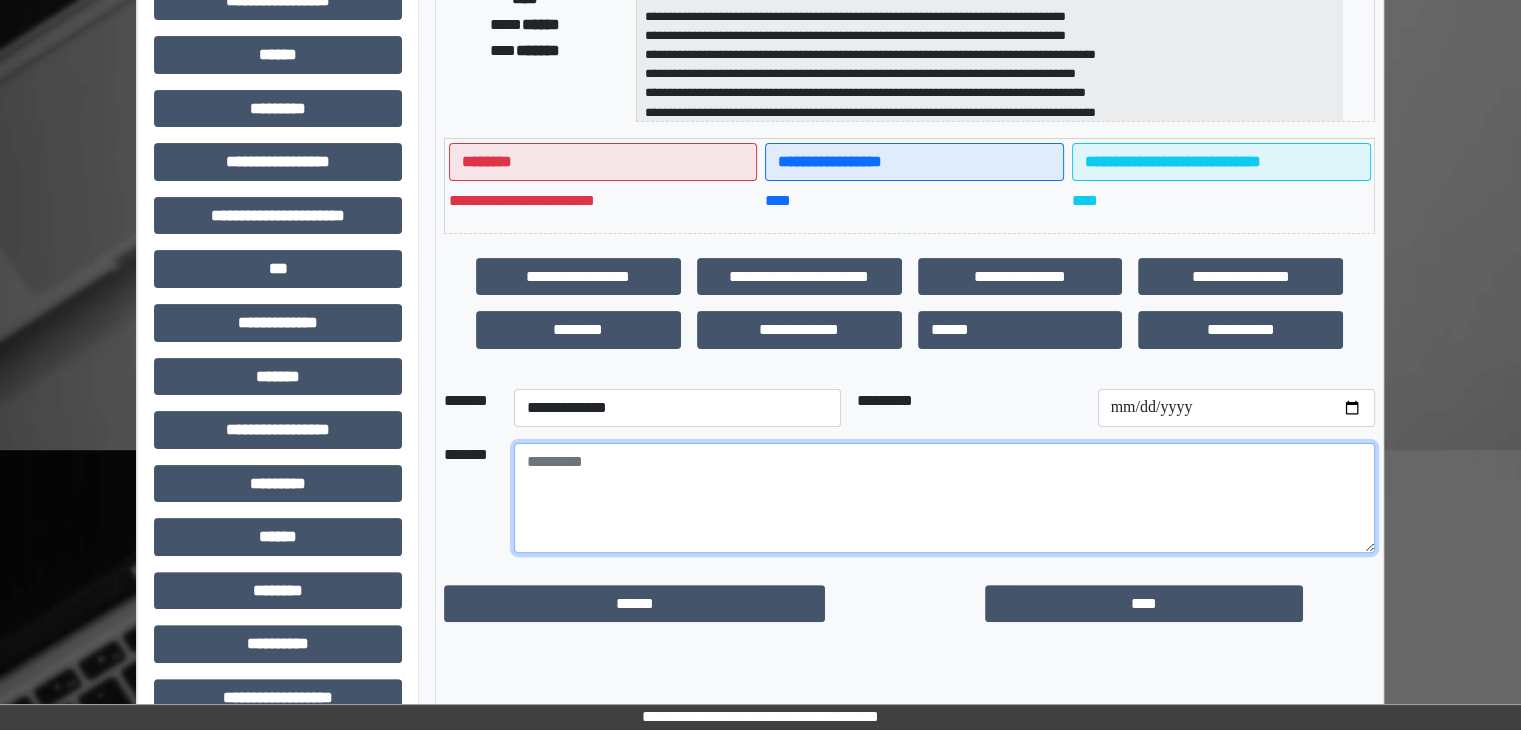 click at bounding box center (944, 498) 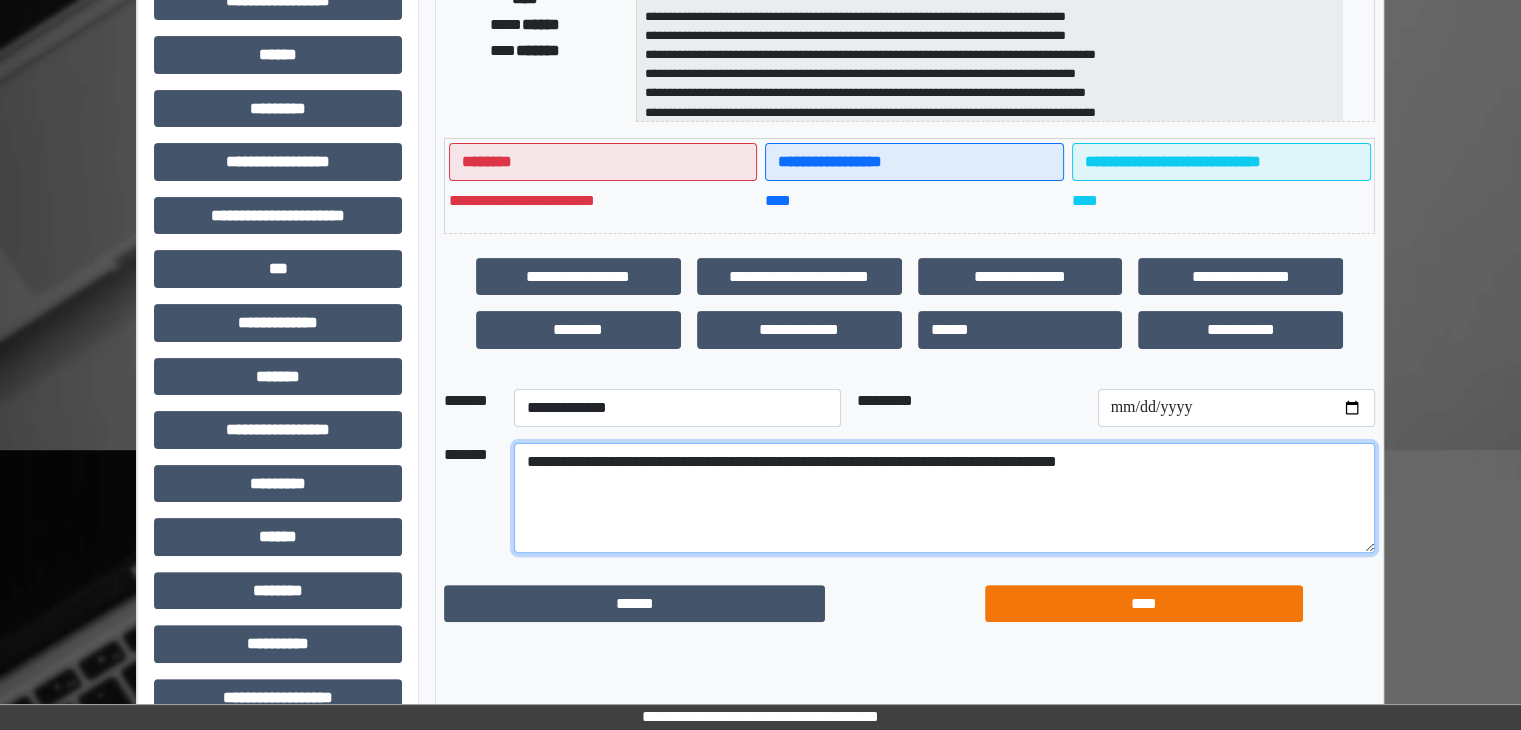 type on "**********" 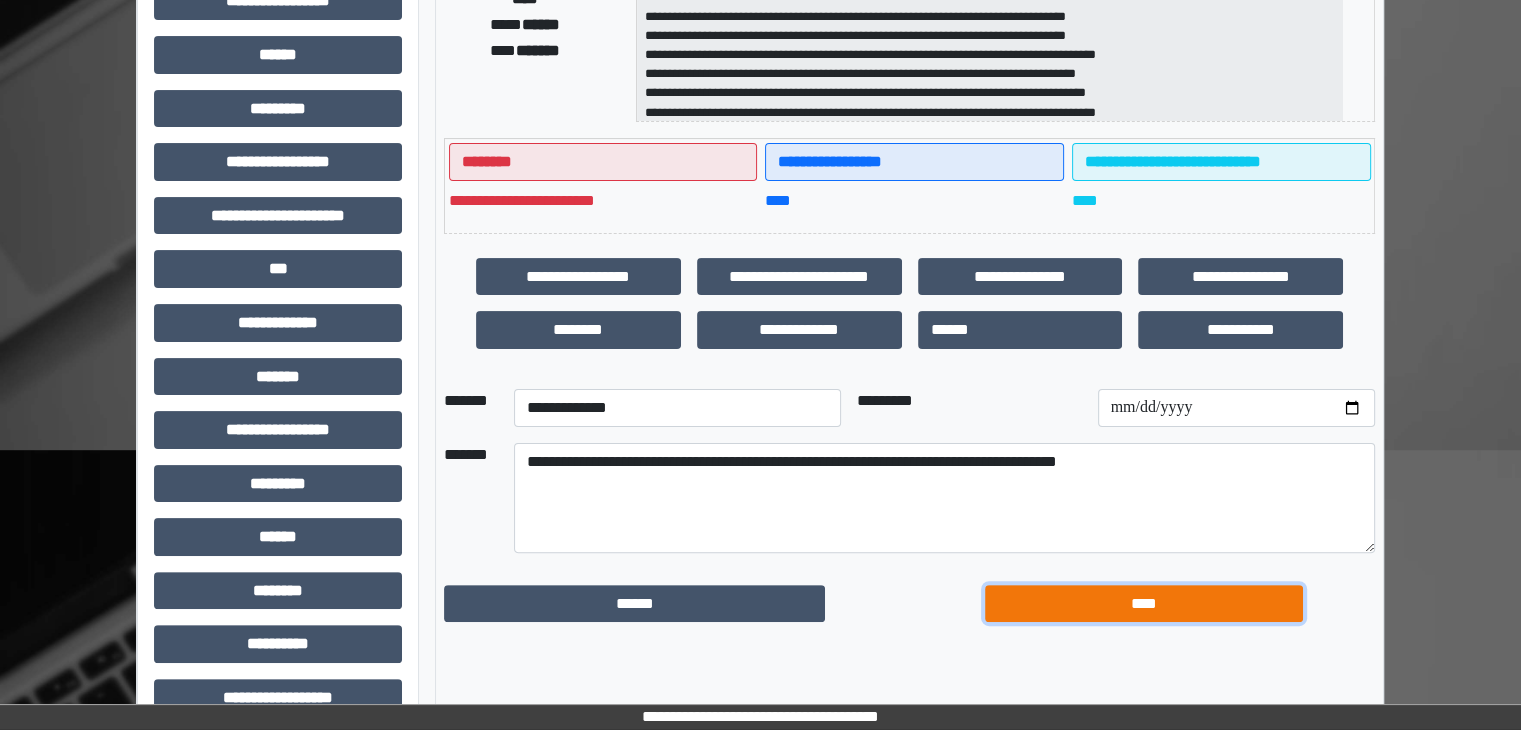 click on "****" at bounding box center [1144, 604] 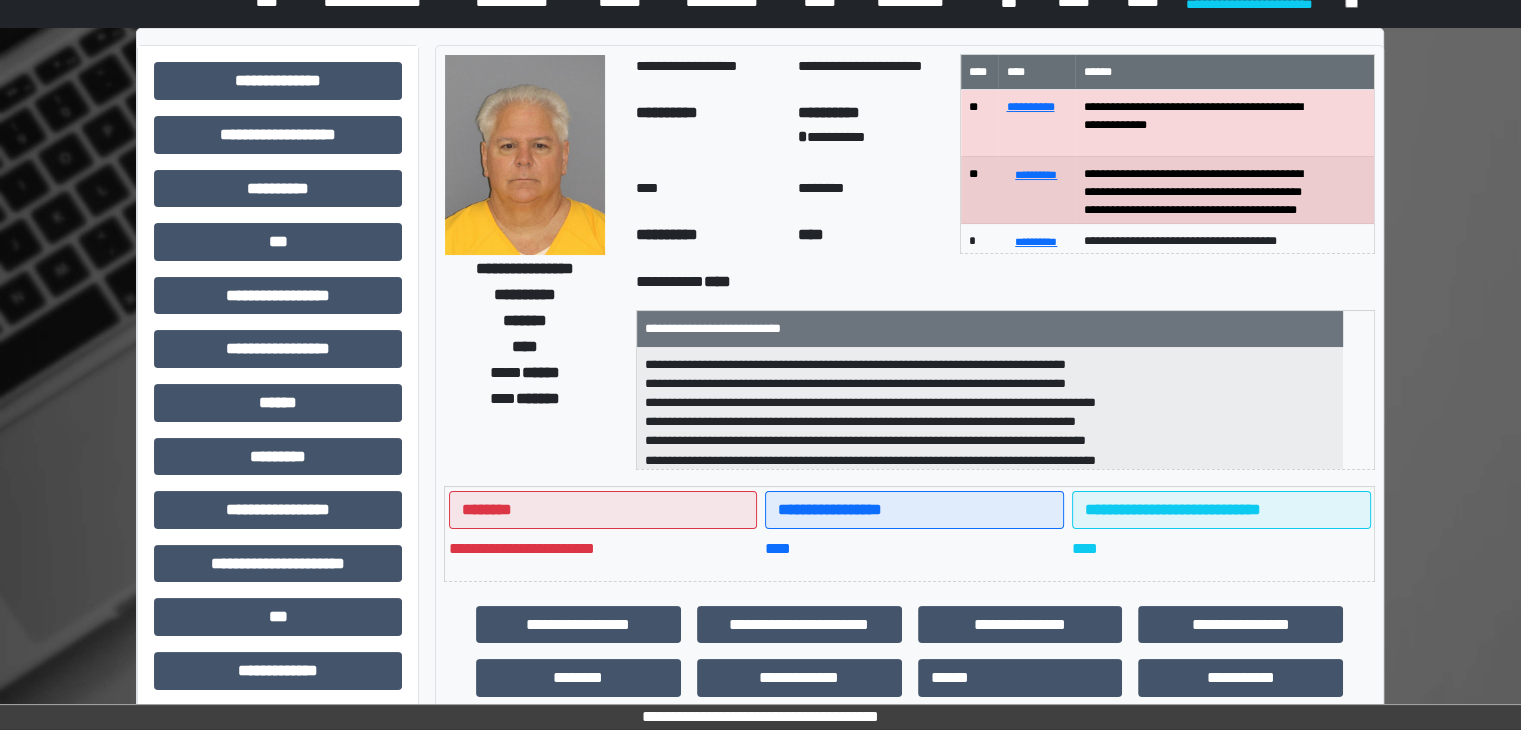scroll, scrollTop: 0, scrollLeft: 0, axis: both 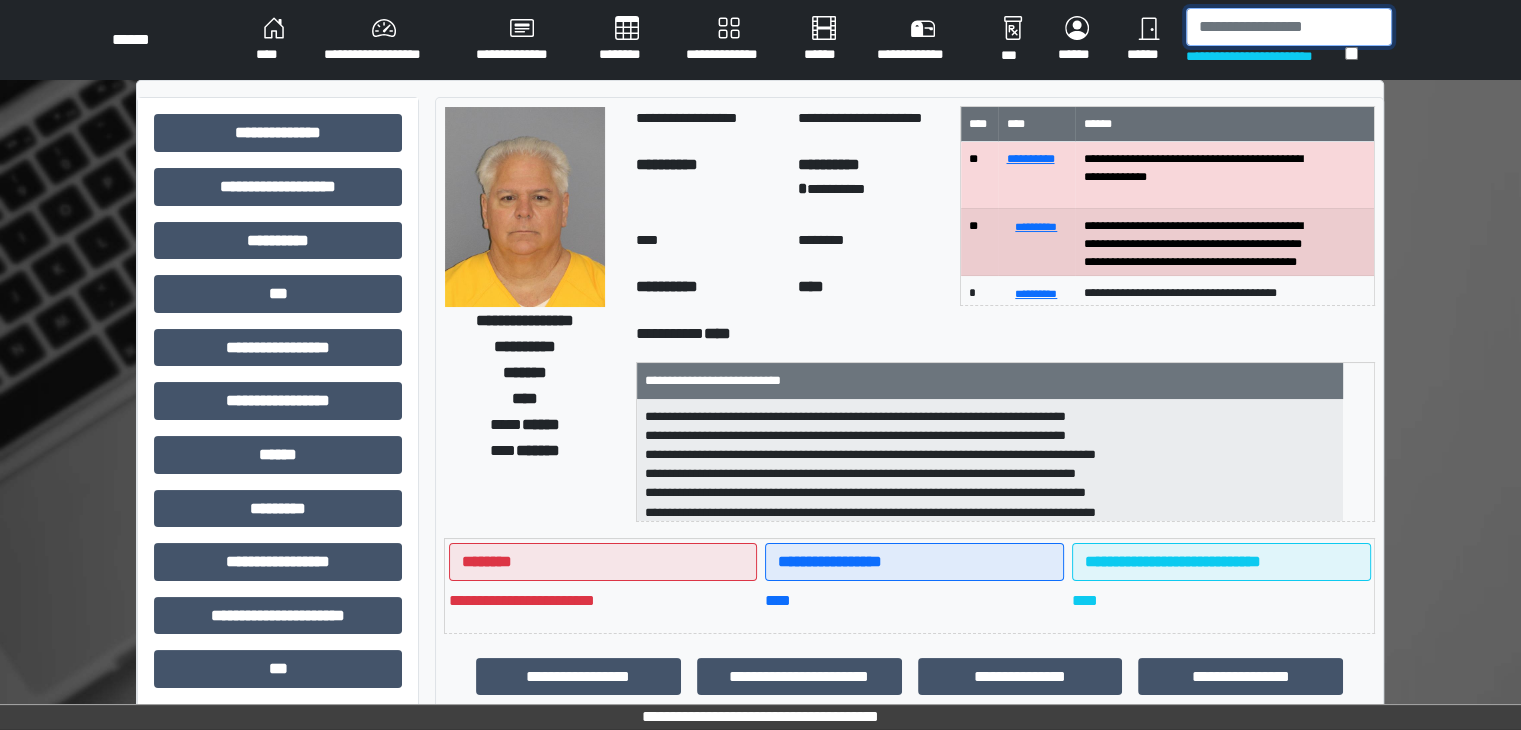 click at bounding box center [1289, 27] 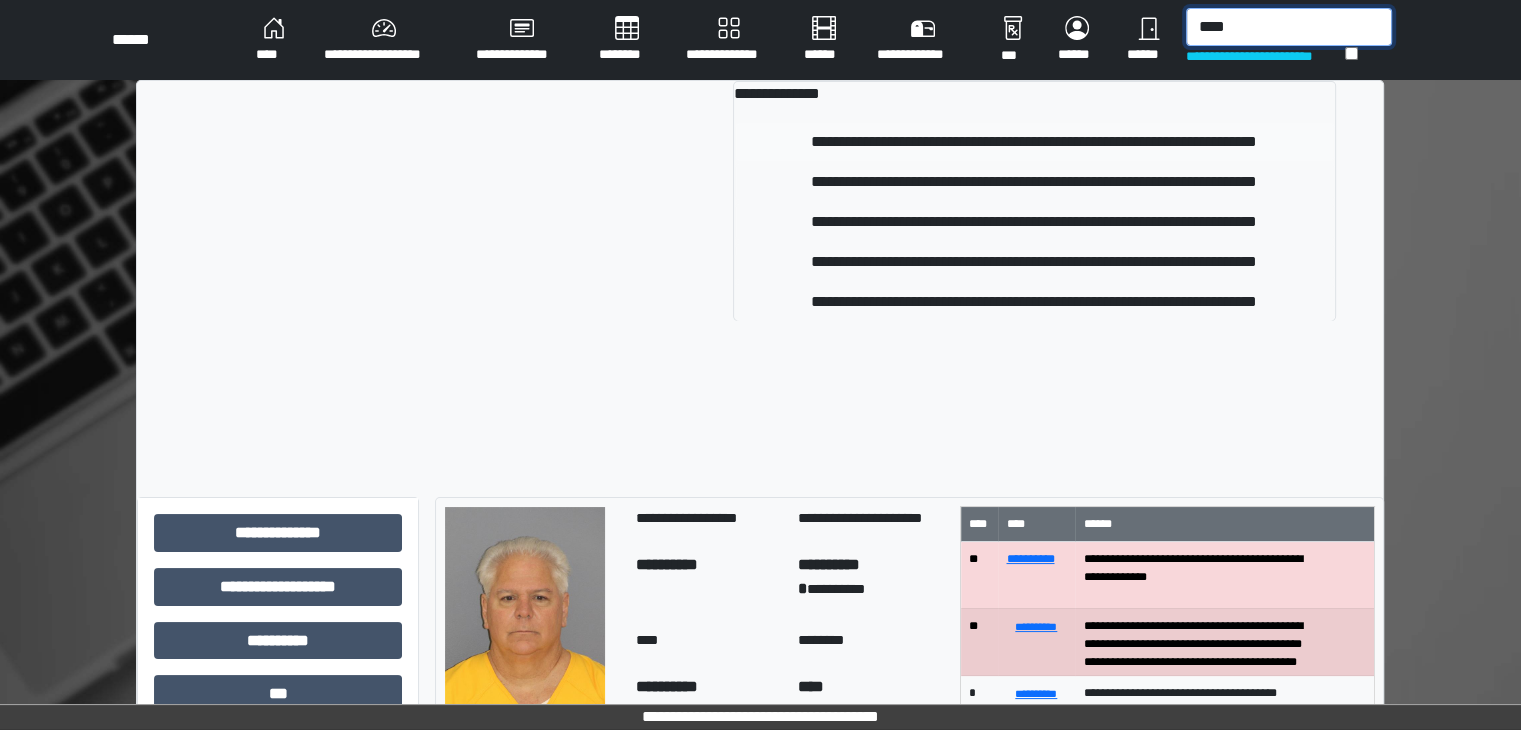 type on "****" 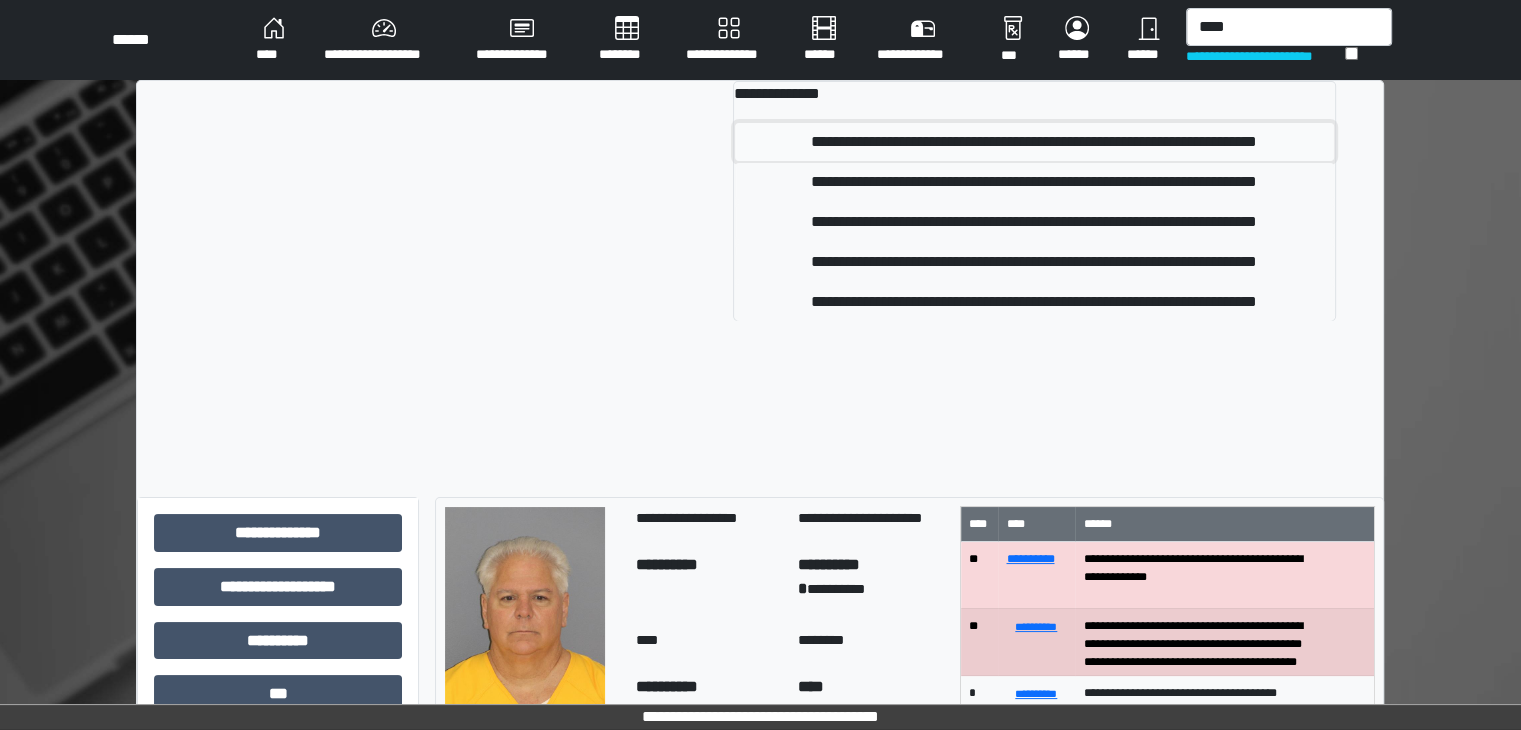 click on "**********" at bounding box center (1034, 142) 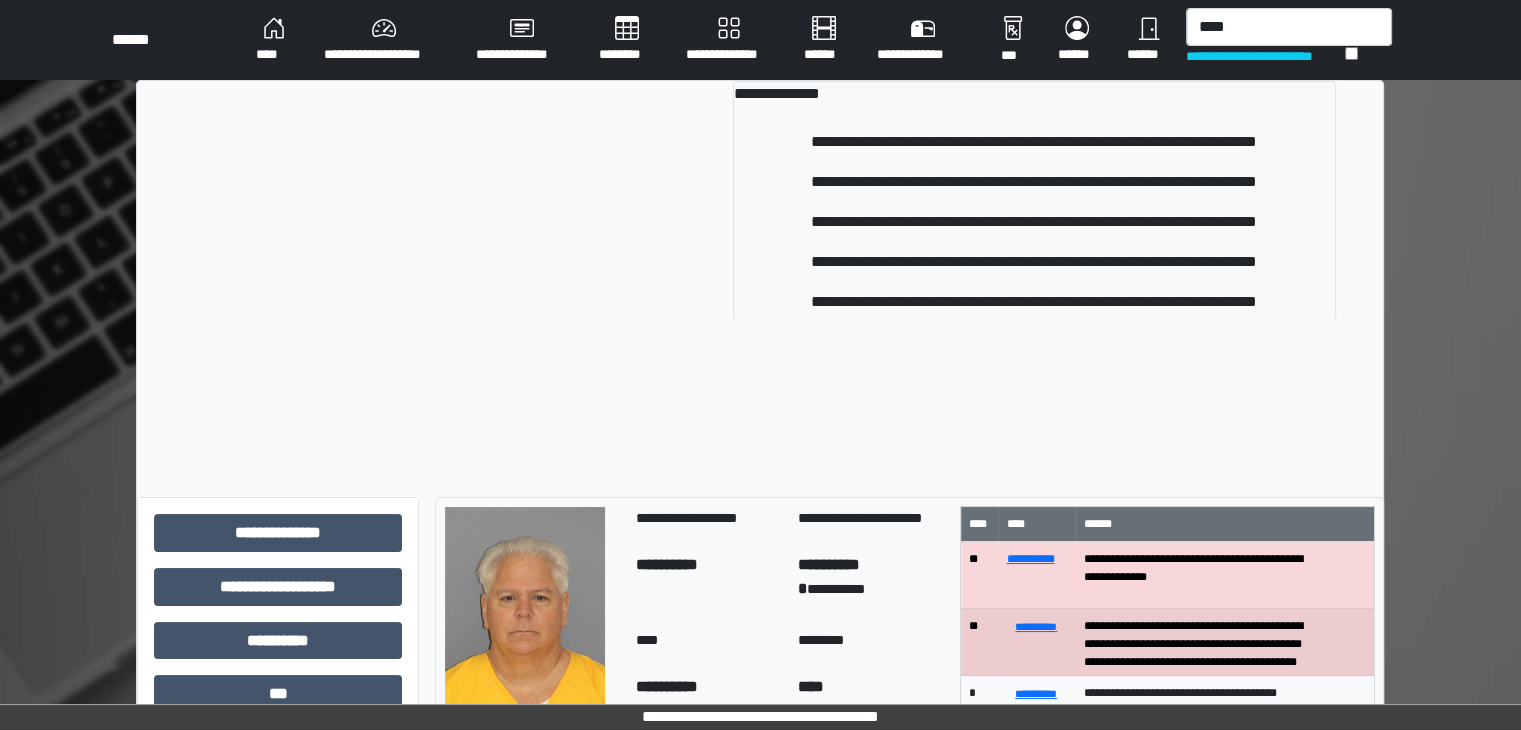 type 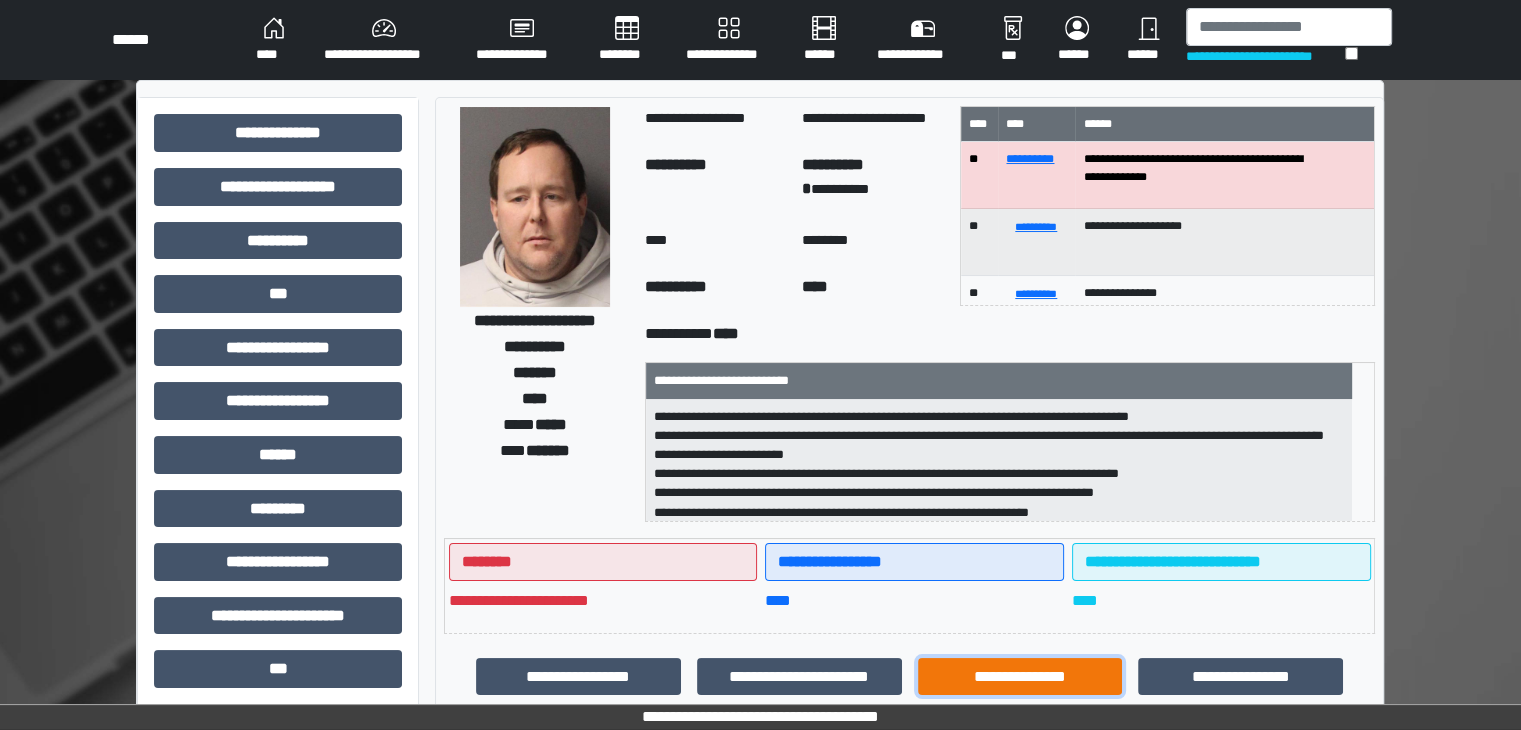 click on "**********" at bounding box center (1020, 677) 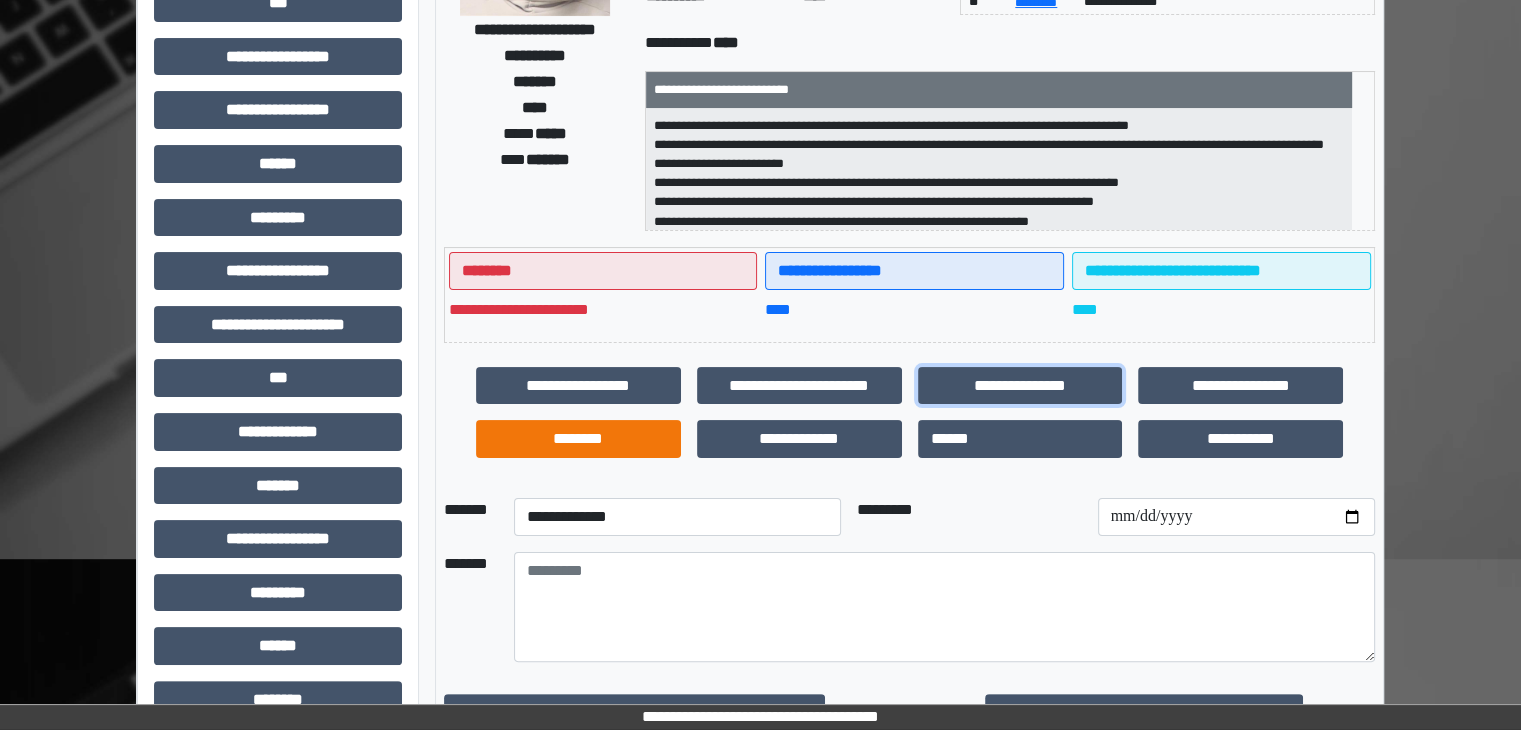 scroll, scrollTop: 300, scrollLeft: 0, axis: vertical 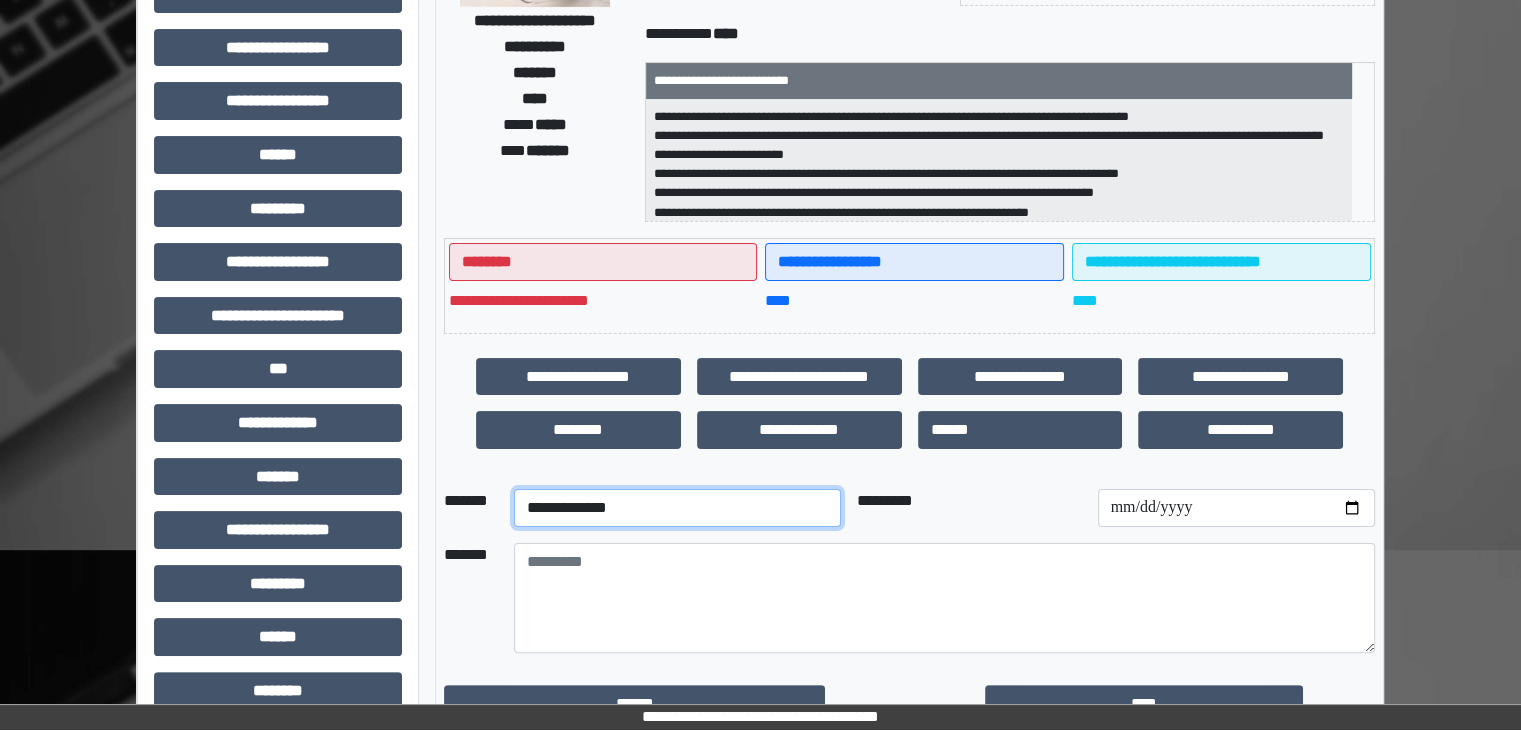 click on "**********" at bounding box center [677, 508] 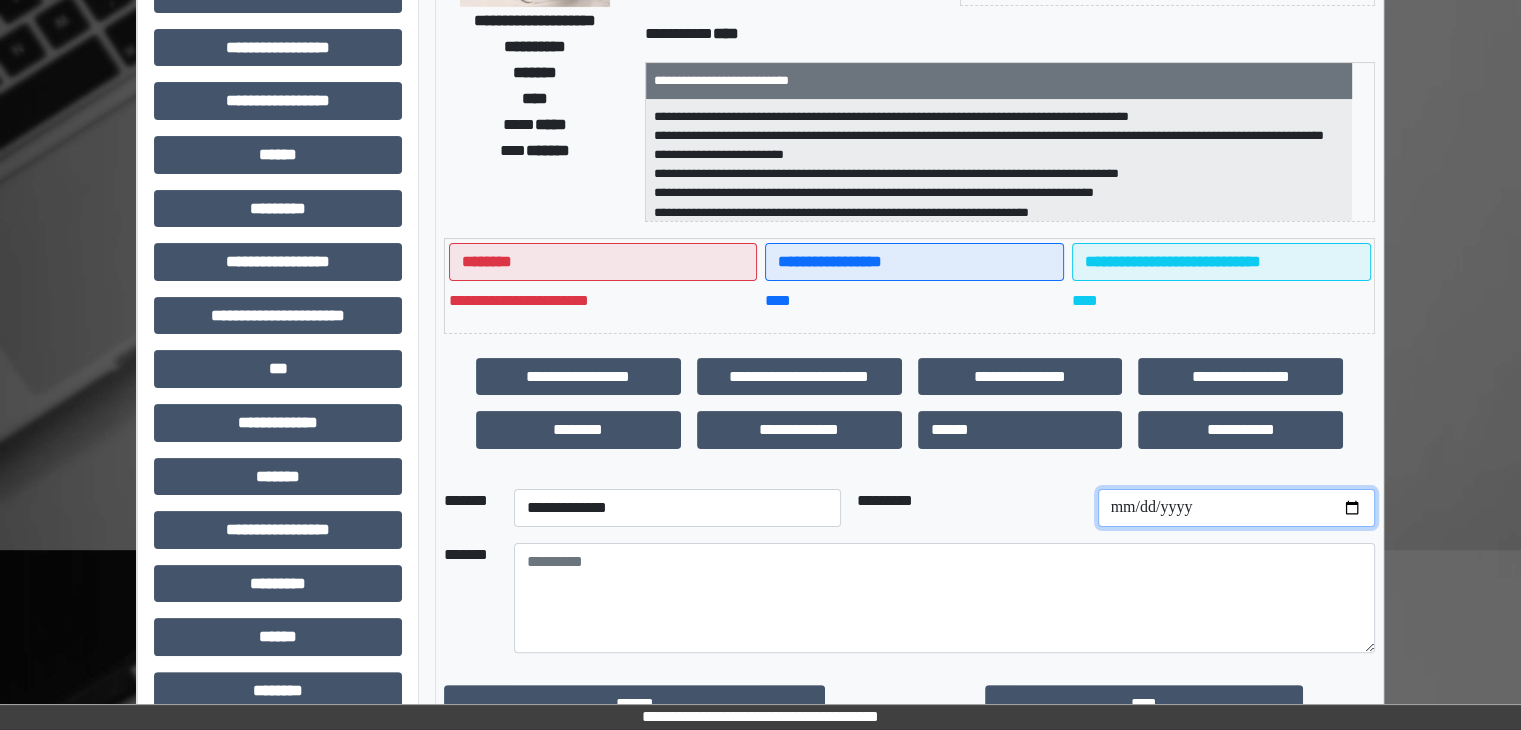 click at bounding box center (1236, 508) 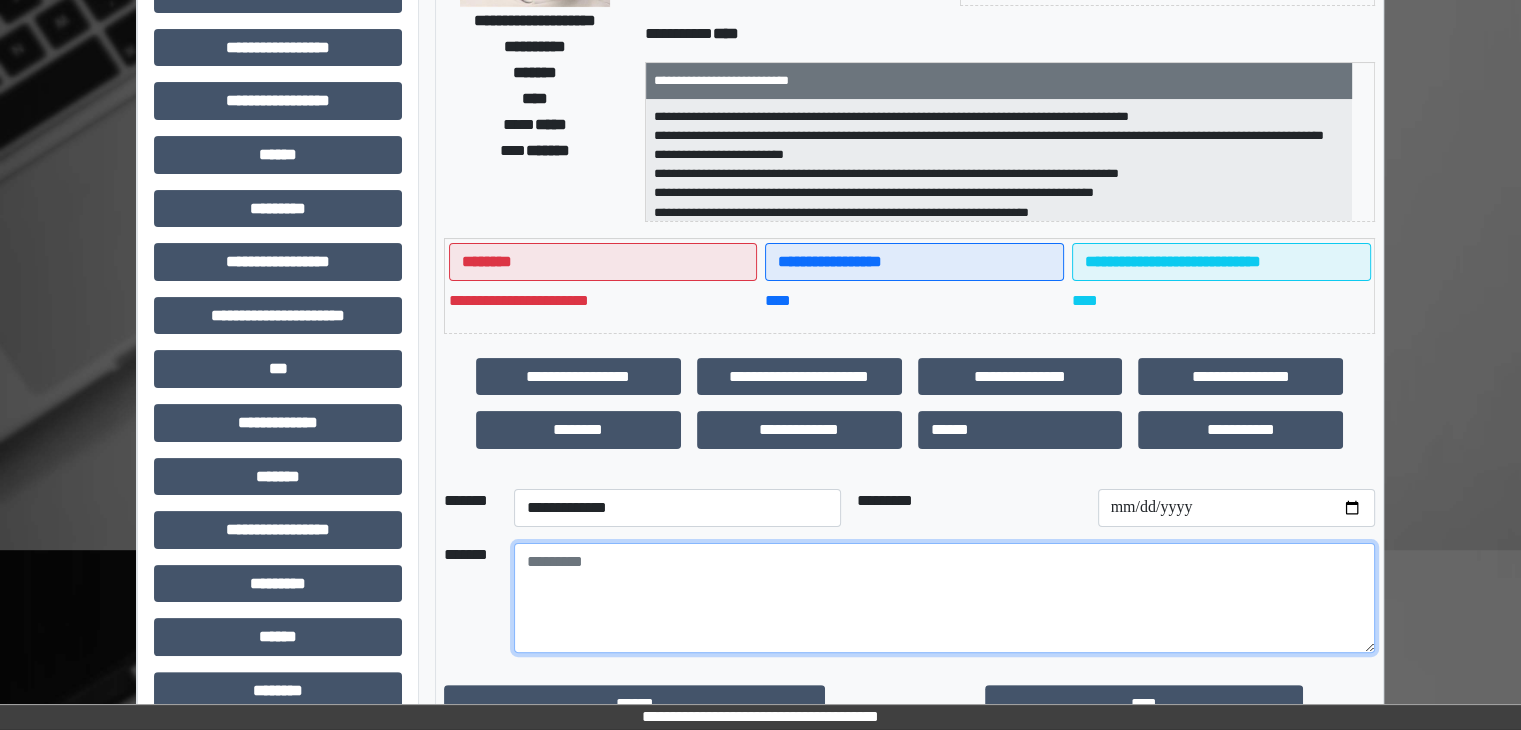 click at bounding box center (944, 598) 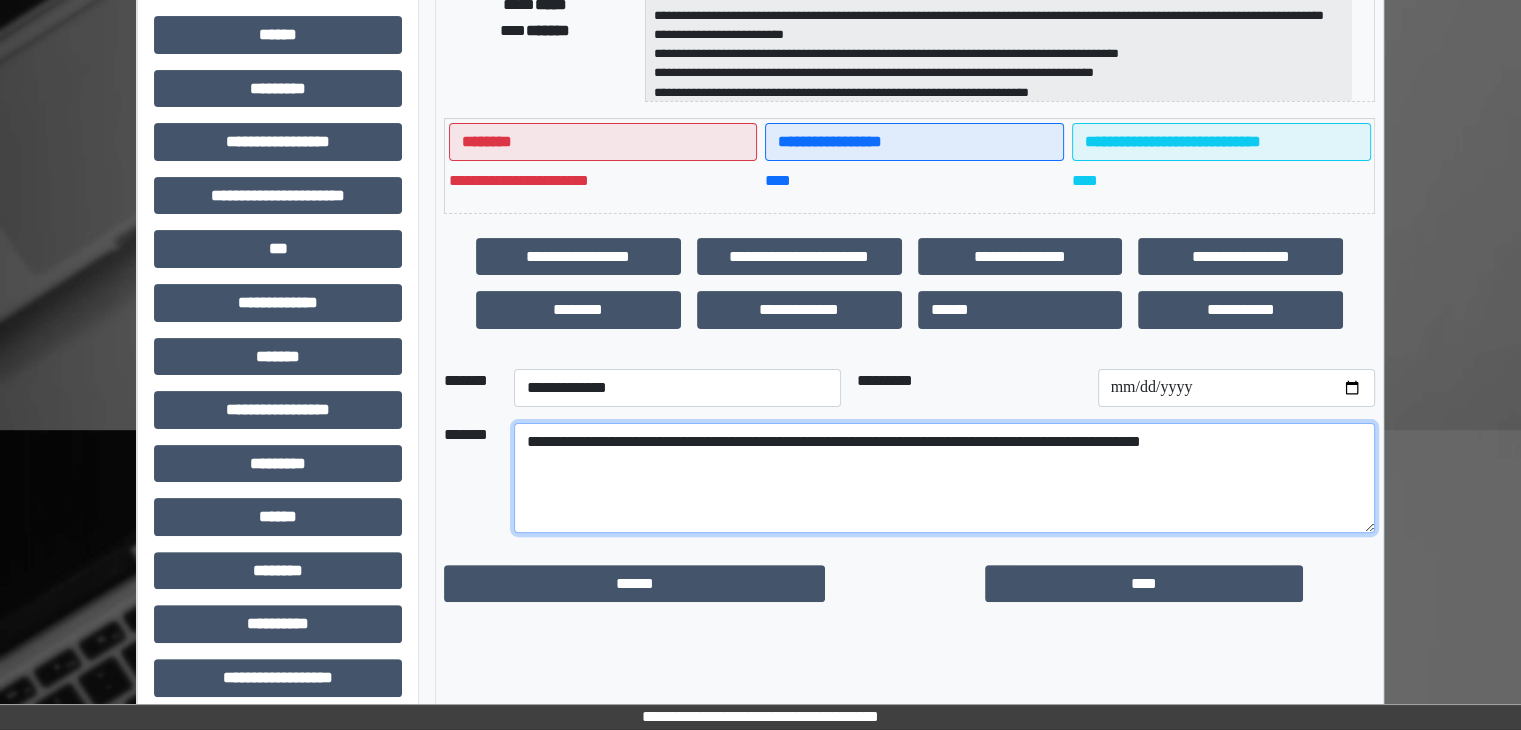 scroll, scrollTop: 436, scrollLeft: 0, axis: vertical 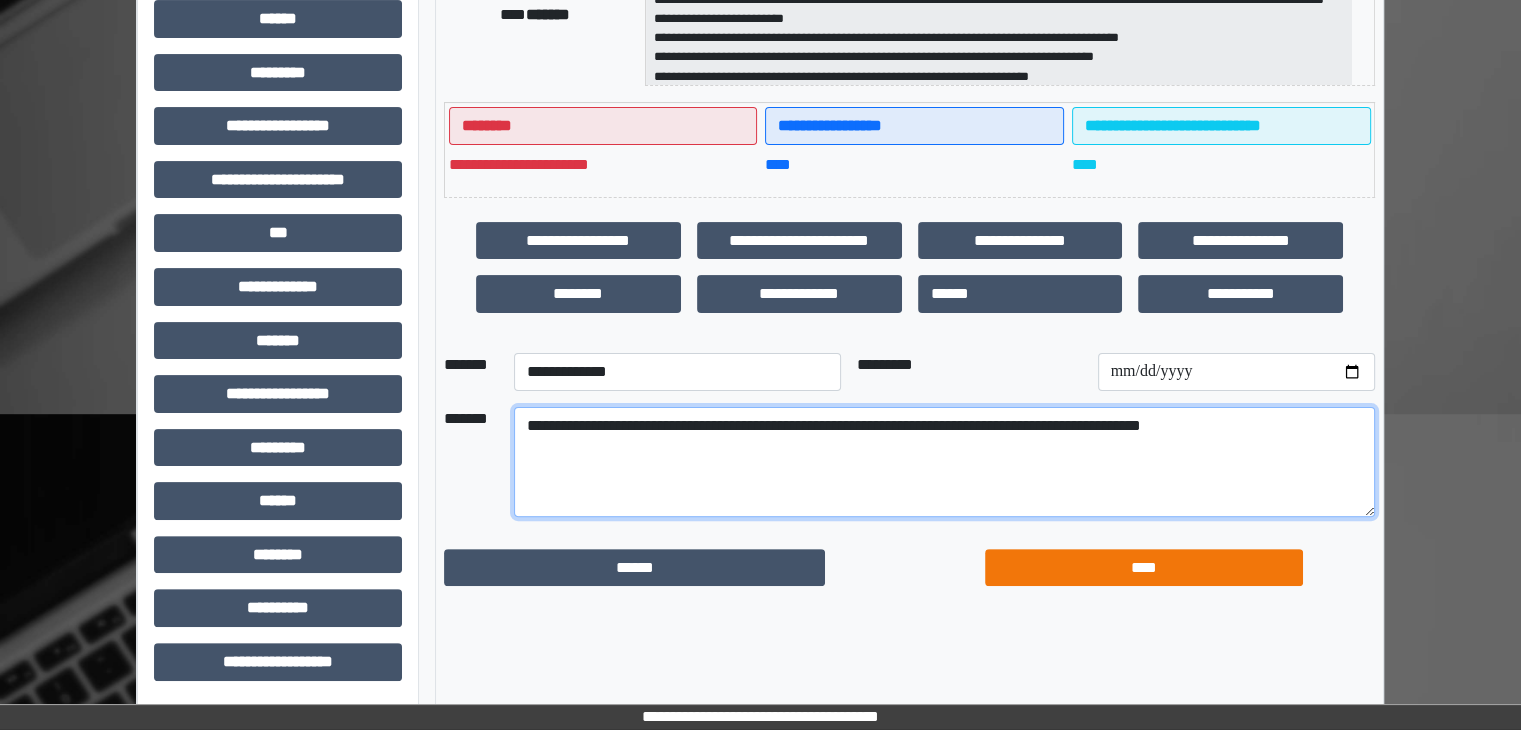 type on "**********" 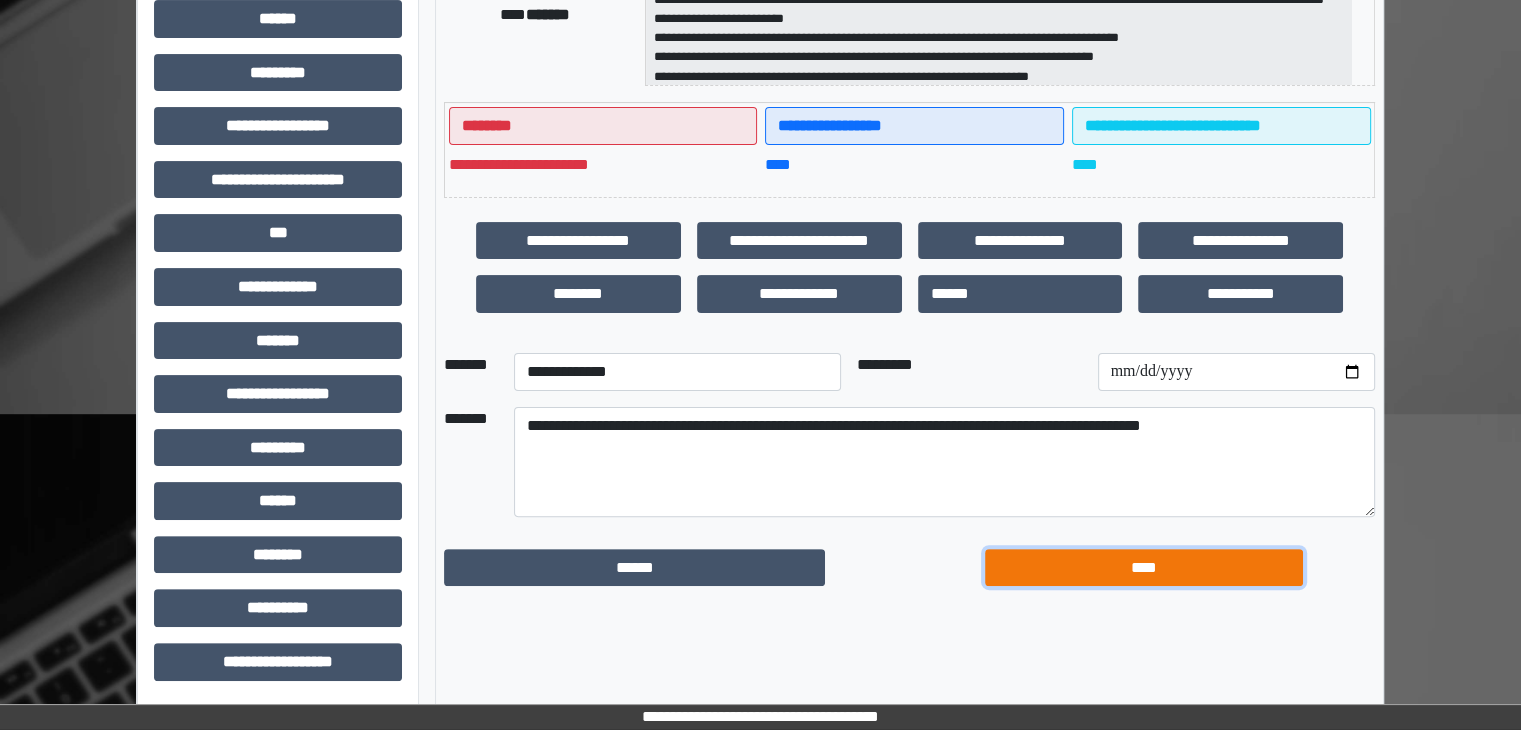click on "****" at bounding box center (1144, 568) 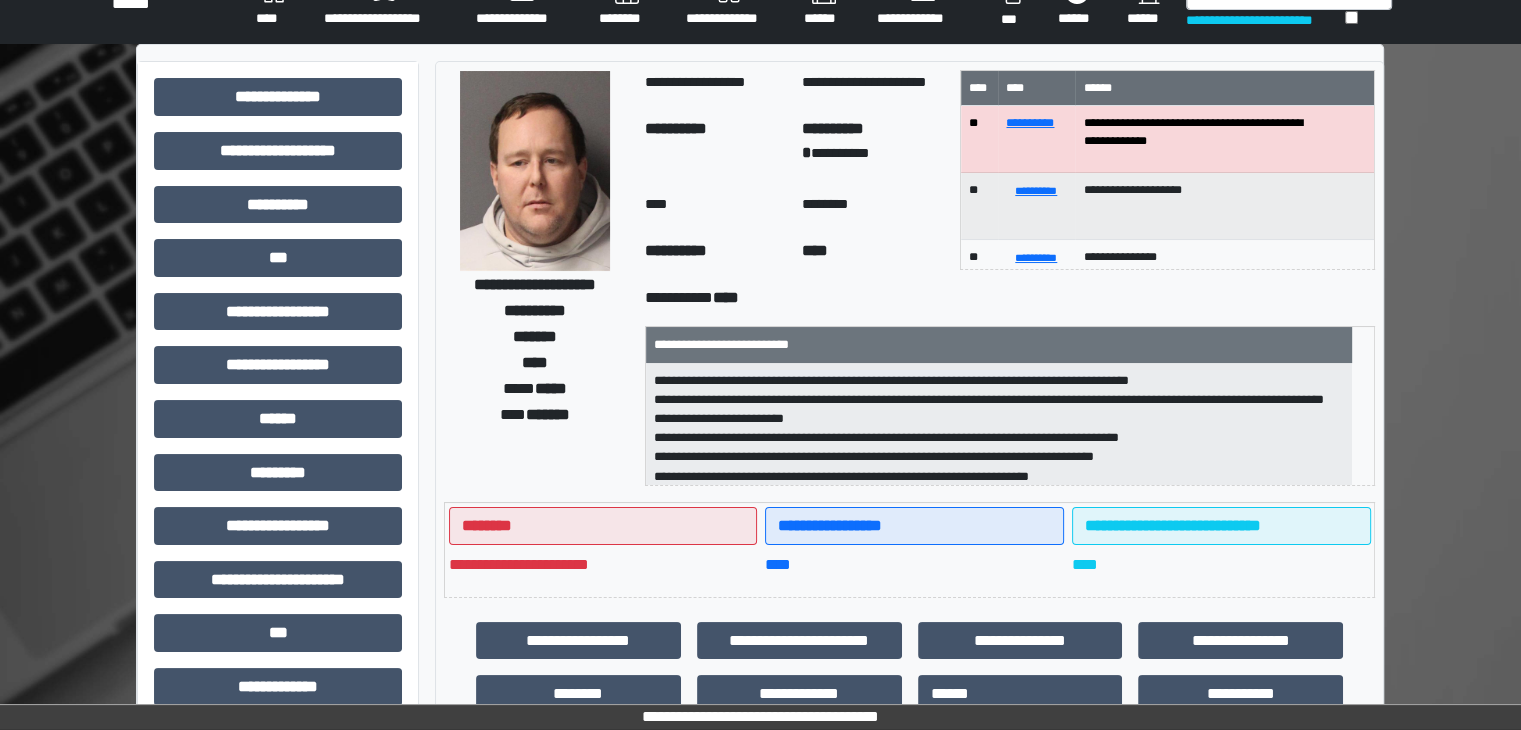 scroll, scrollTop: 0, scrollLeft: 0, axis: both 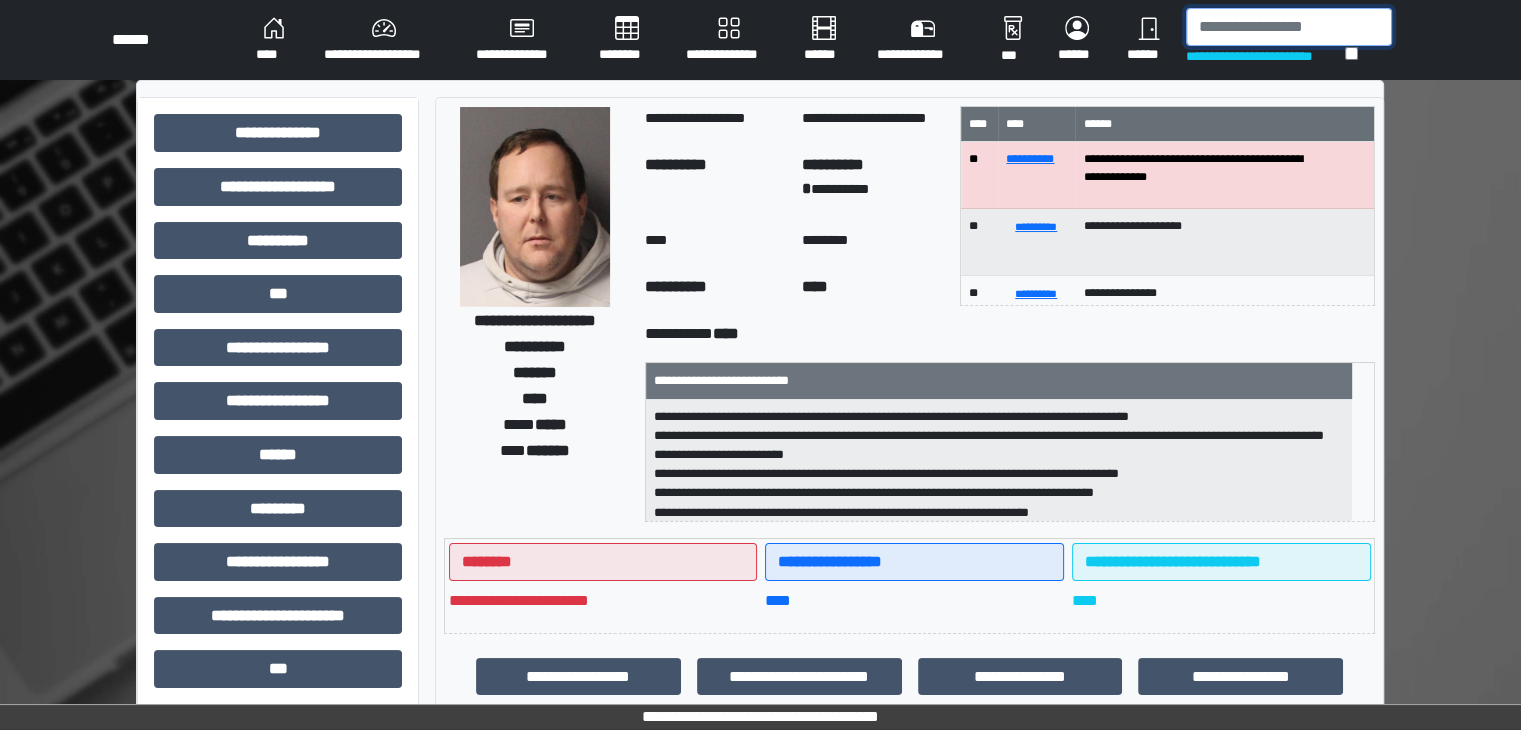 click at bounding box center [1289, 27] 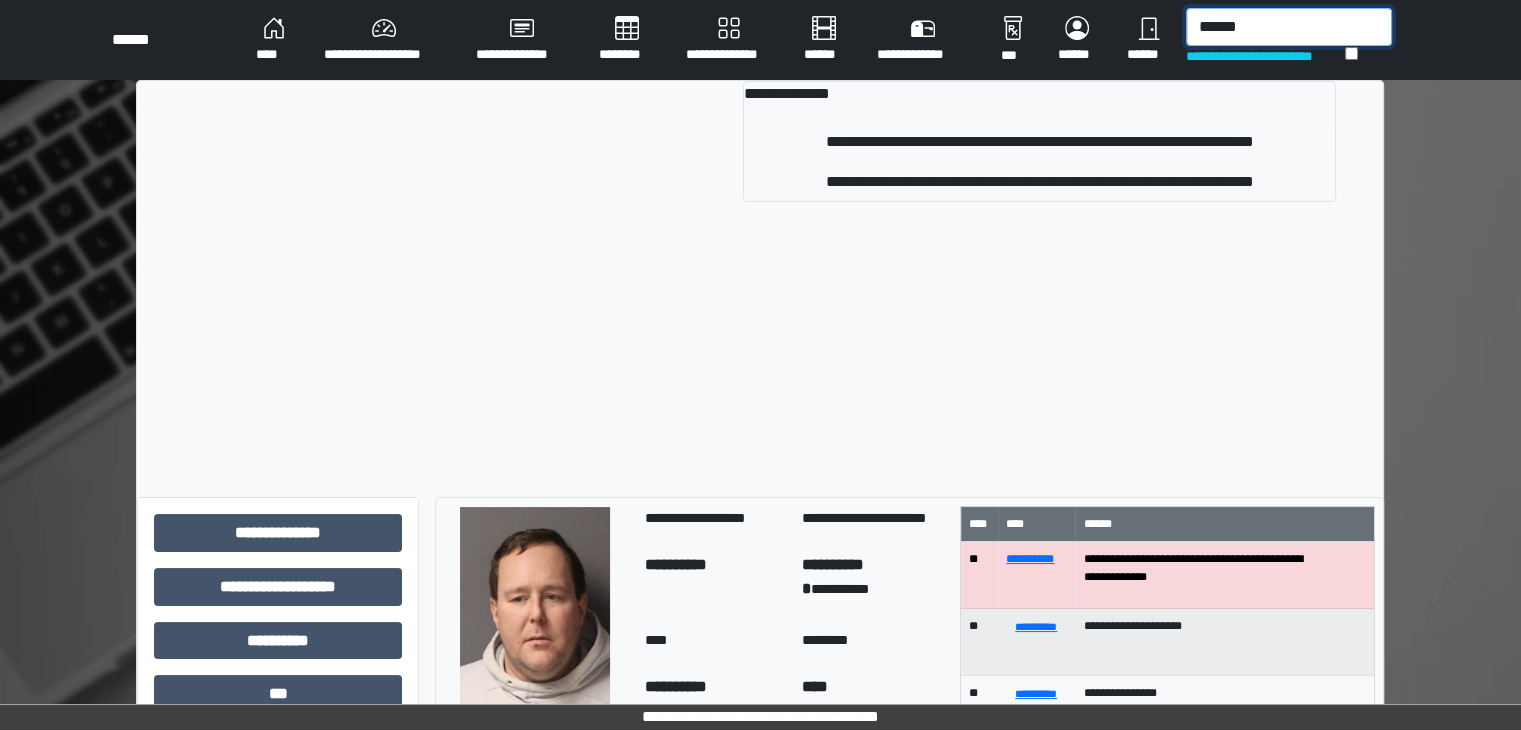 type on "******" 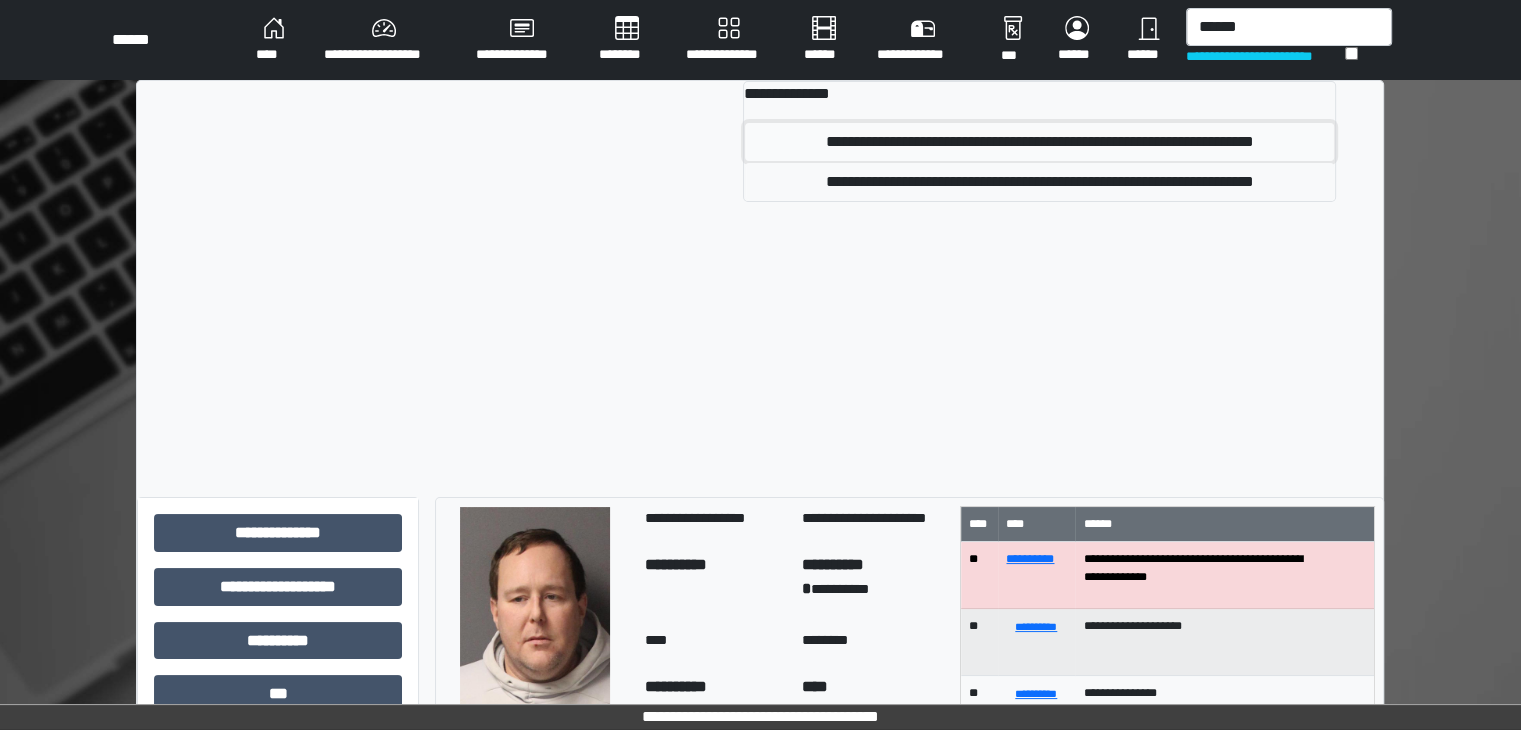 click on "**********" at bounding box center [1039, 142] 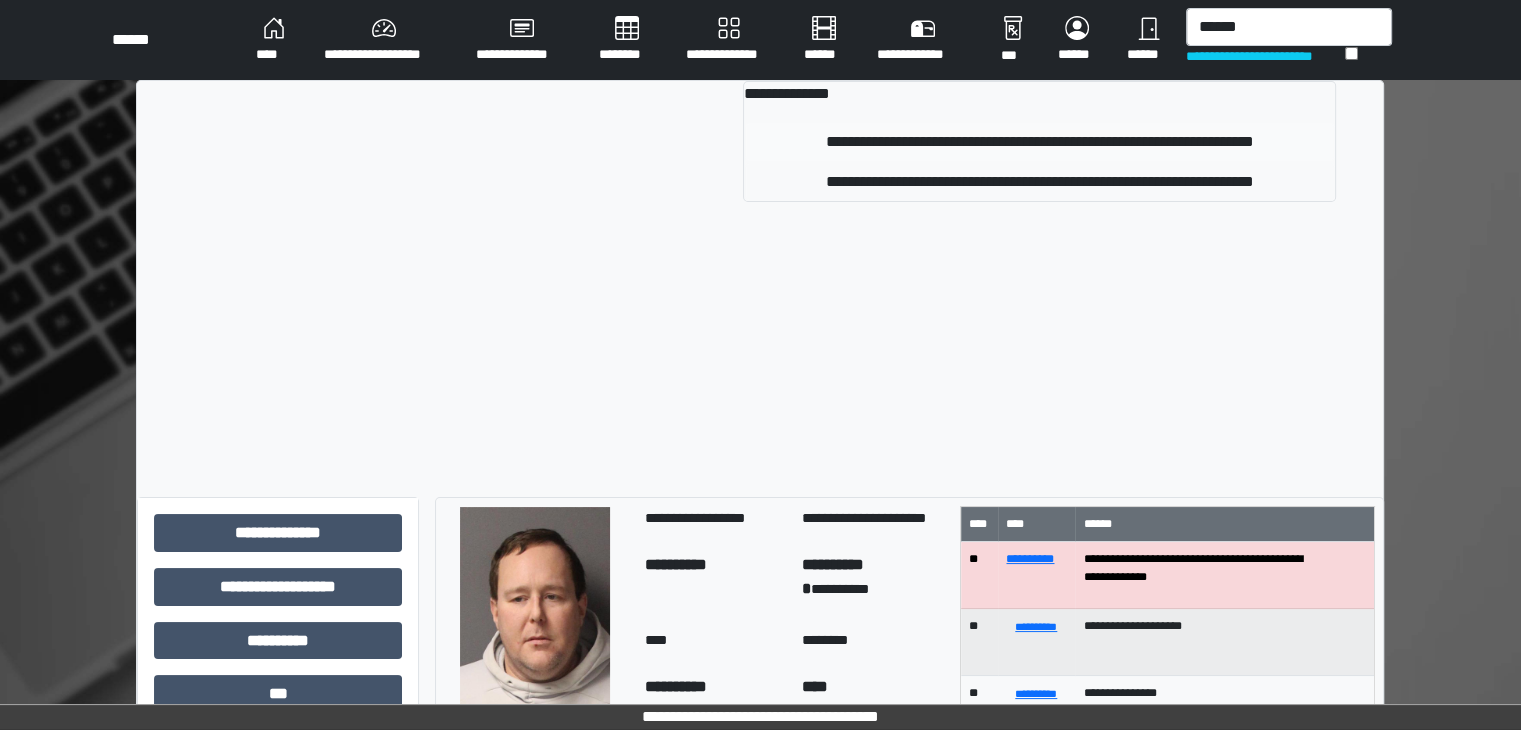 type 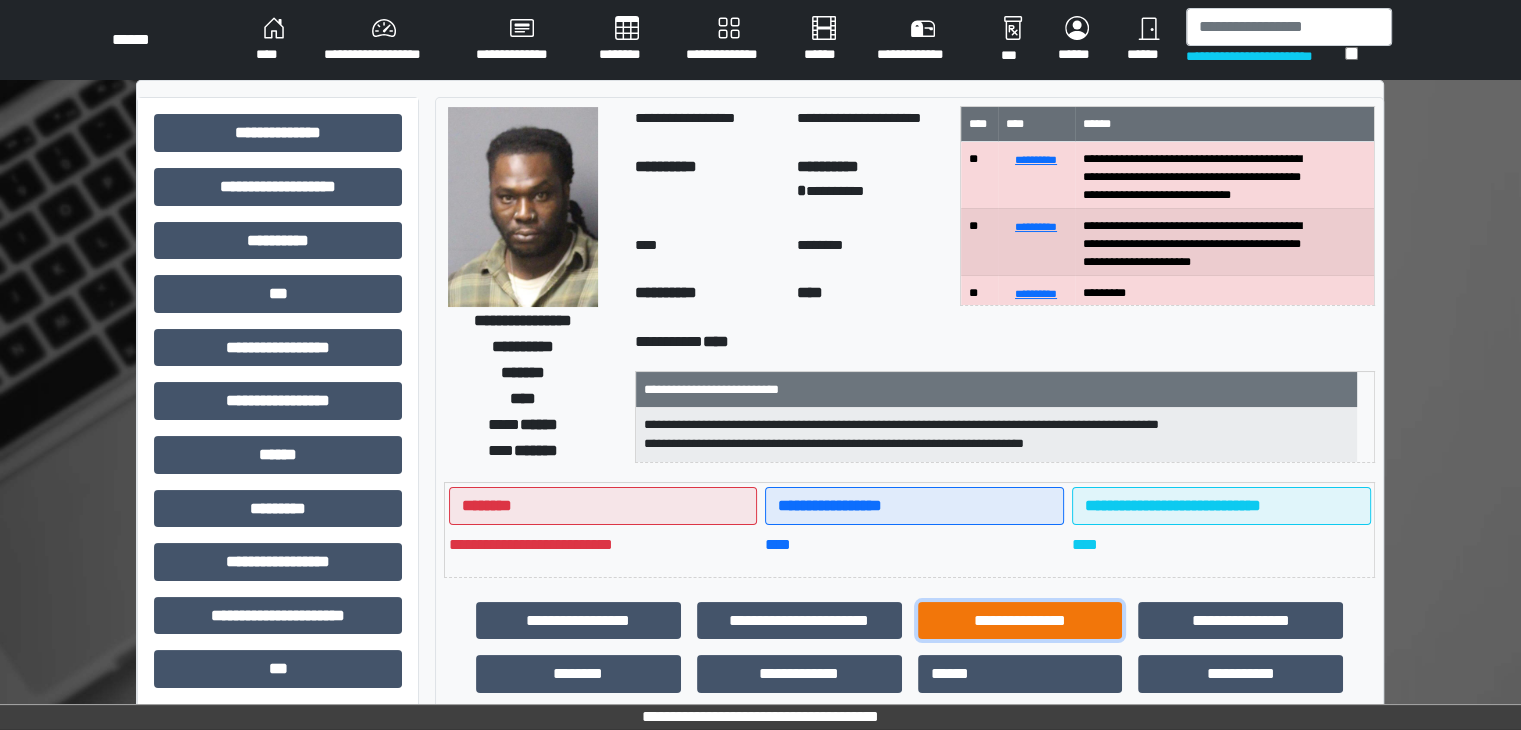 click on "**********" at bounding box center [1020, 621] 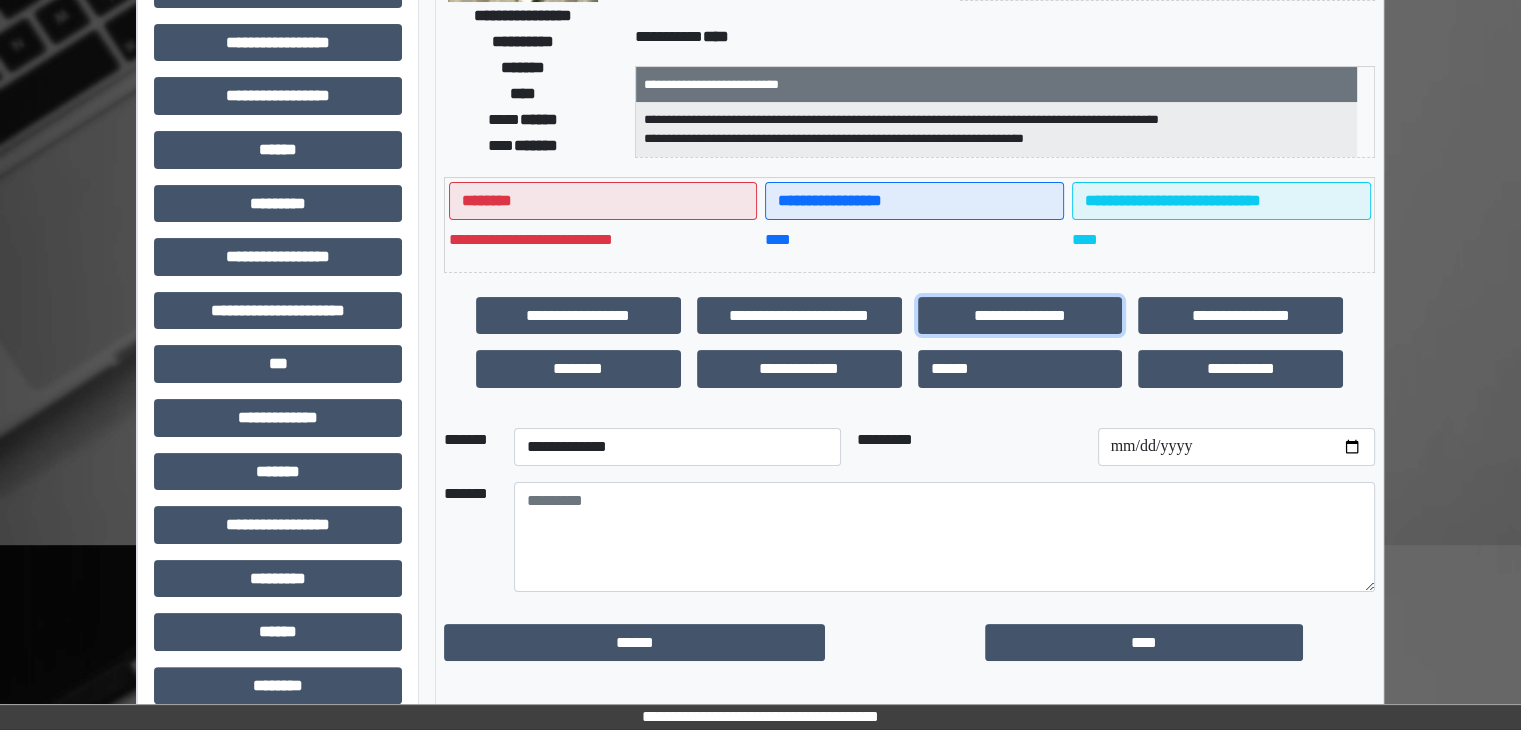 scroll, scrollTop: 400, scrollLeft: 0, axis: vertical 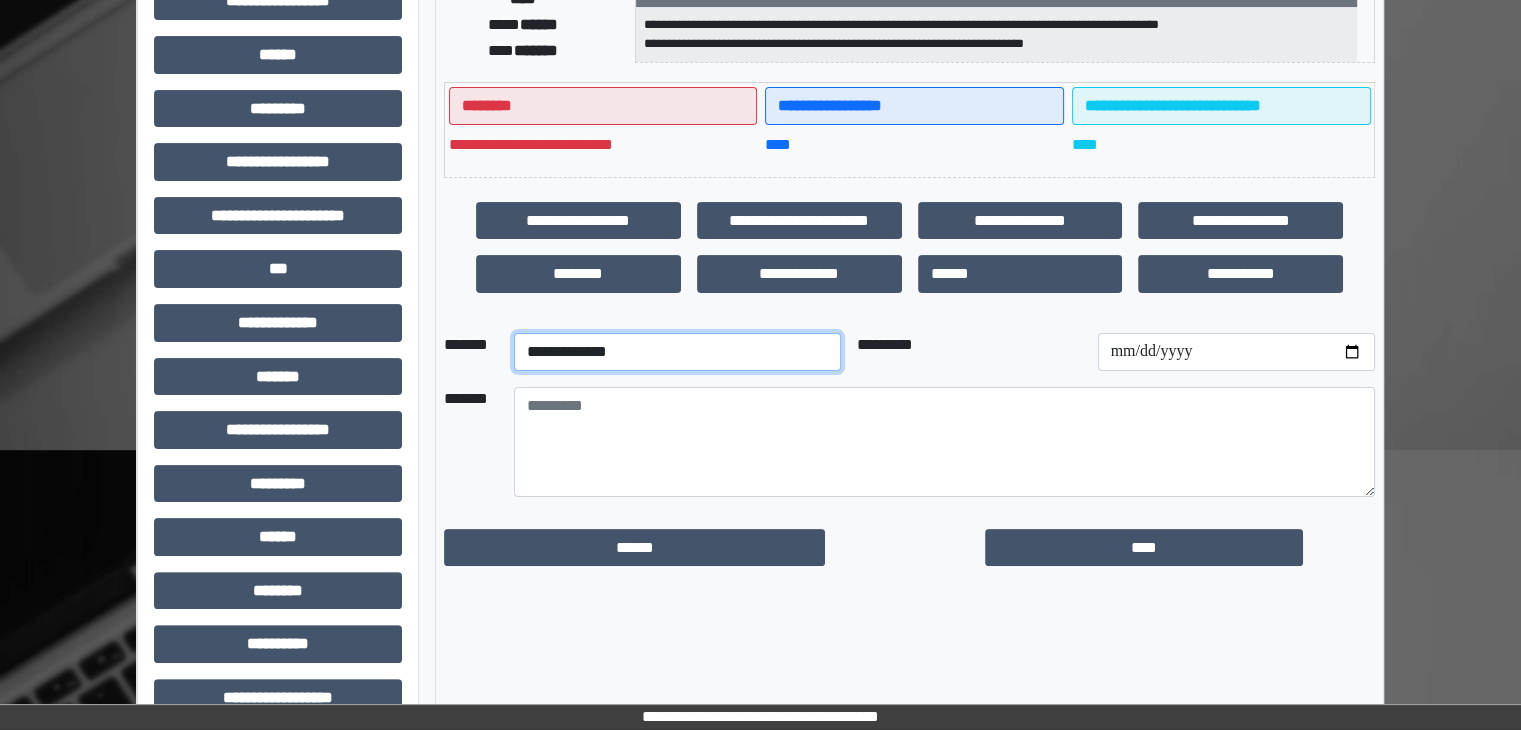 click on "**********" at bounding box center (677, 352) 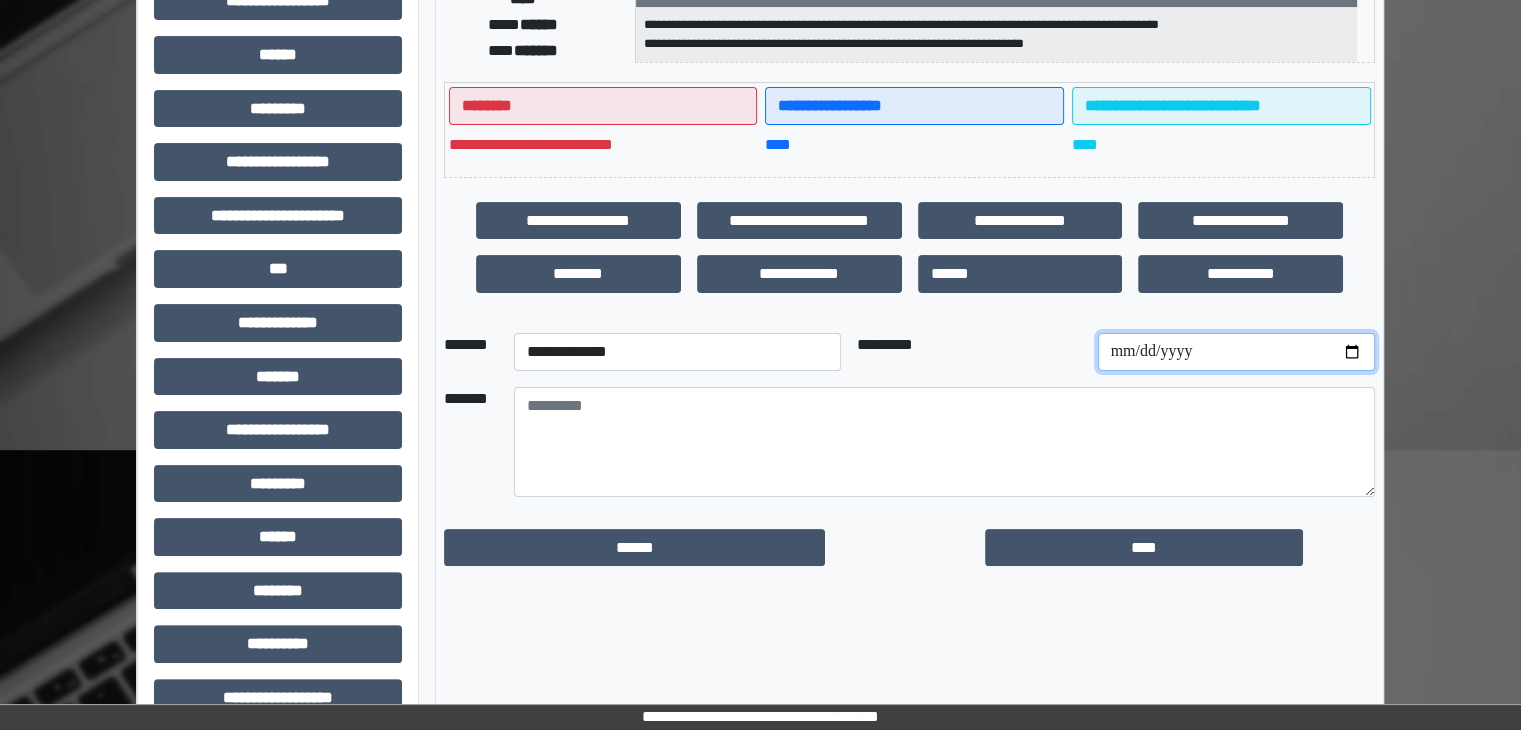 click at bounding box center (1236, 352) 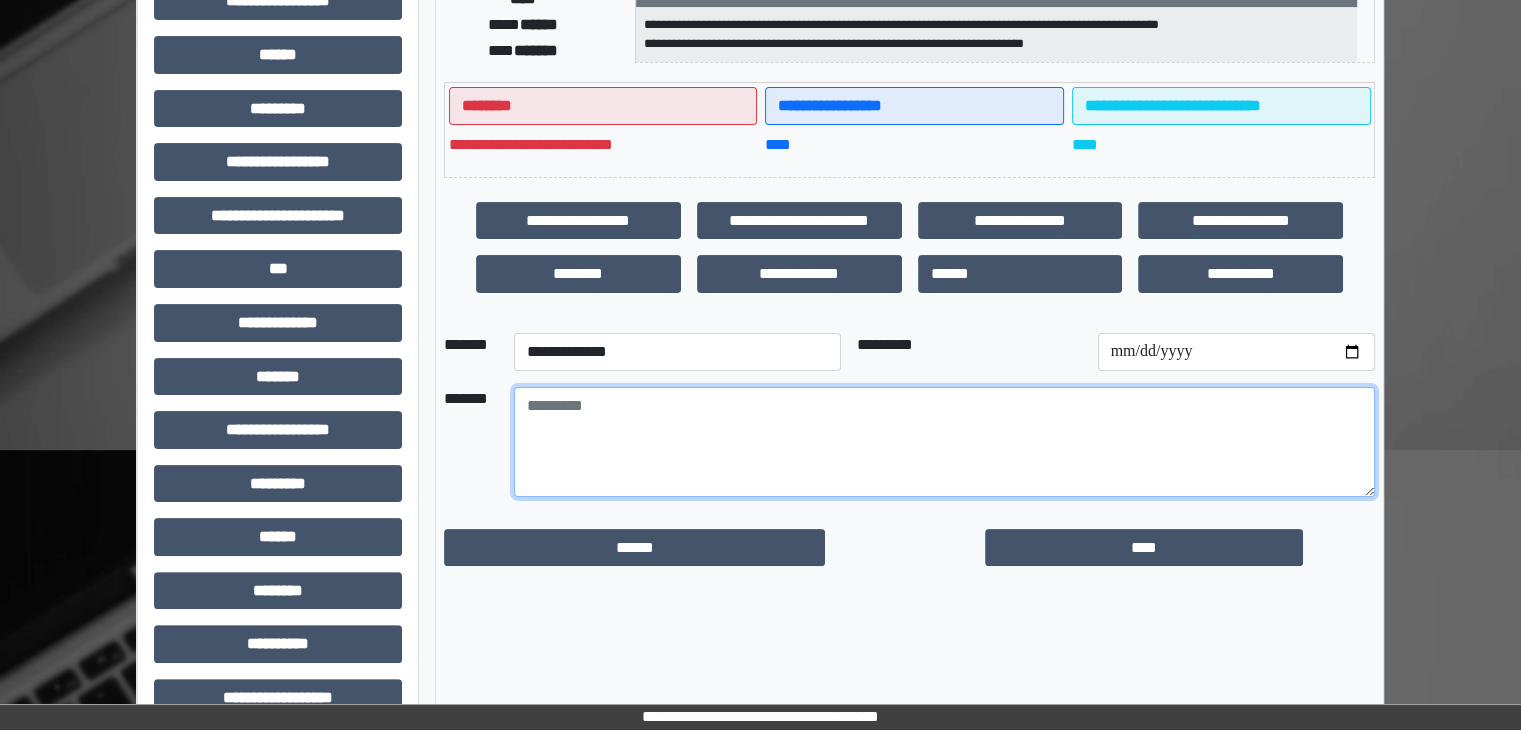 drag, startPoint x: 534, startPoint y: 401, endPoint x: 471, endPoint y: 340, distance: 87.69264 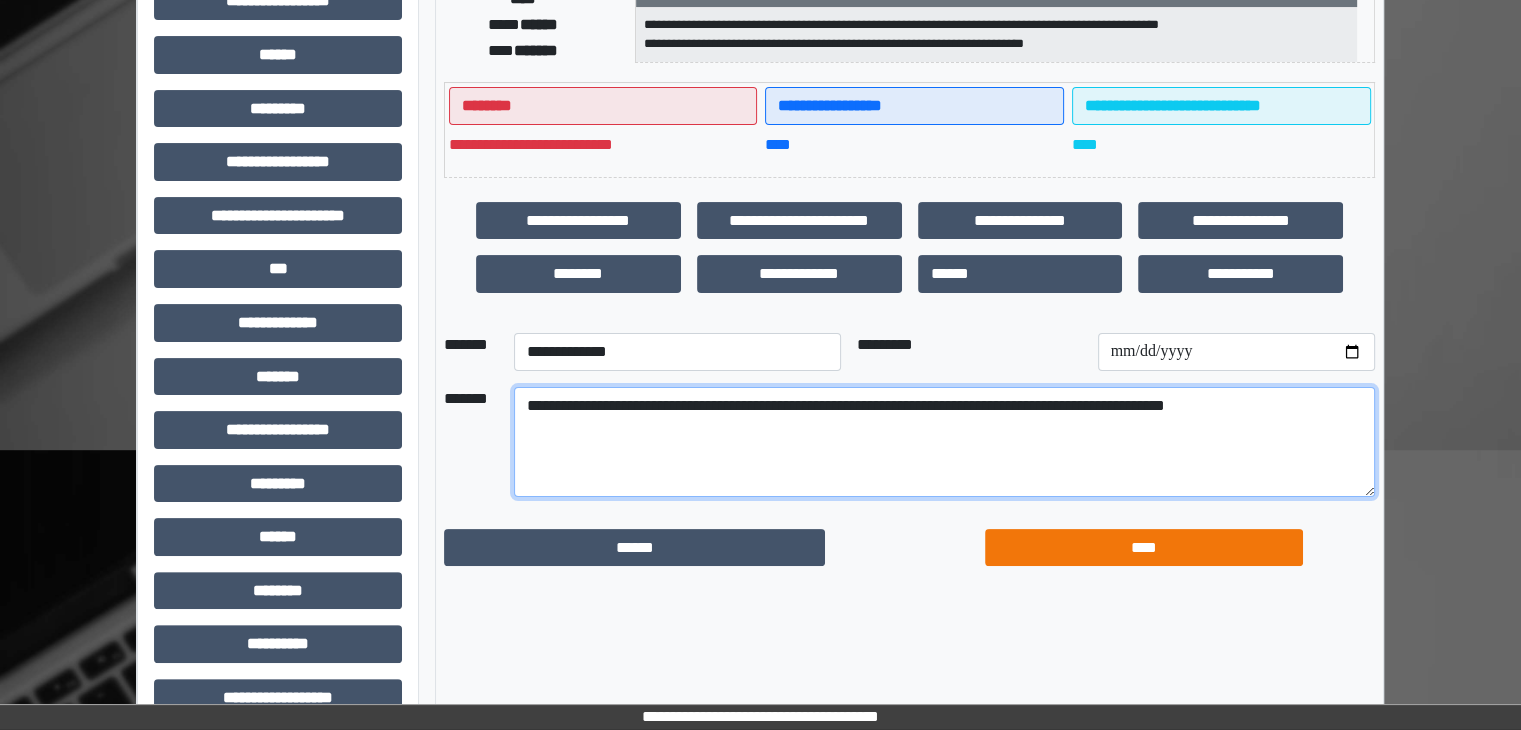 type on "**********" 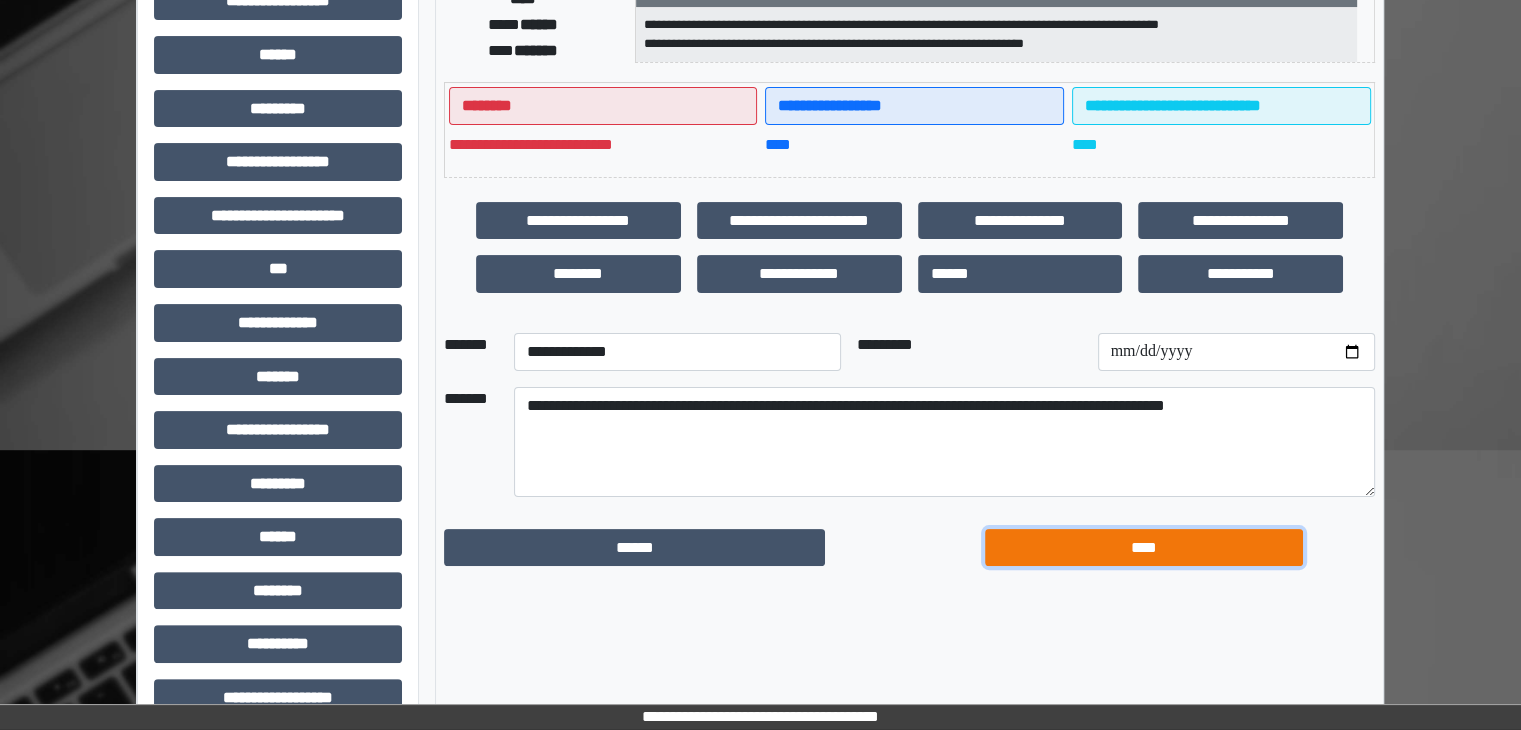 click on "****" at bounding box center [1144, 548] 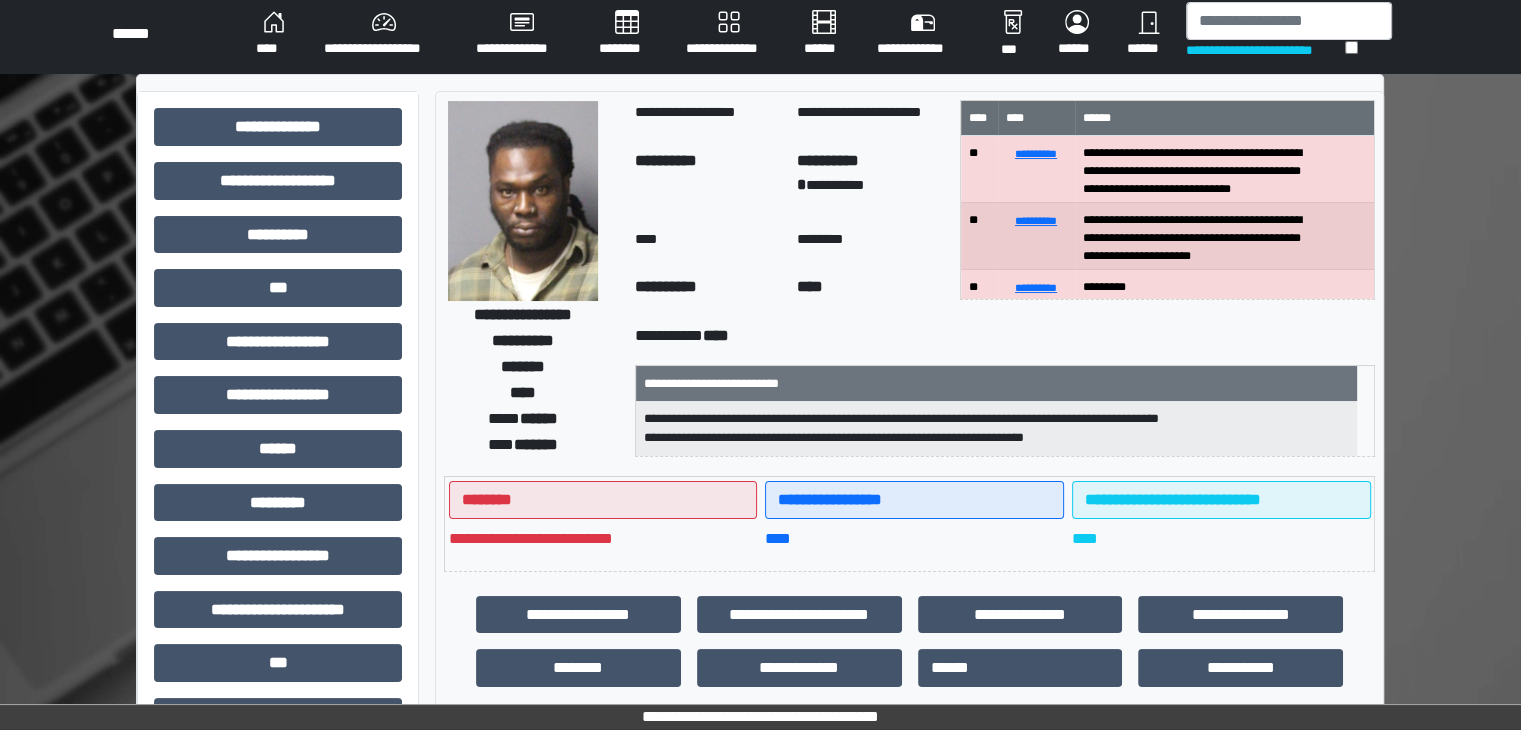 scroll, scrollTop: 0, scrollLeft: 0, axis: both 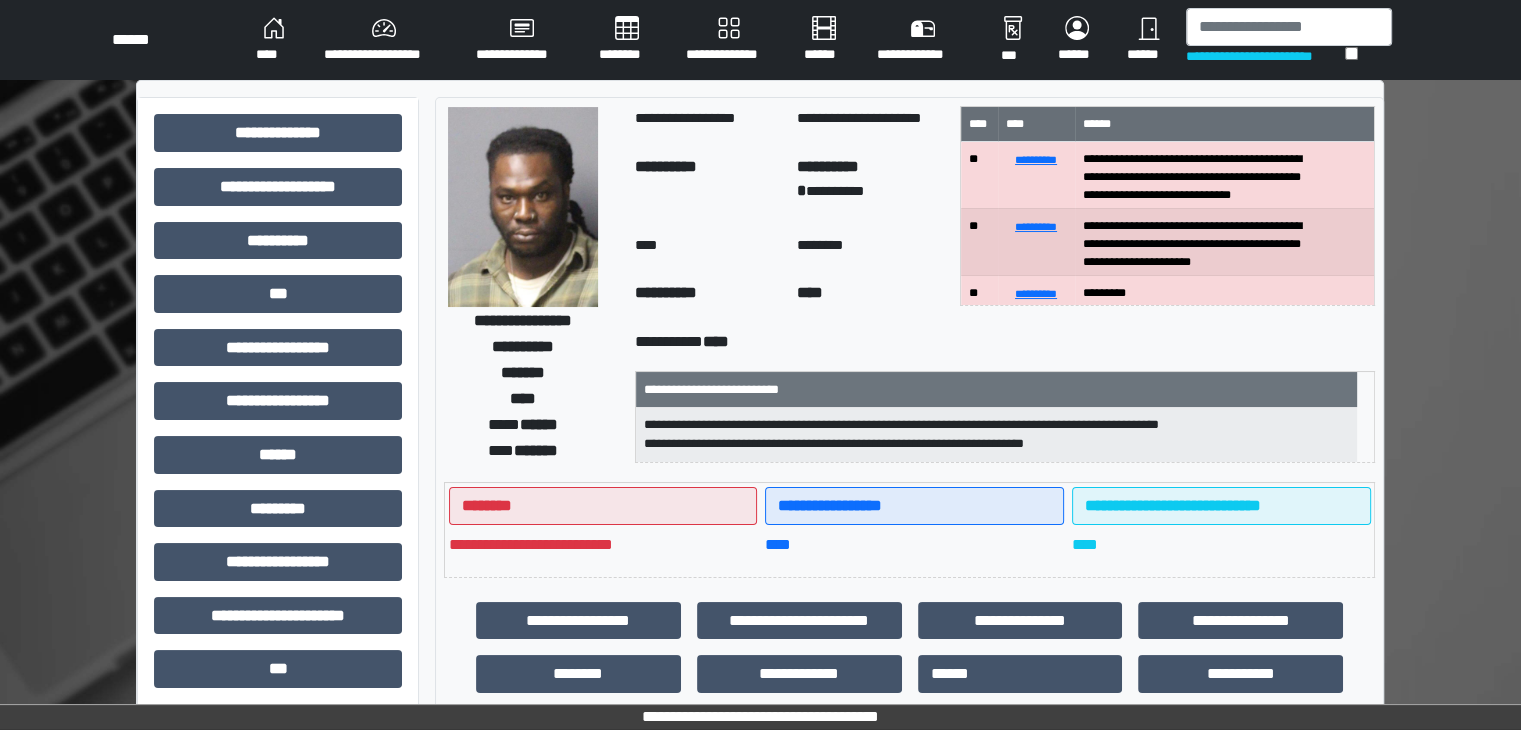 click on "**********" at bounding box center (384, 40) 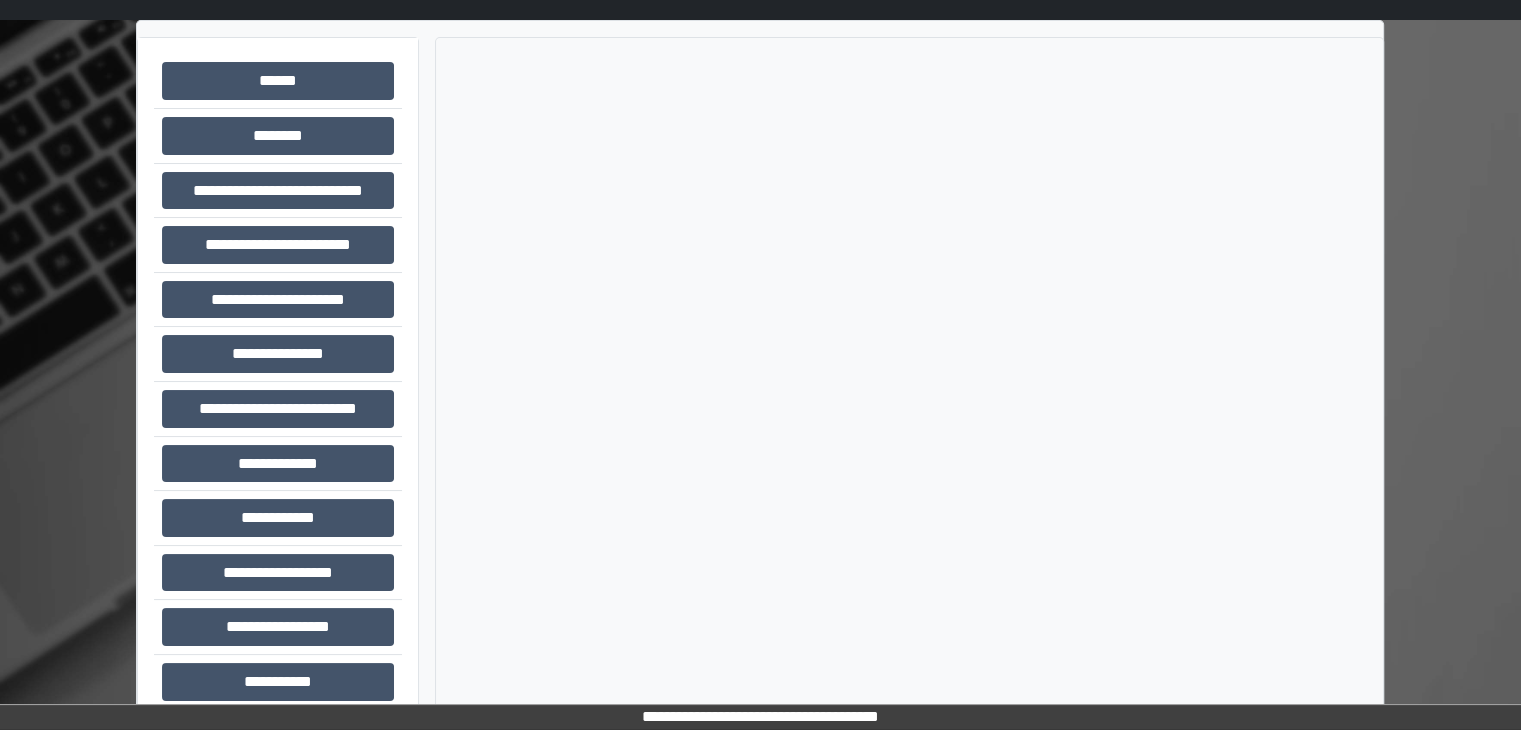 scroll, scrollTop: 87, scrollLeft: 0, axis: vertical 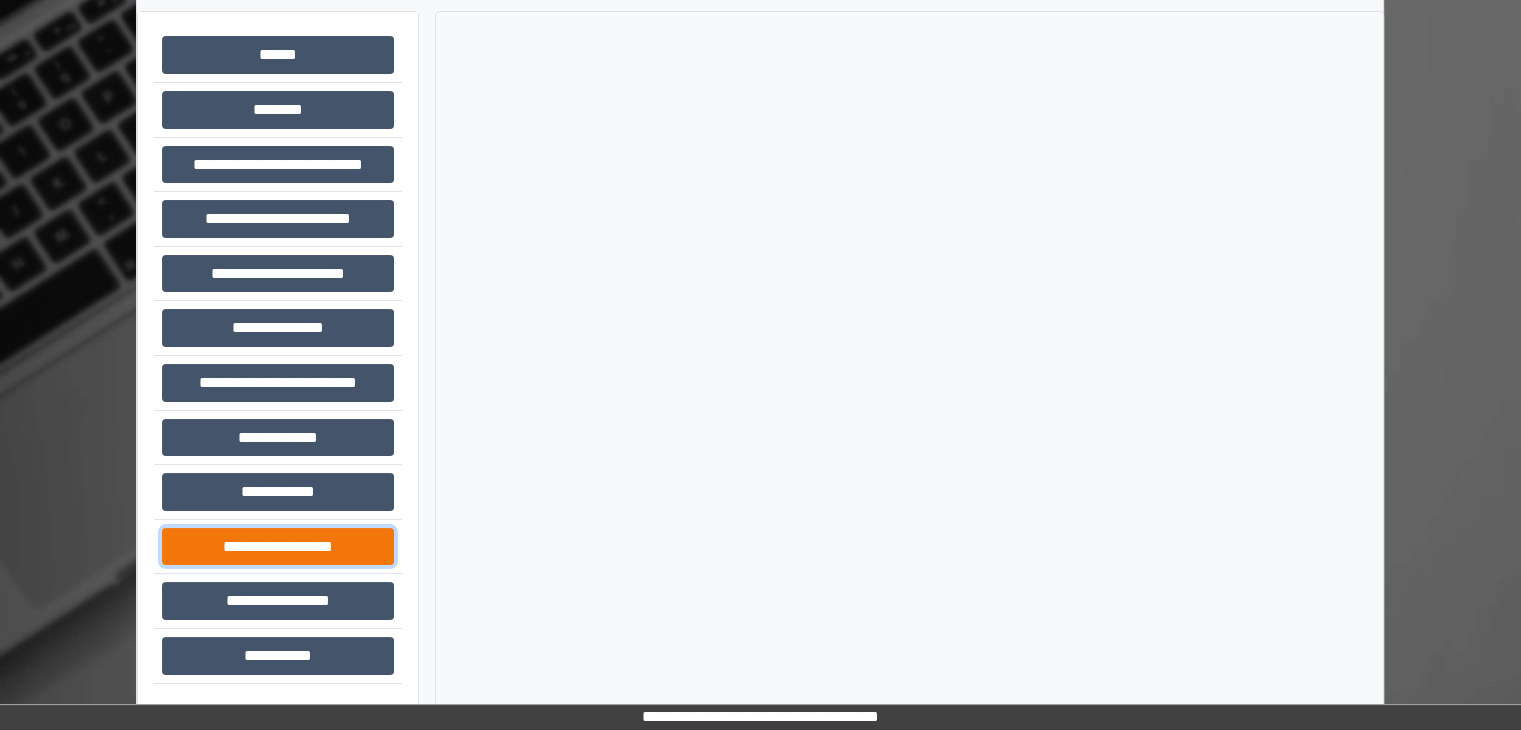 click on "**********" at bounding box center (278, 547) 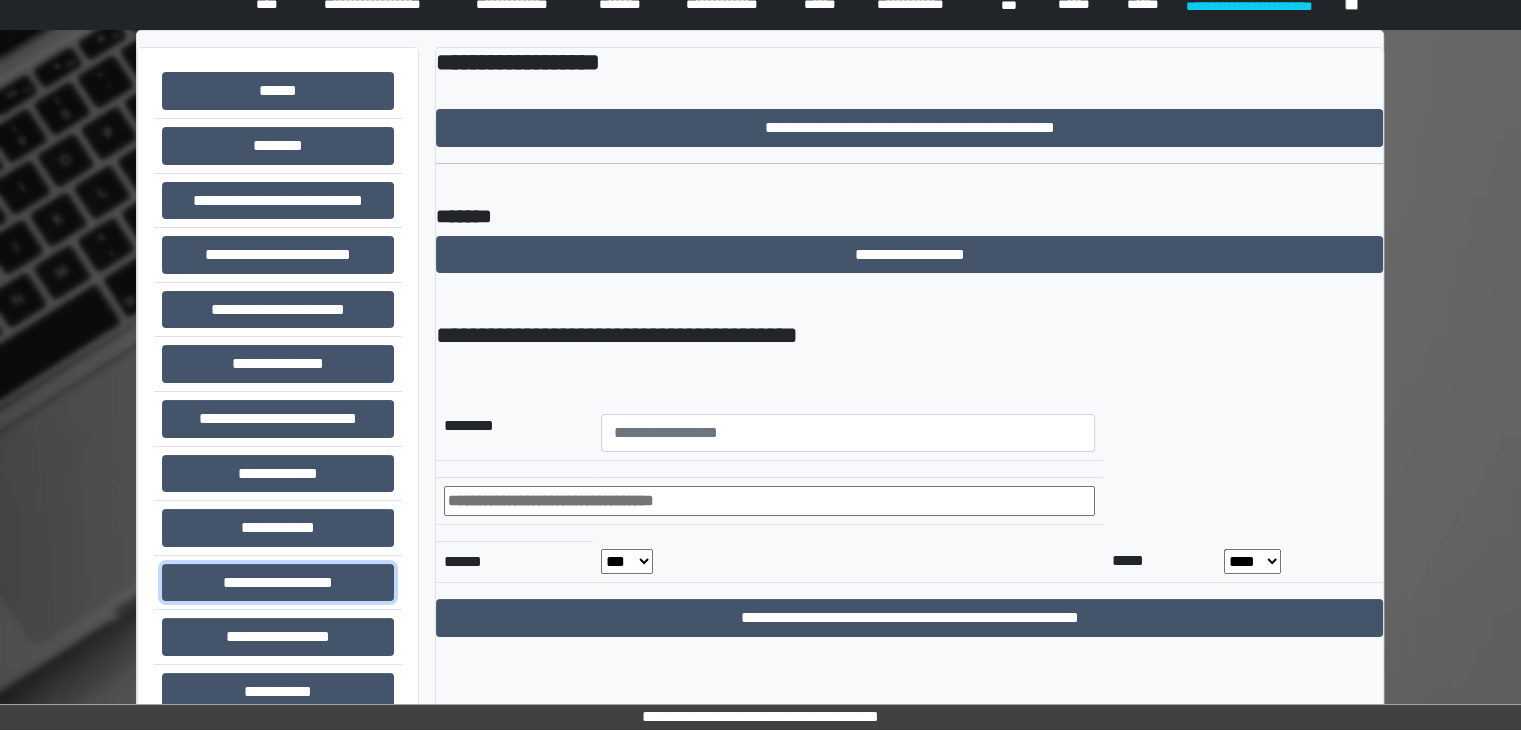 scroll, scrollTop: 0, scrollLeft: 0, axis: both 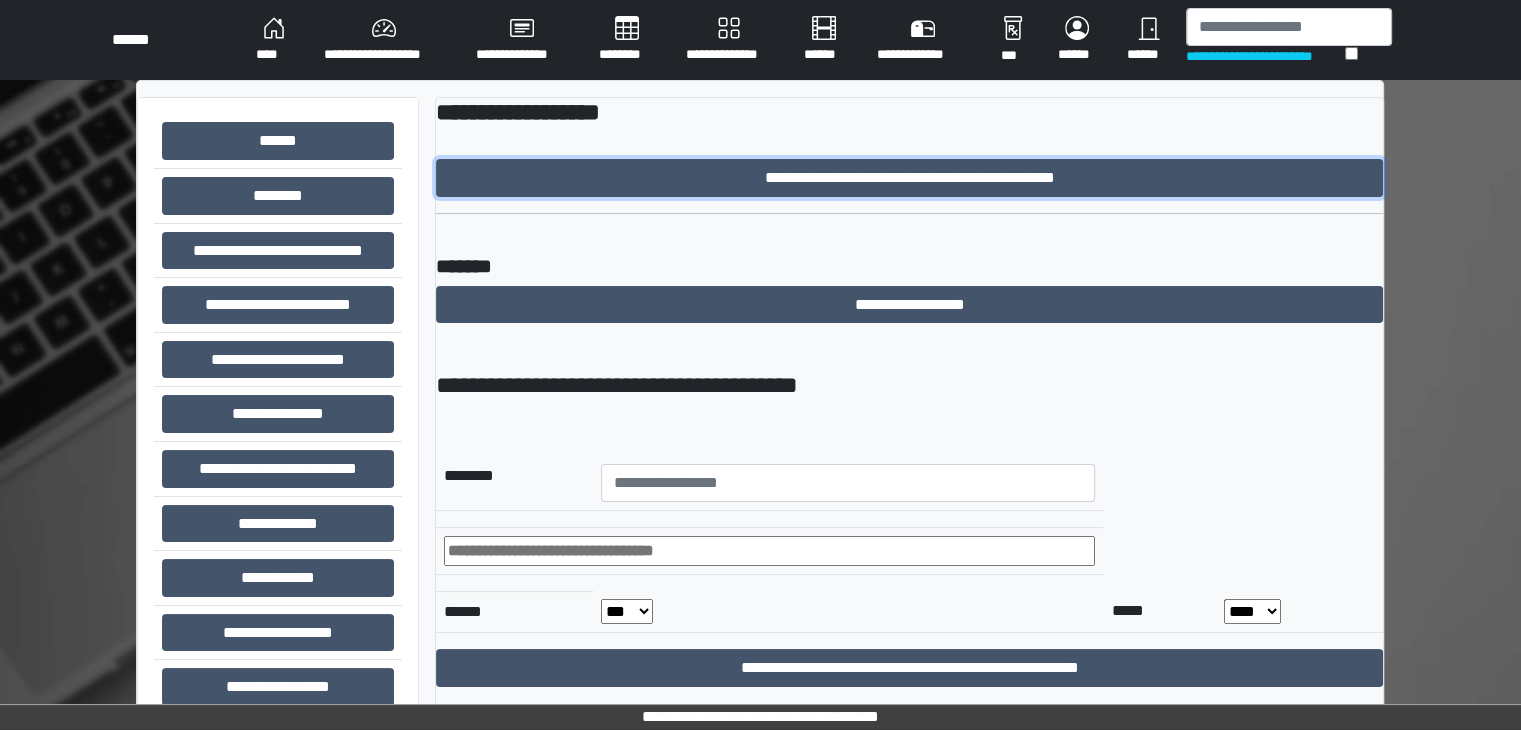 click on "**********" at bounding box center [909, 178] 